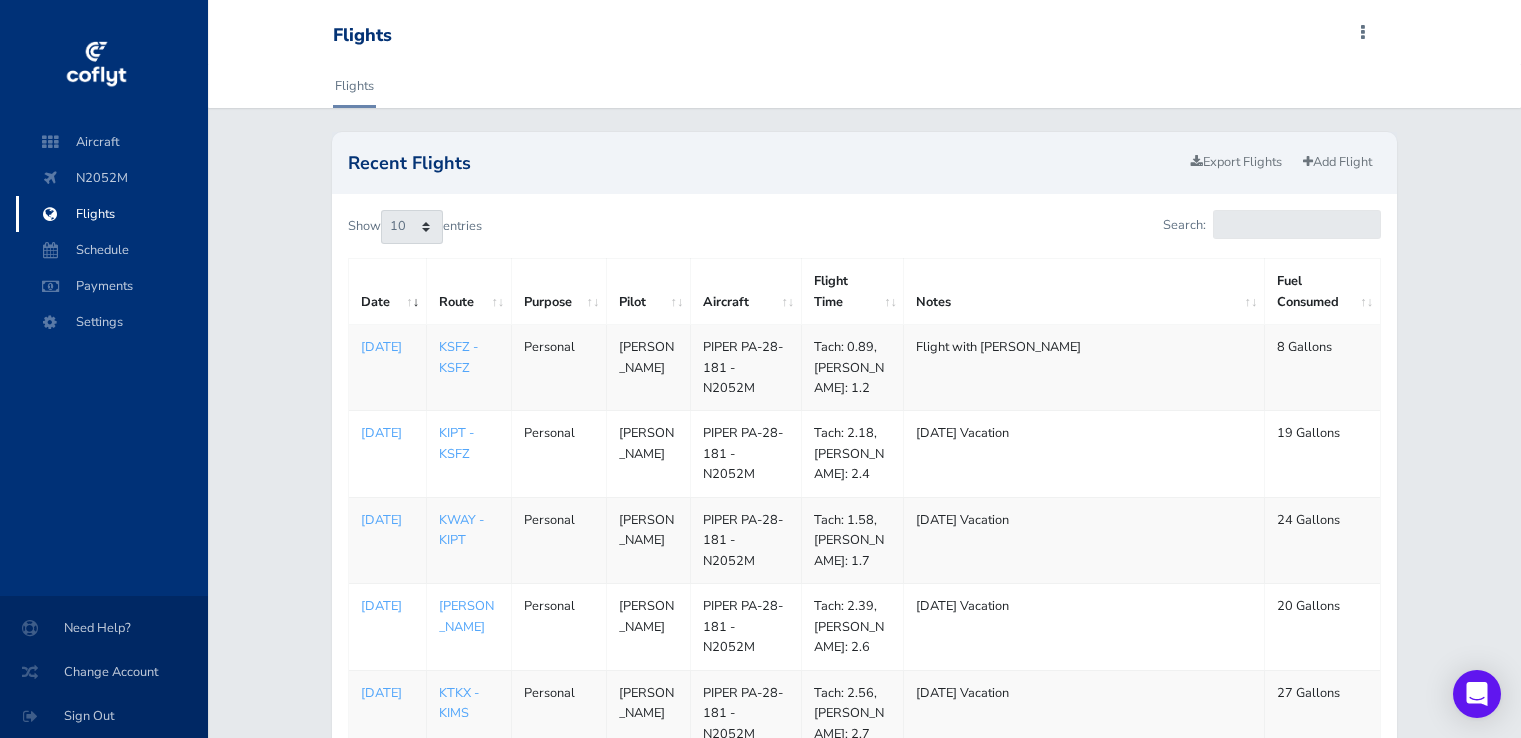 scroll, scrollTop: 0, scrollLeft: 0, axis: both 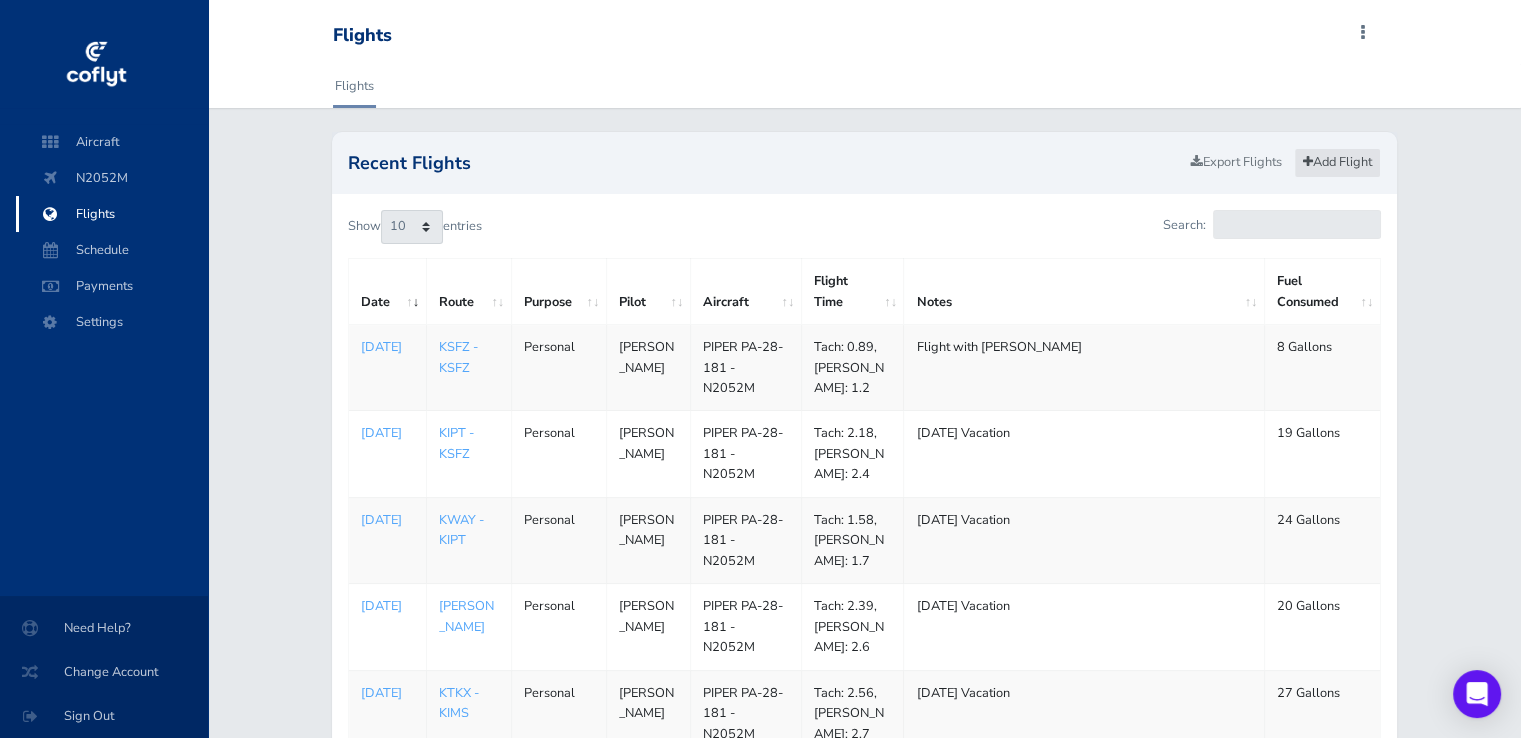 click on "Add Flight" at bounding box center [1337, 162] 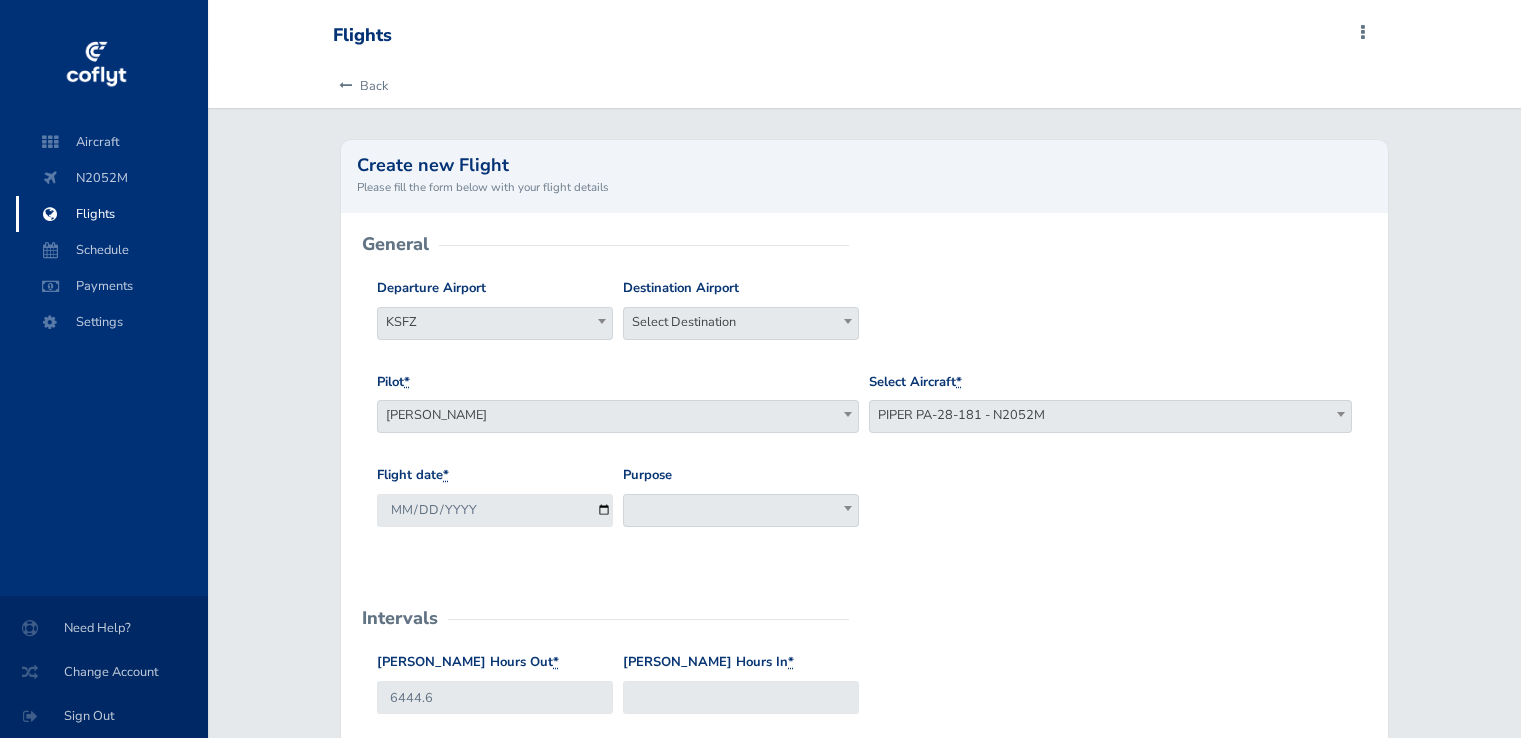 scroll, scrollTop: 0, scrollLeft: 0, axis: both 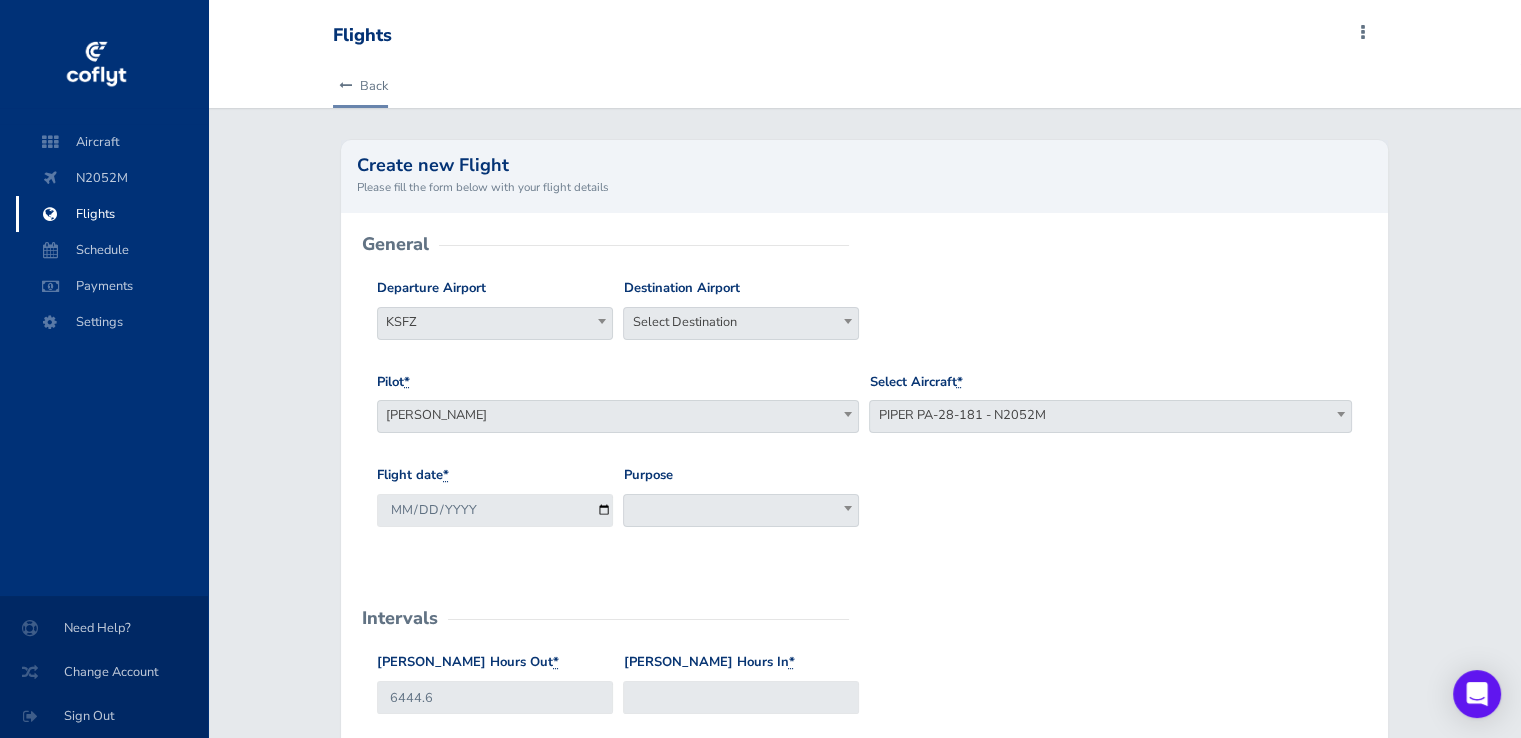 click on "Back" at bounding box center (360, 86) 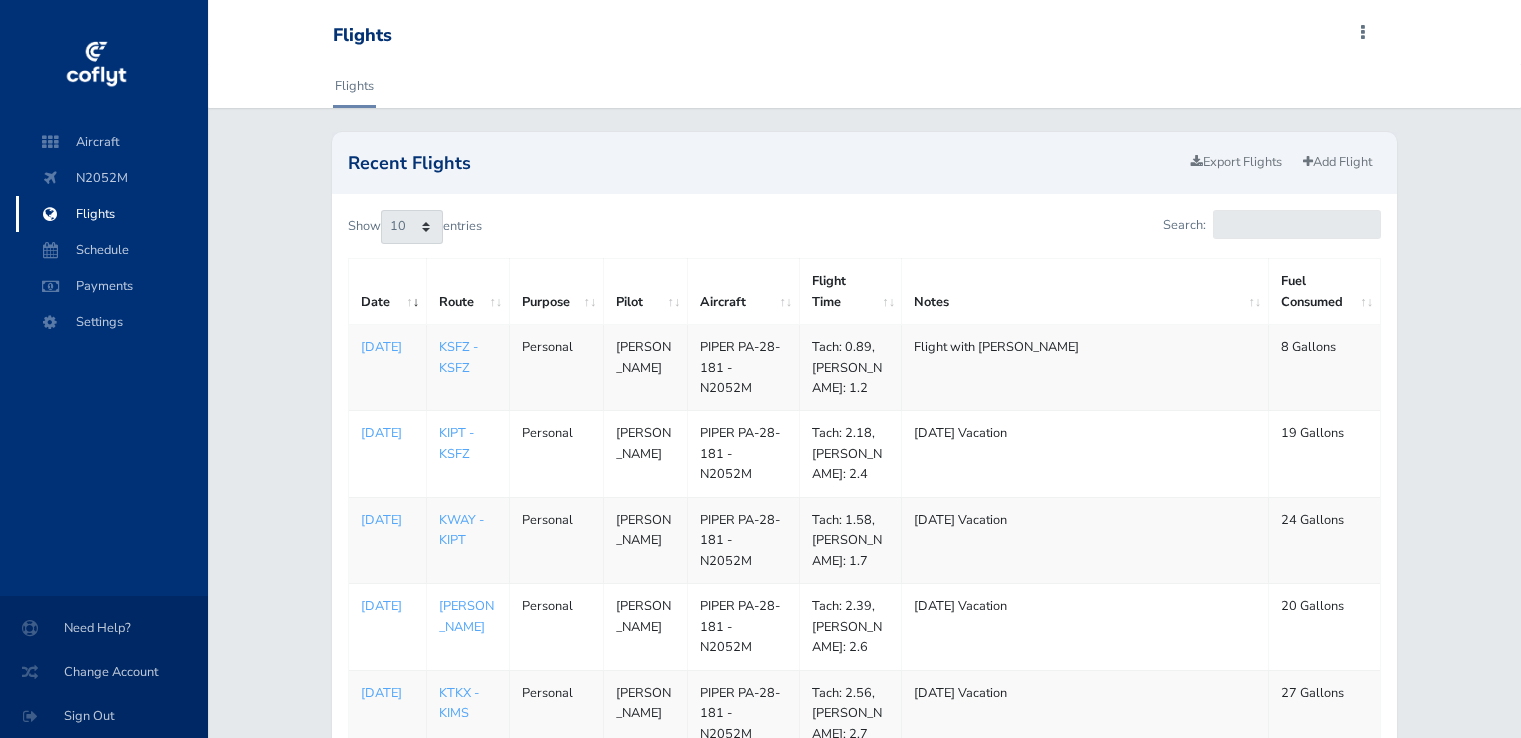 scroll, scrollTop: 0, scrollLeft: 0, axis: both 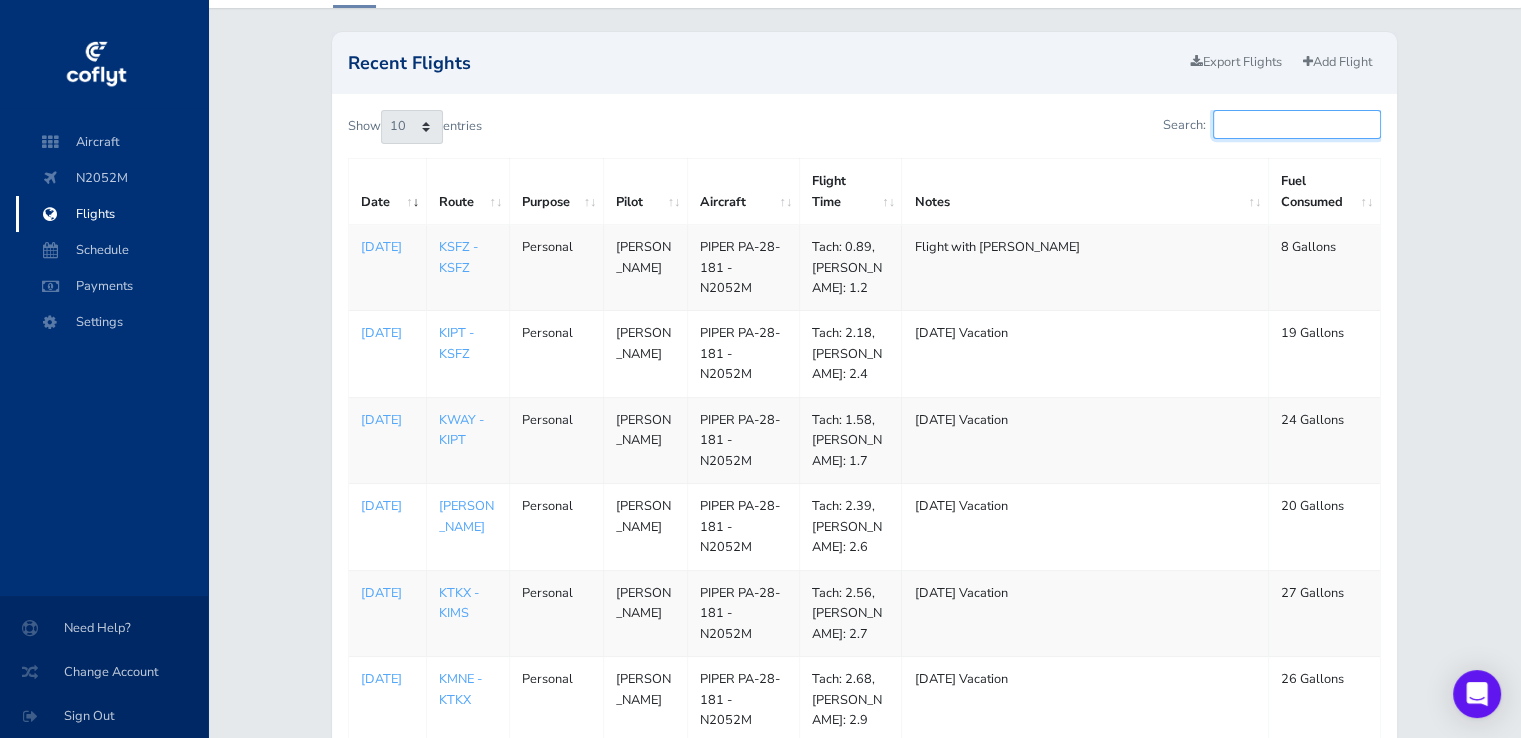 click on "Search:" at bounding box center [1297, 124] 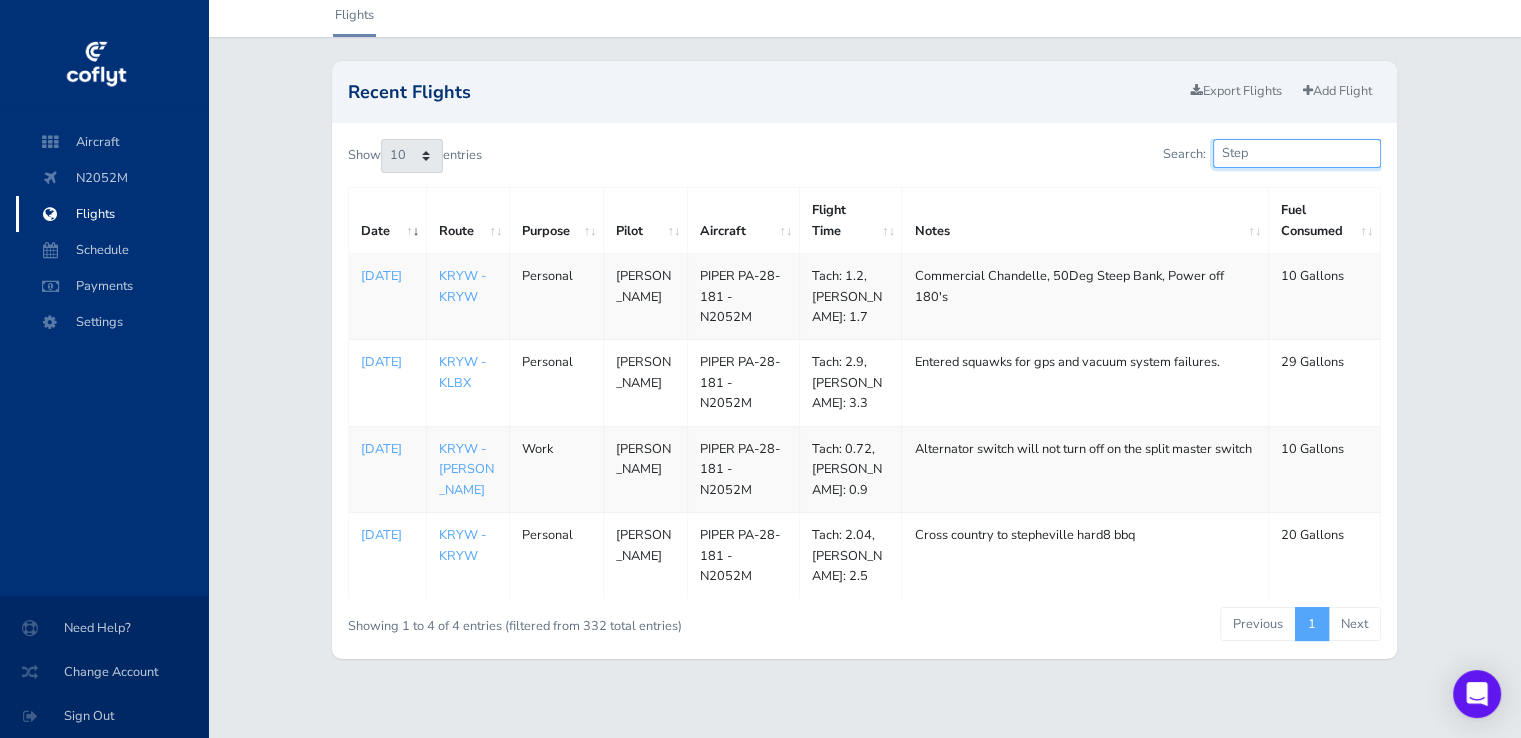 scroll, scrollTop: 0, scrollLeft: 0, axis: both 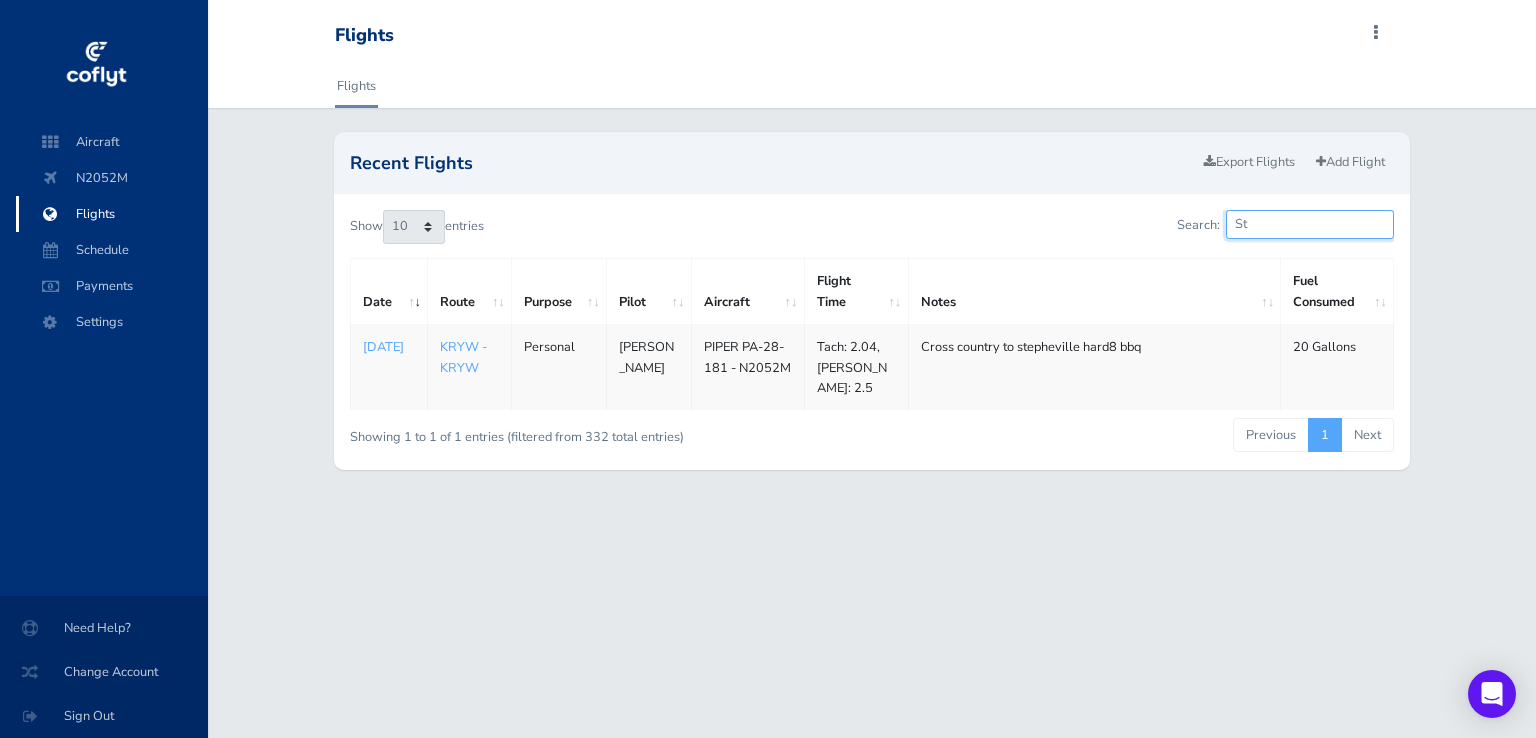 type on "S" 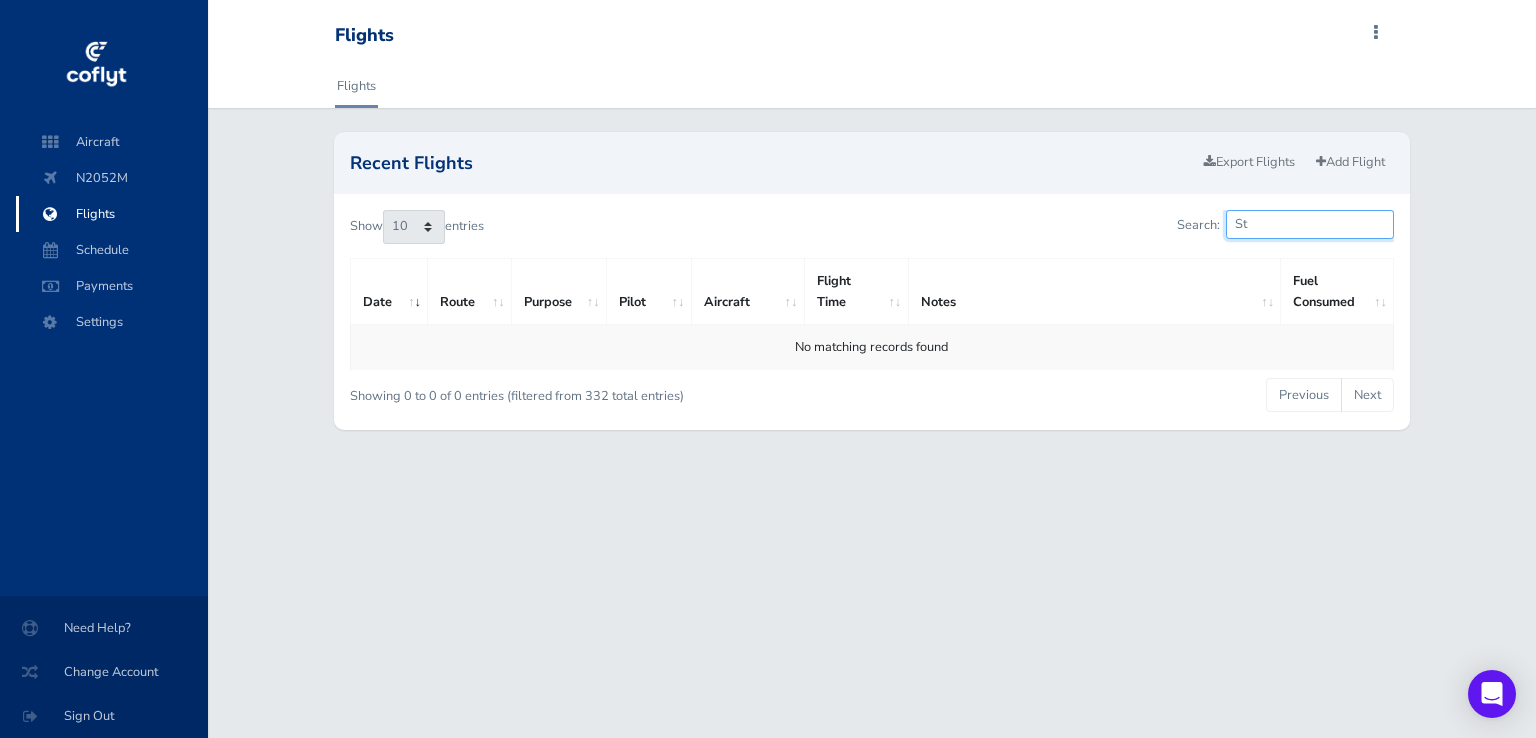 type on "S" 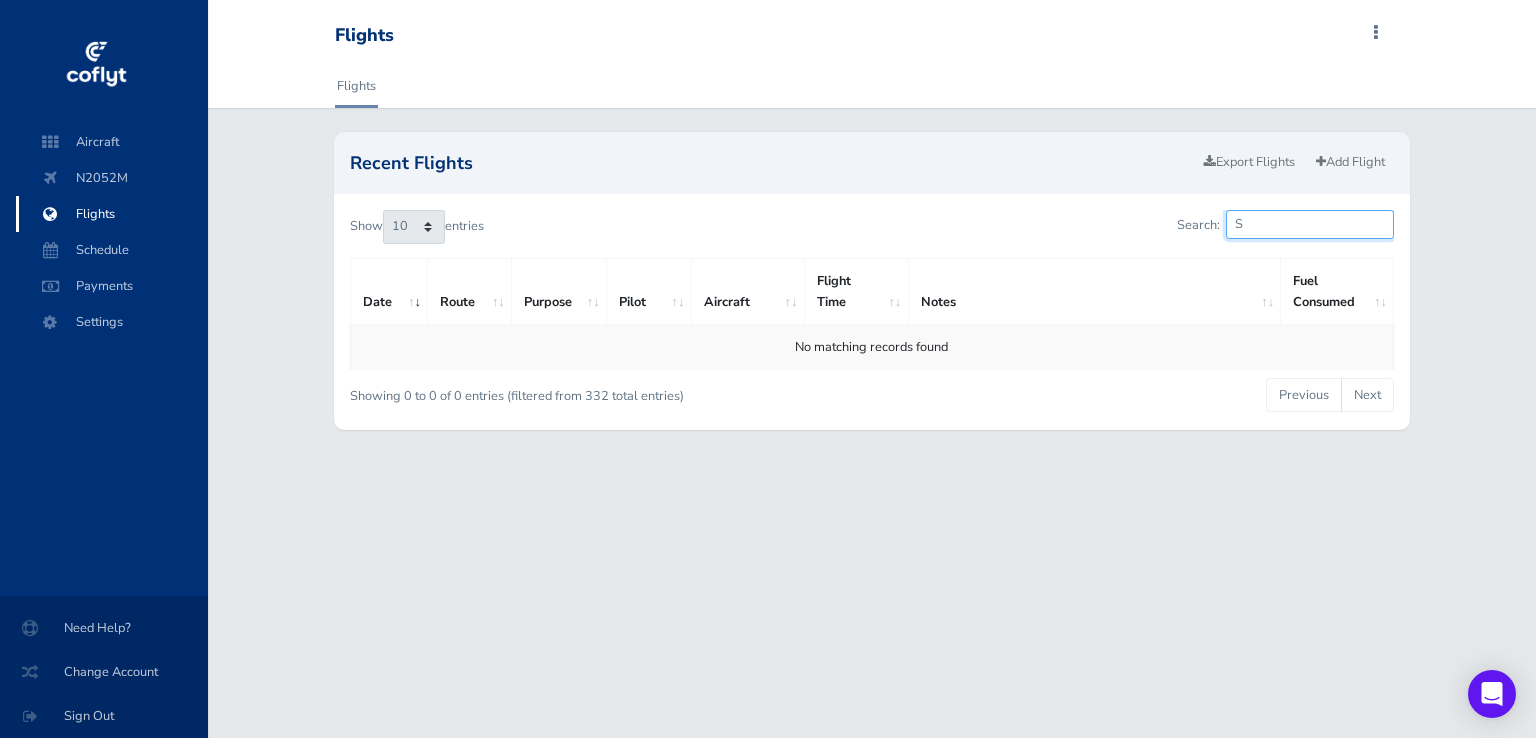 type 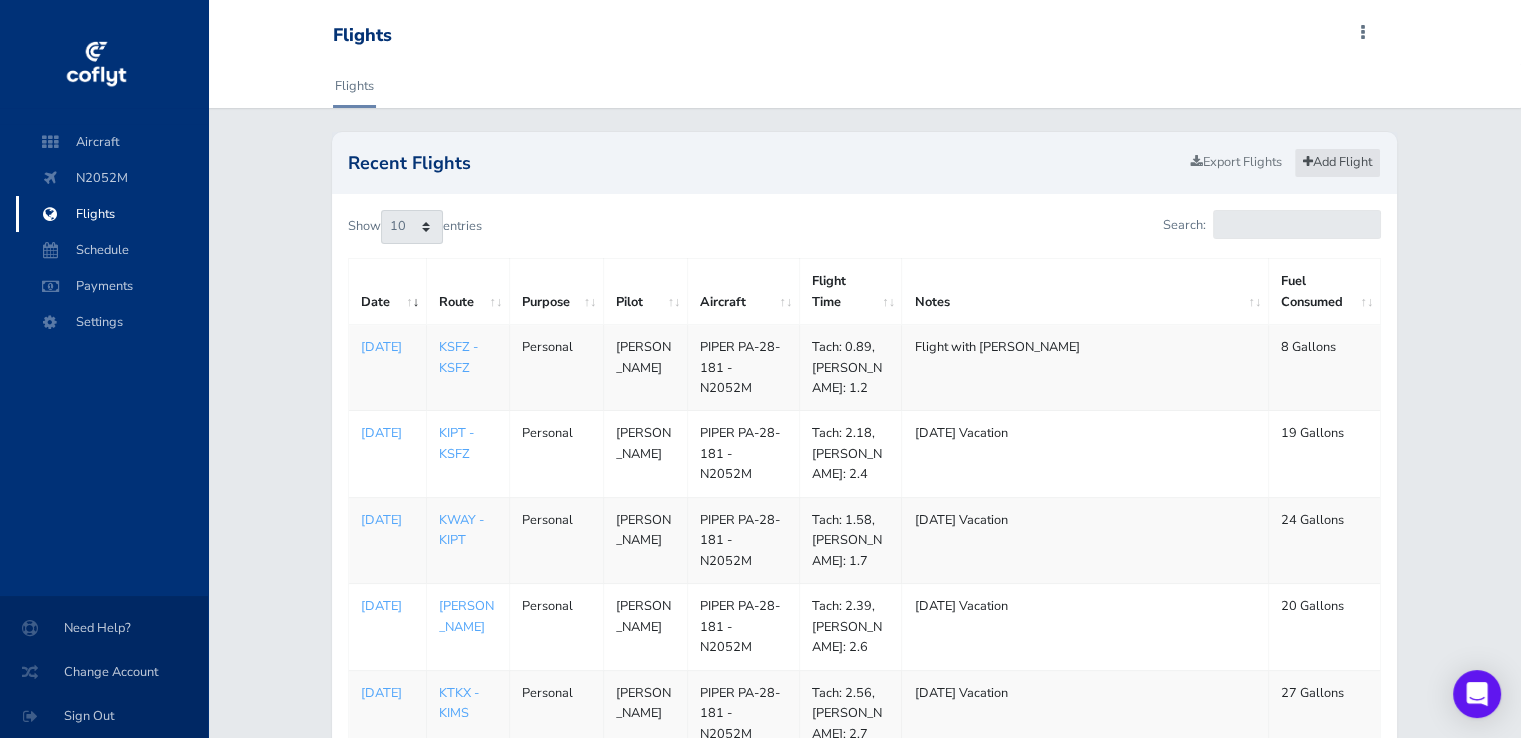 click on "Add Flight" at bounding box center (1337, 162) 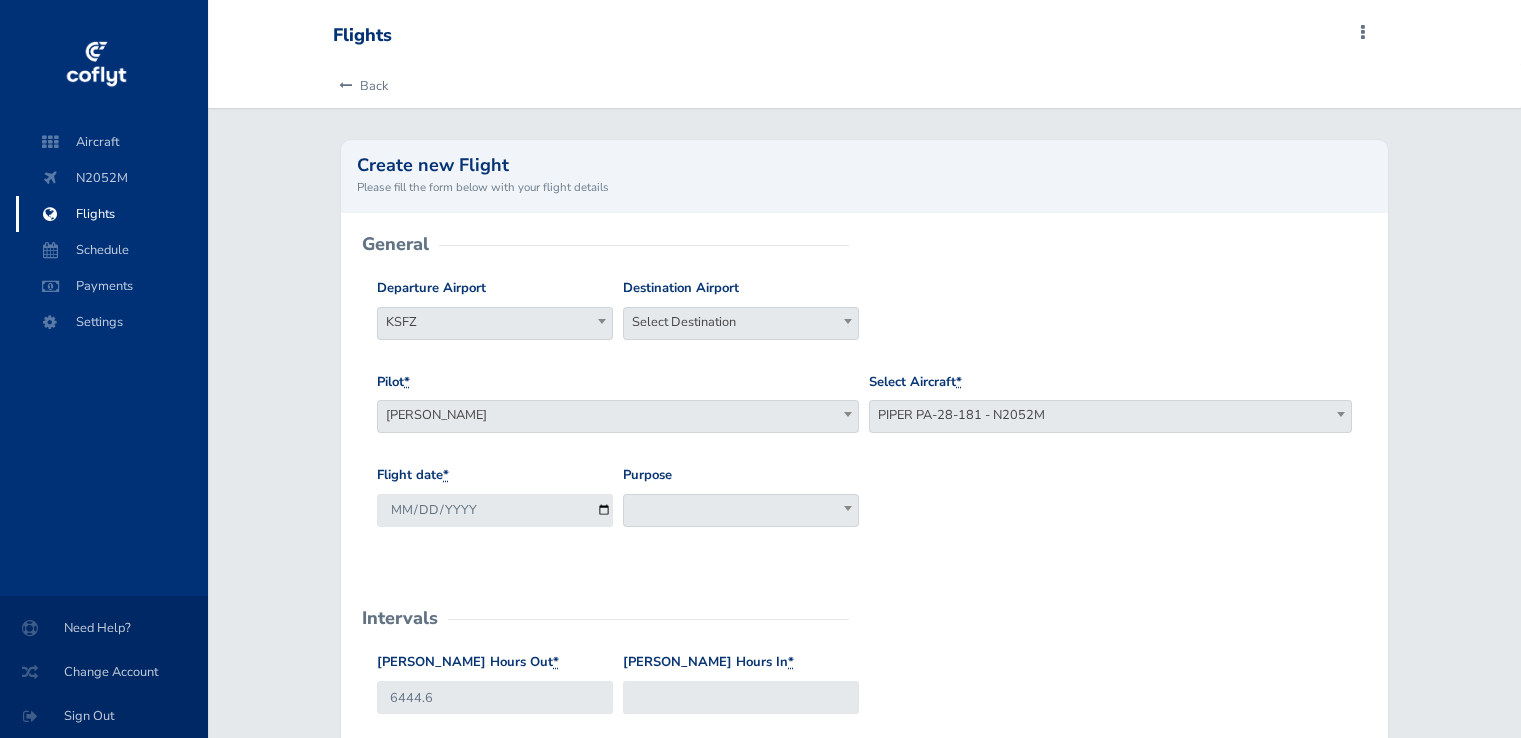 scroll, scrollTop: 0, scrollLeft: 0, axis: both 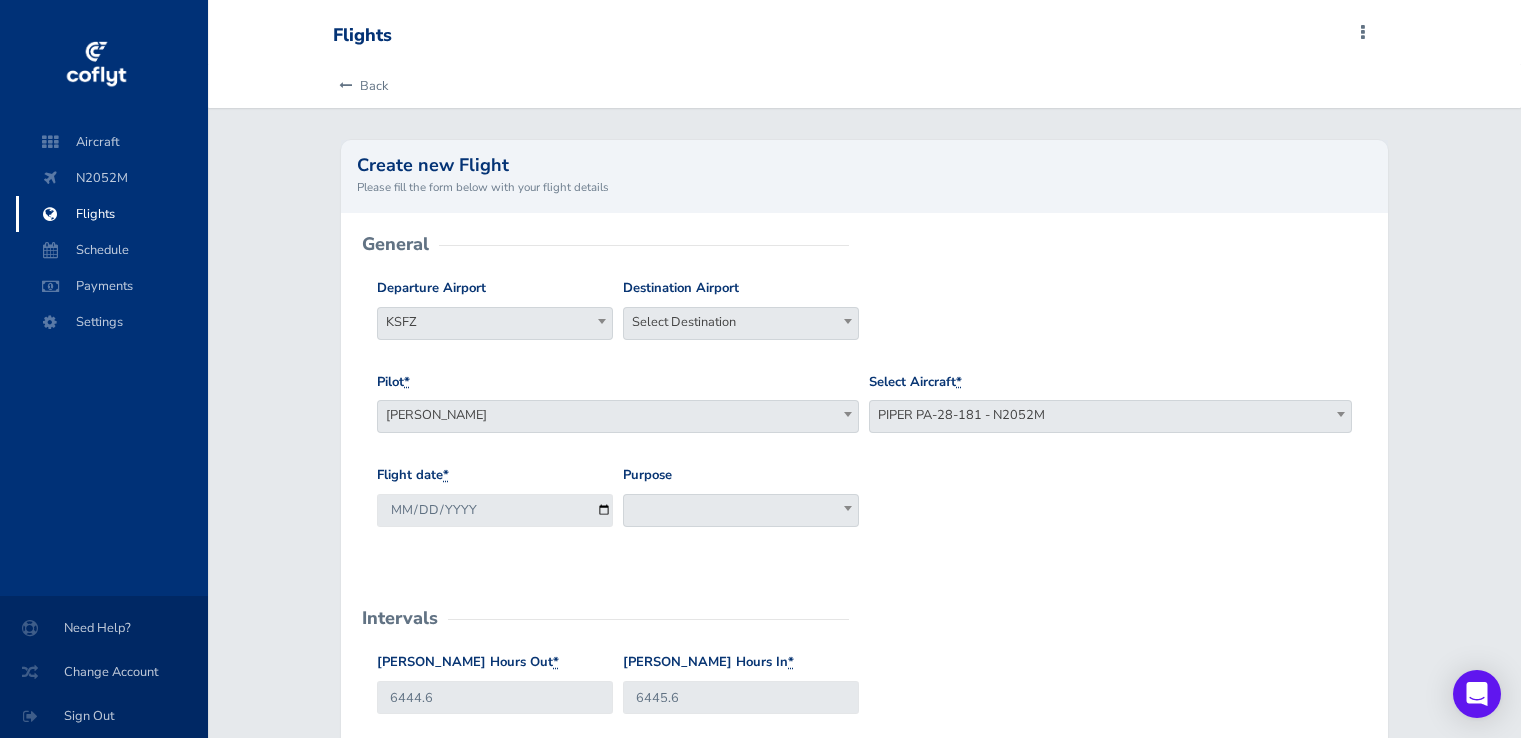select on "Personal" 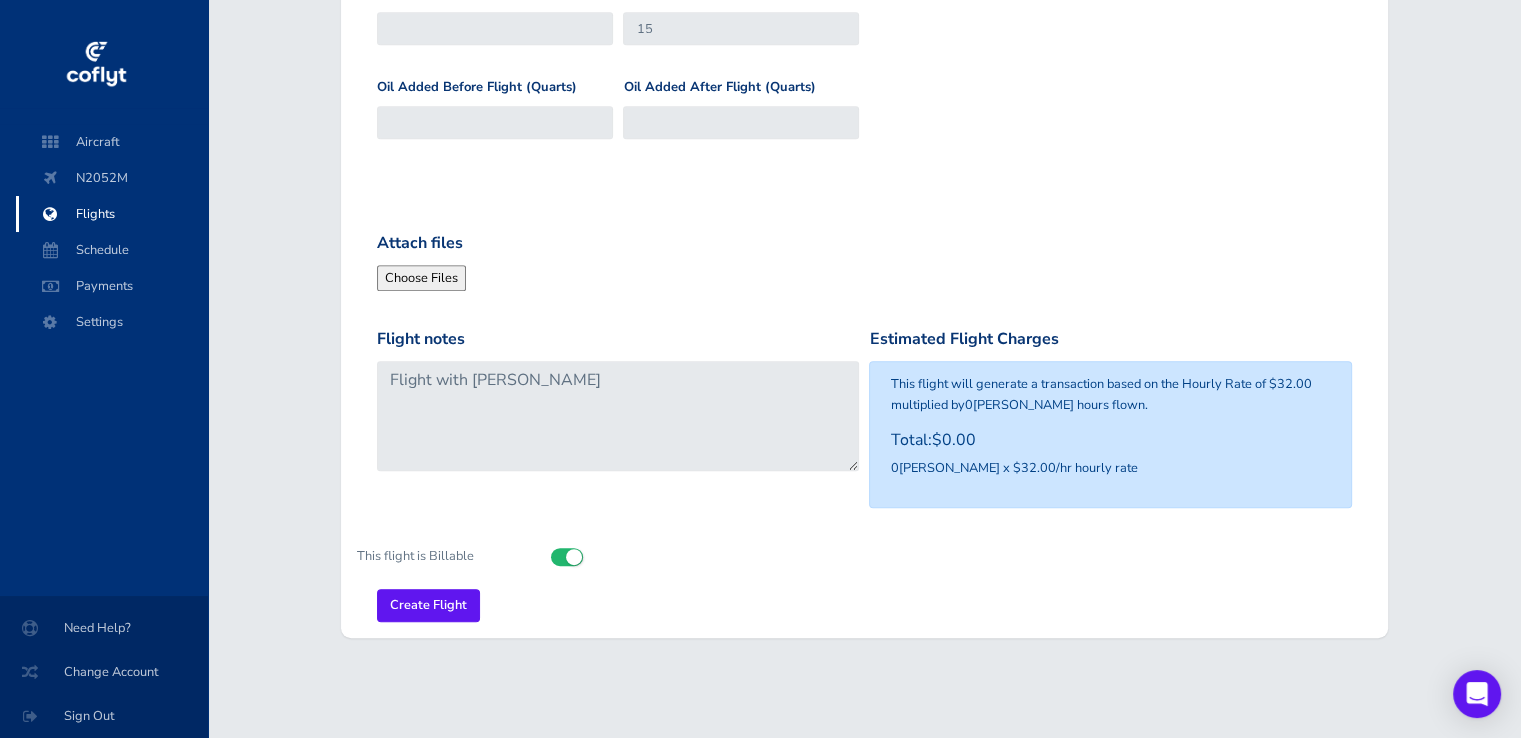 scroll, scrollTop: 0, scrollLeft: 0, axis: both 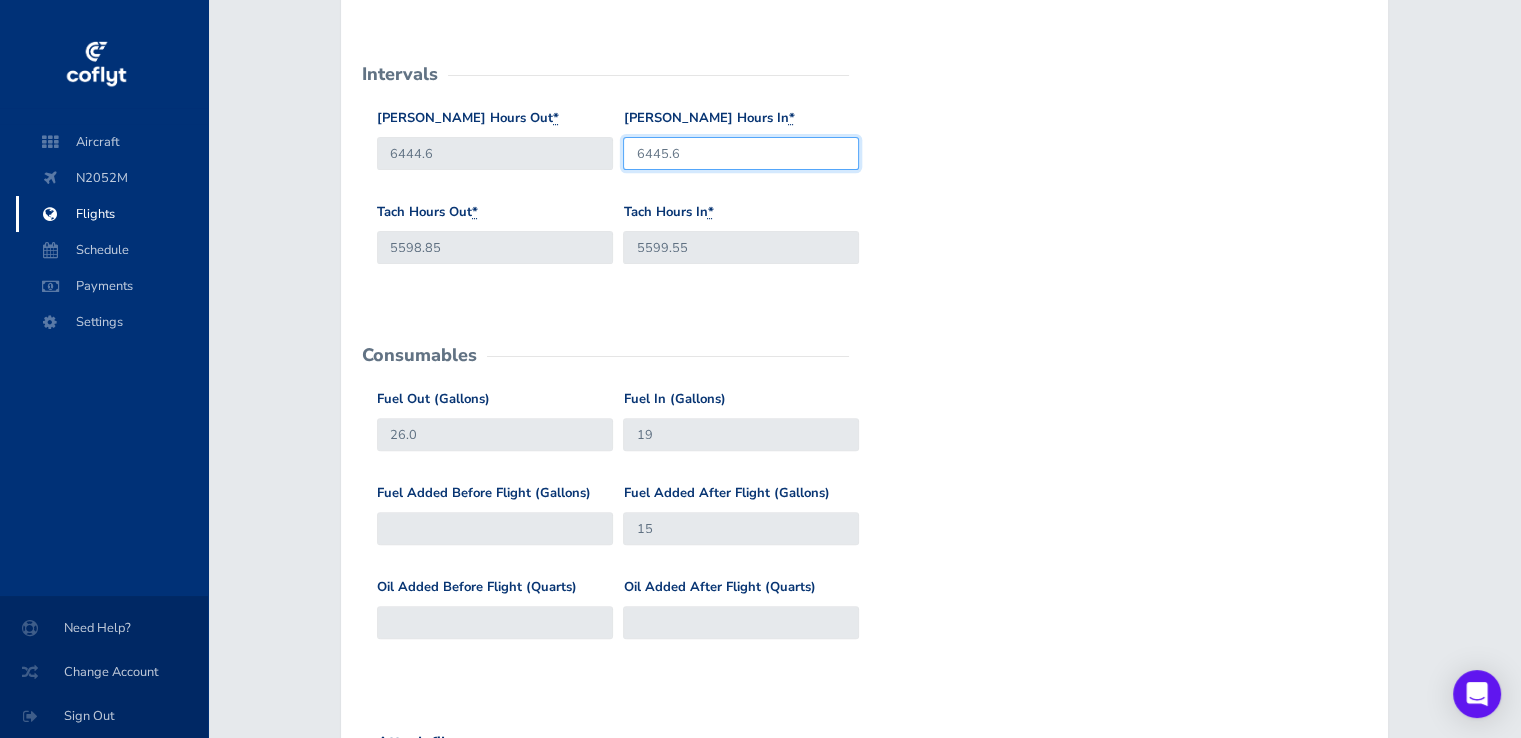 click on "6445.6" at bounding box center (741, 153) 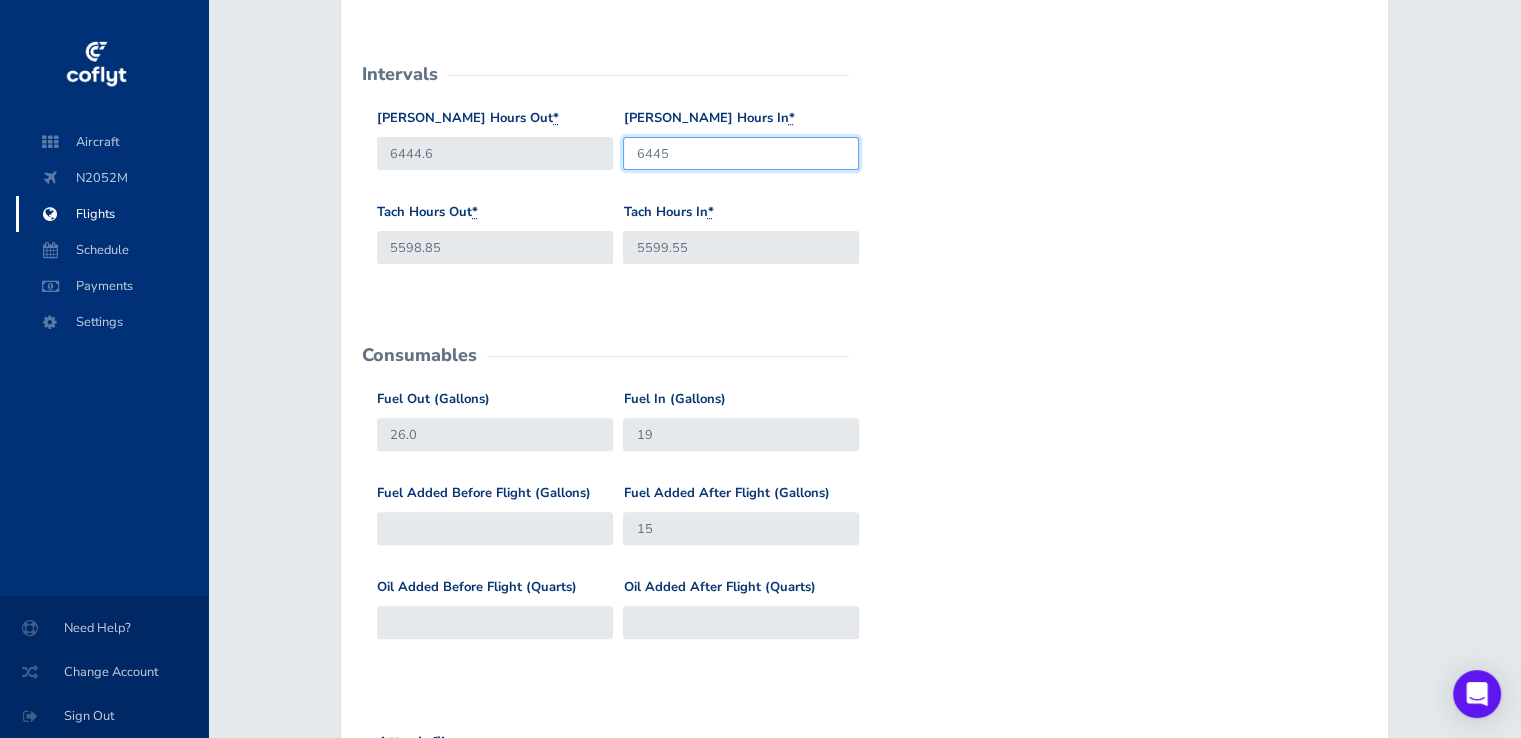 type on "6445.6" 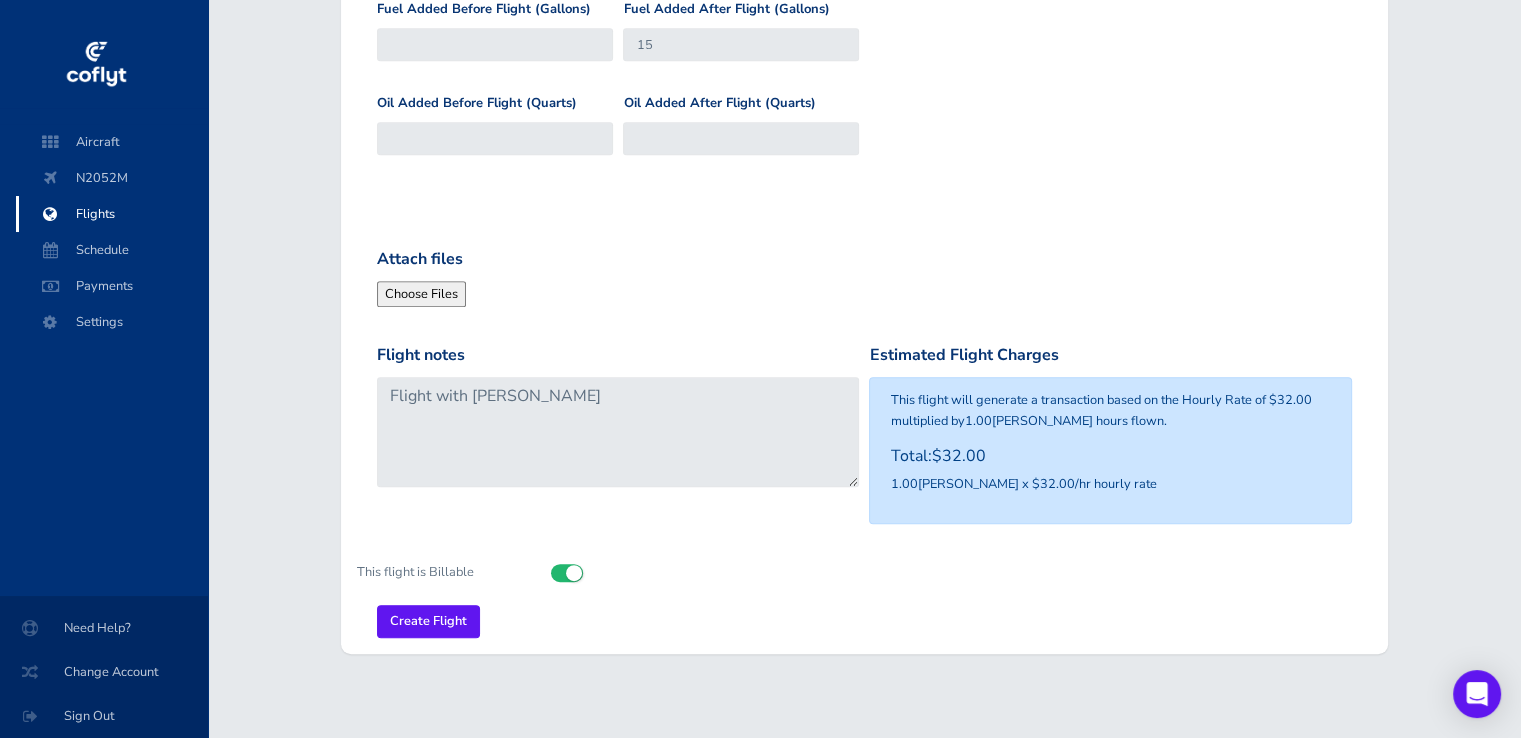 scroll, scrollTop: 1044, scrollLeft: 0, axis: vertical 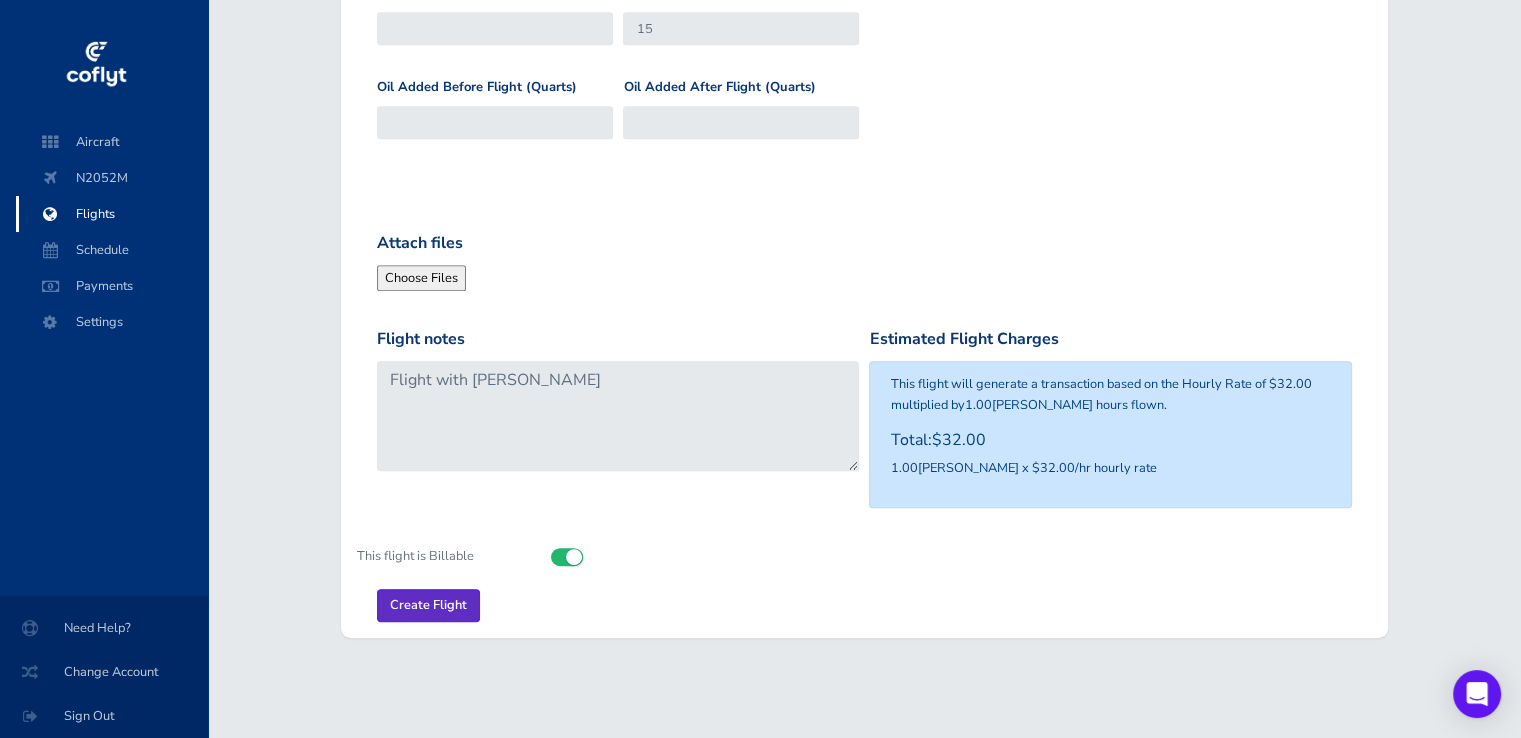 click on "Create Flight" at bounding box center [428, 605] 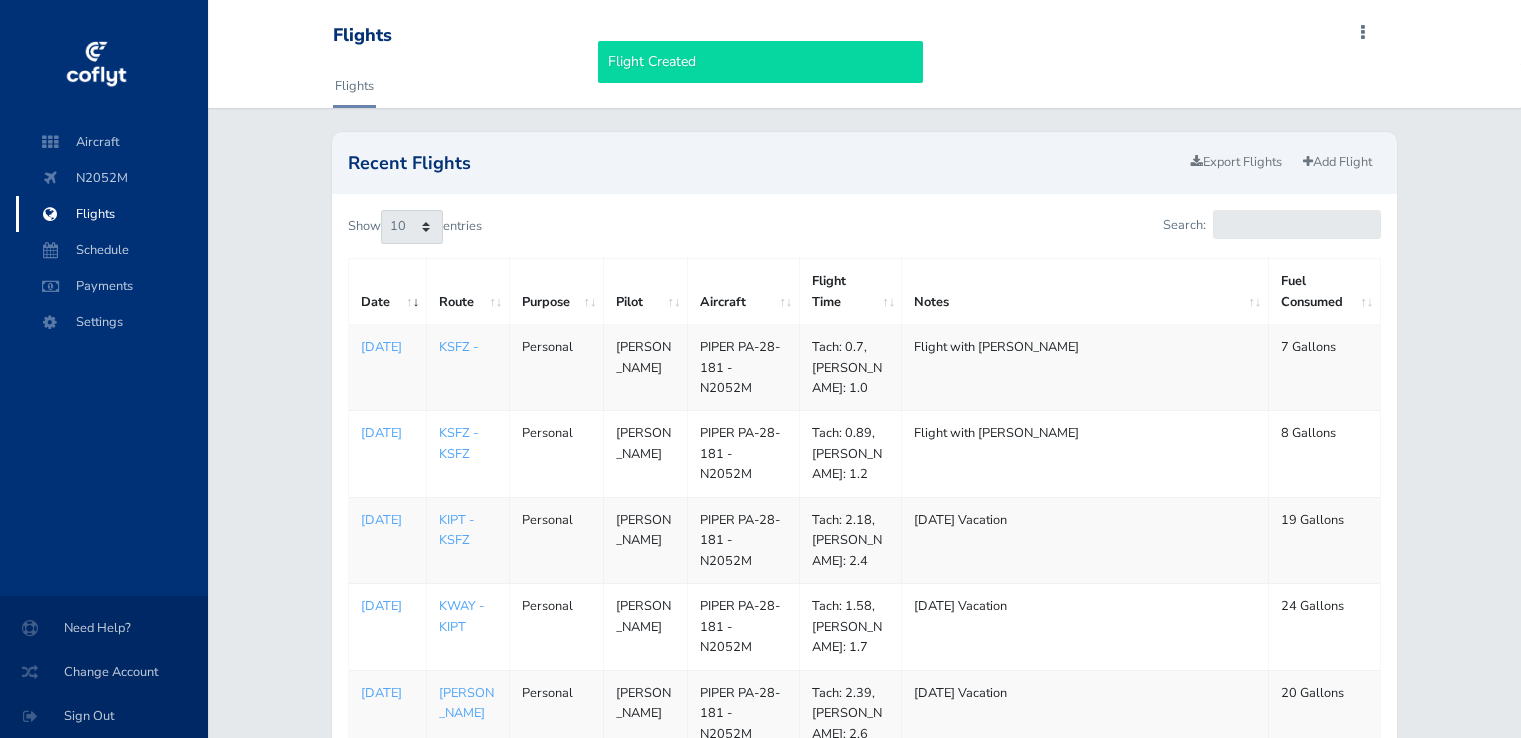 scroll, scrollTop: 0, scrollLeft: 0, axis: both 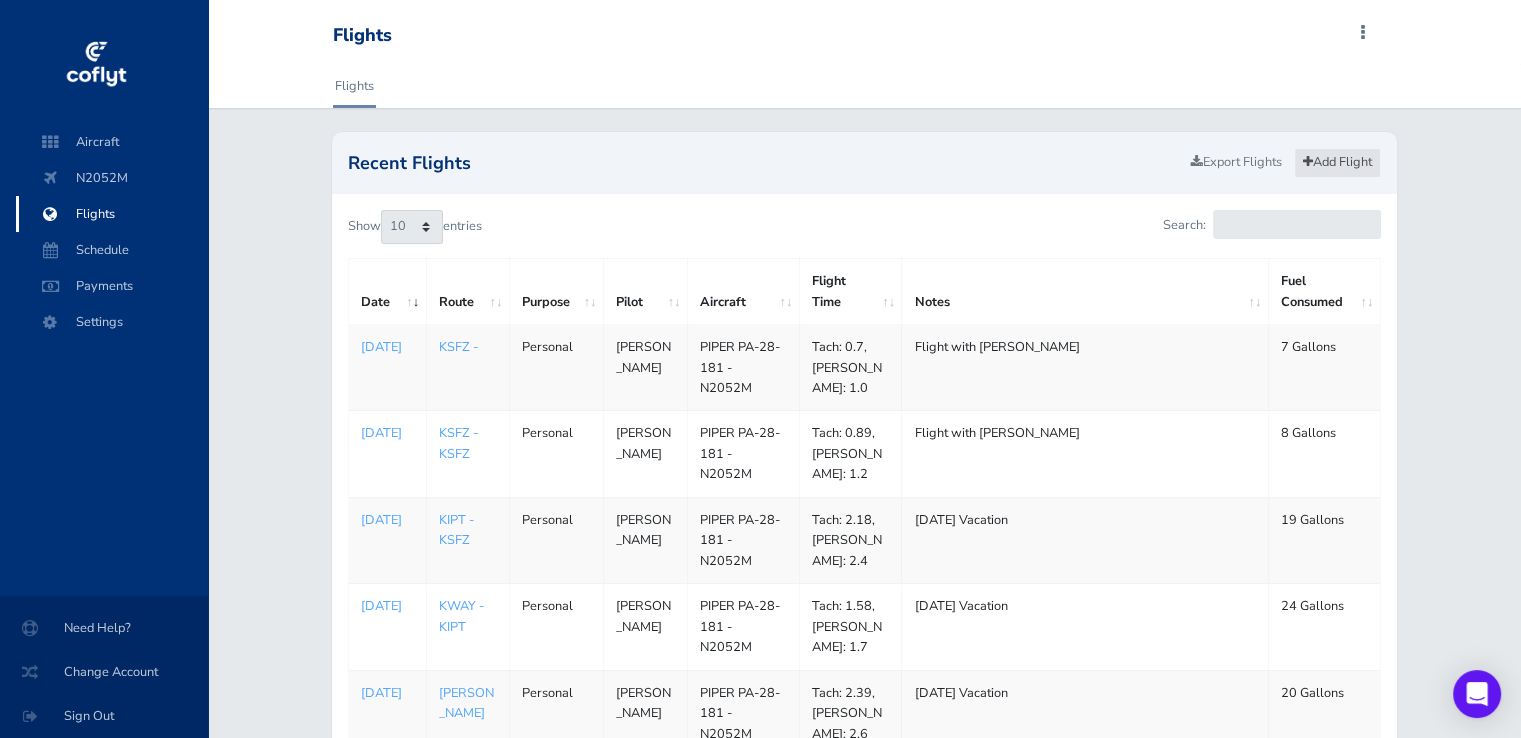 click on "Add Flight" at bounding box center [1337, 162] 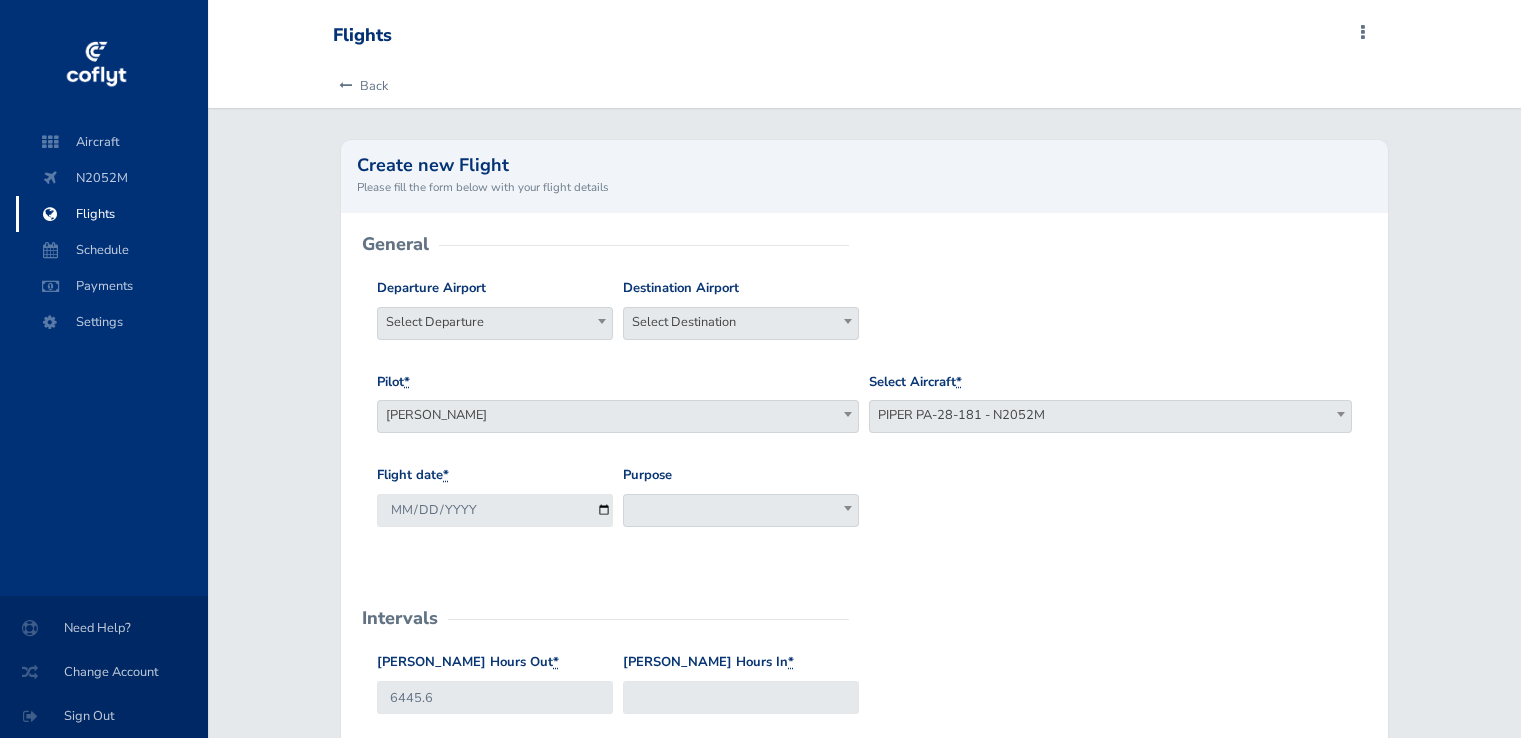 scroll, scrollTop: 0, scrollLeft: 0, axis: both 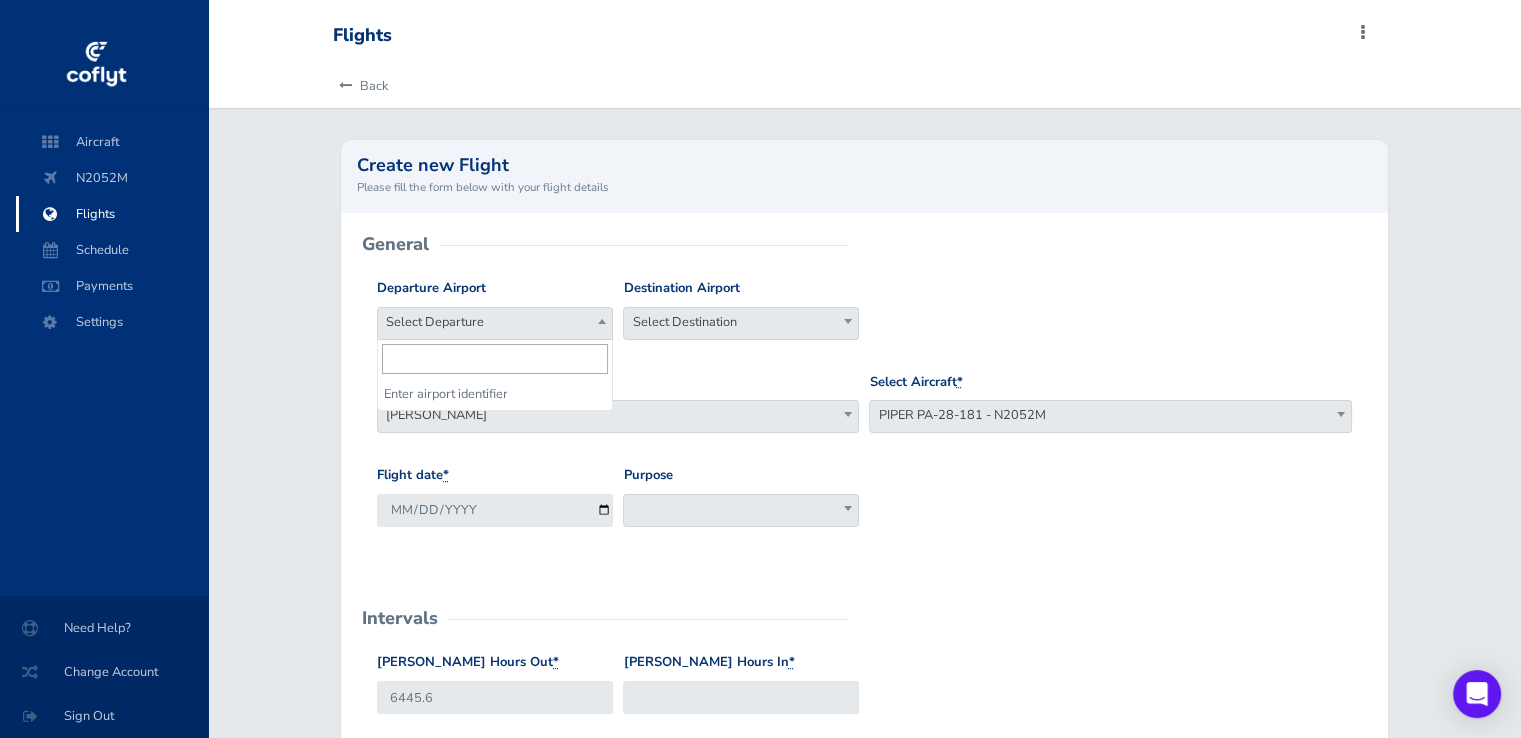 click on "Select Departure" at bounding box center (495, 322) 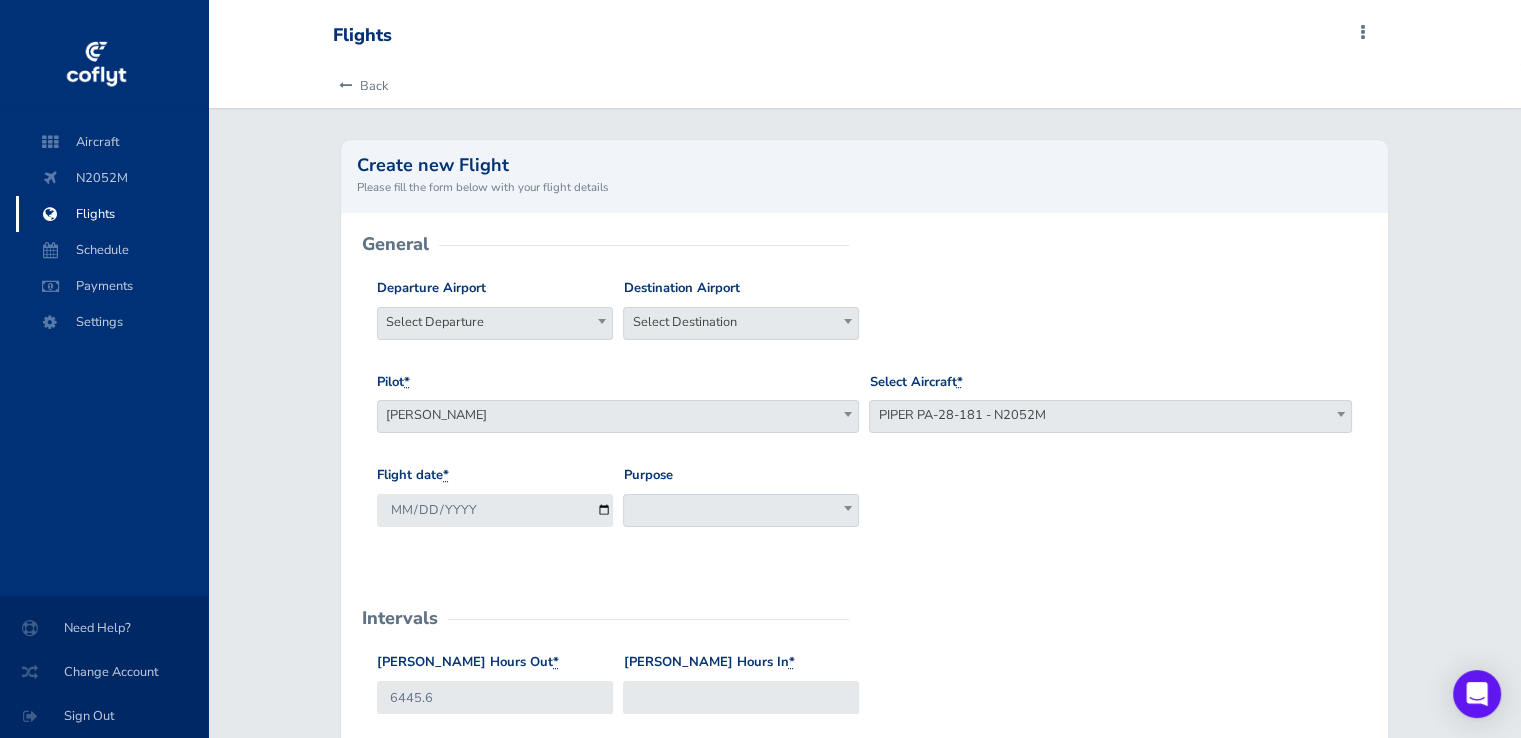 click on "Select Departure" at bounding box center [495, 322] 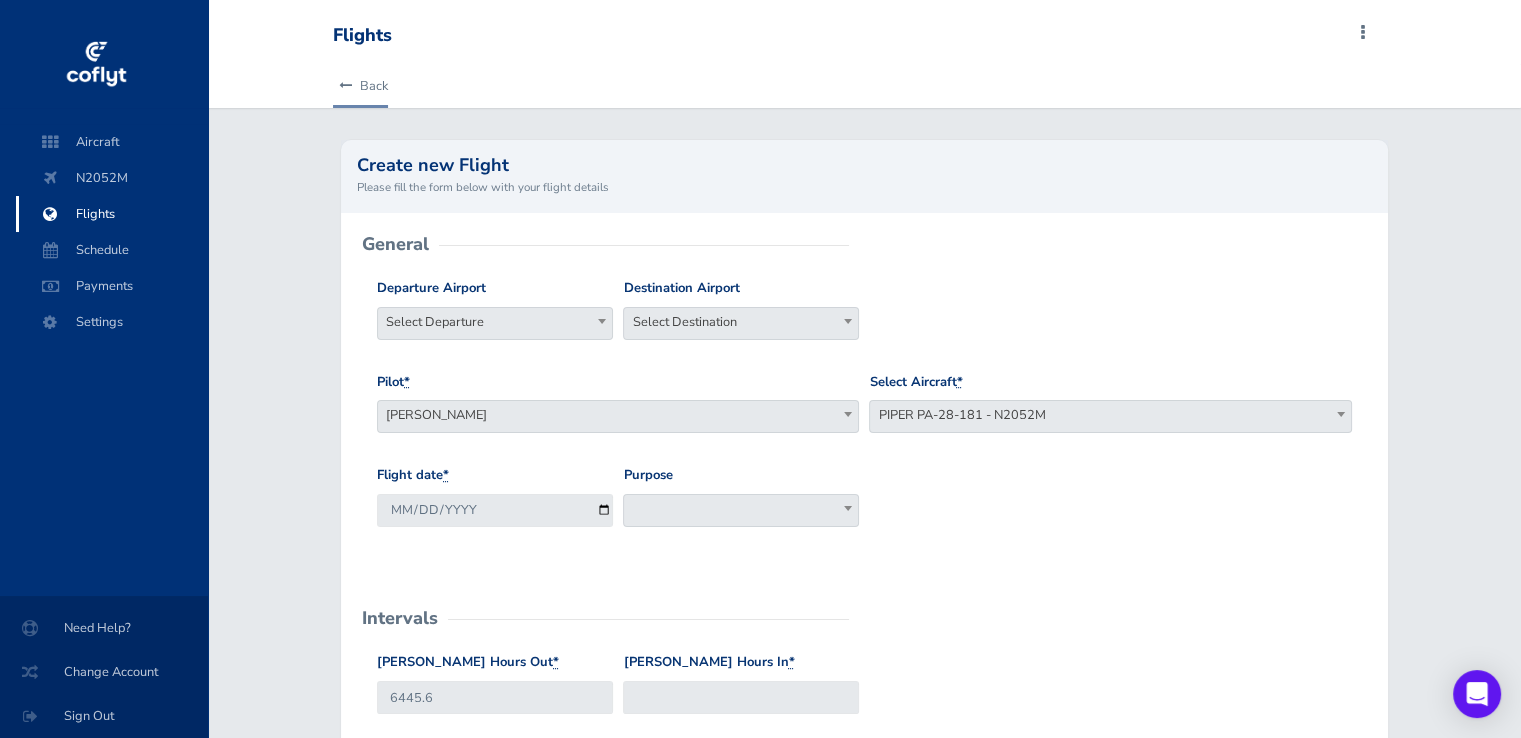 click on "Back" at bounding box center (360, 86) 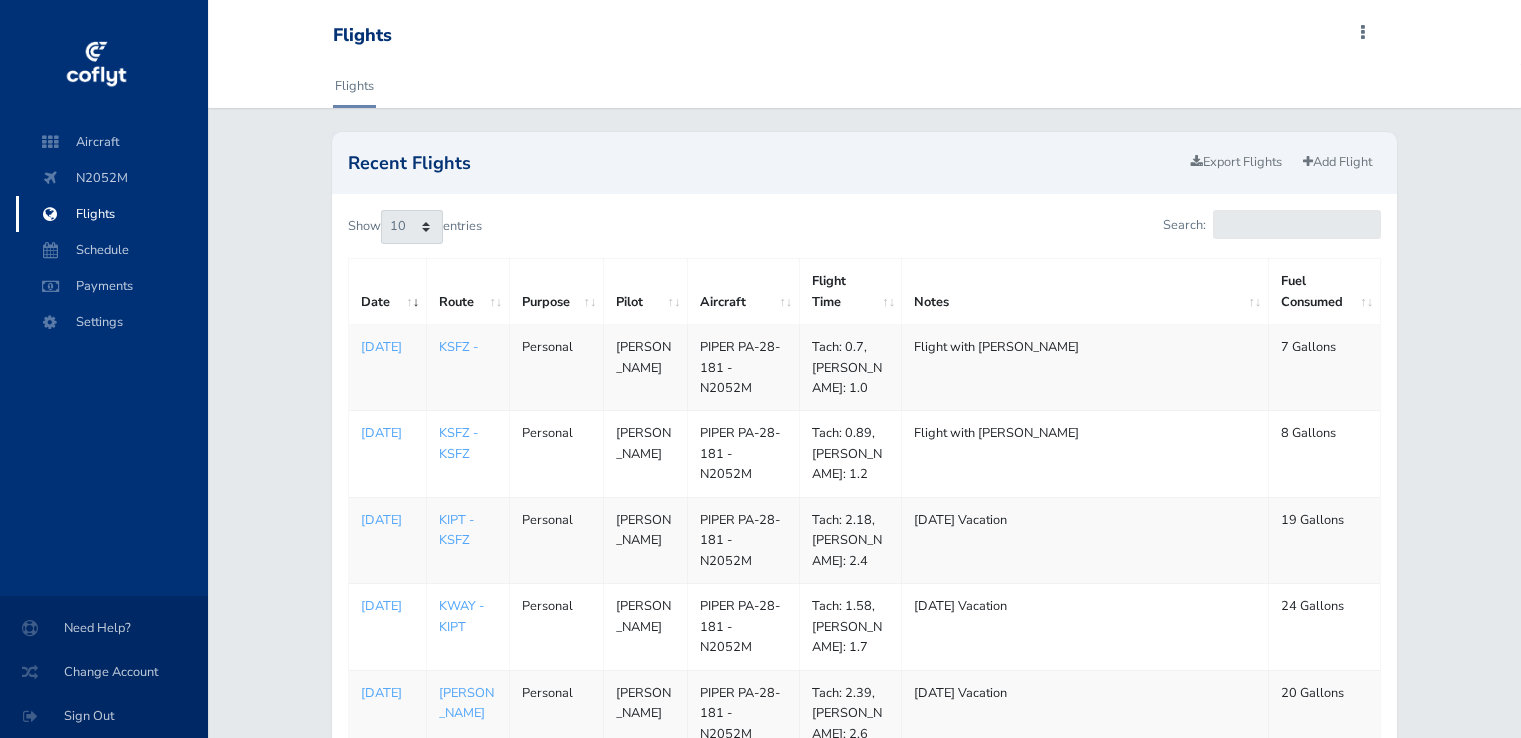 scroll, scrollTop: 0, scrollLeft: 0, axis: both 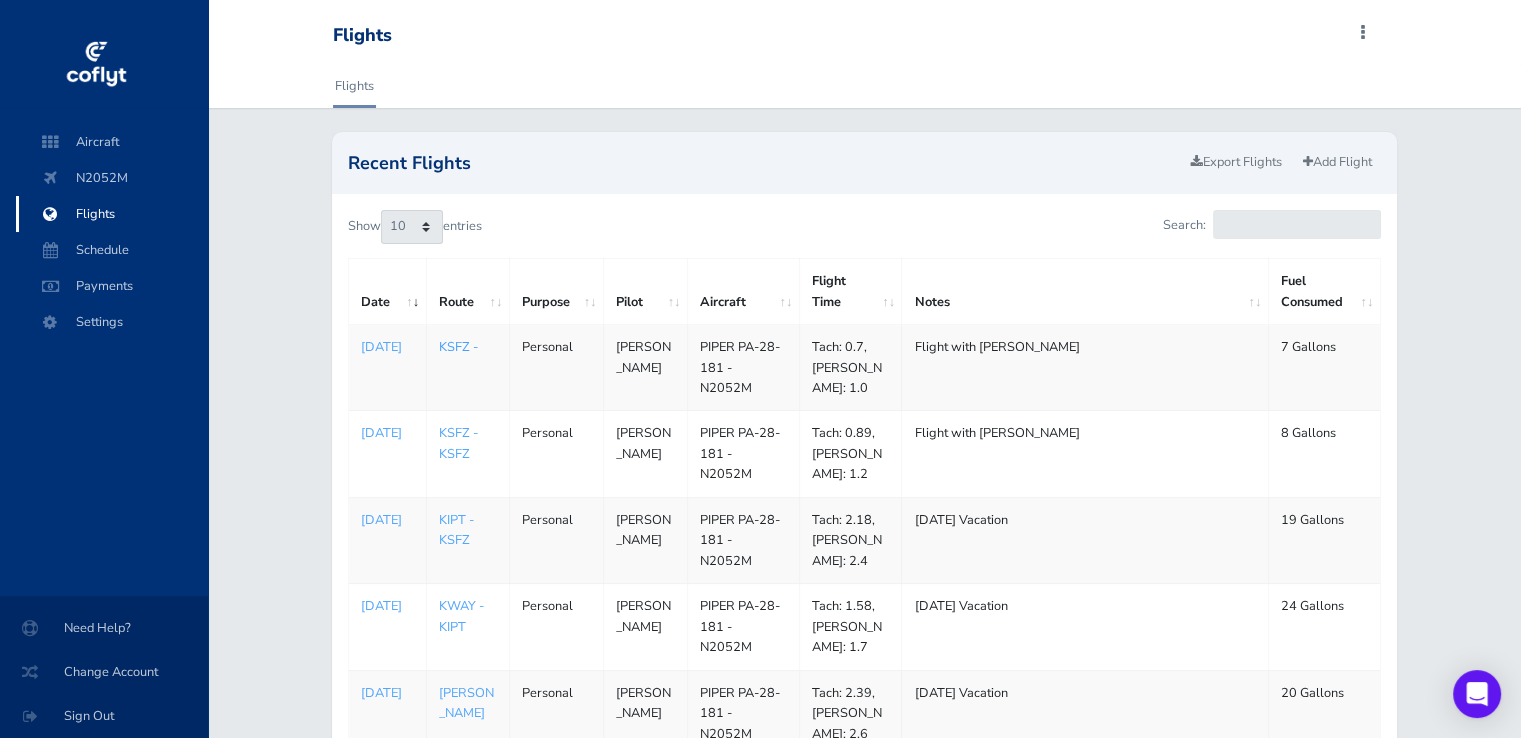 click on "KSFZ -" at bounding box center [458, 347] 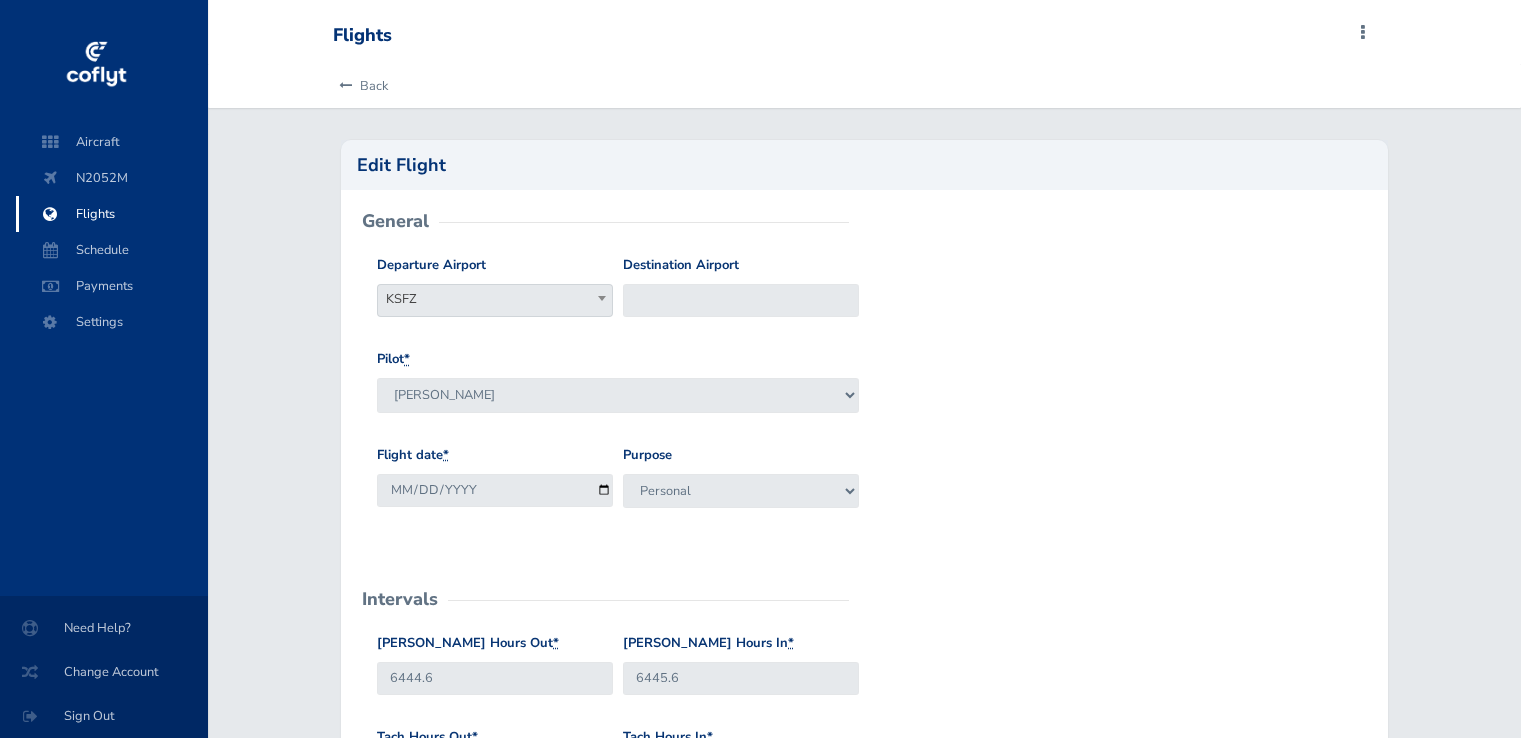 scroll, scrollTop: 0, scrollLeft: 0, axis: both 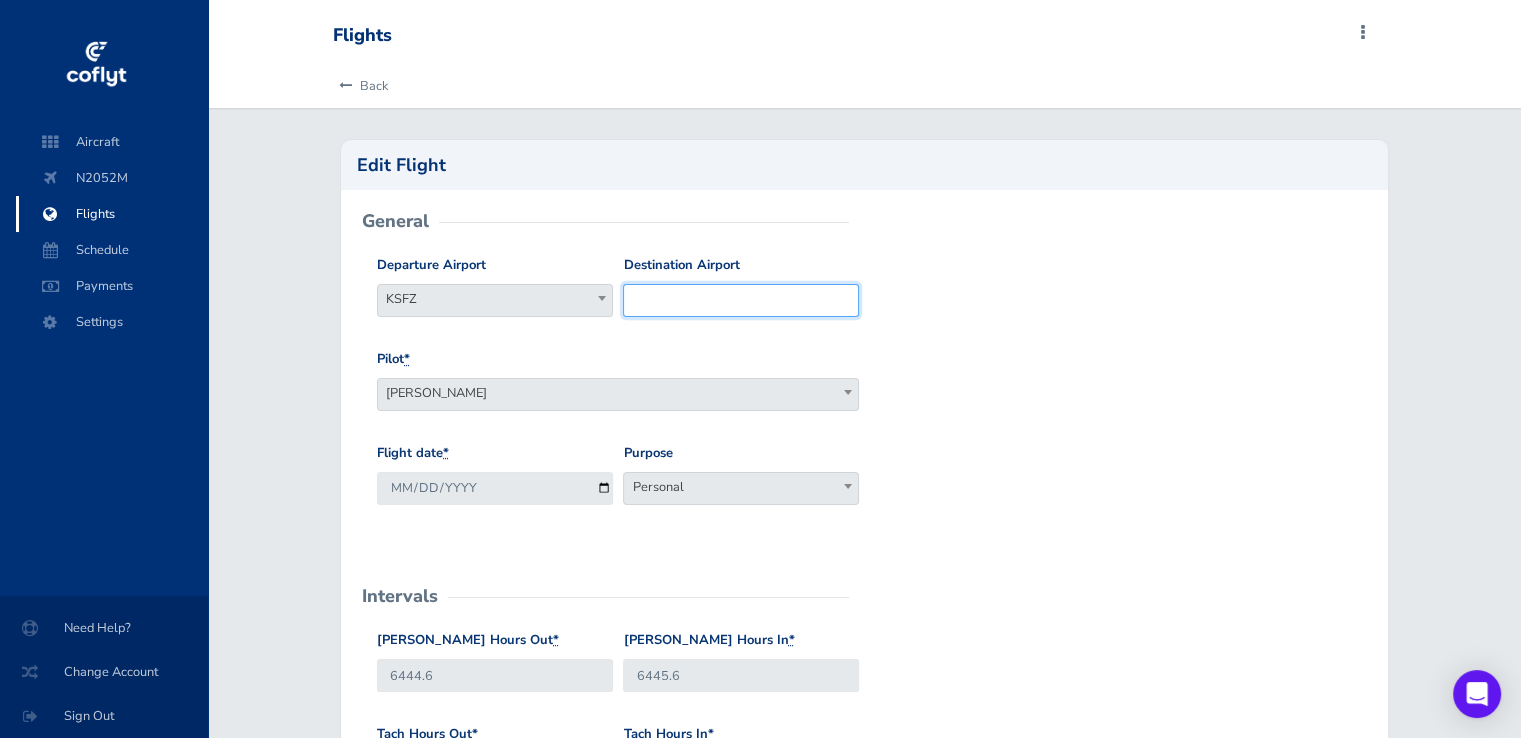 click on "Destination Airport" at bounding box center (741, 300) 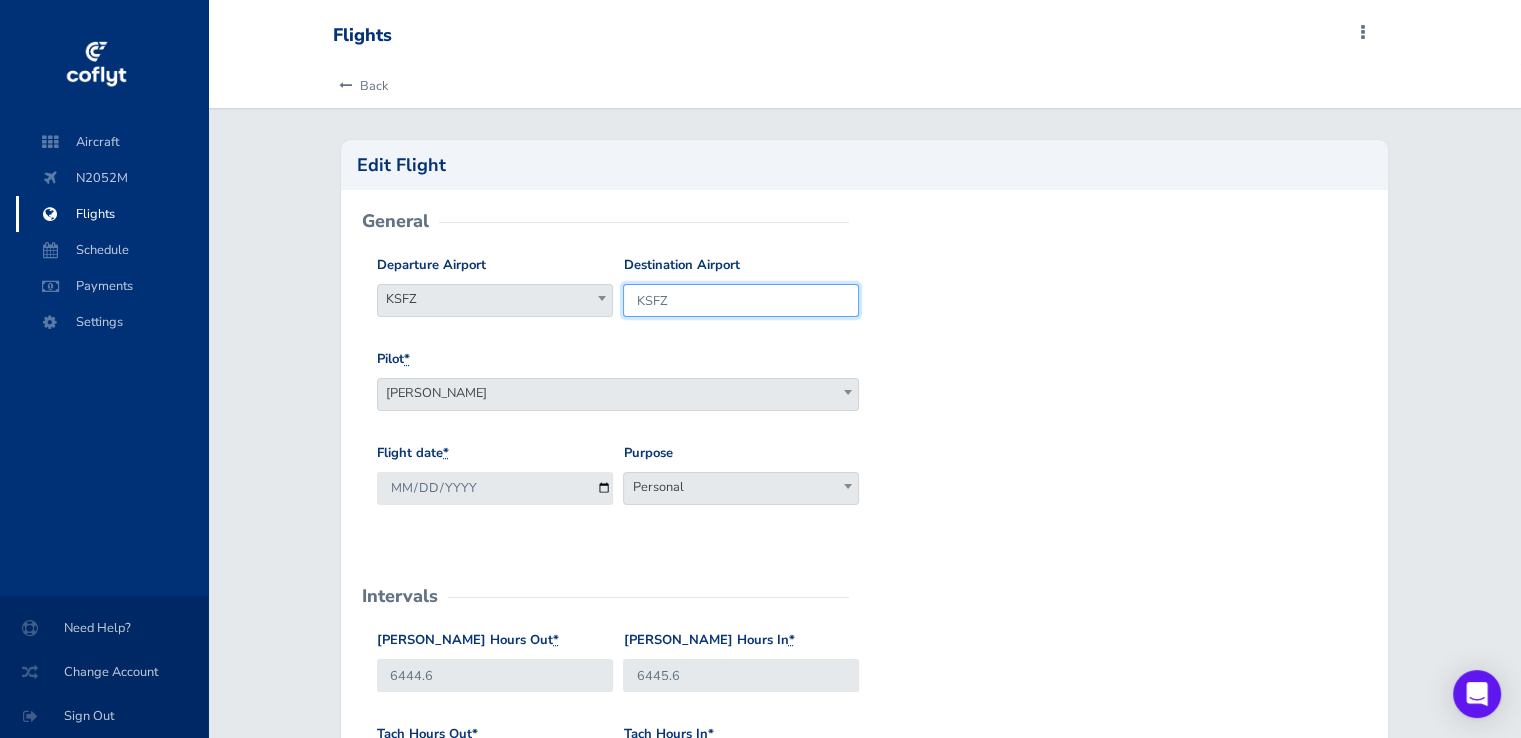 type on "KSFZ" 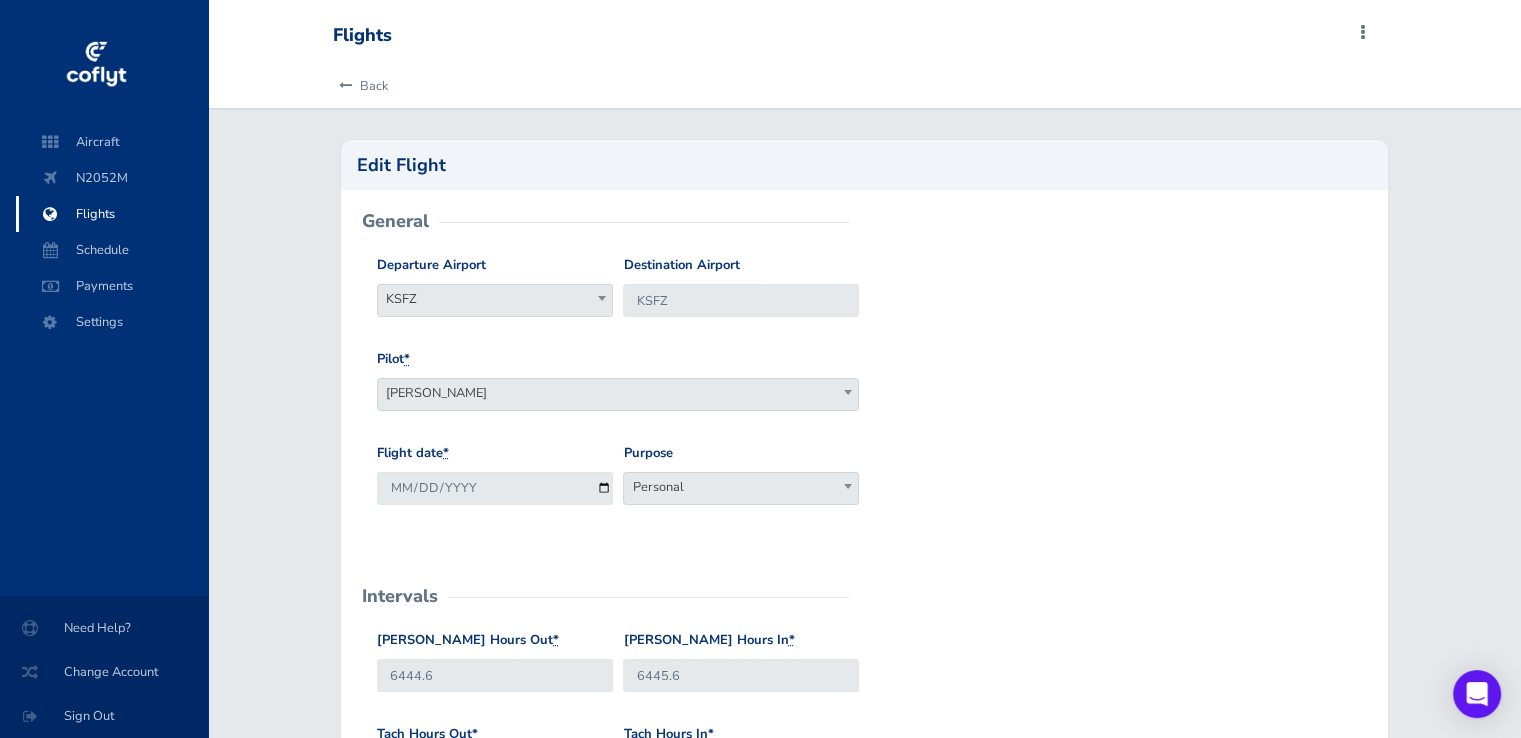click on "Pilot  * Dehnel, Kris
Azevedo, Dalmer
Rosenberger, Tom
Bob Gloris
Barry Casebeer
Garner Thompson
Carlsons
Cole Turner
Todd Hoyle
Landon Harvey Todd Hoyle" at bounding box center [864, 396] 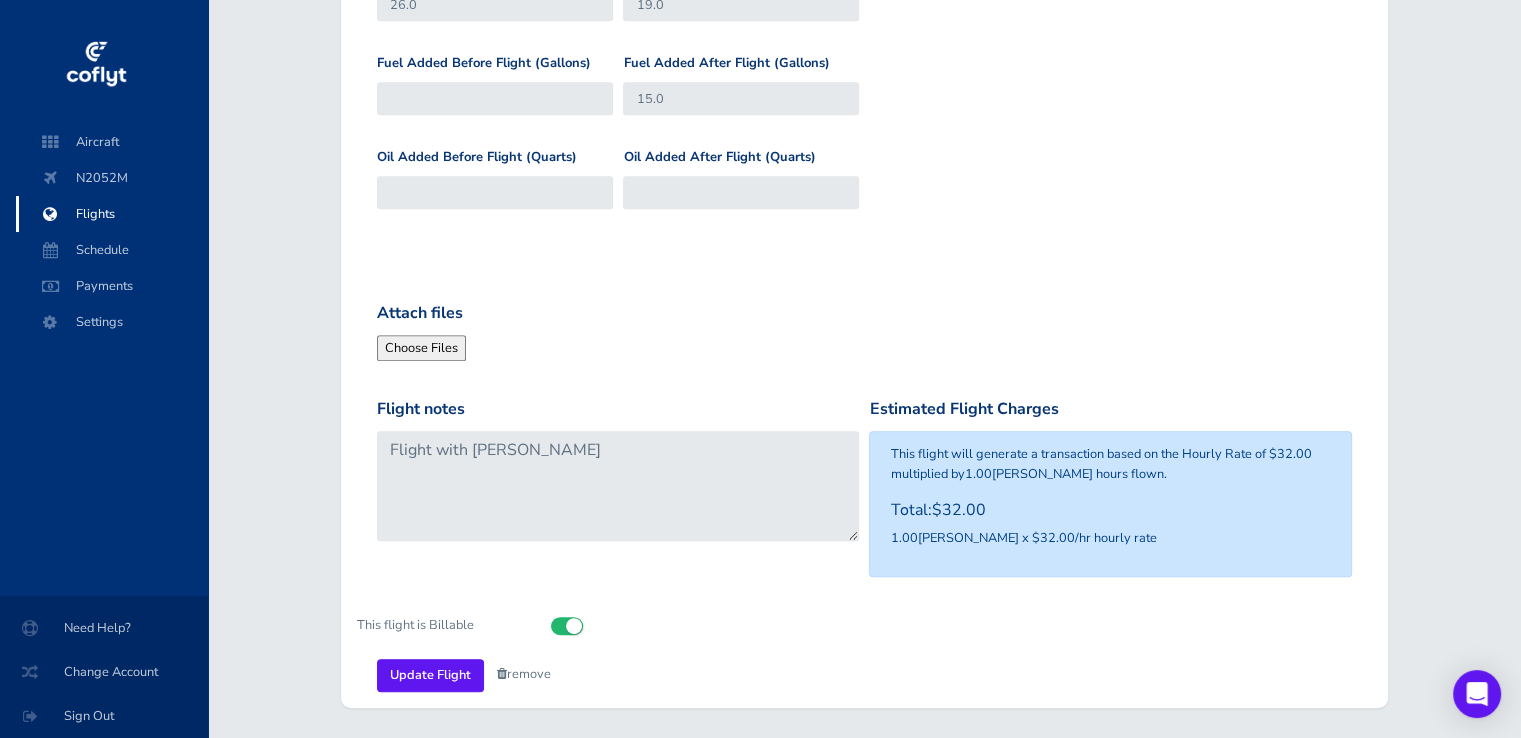 scroll, scrollTop: 1000, scrollLeft: 0, axis: vertical 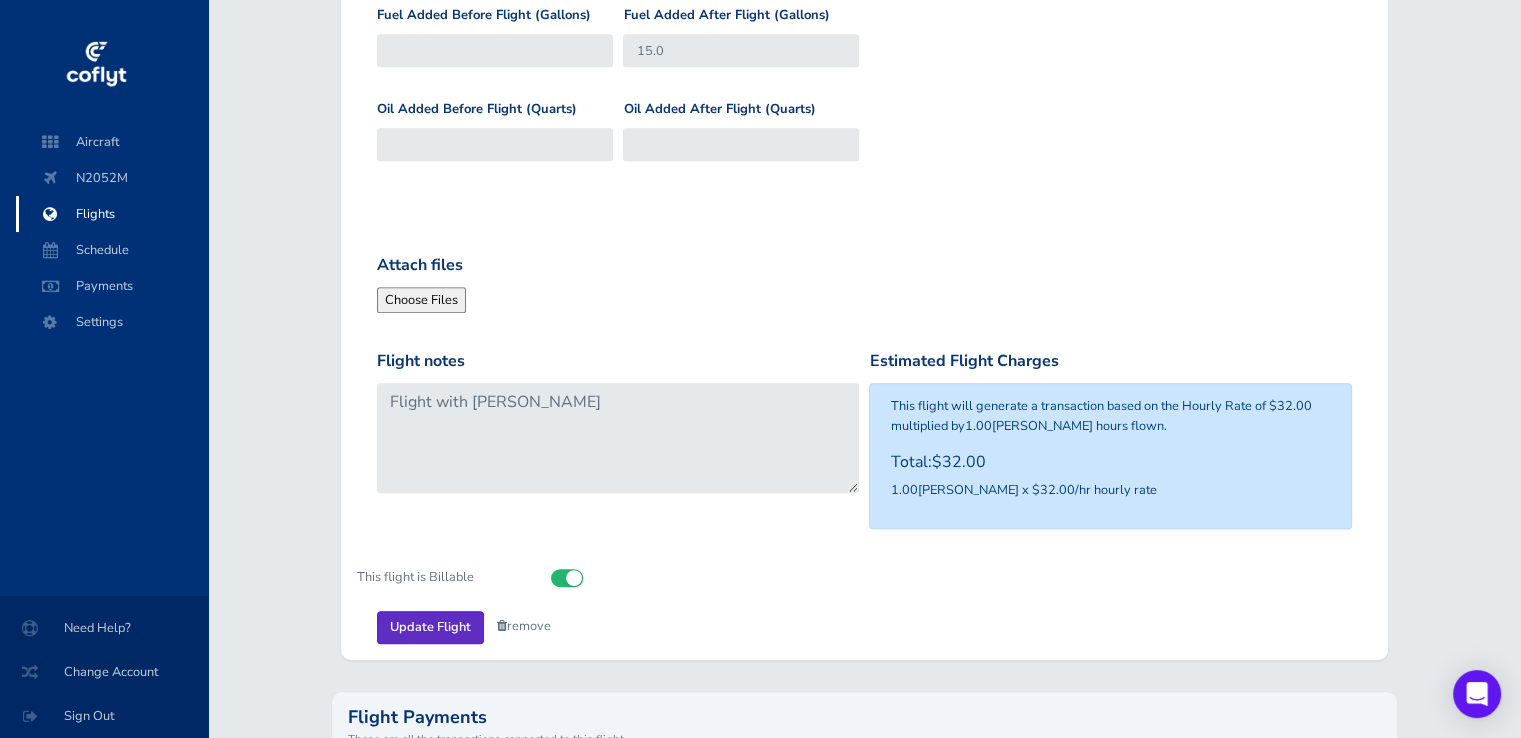 click on "Update Flight" at bounding box center [430, 627] 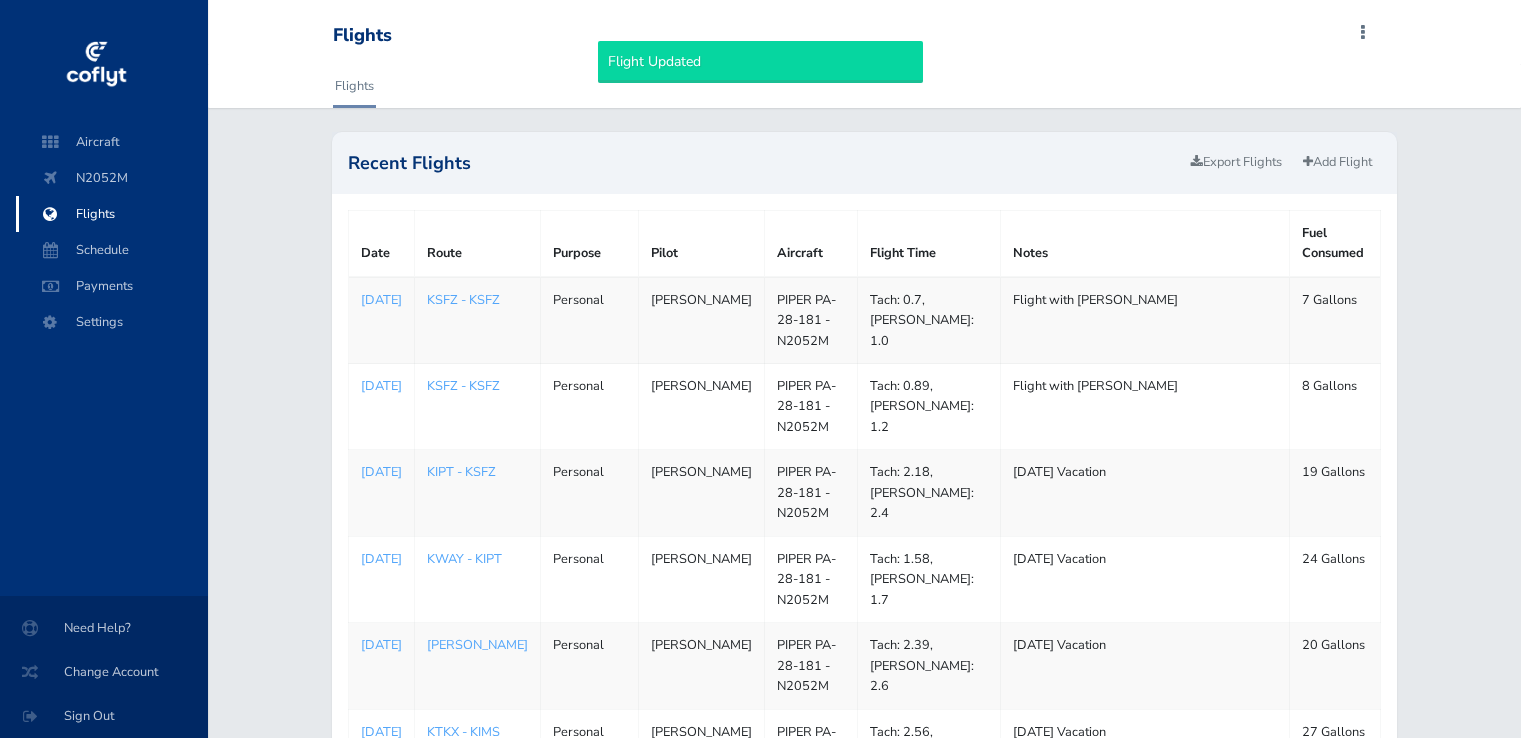 scroll, scrollTop: 0, scrollLeft: 0, axis: both 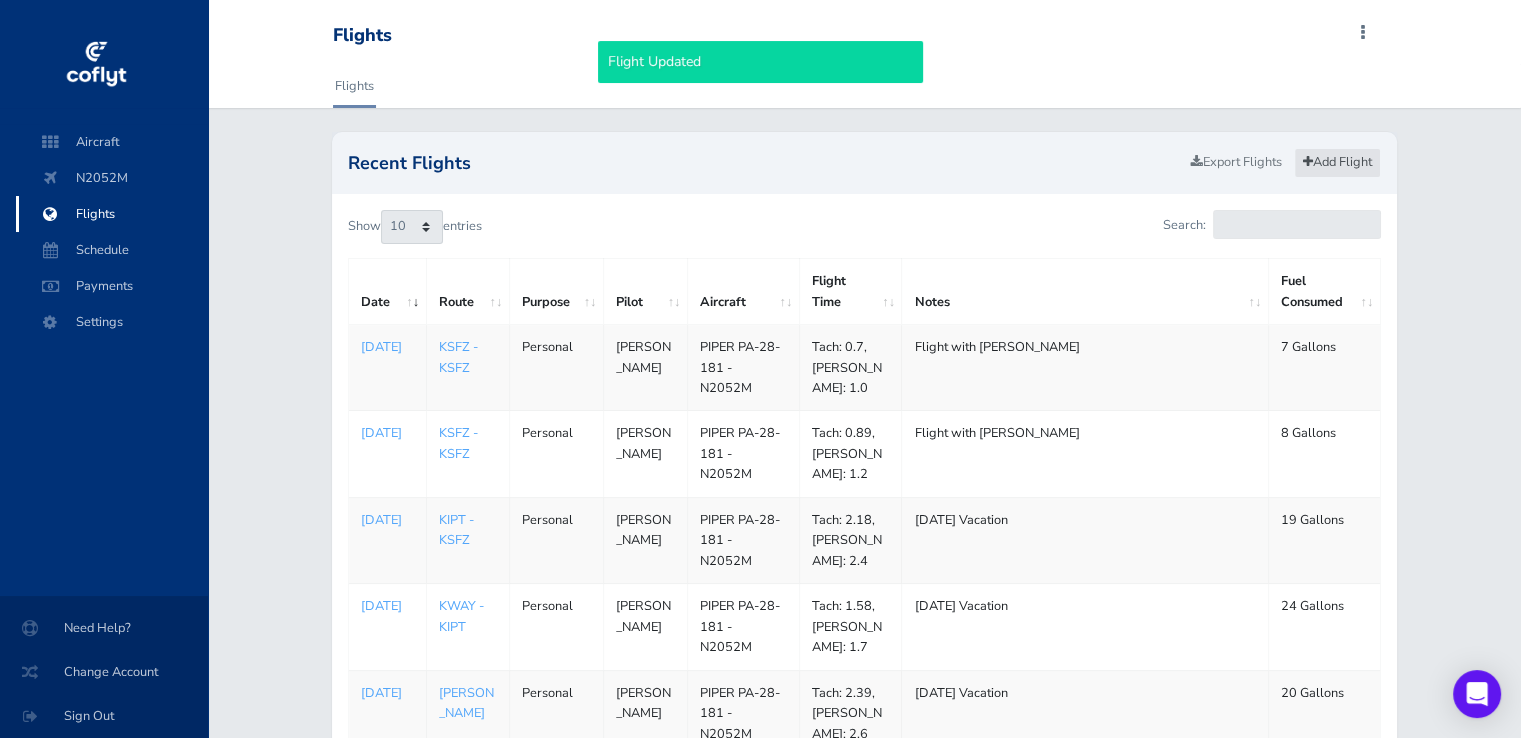 click on "Add Flight" at bounding box center [1337, 162] 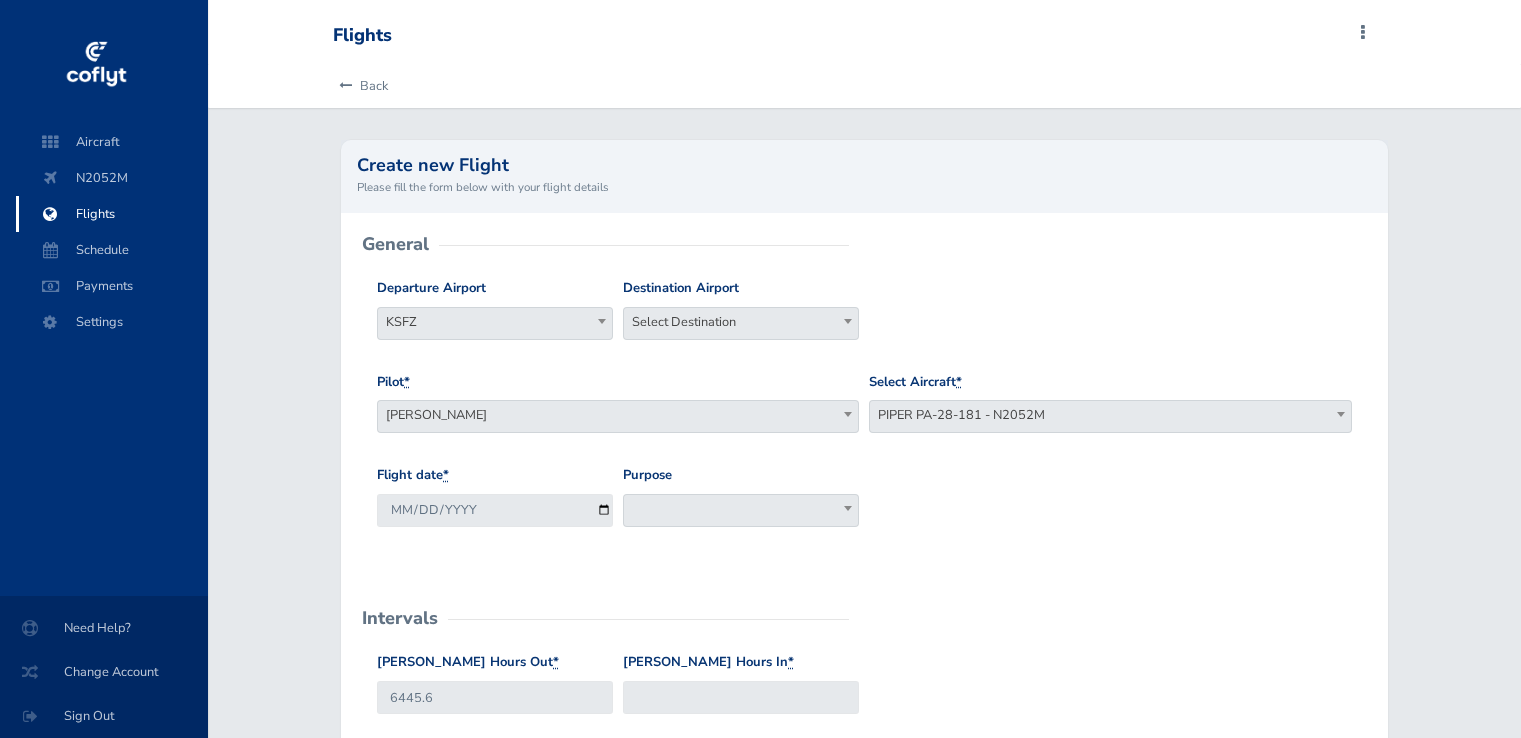 scroll, scrollTop: 0, scrollLeft: 0, axis: both 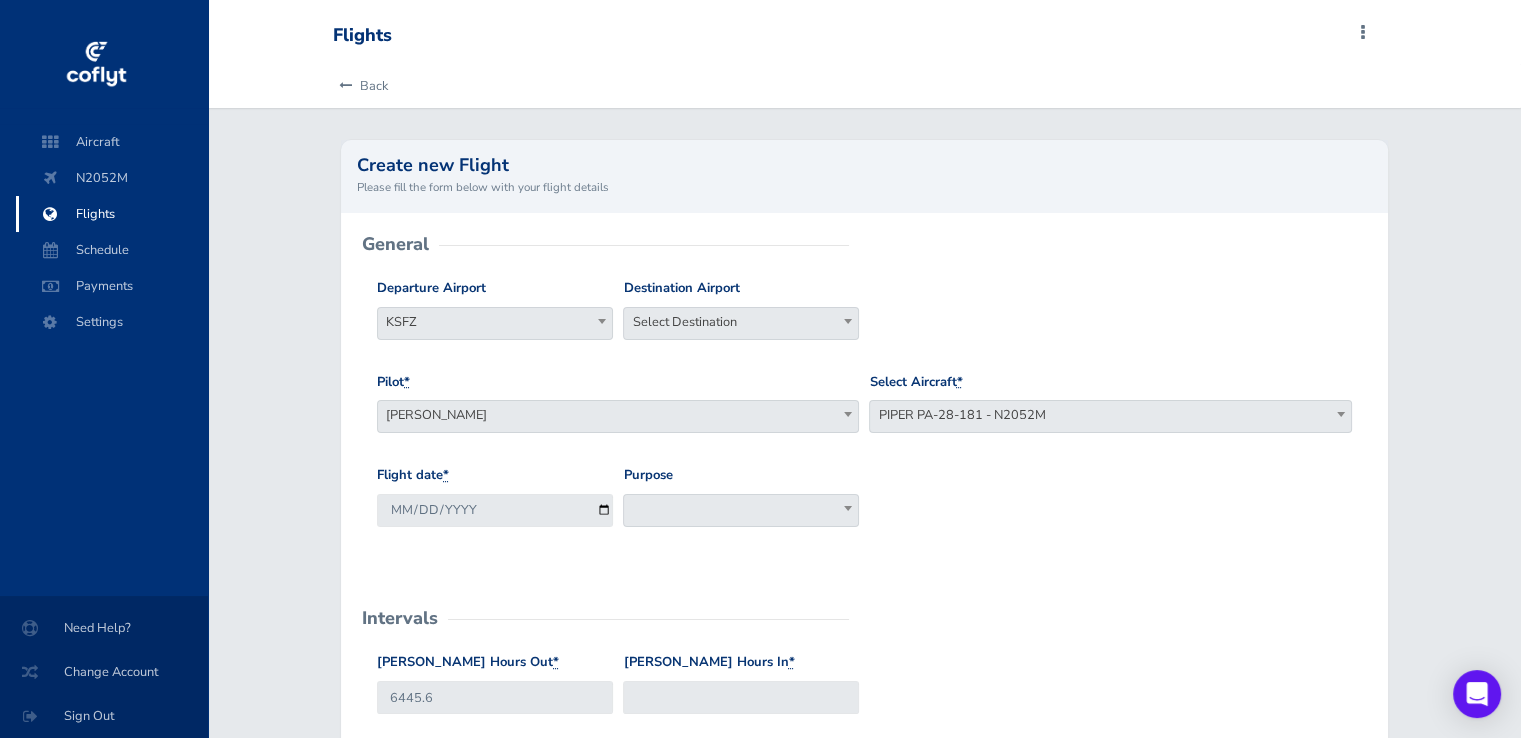click at bounding box center [848, 321] 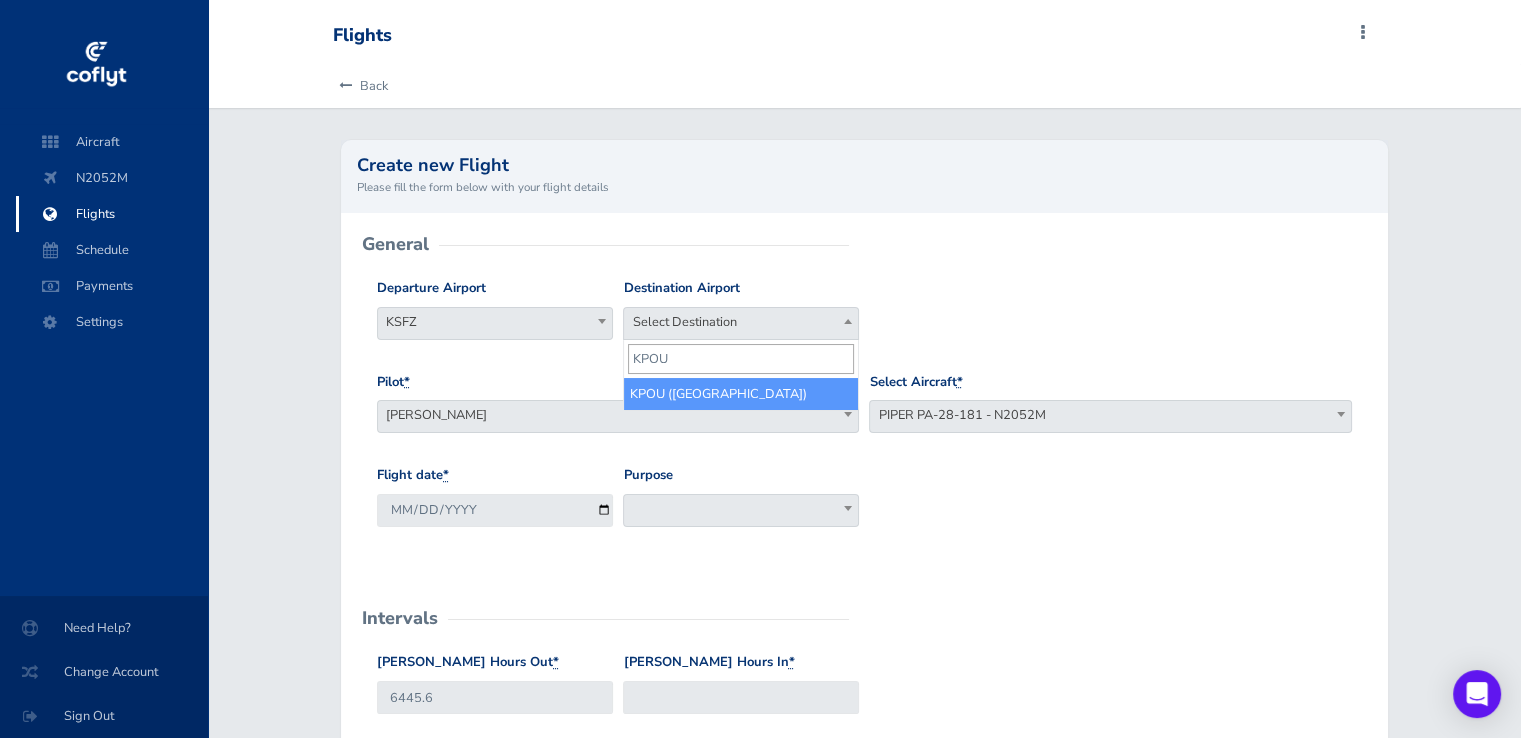 type on "KPOU" 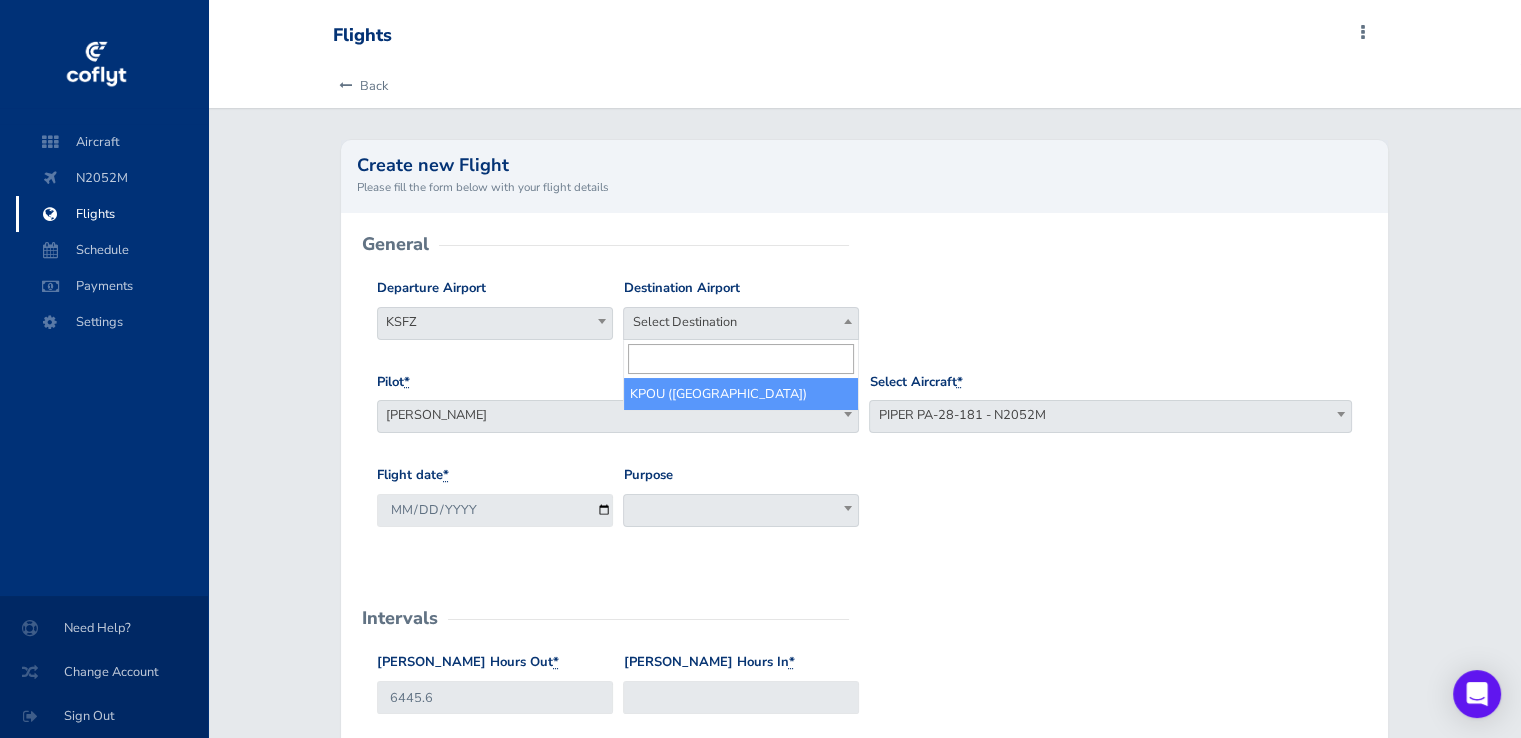 select on "KPOU" 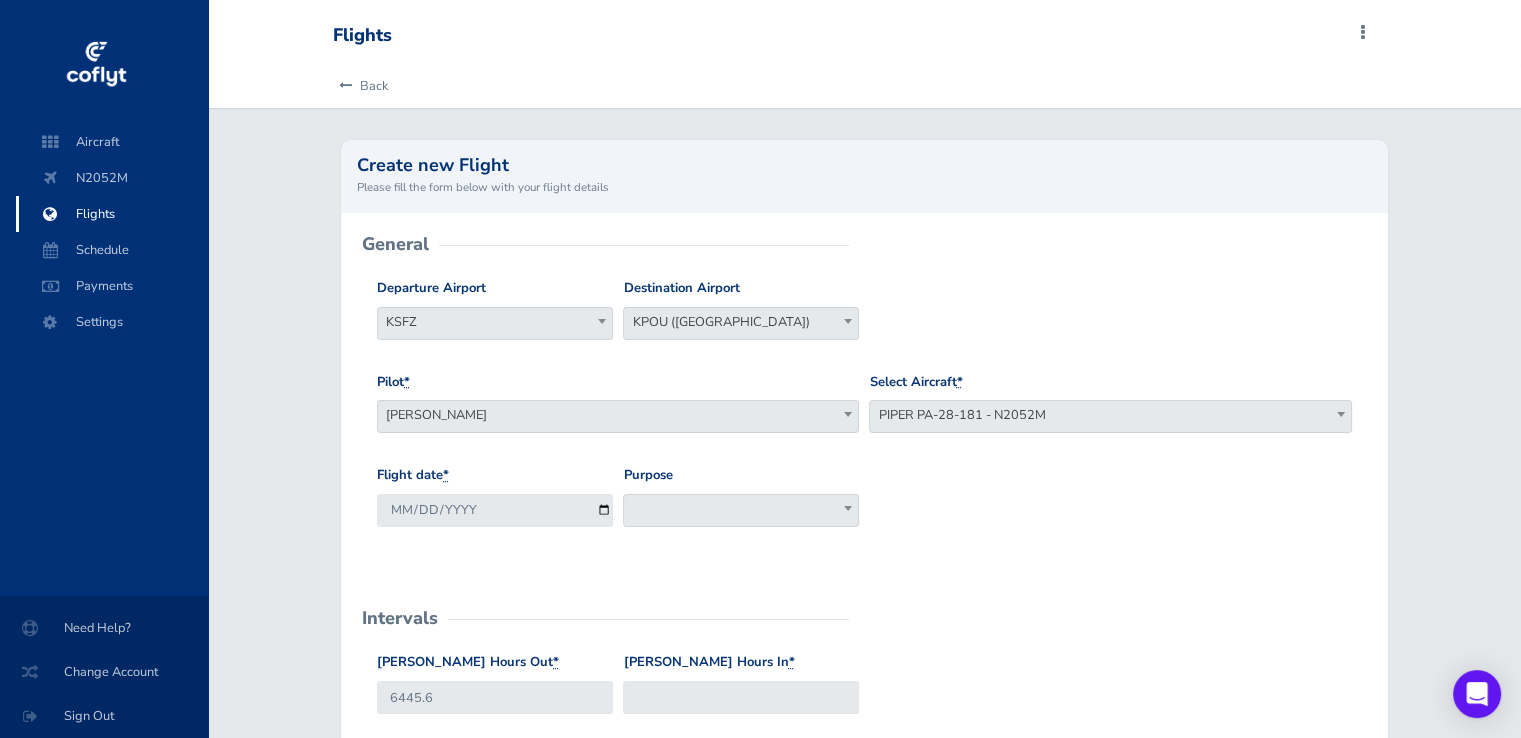 click at bounding box center [741, 510] 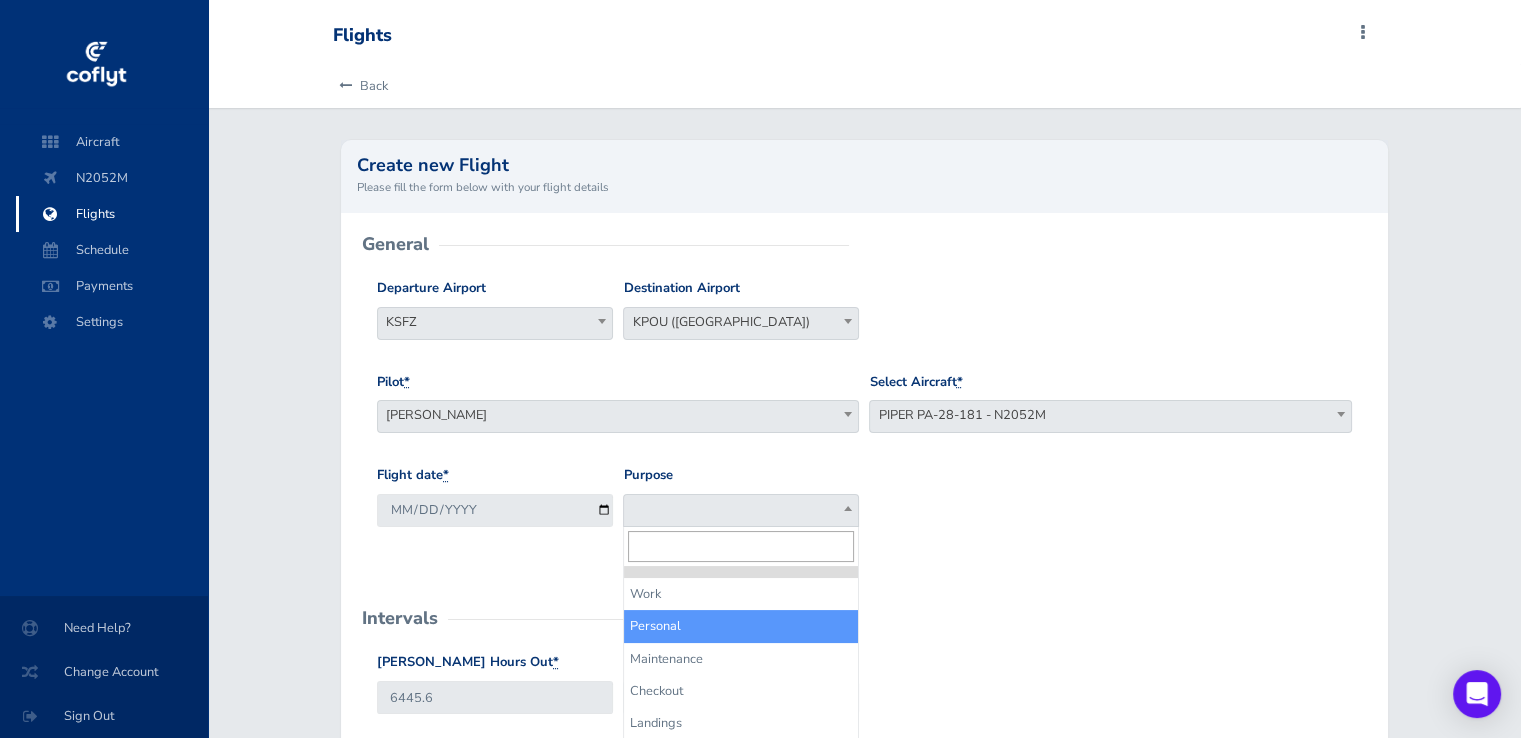 select on "Personal" 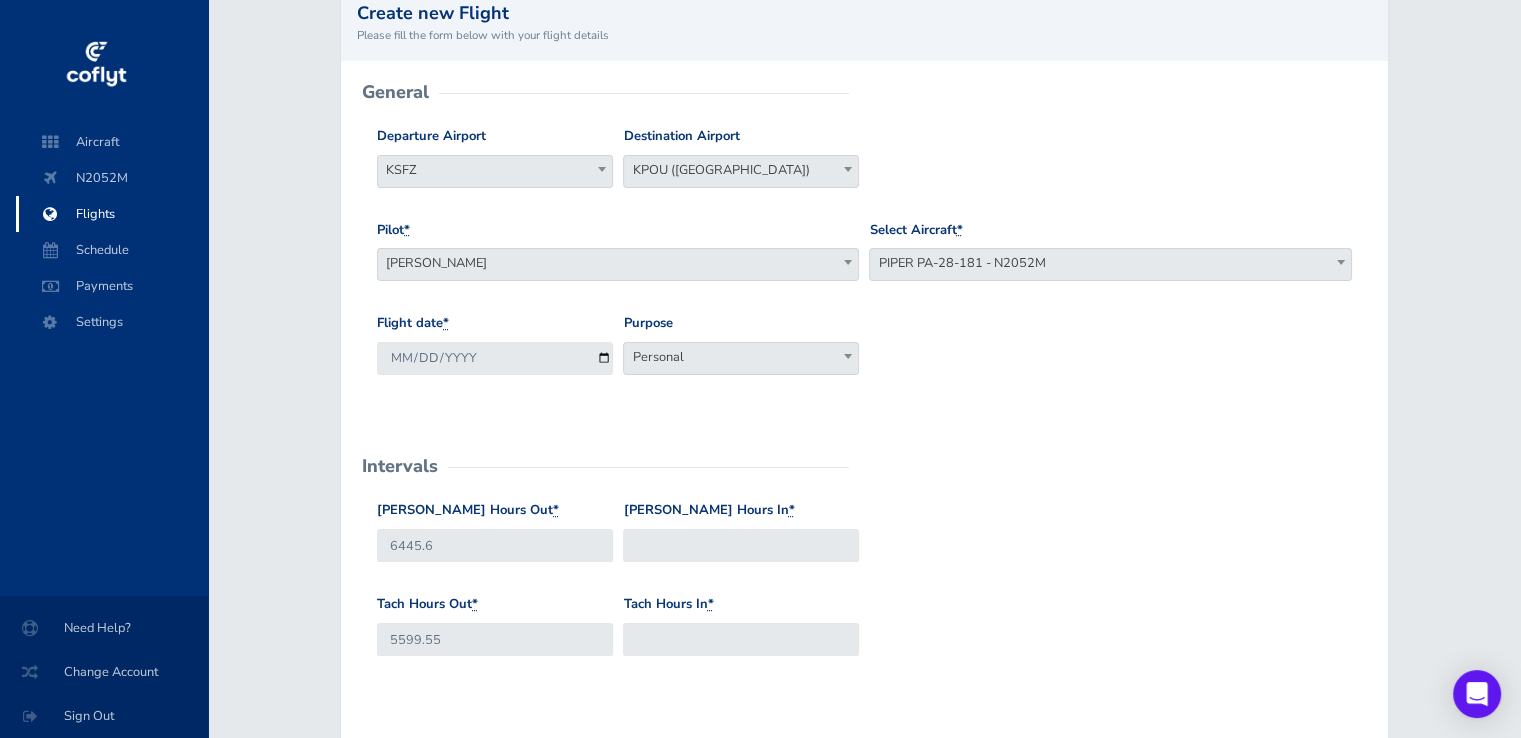 scroll, scrollTop: 200, scrollLeft: 0, axis: vertical 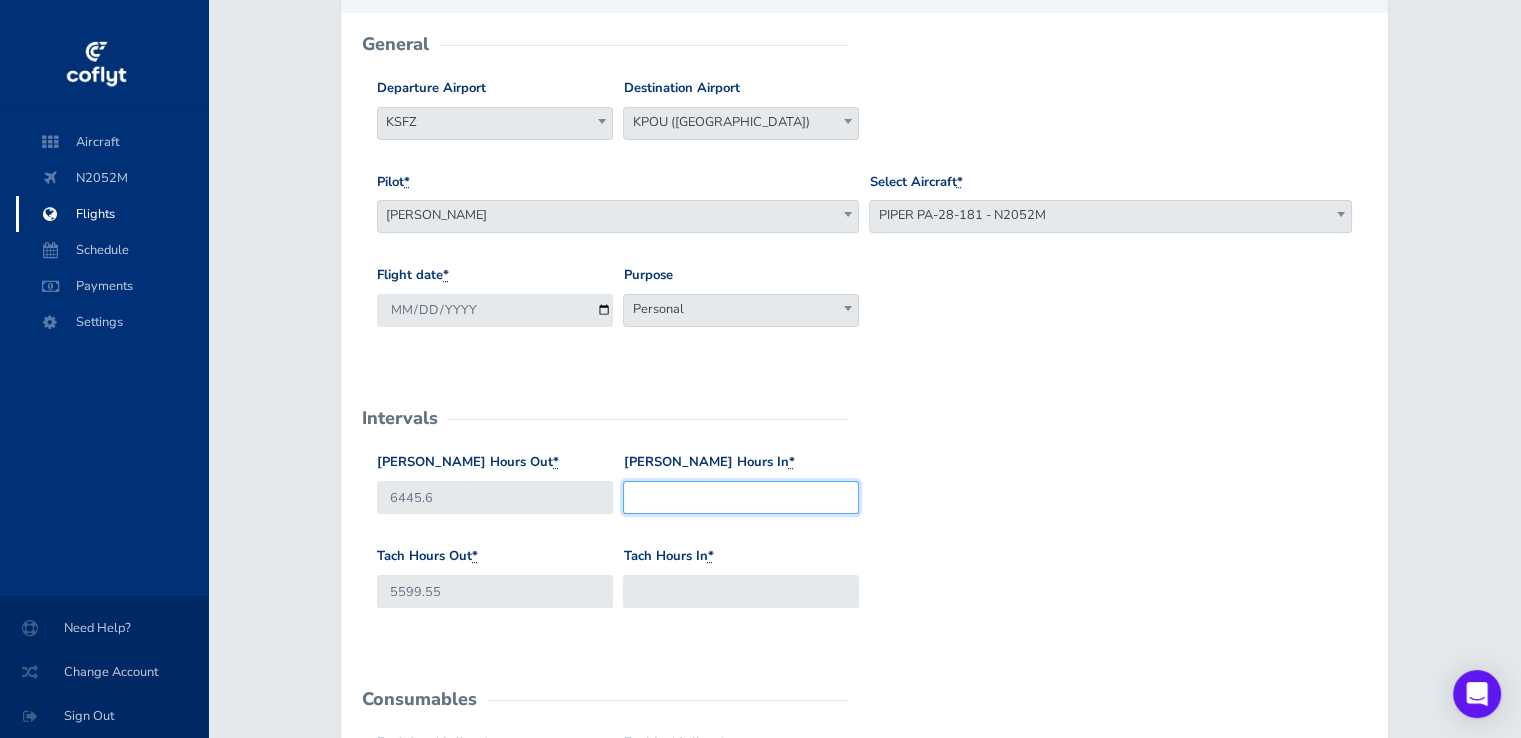 click on "Hobbs Hours In  *" at bounding box center [741, 497] 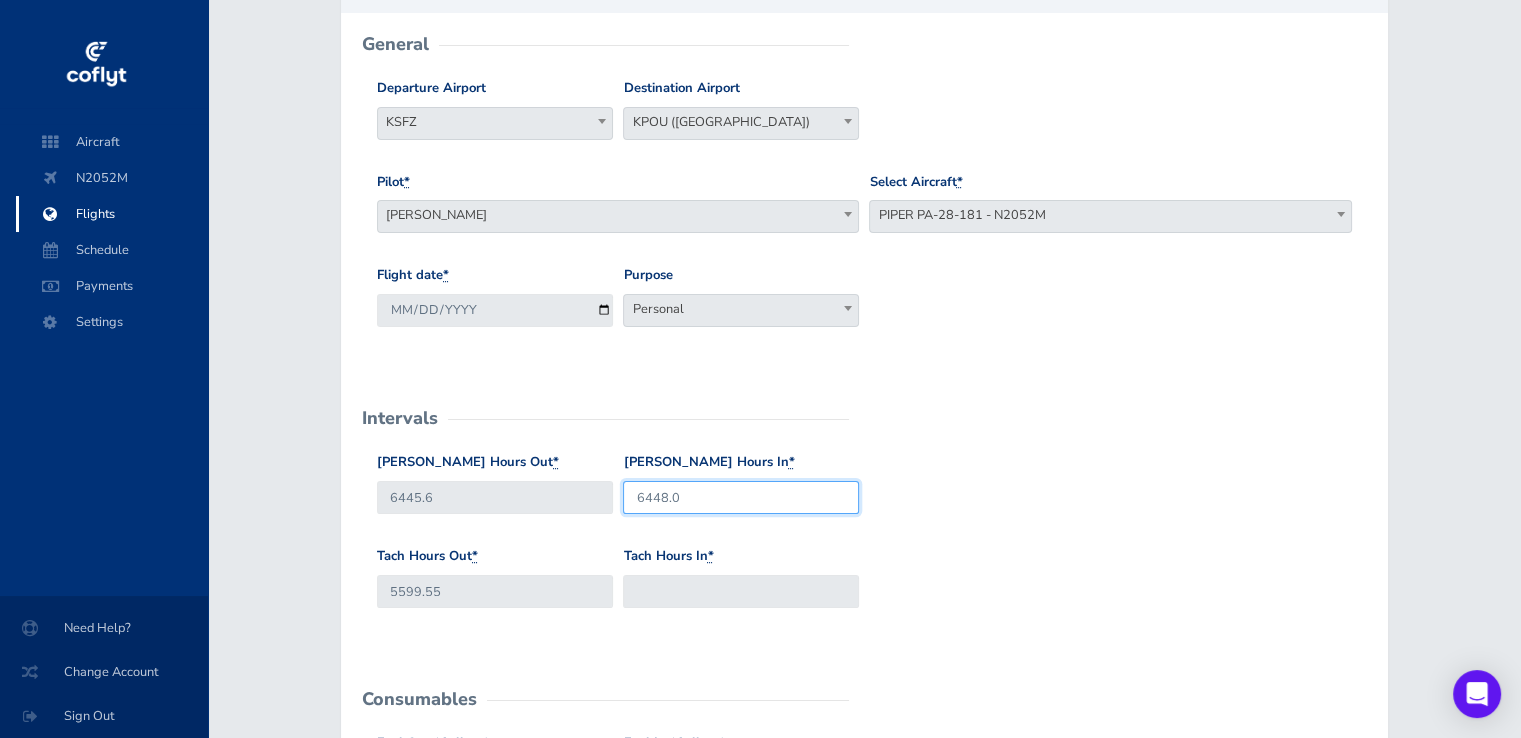 type on "6448.0" 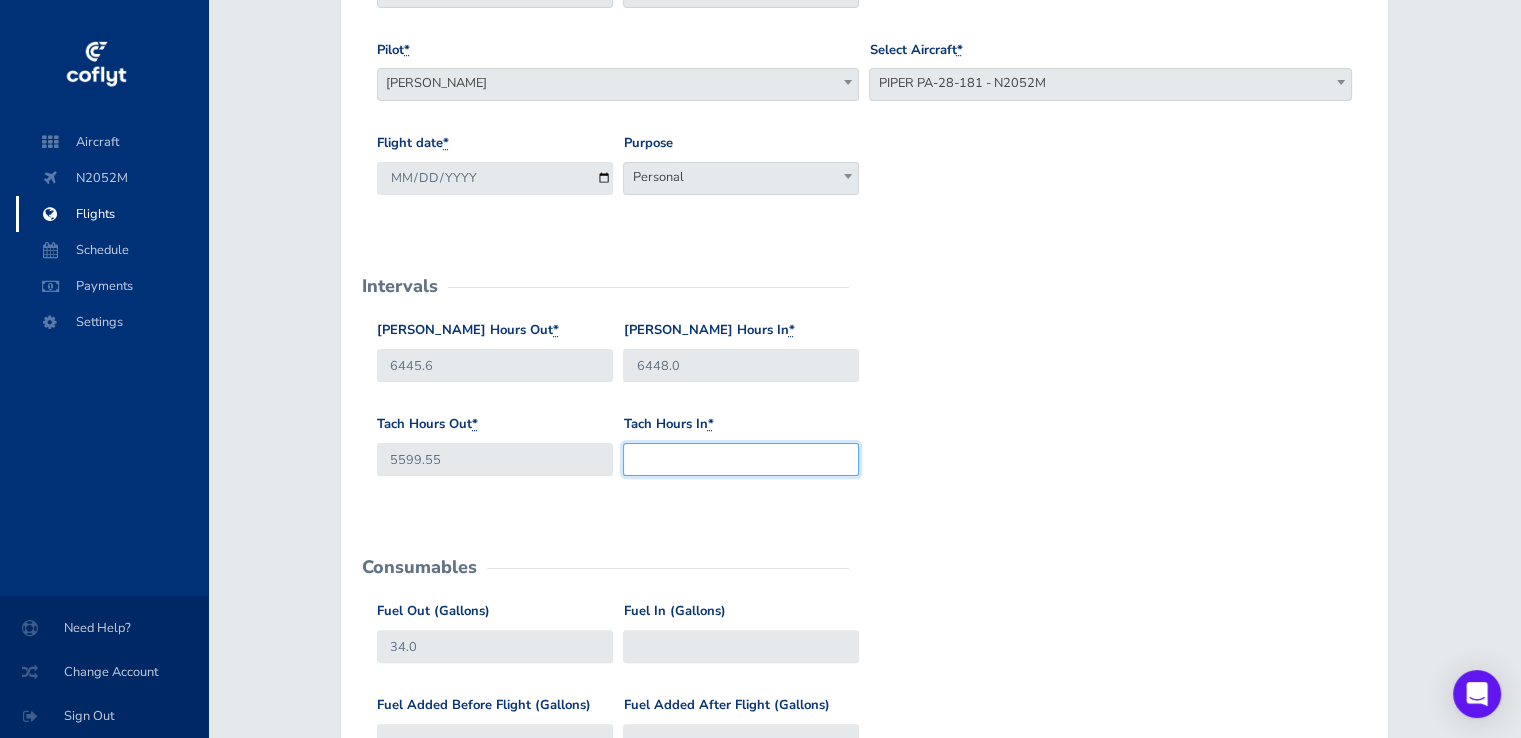 scroll, scrollTop: 300, scrollLeft: 0, axis: vertical 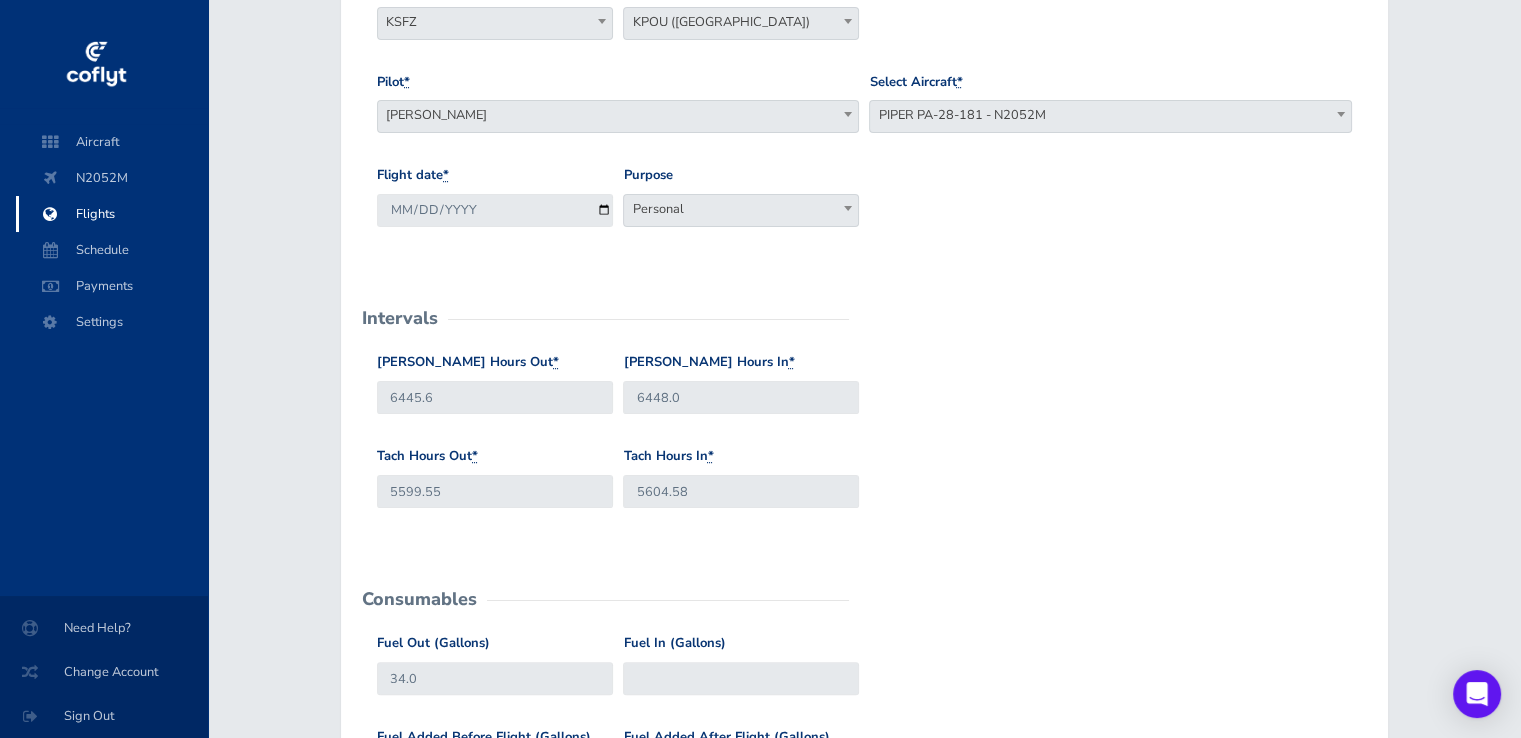 click on "Tach Hours Out  * 5599.55
Tach Hours In  * 5604.58" at bounding box center [864, 493] 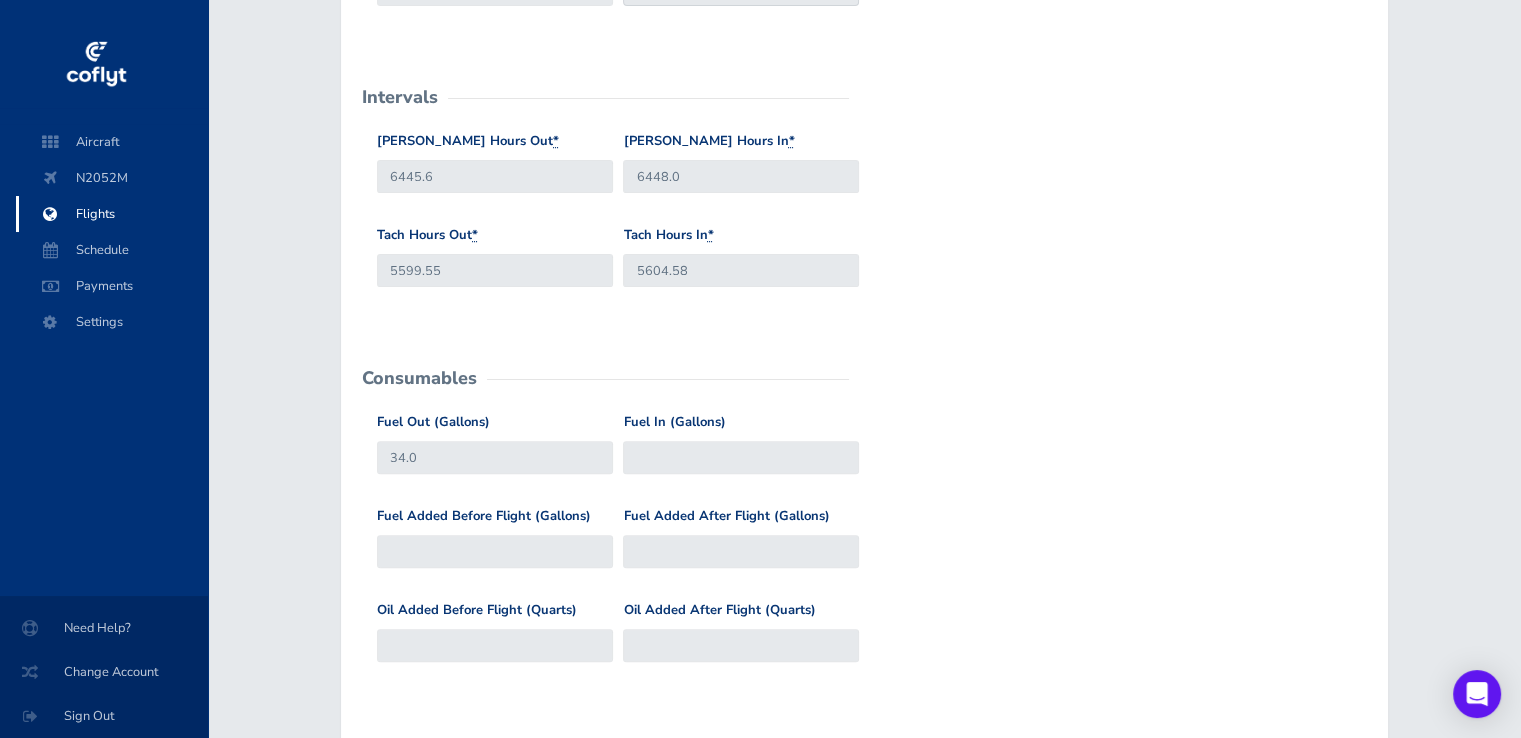 scroll, scrollTop: 500, scrollLeft: 0, axis: vertical 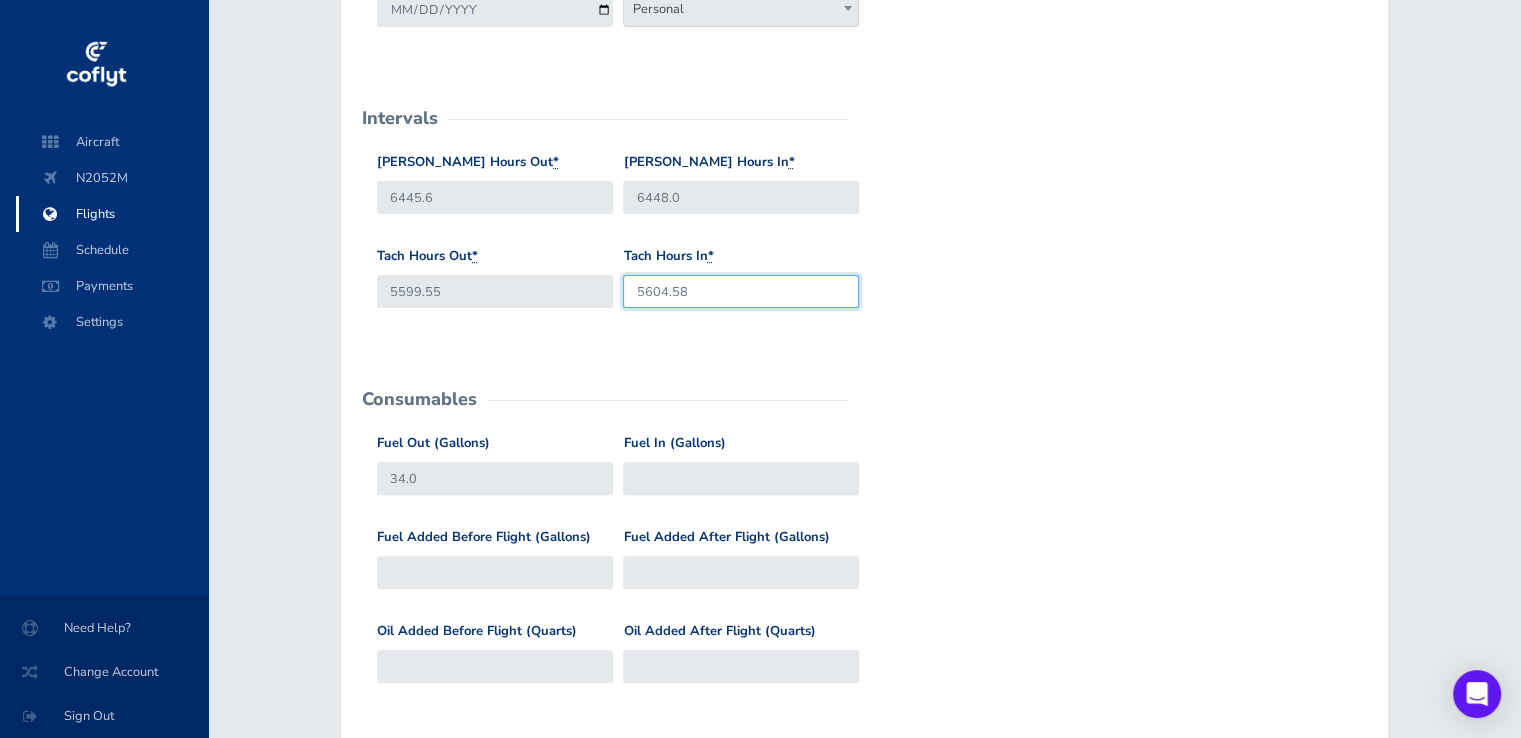 click on "5604.58" at bounding box center (741, 291) 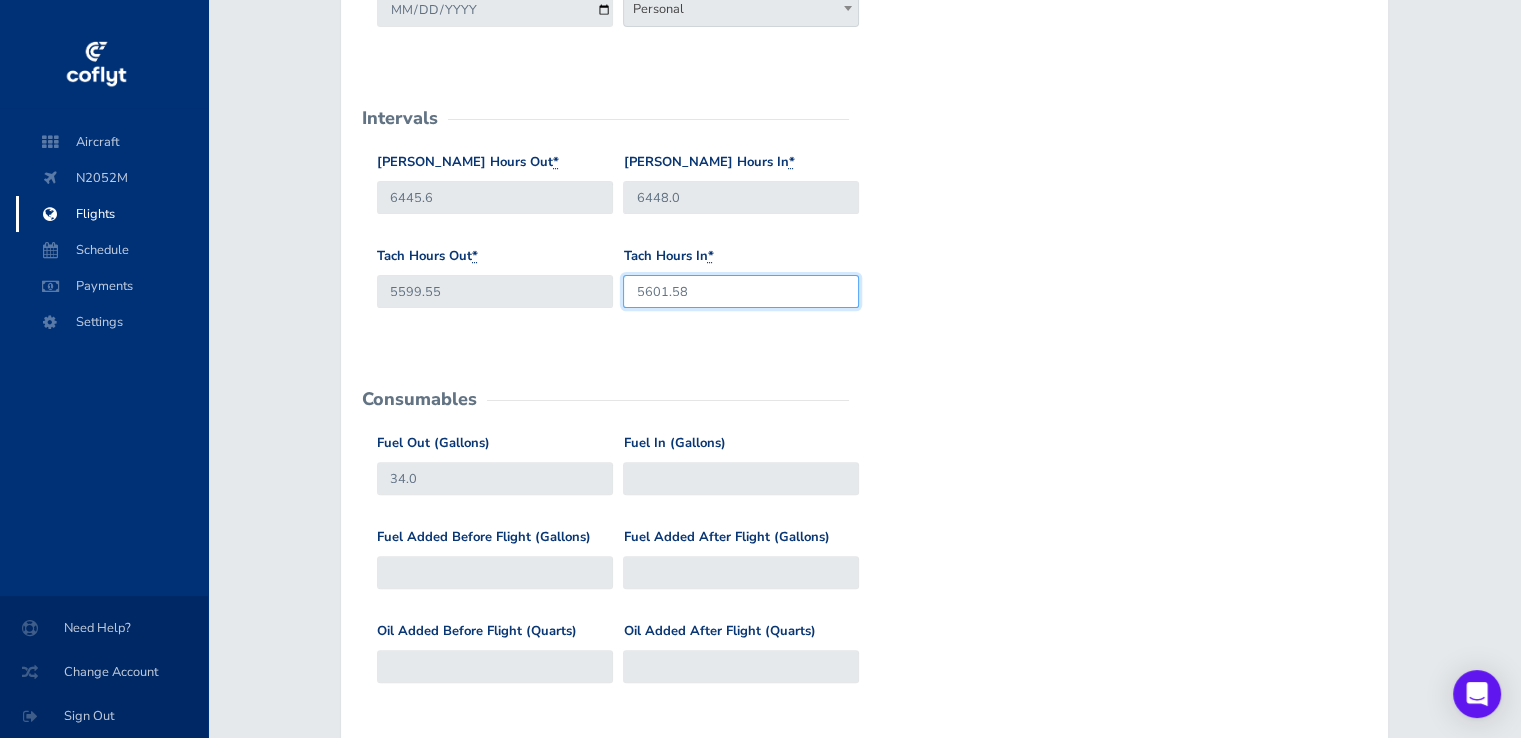 type on "5601.58" 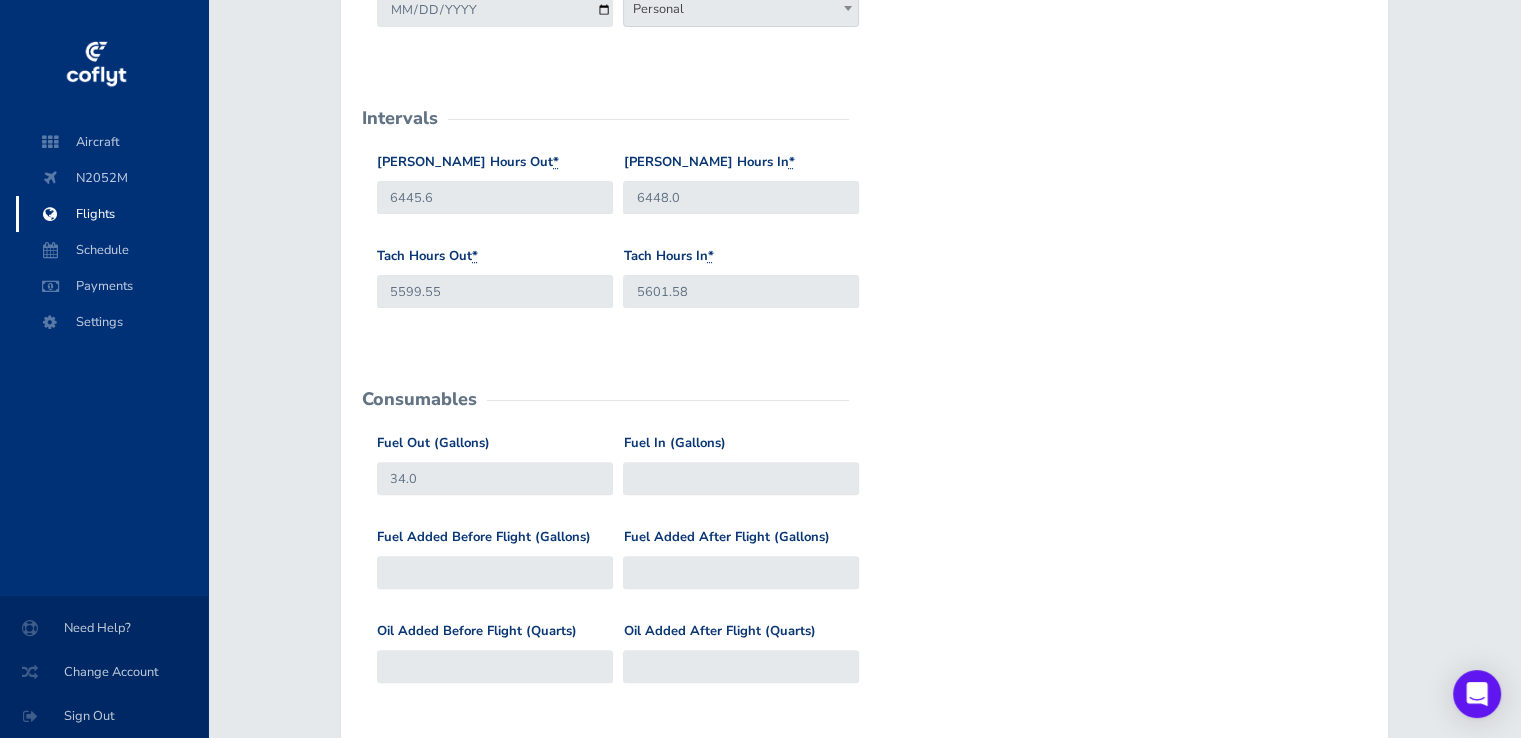 click on "Fuel Out (Gallons) 34.0
Fuel In (Gallons)" at bounding box center (864, 480) 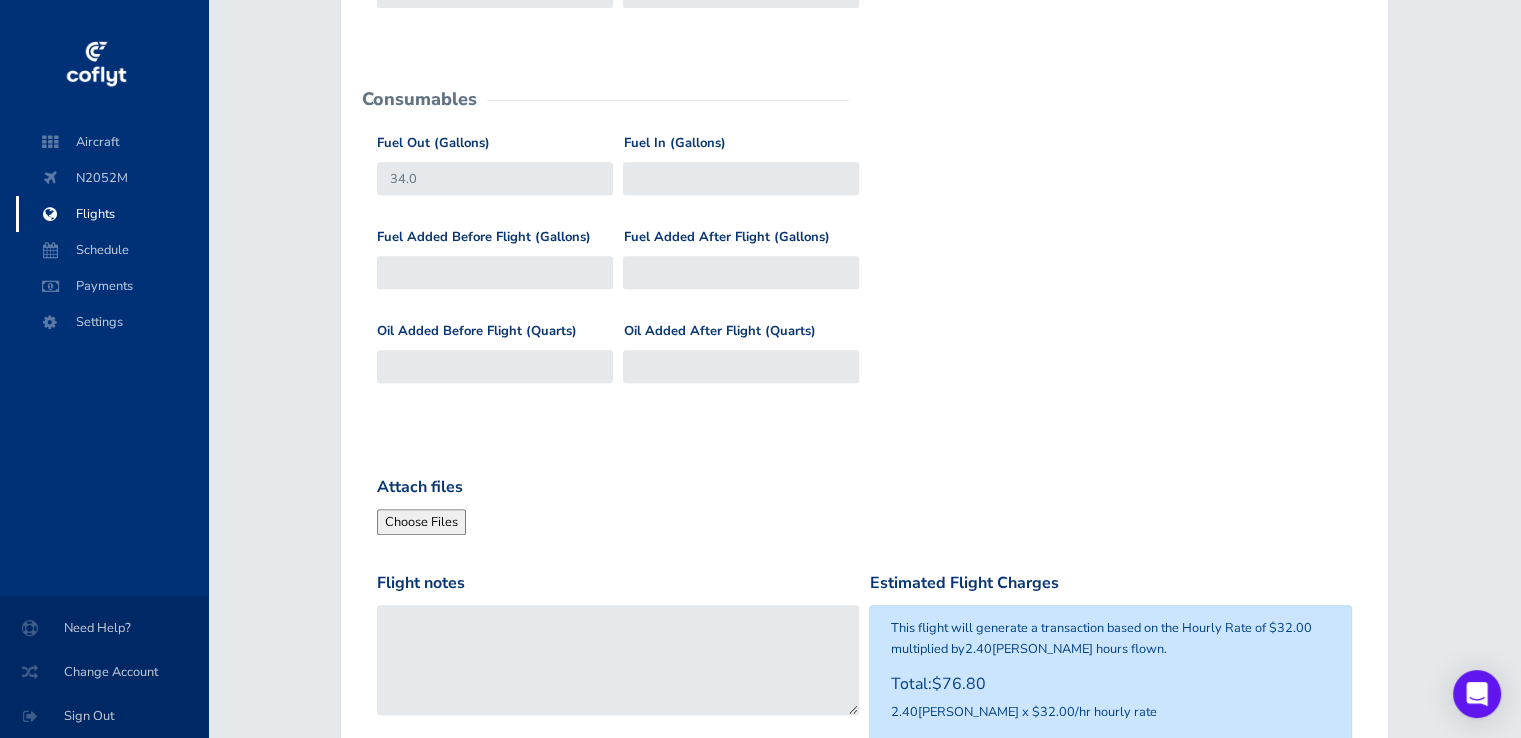 scroll, scrollTop: 900, scrollLeft: 0, axis: vertical 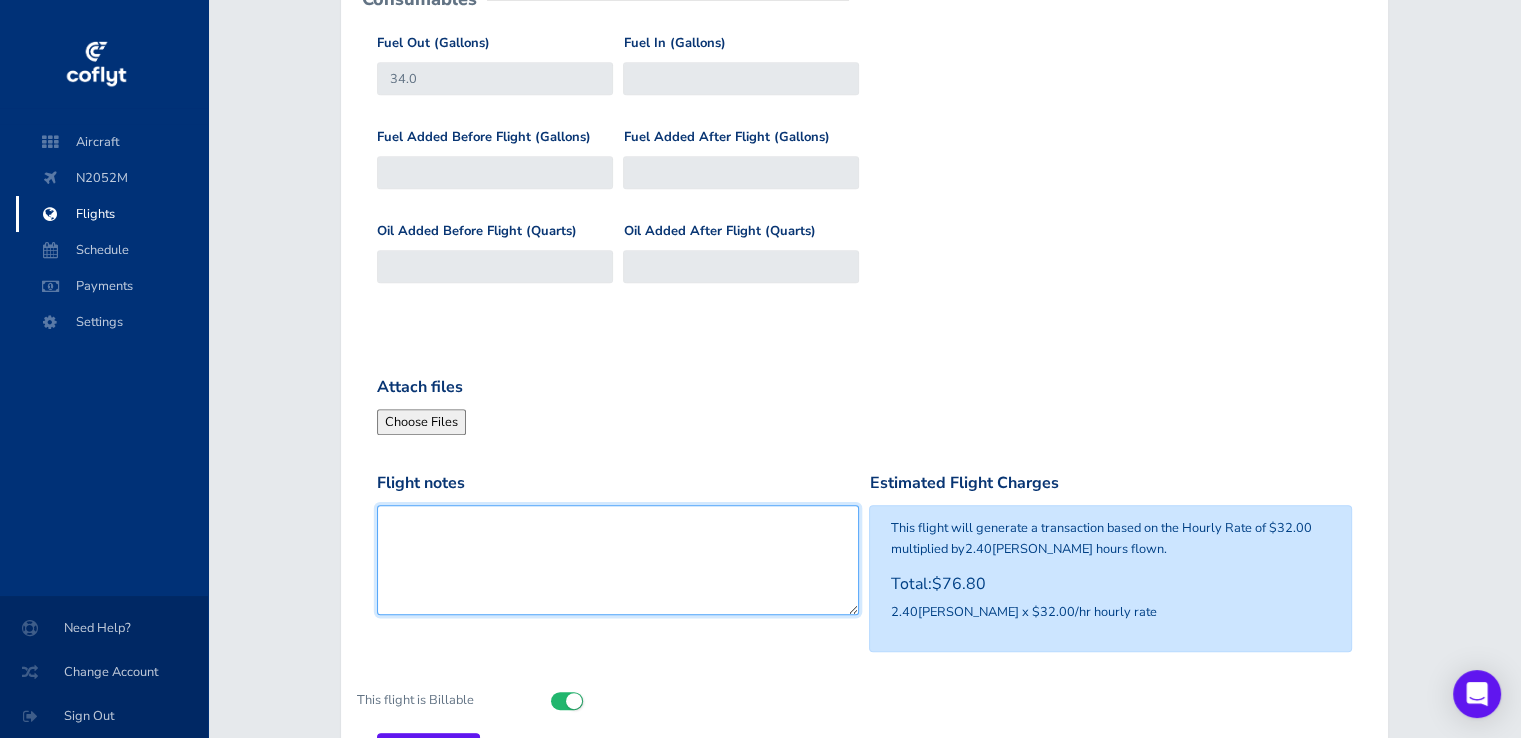 click on "Flight notes" at bounding box center [618, 560] 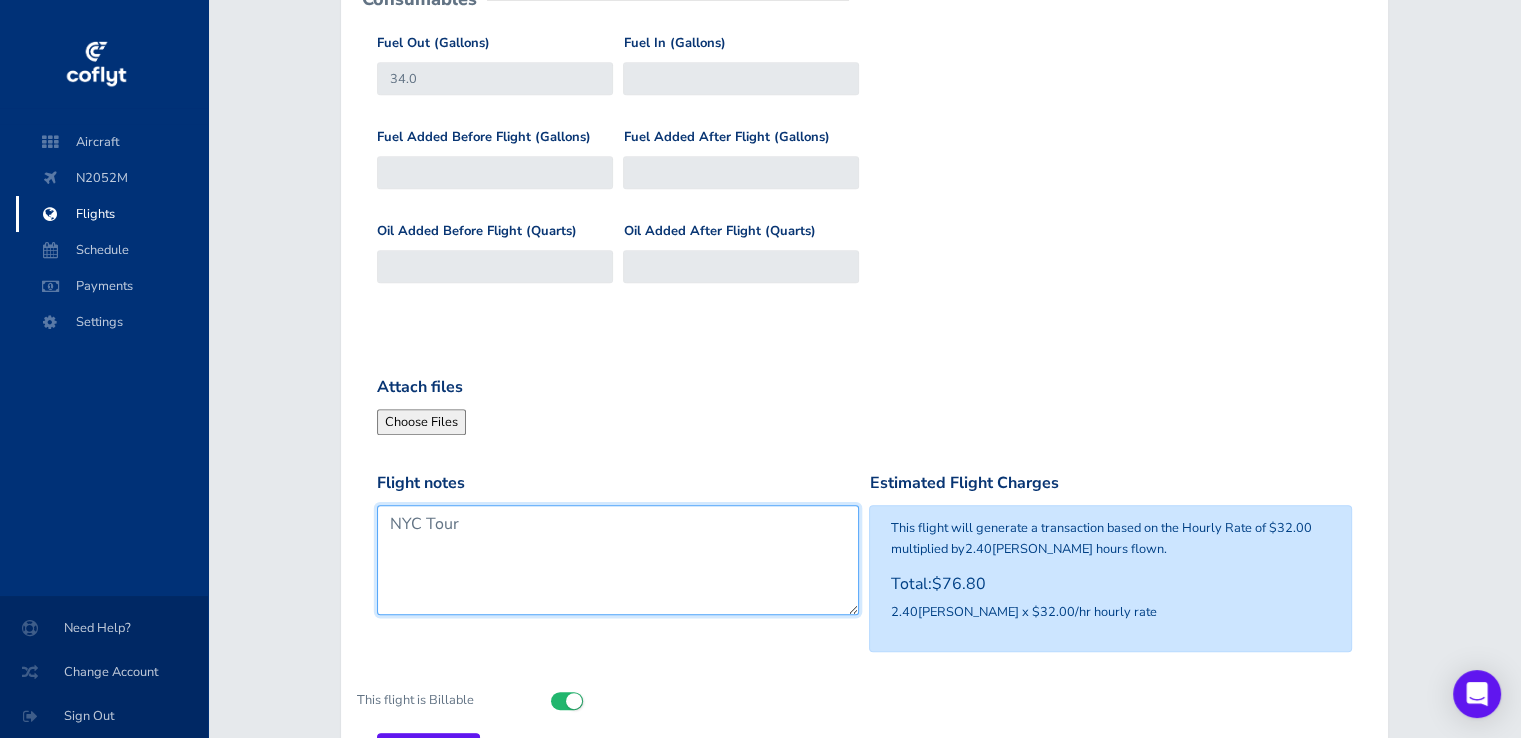 type on "NYC Tour" 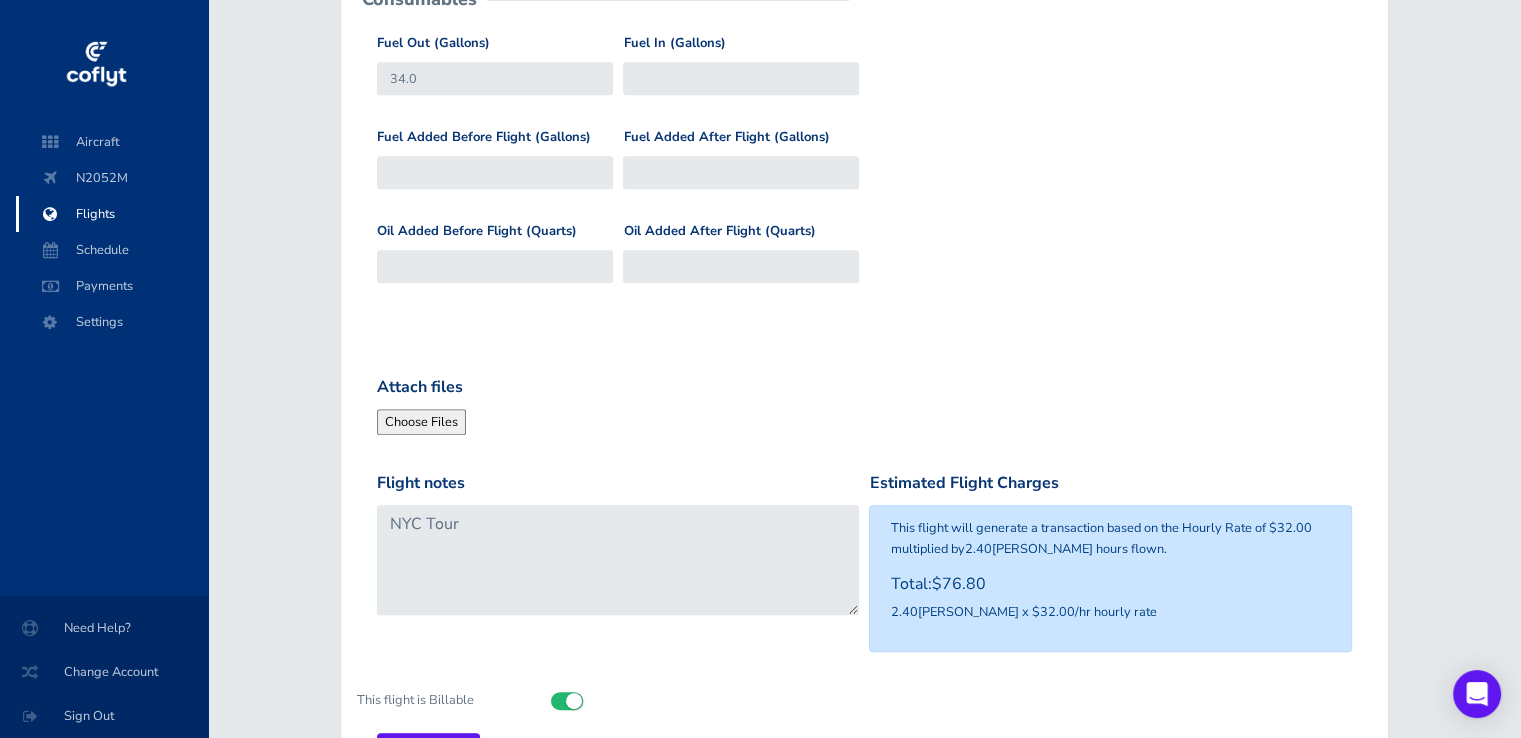 click on "General
Departure Airport Select Departure
KSFZ KSFZ
Destination Airport Select Destination
KPOU (Dutchess County Airport) KPOU (Dutchess County Airport)
Pilot  * Dehnel, Kris
Azevedo, Dalmer
Rosenberger, Tom
Bob Gloris
Barry Casebeer
Garner Thompson
Carlsons
Cole Turner
Todd Hoyle
Landon Harvey Todd Hoyle
Select Aircraft  * PIPER PA-32RT-300 - N811GS
PIPER PA-28-181 - N2052M PIPER PA-28-181 - N2052M
Flight date  * 2025-07-13
Purpose
Work
Personal
Maintenance
Checkout
Landings
Navigation
Competition
Admin
Other Personal
Intervals
Hobbs Hours Out  * 6445.6
* * *" at bounding box center [864, 55] 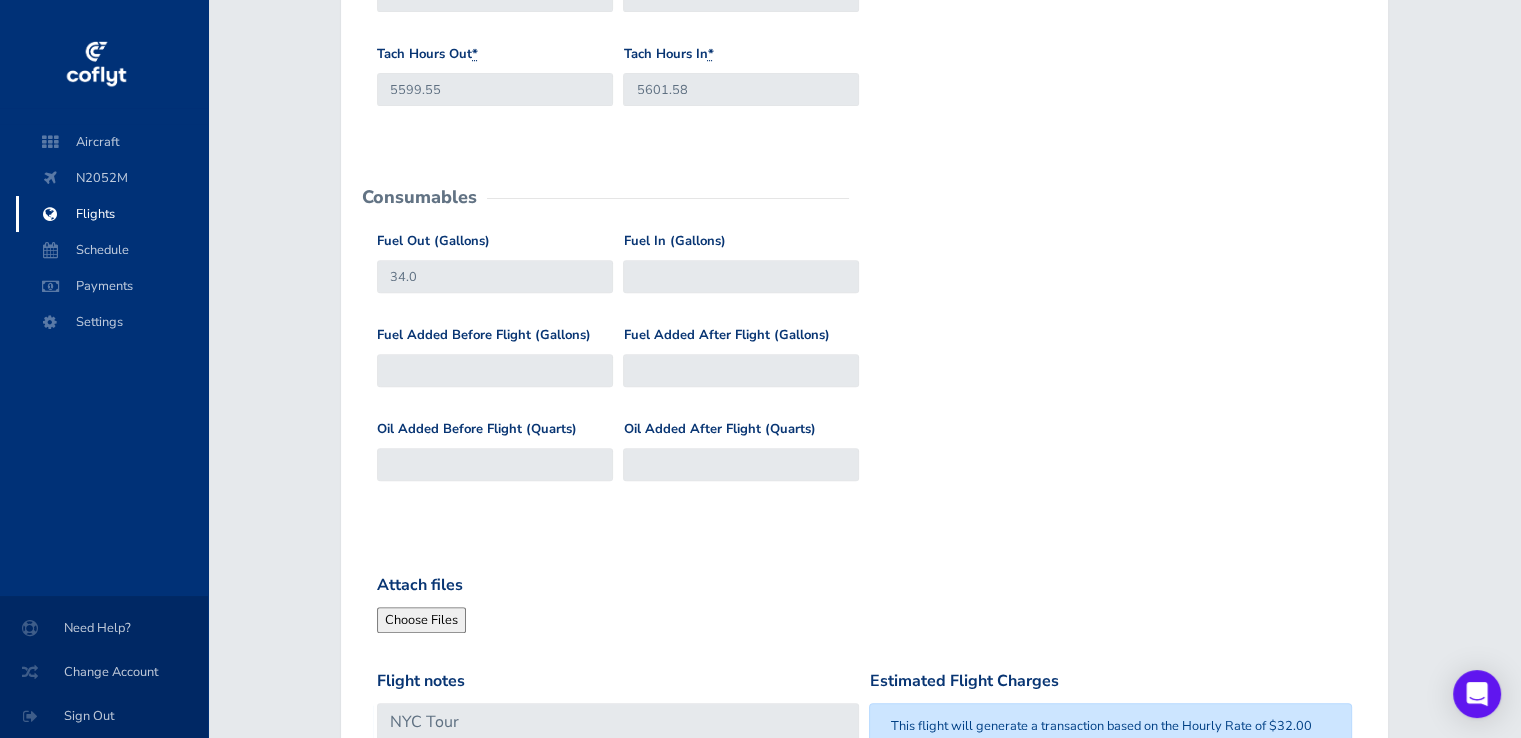 scroll, scrollTop: 700, scrollLeft: 0, axis: vertical 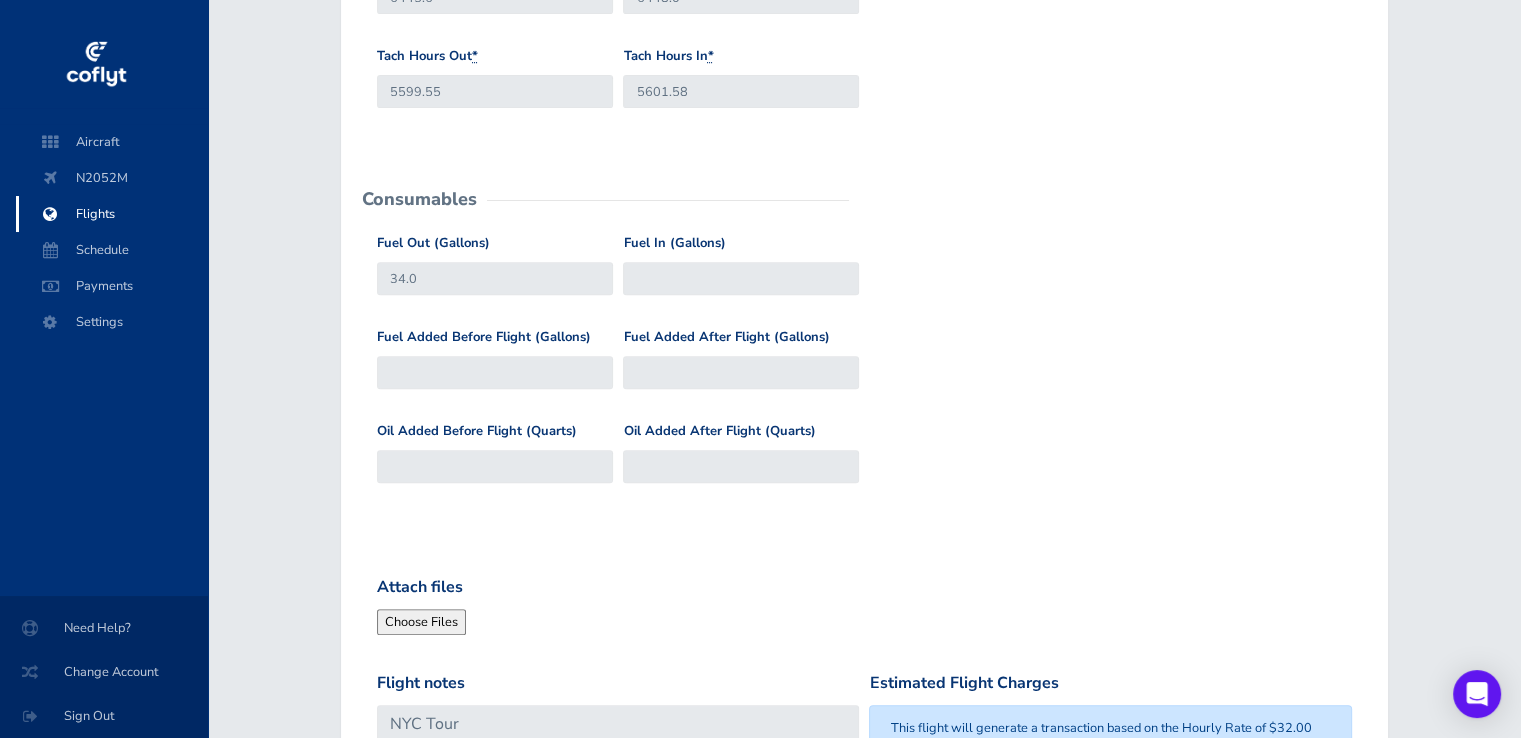click on "Fuel Out (Gallons) 34.0
Fuel In (Gallons)" at bounding box center [864, 280] 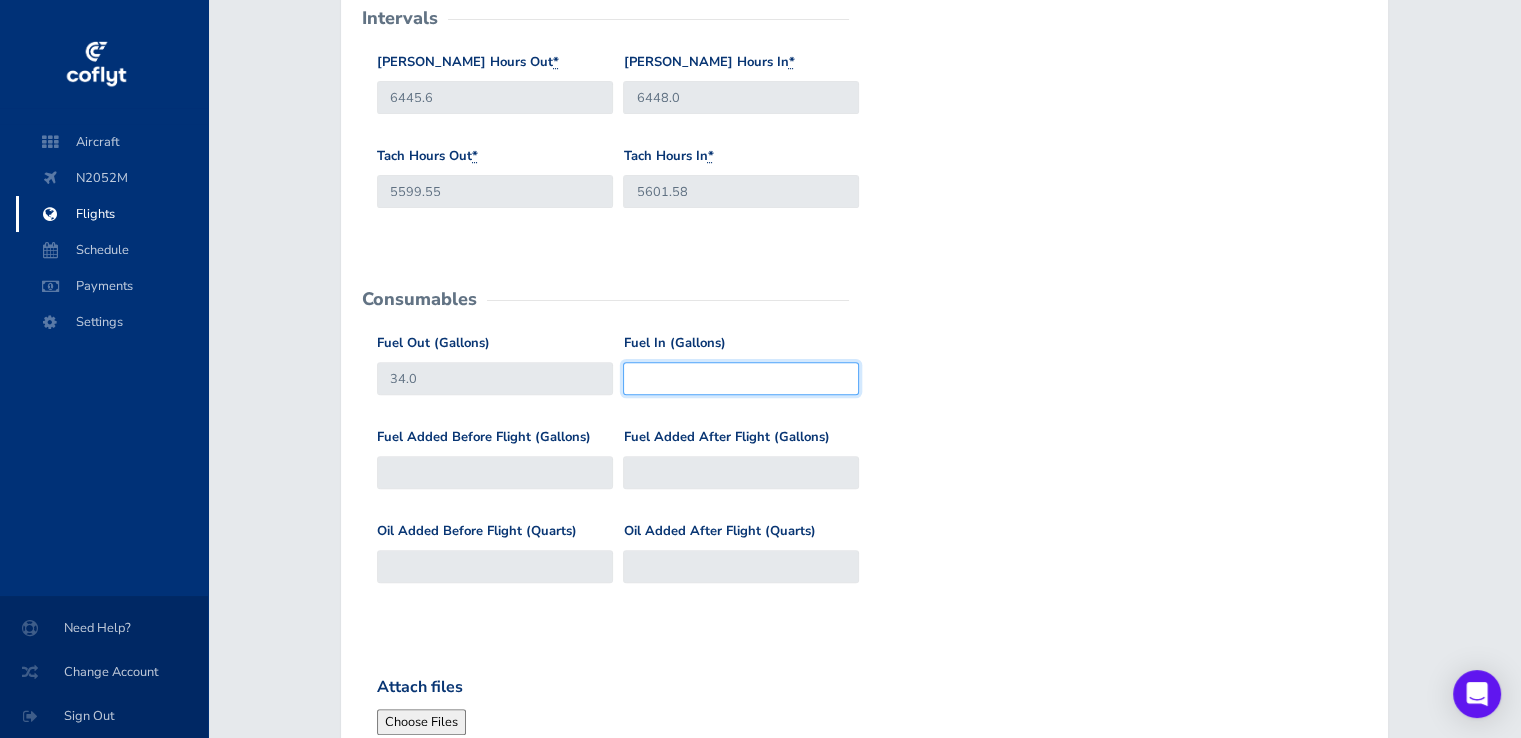 click on "Fuel In (Gallons)" at bounding box center [741, 378] 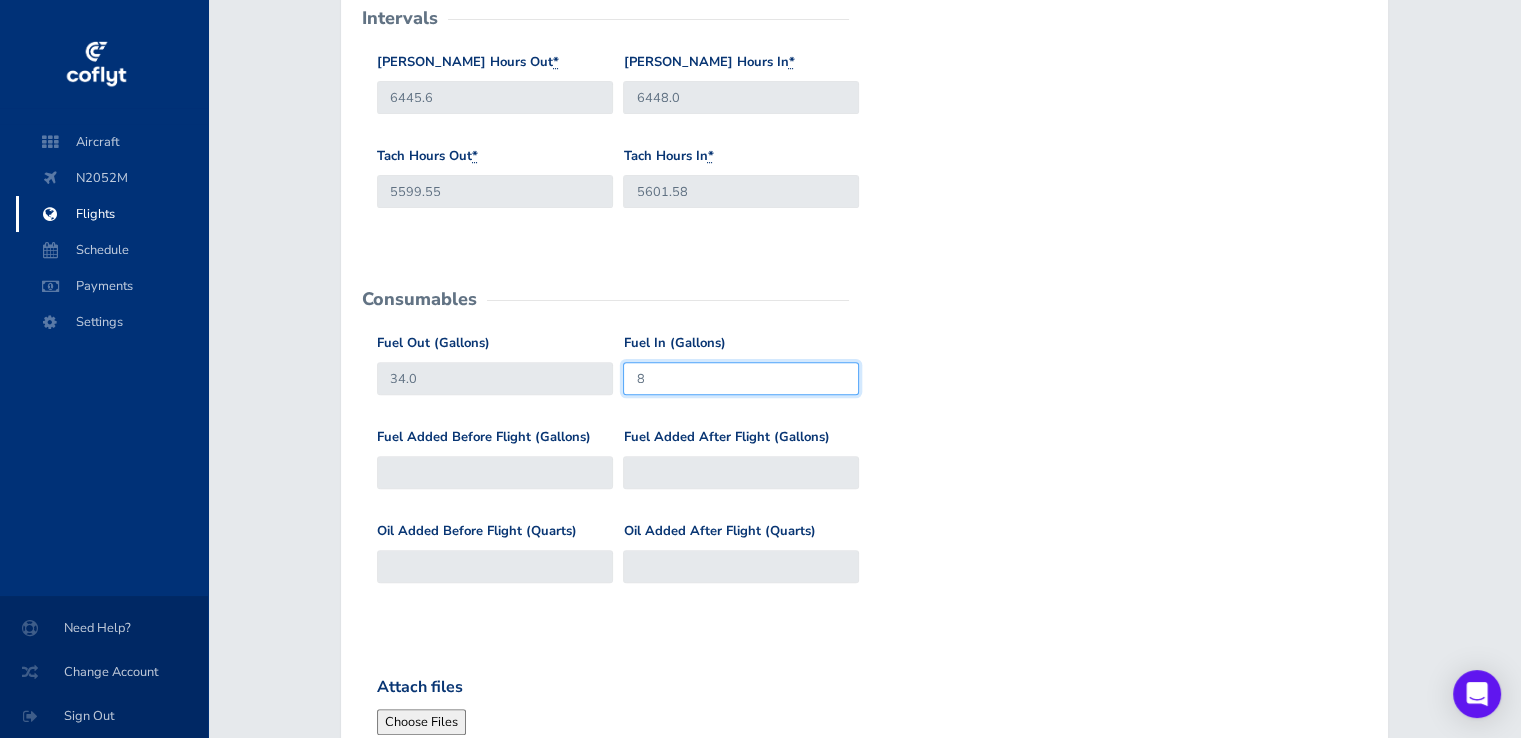 type on "8" 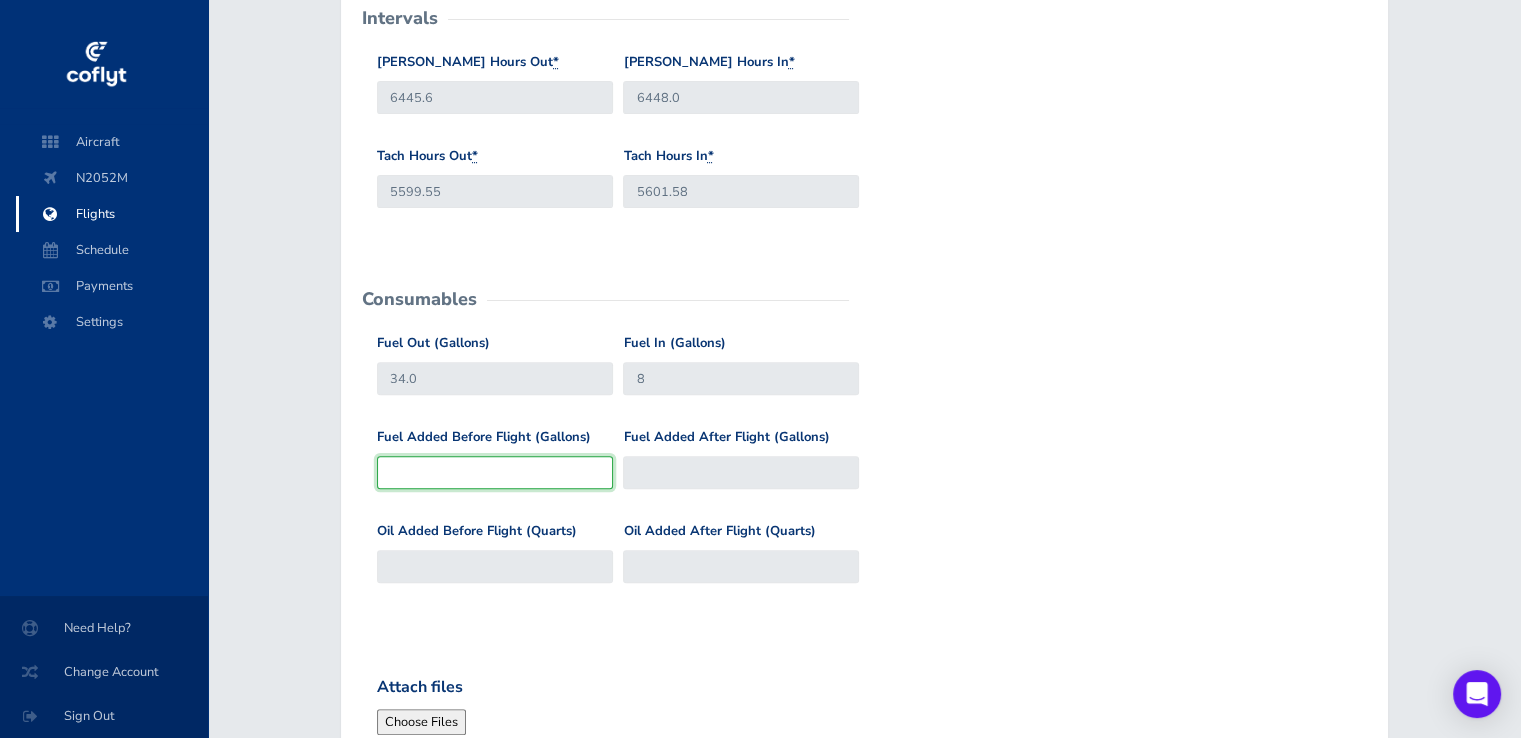 type on "34" 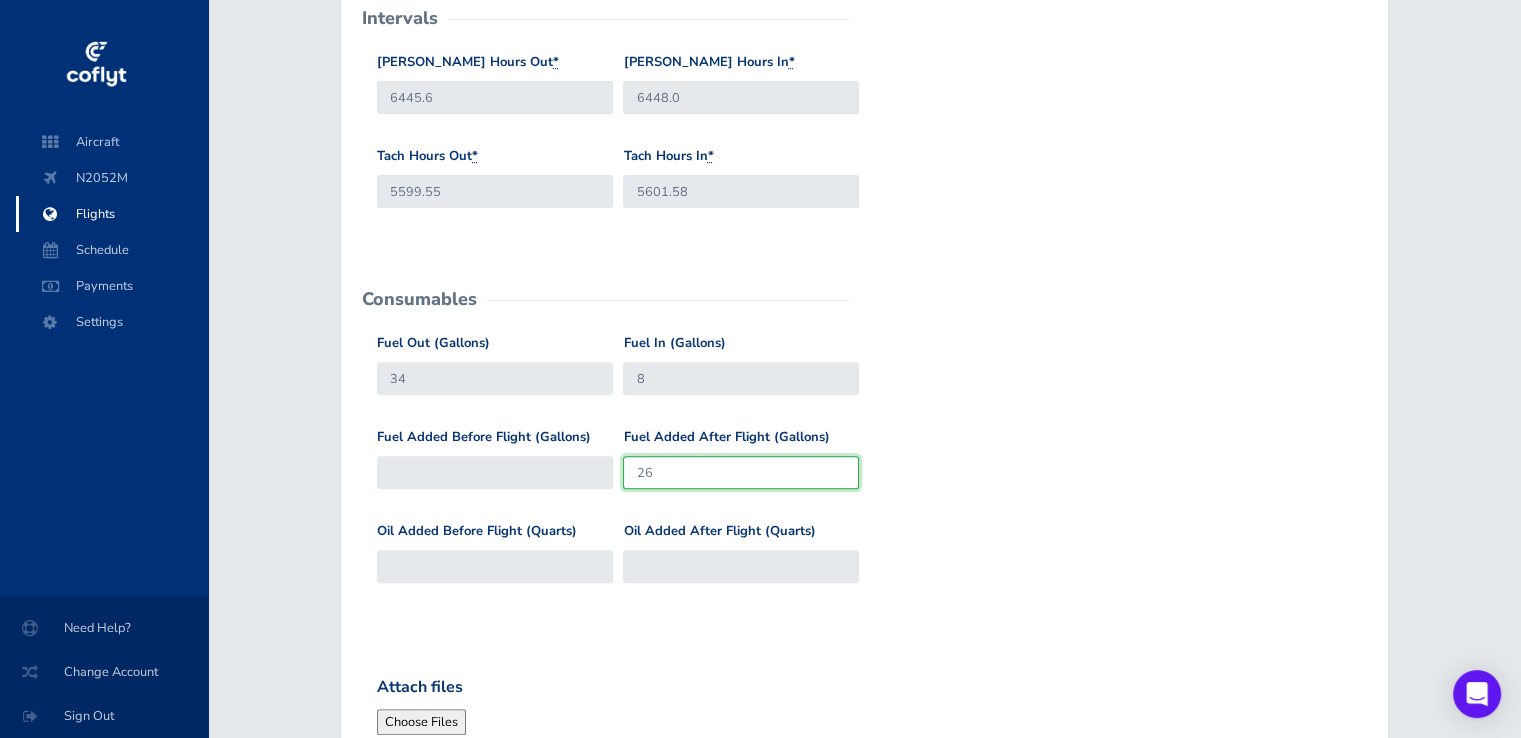 type on "26" 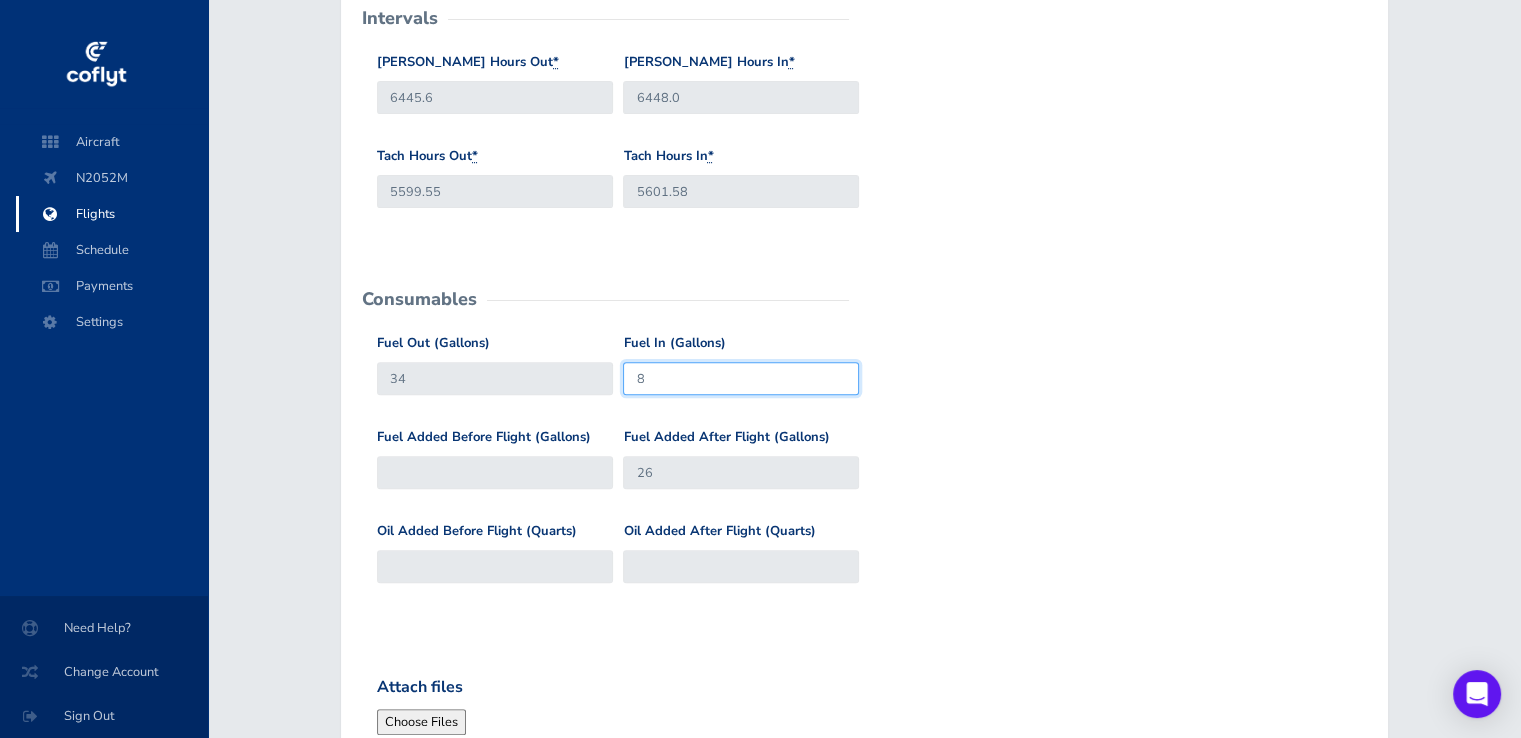 drag, startPoint x: 665, startPoint y: 374, endPoint x: 627, endPoint y: 369, distance: 38.327538 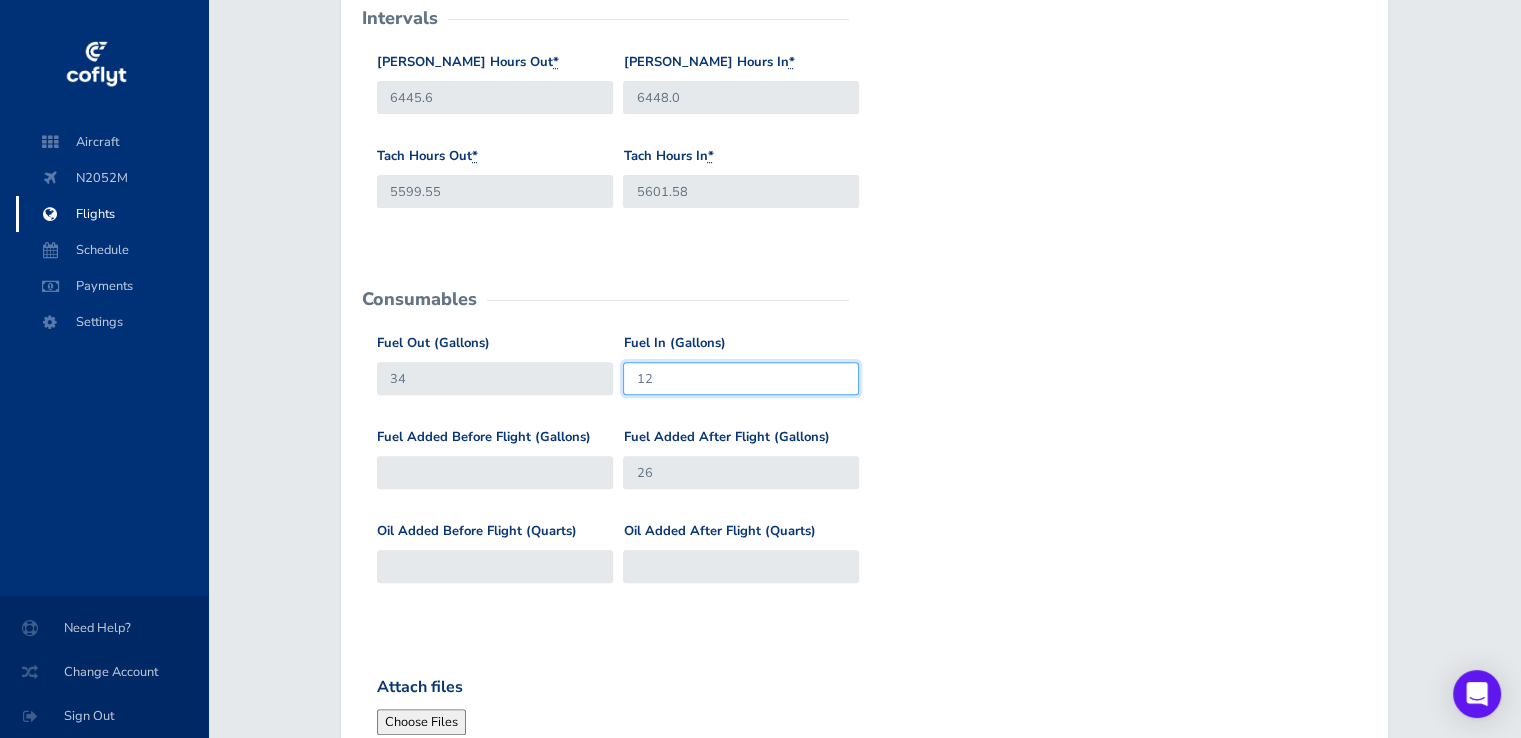 type on "12" 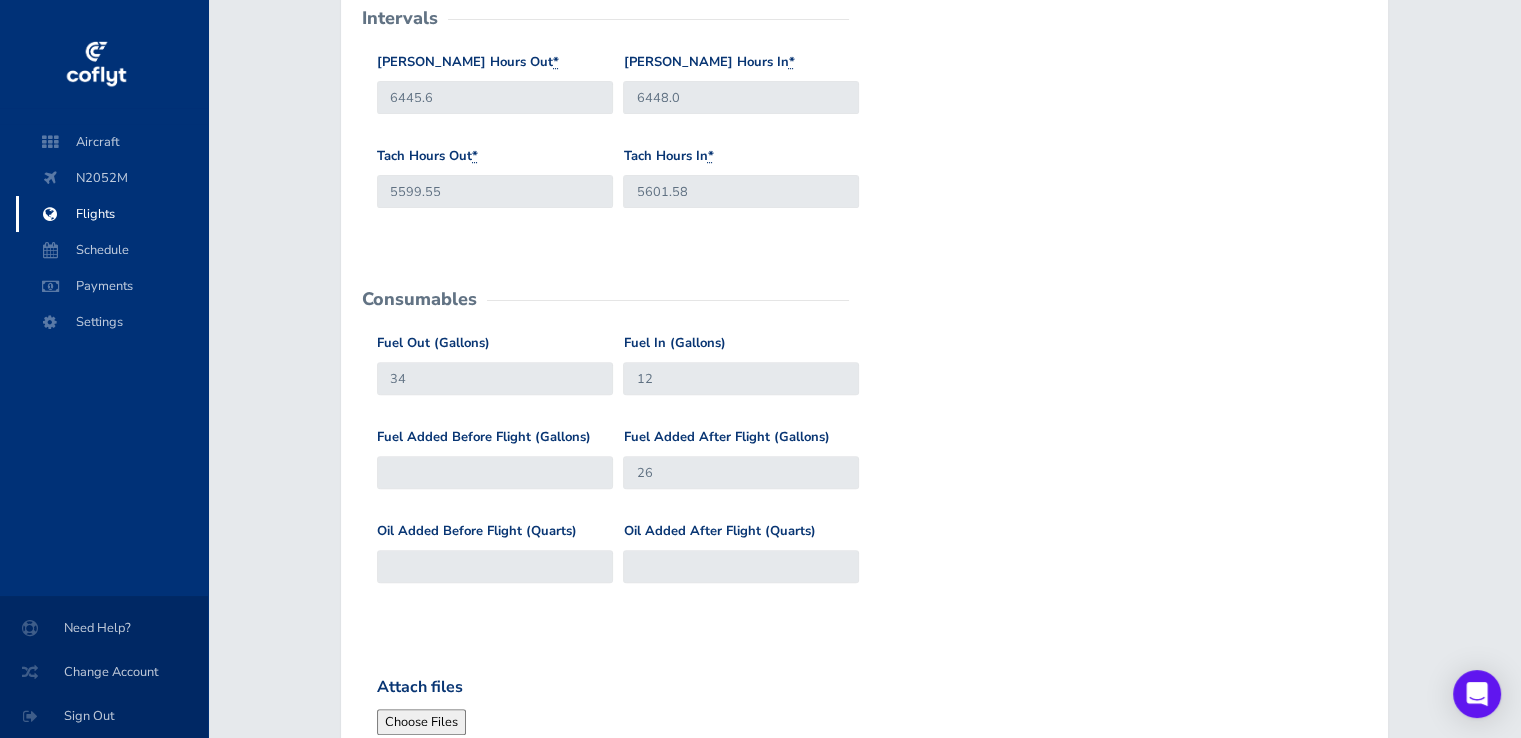 click on "Fuel Added Before Flight (Gallons)
Fuel Added After Flight (Gallons) 26" at bounding box center [864, 474] 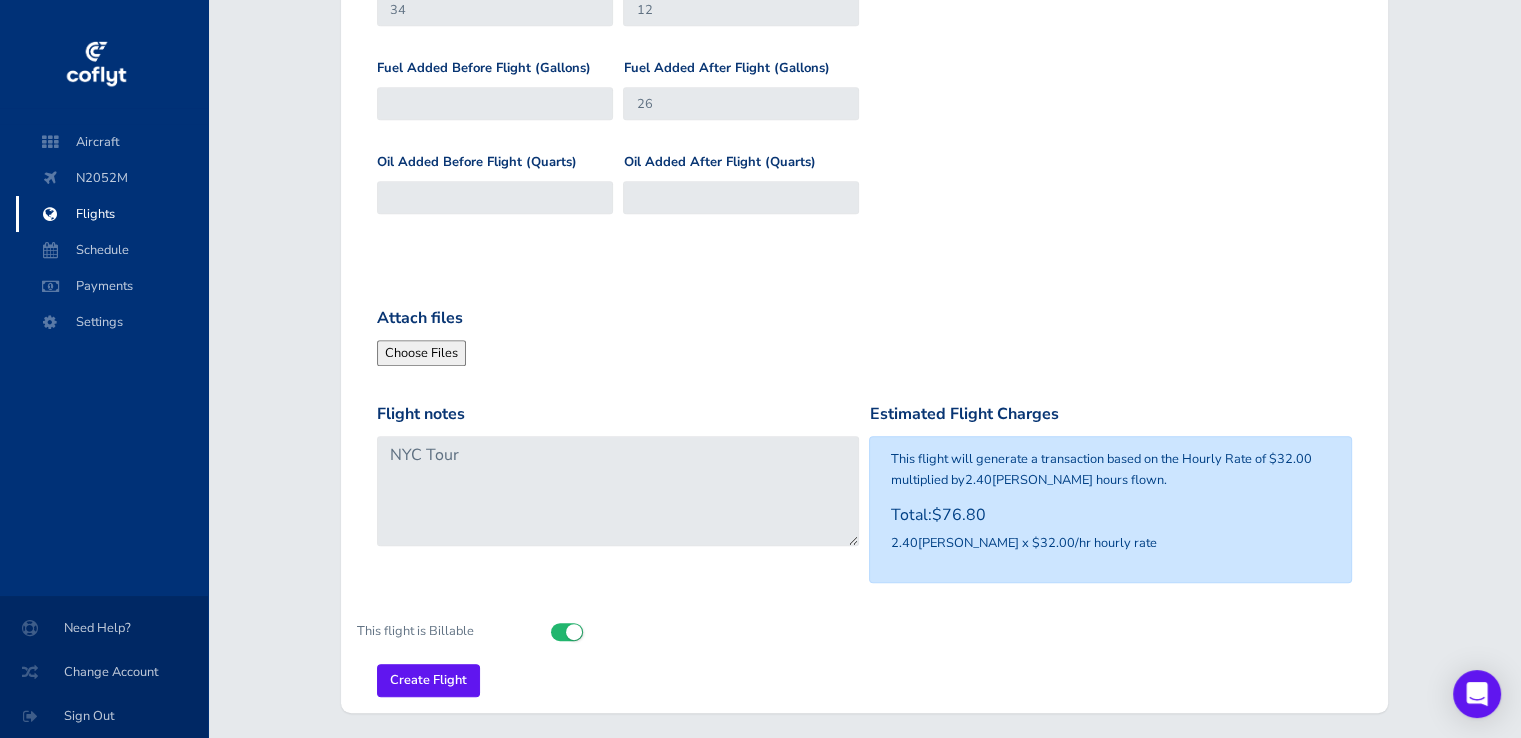 scroll, scrollTop: 1000, scrollLeft: 0, axis: vertical 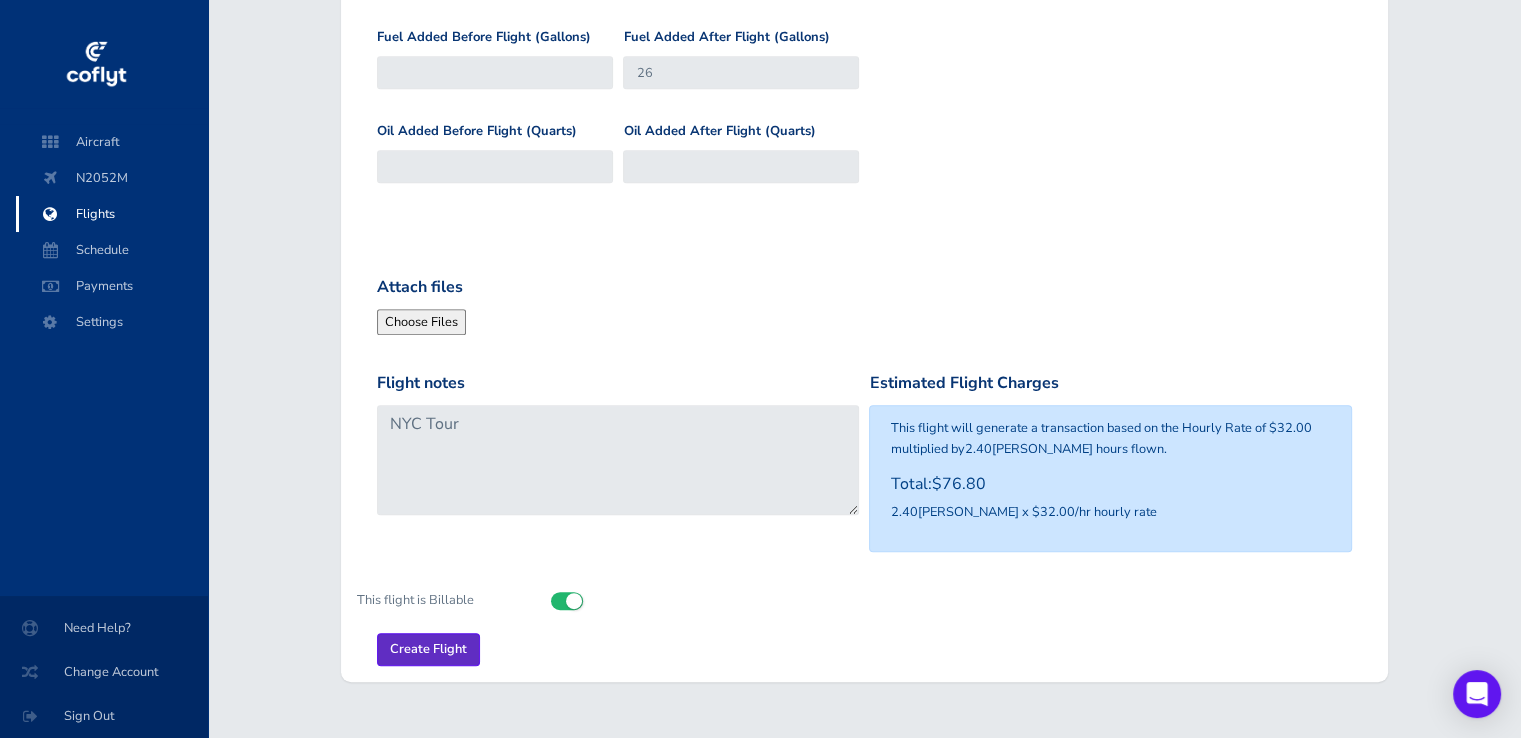 click on "Create Flight" at bounding box center [428, 649] 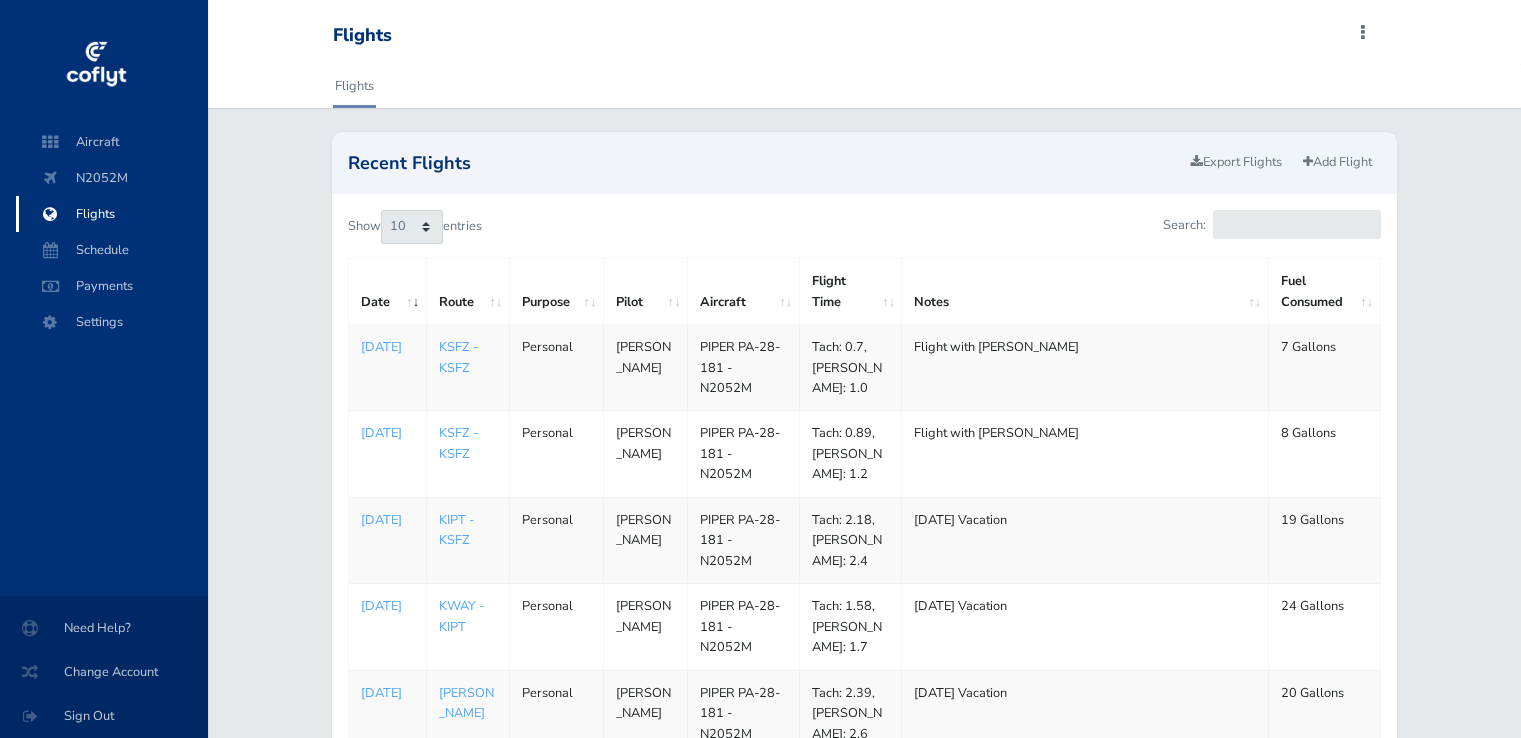 scroll, scrollTop: 0, scrollLeft: 0, axis: both 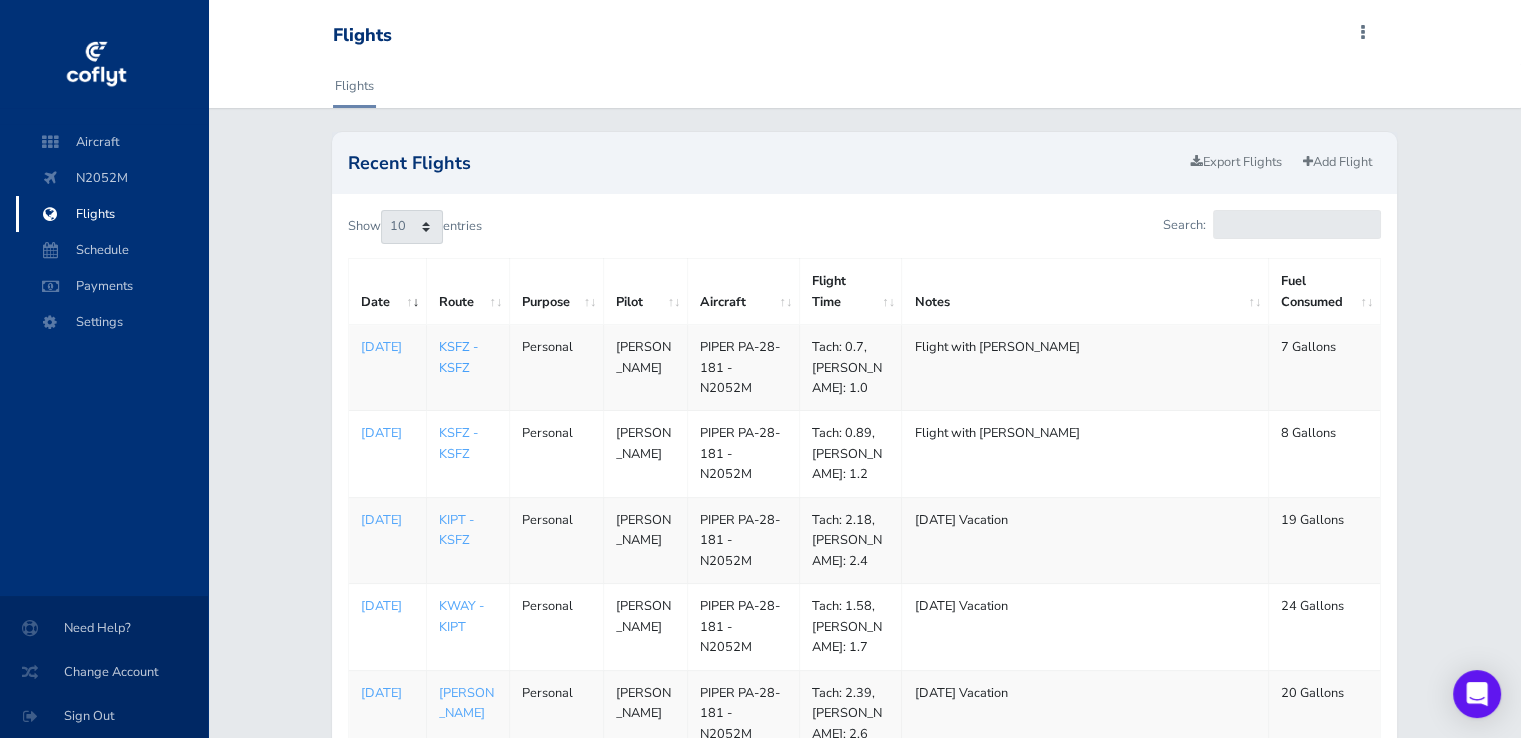 click on "KSFZ - KSFZ" at bounding box center [458, 357] 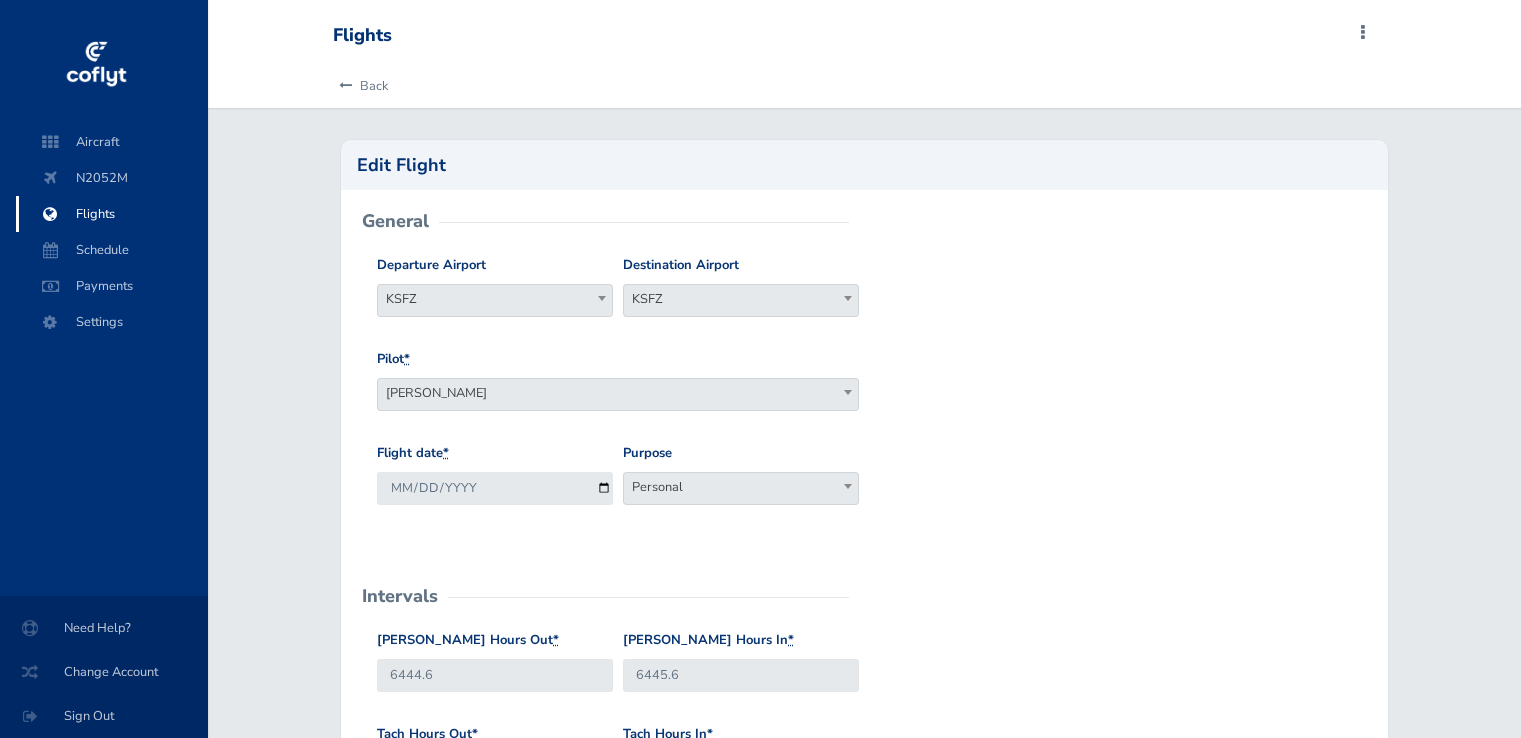 scroll, scrollTop: 0, scrollLeft: 0, axis: both 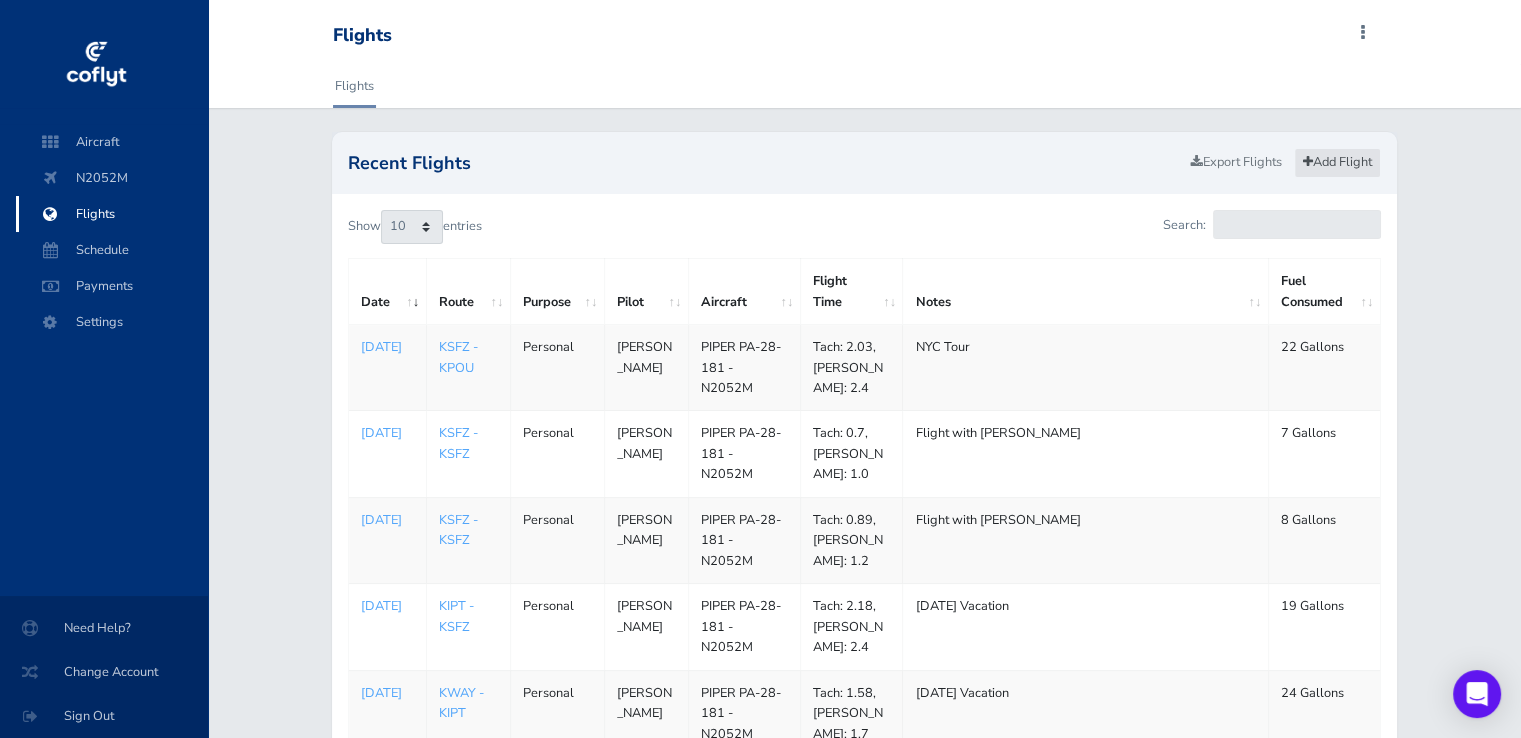 click on "Add Flight" at bounding box center (1337, 162) 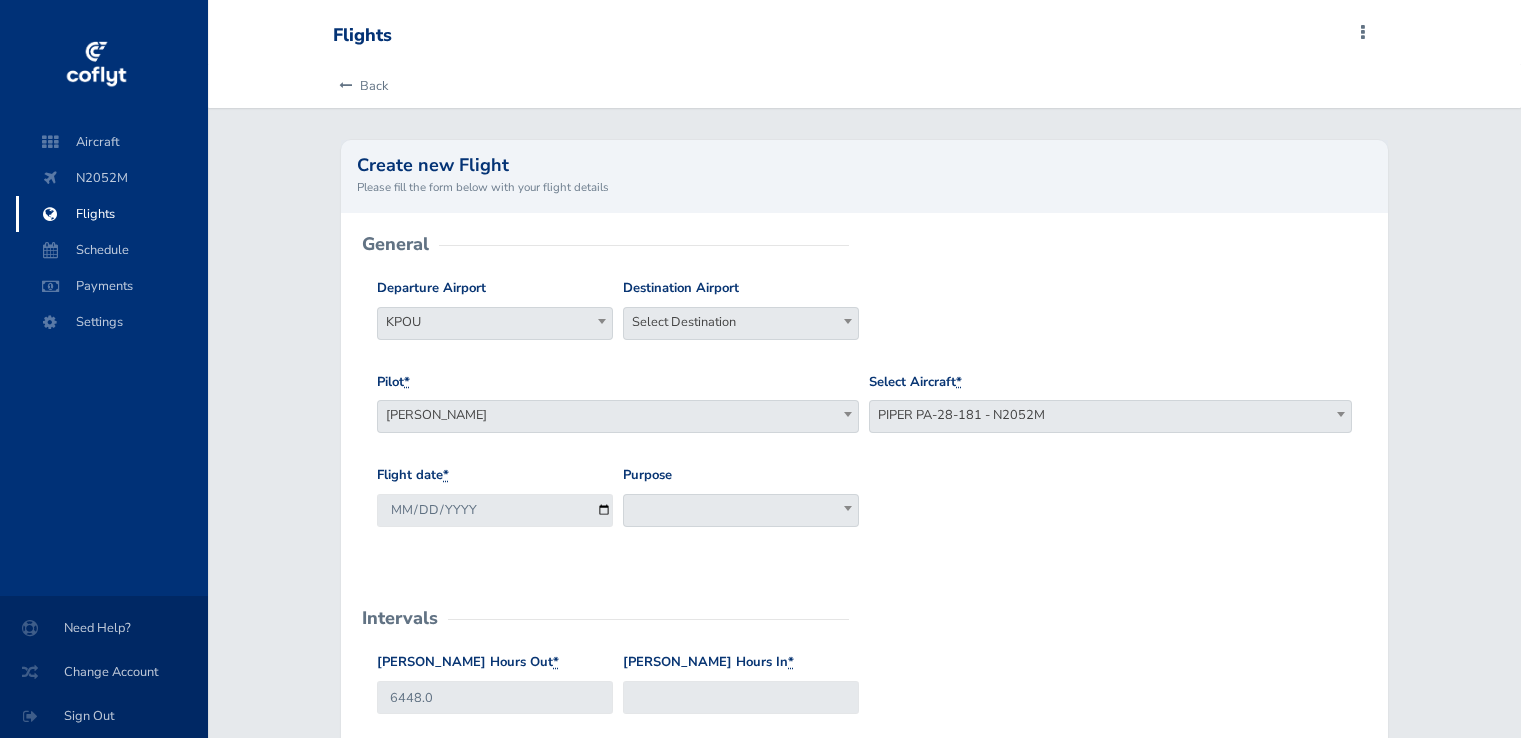 scroll, scrollTop: 0, scrollLeft: 0, axis: both 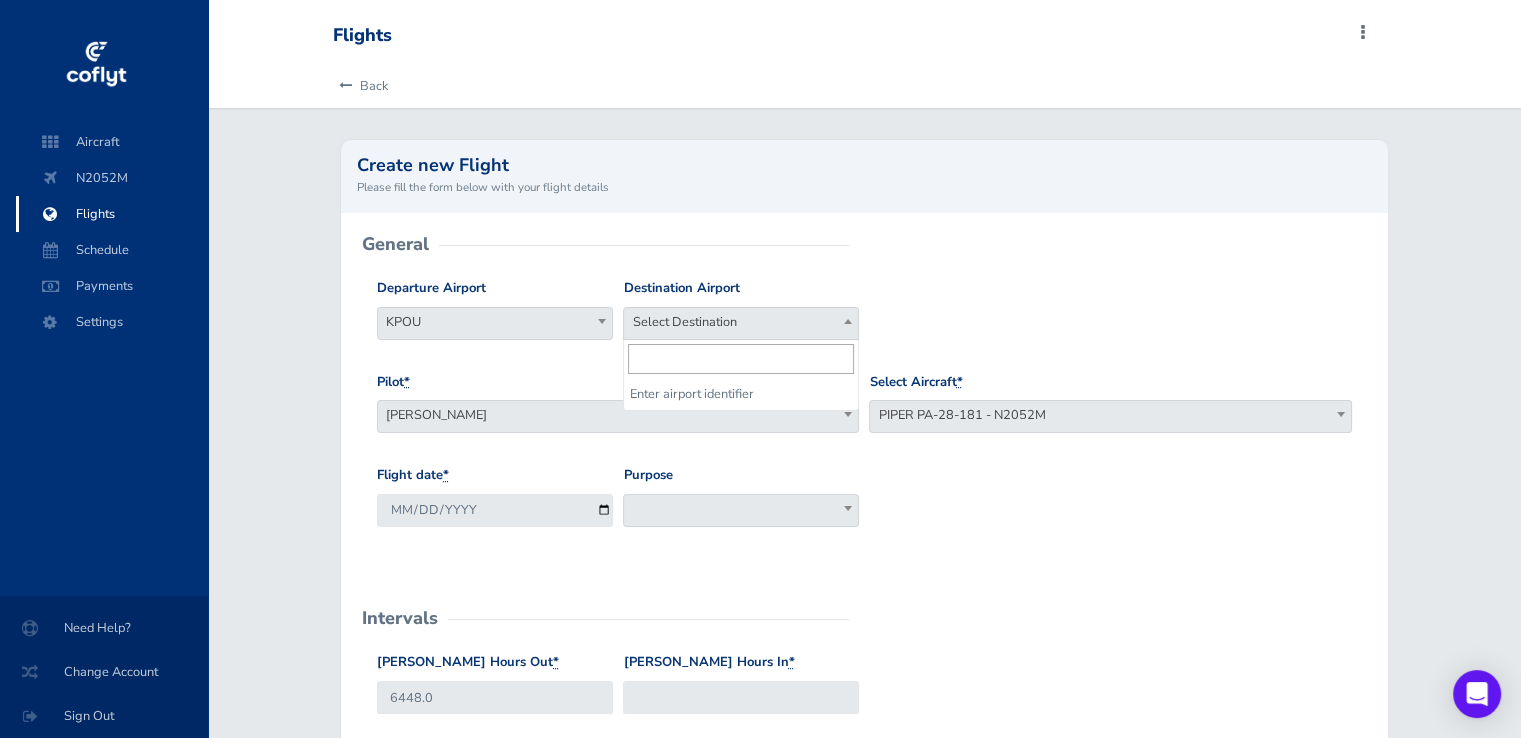 click on "Select Destination" at bounding box center [741, 322] 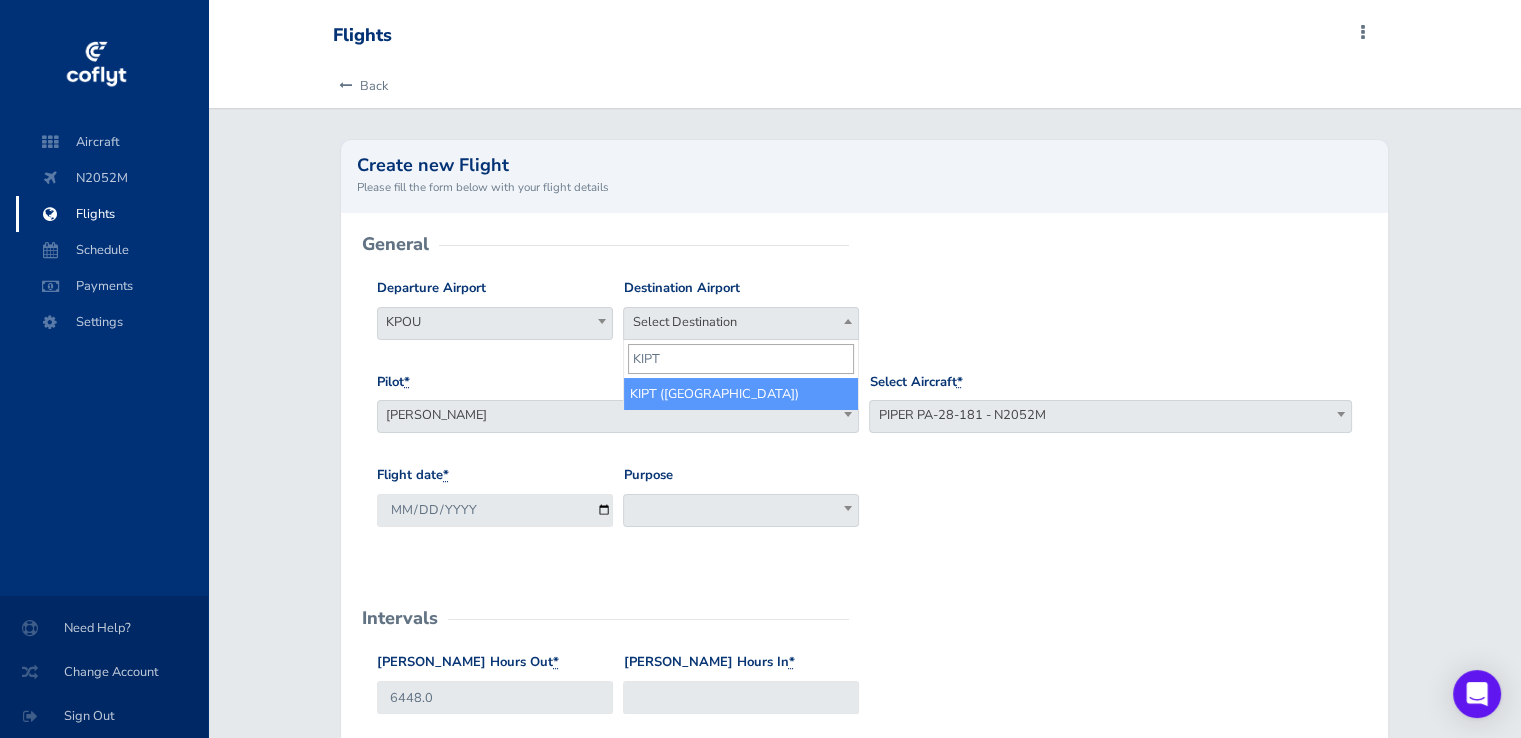 type on "KIPT" 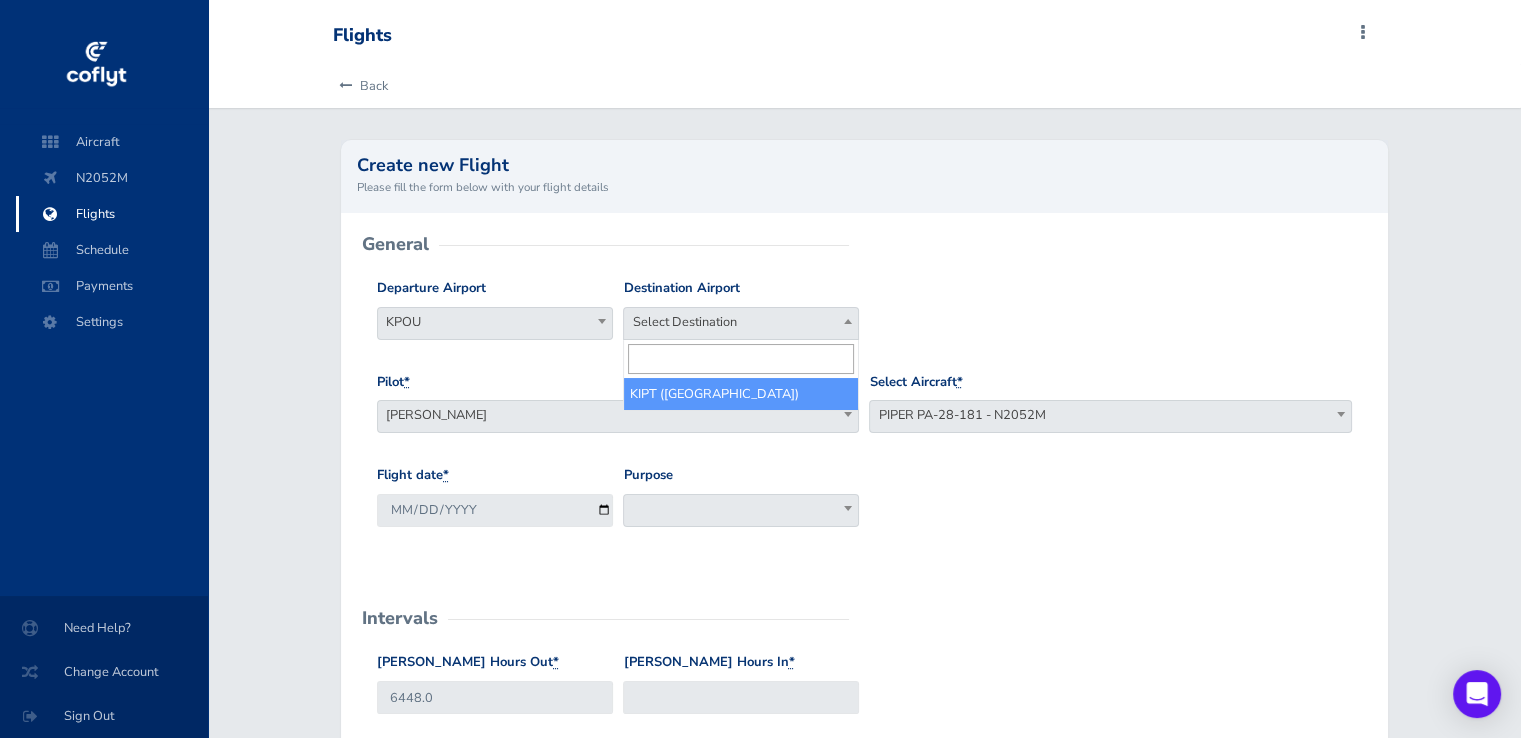 select on "KIPT" 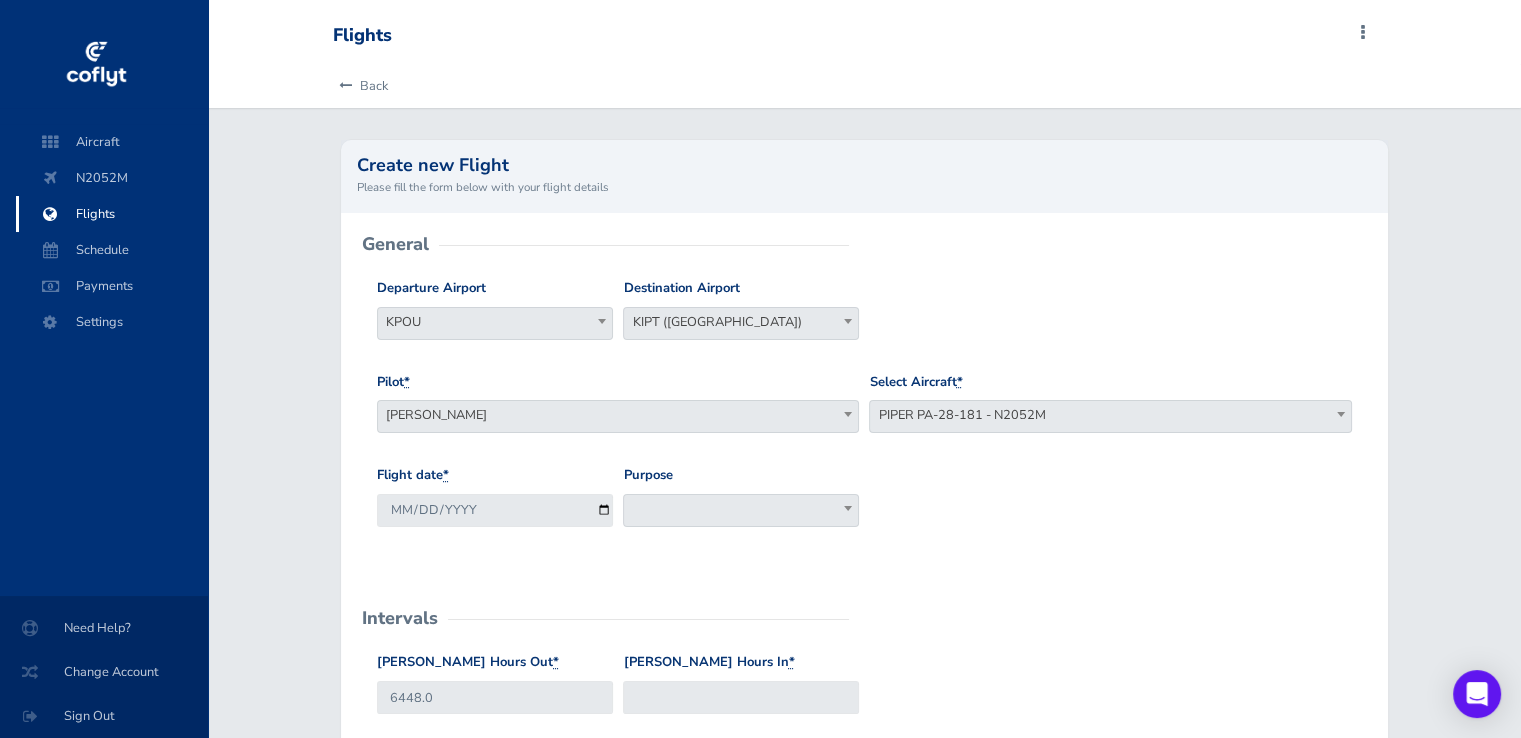 click at bounding box center (741, 510) 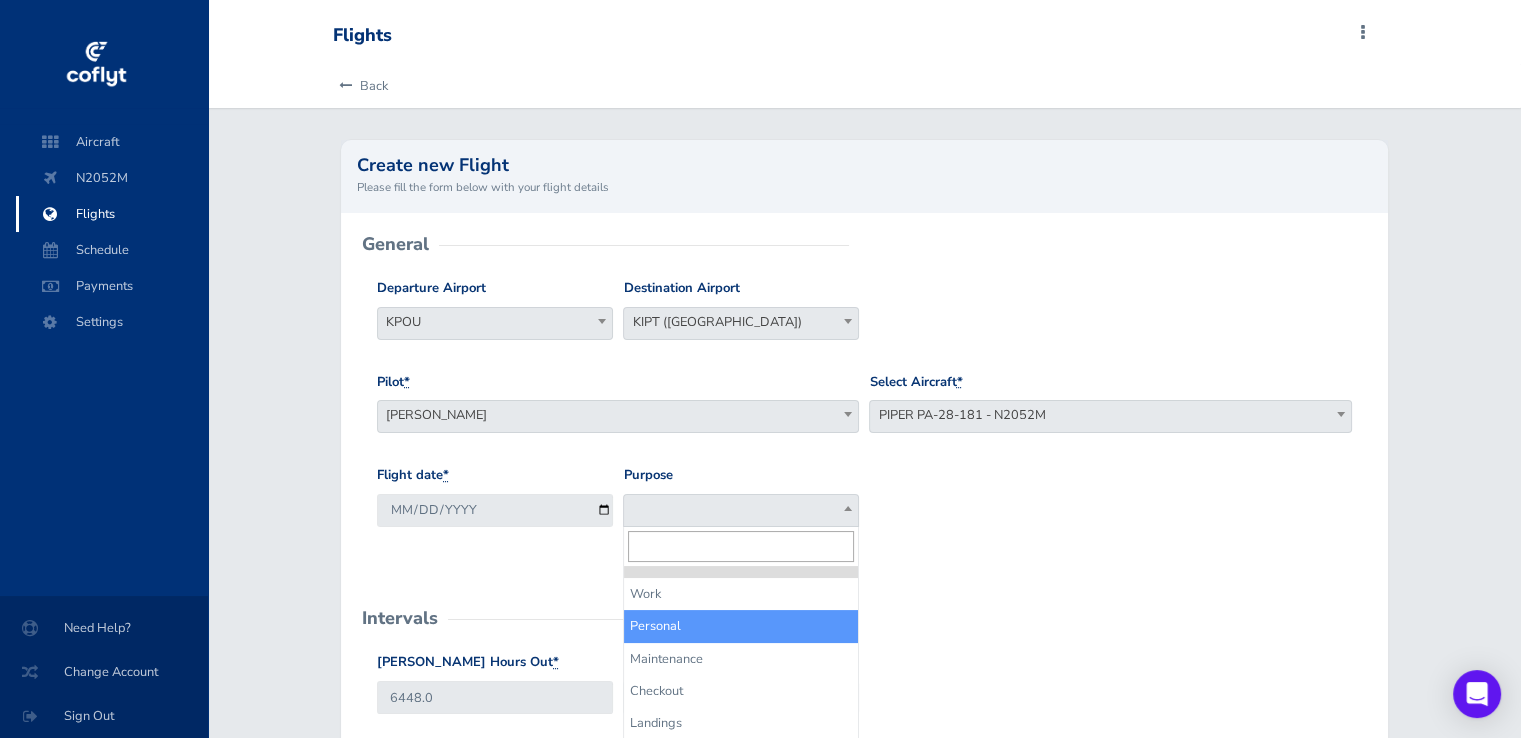 select on "Personal" 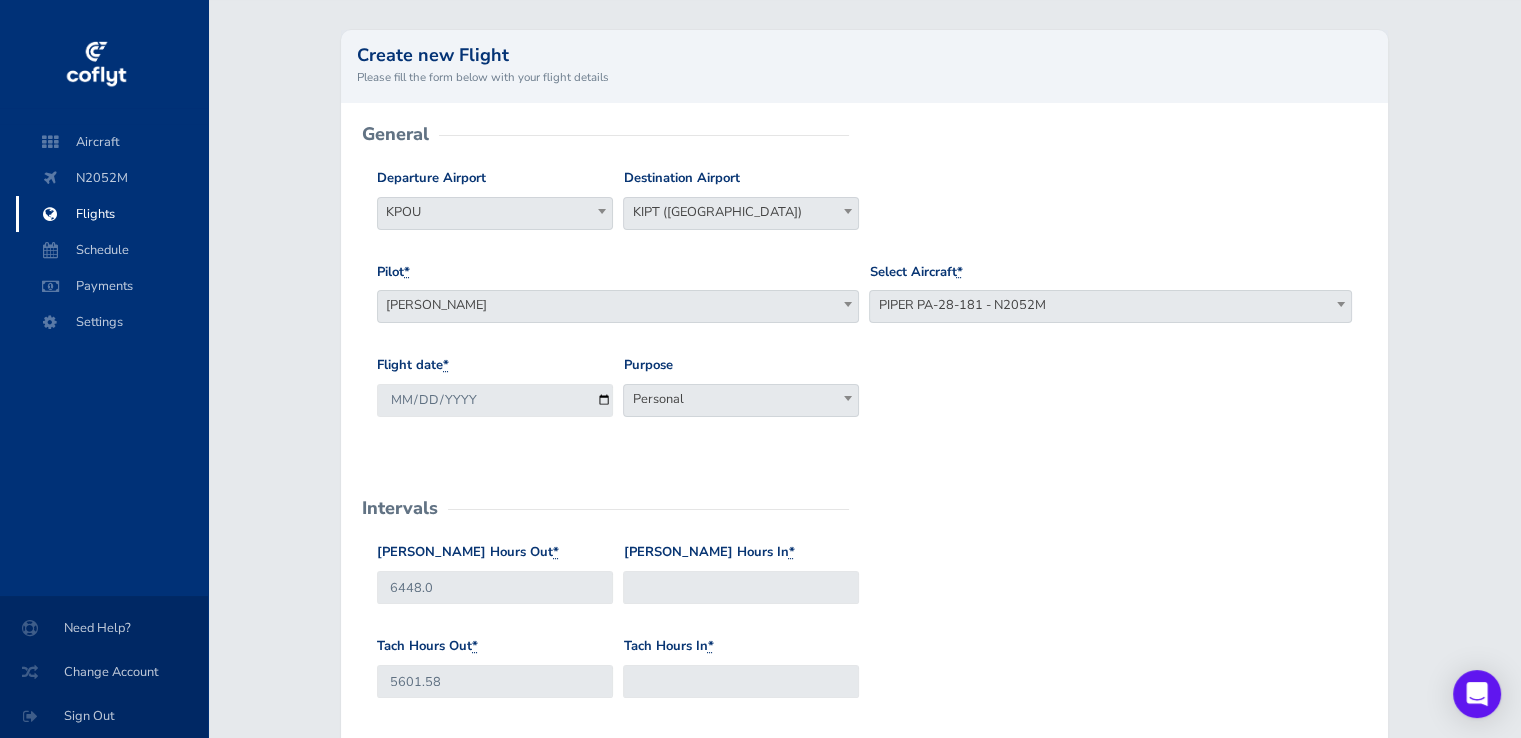 scroll, scrollTop: 200, scrollLeft: 0, axis: vertical 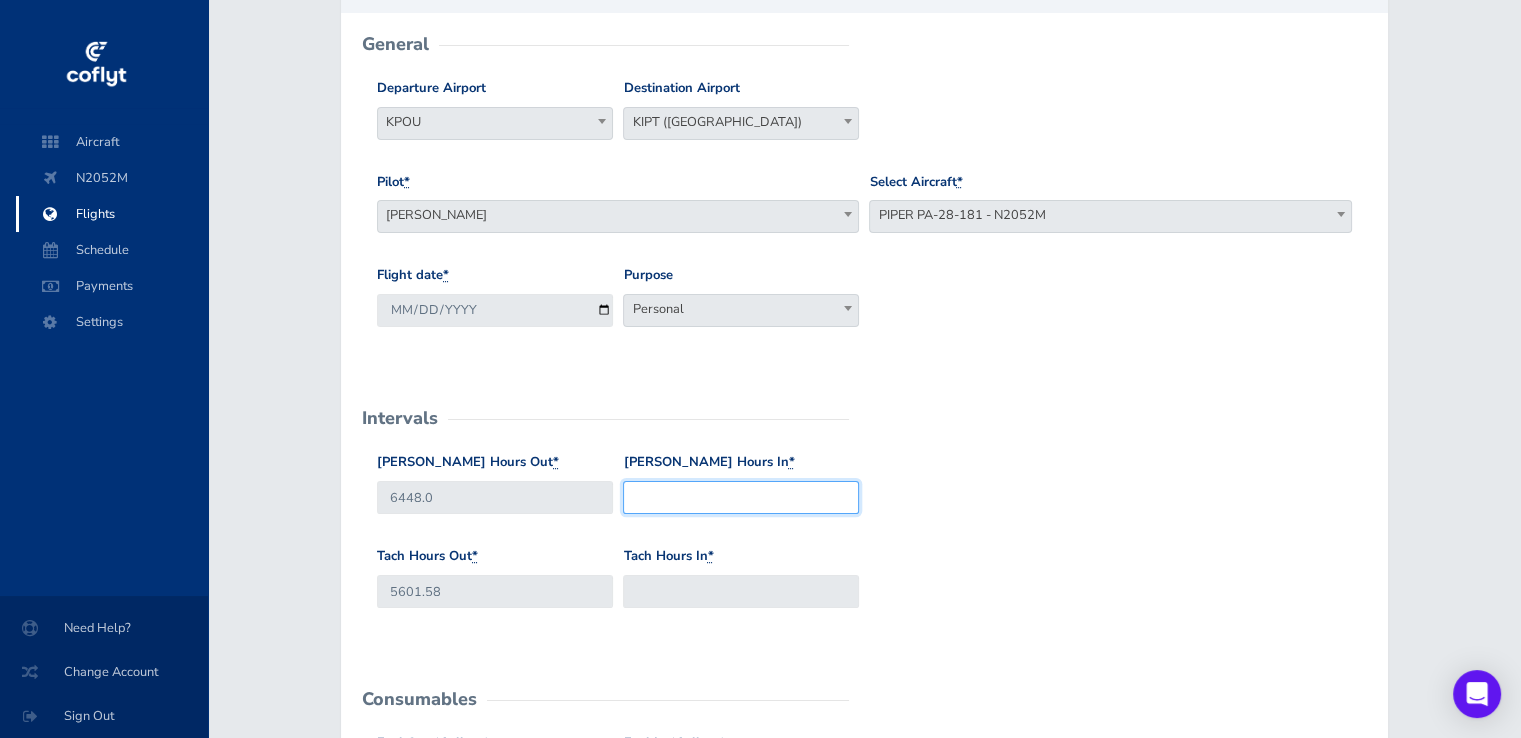 click on "Hobbs Hours In  *" at bounding box center (741, 497) 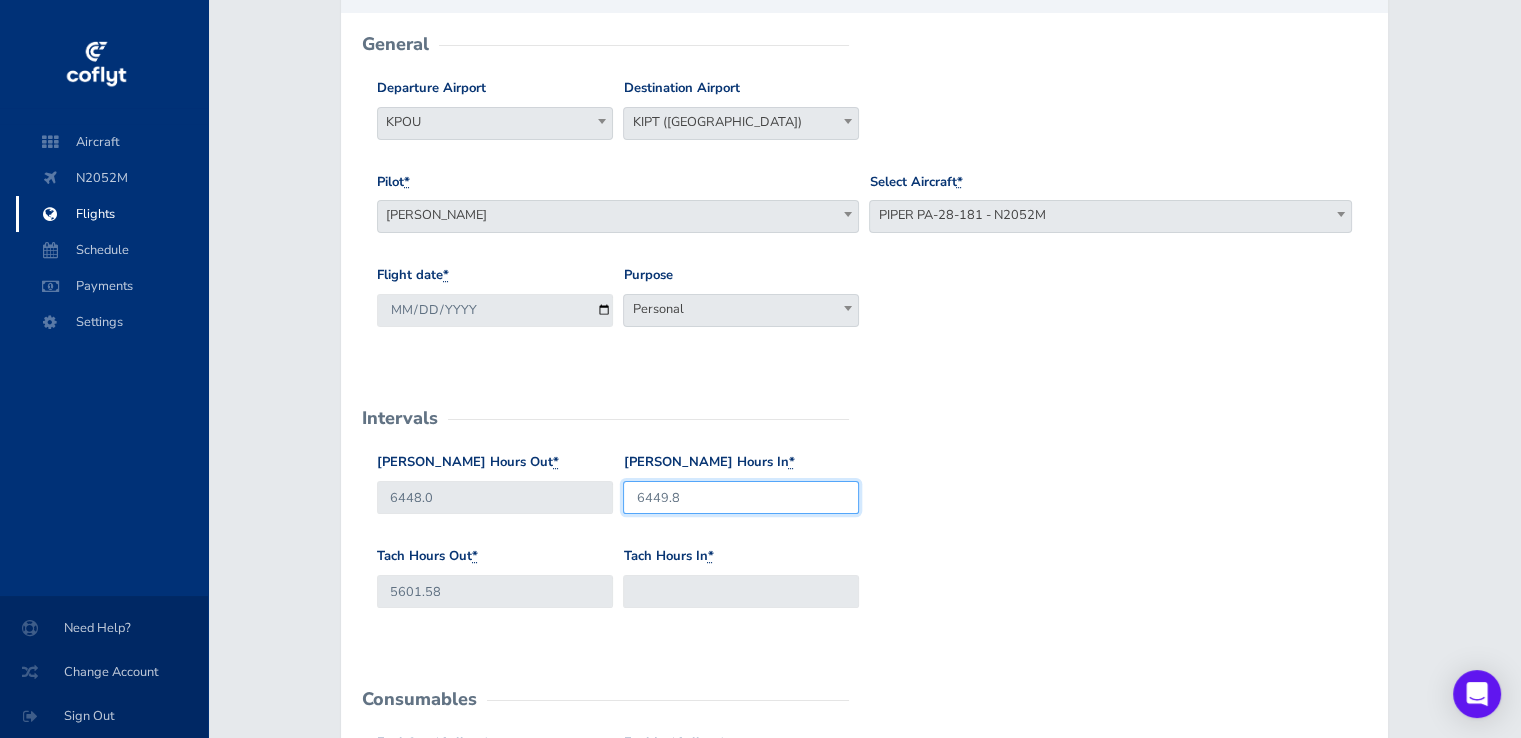 type on "6449.8" 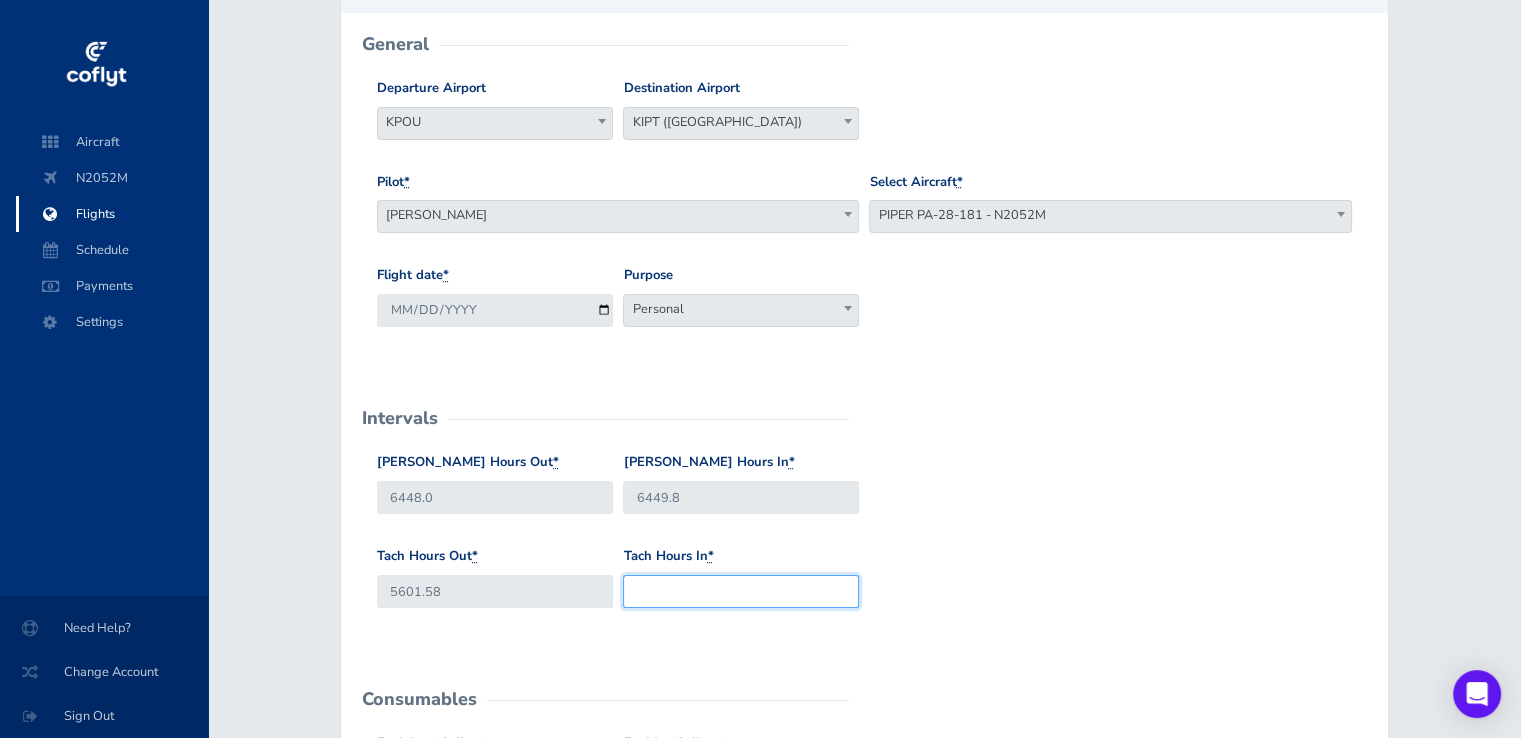click on "Tach Hours In  *" at bounding box center [741, 591] 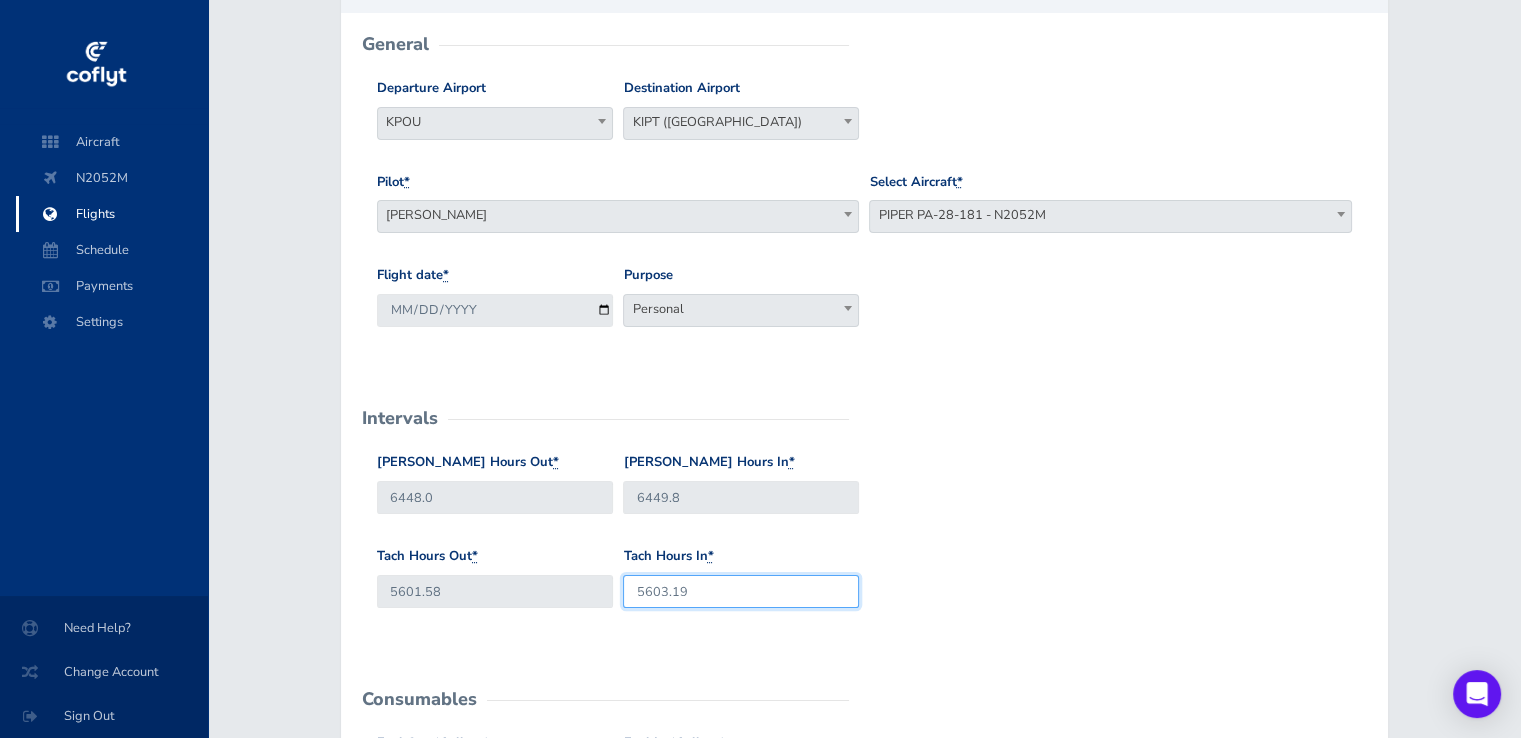 type on "5603.19" 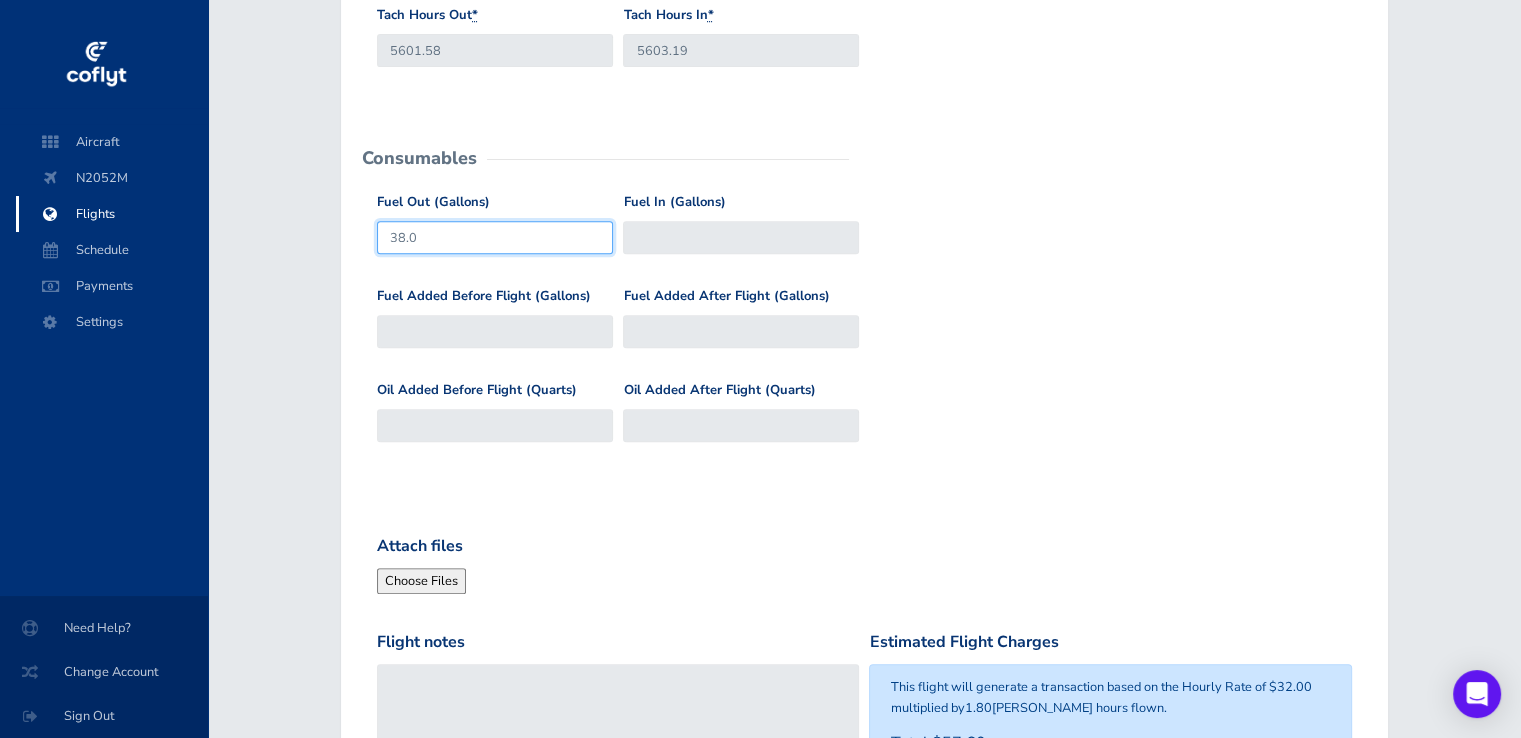 scroll, scrollTop: 709, scrollLeft: 0, axis: vertical 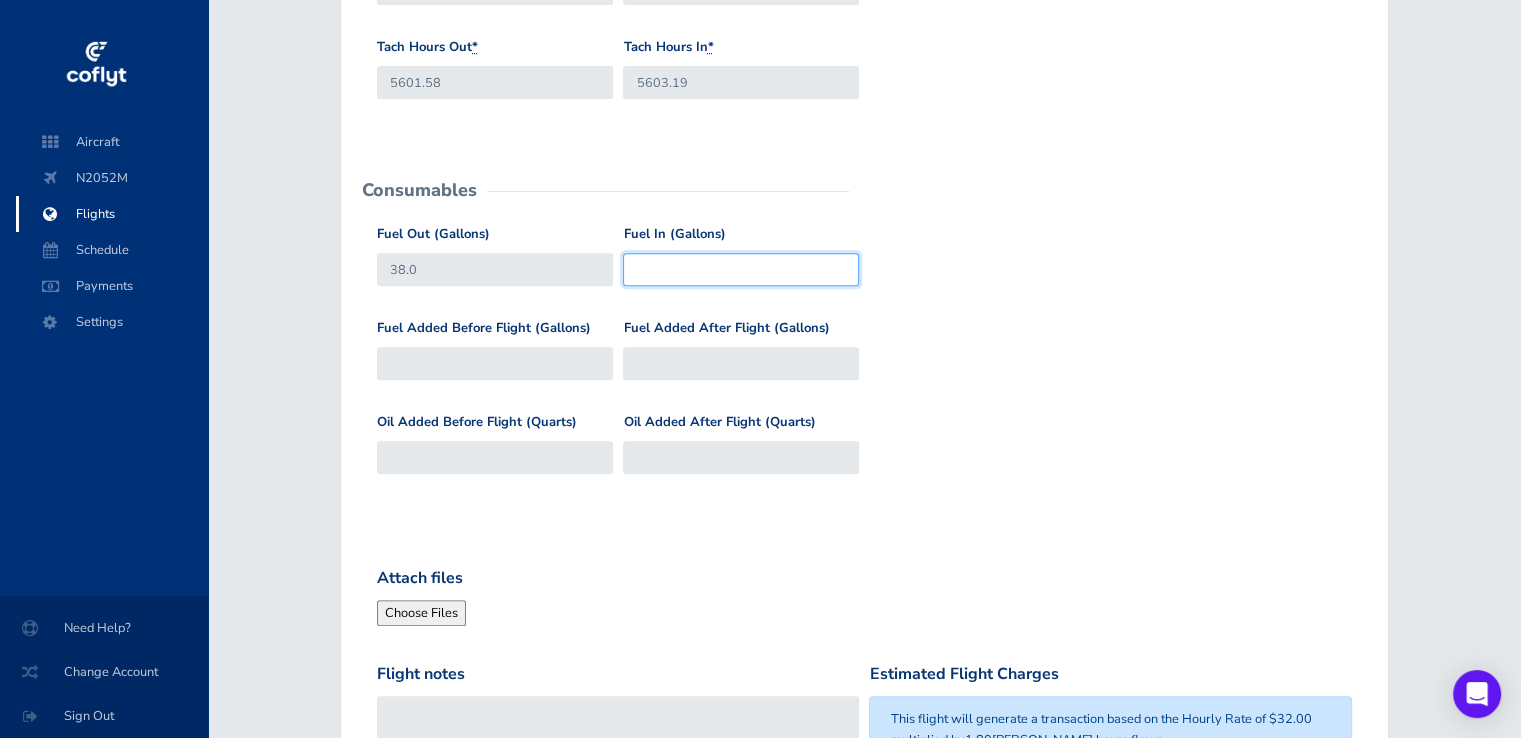 click on "Fuel In (Gallons)" at bounding box center [741, 269] 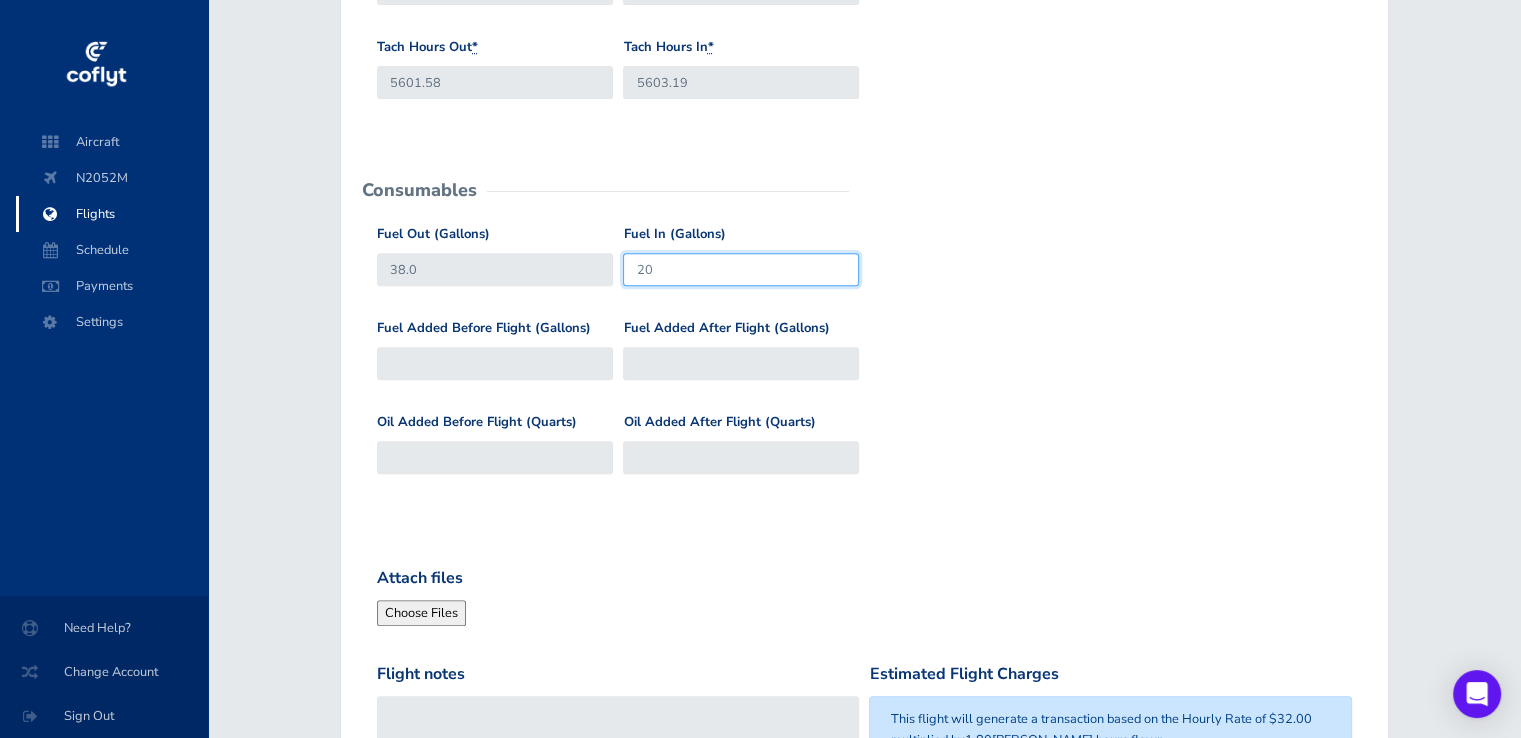 type on "20" 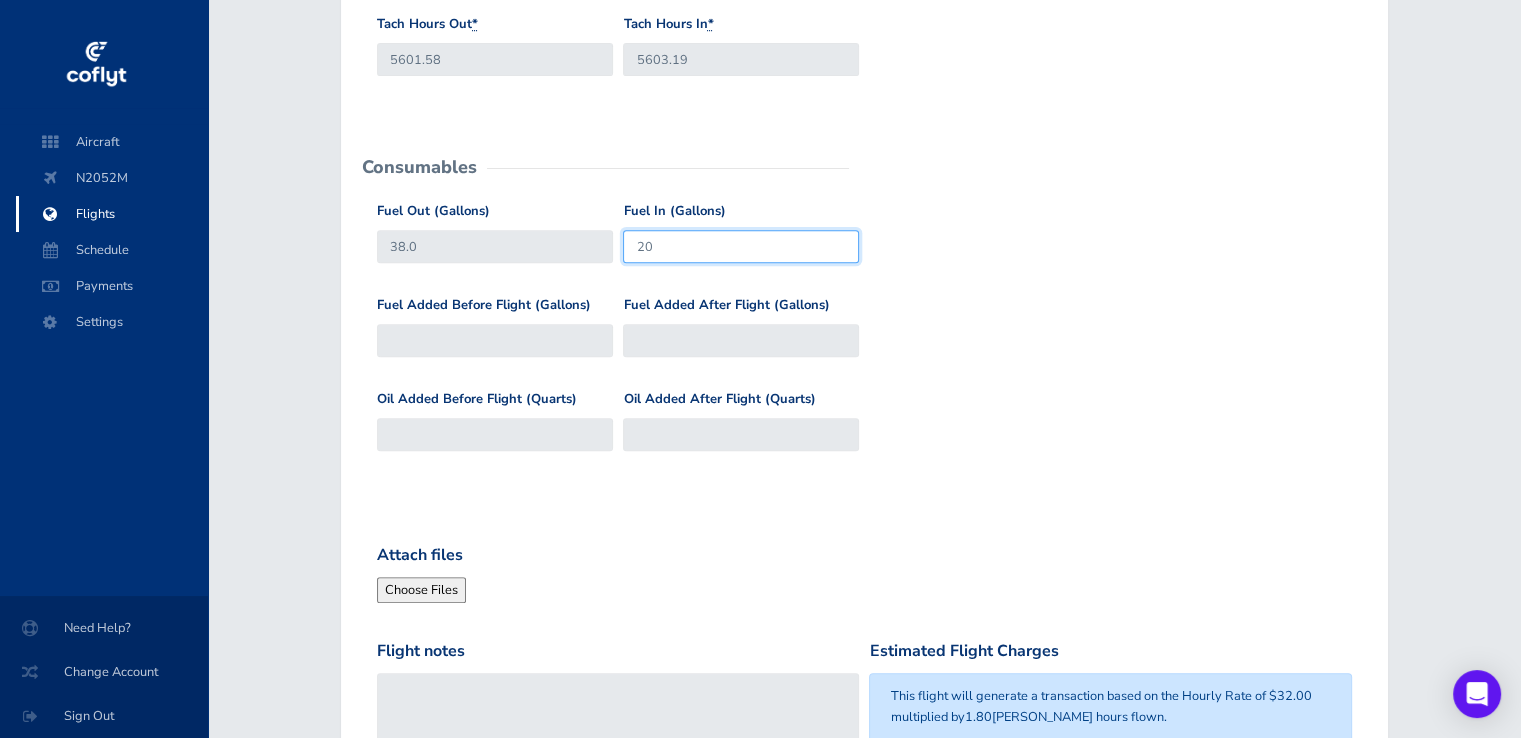 scroll, scrollTop: 709, scrollLeft: 0, axis: vertical 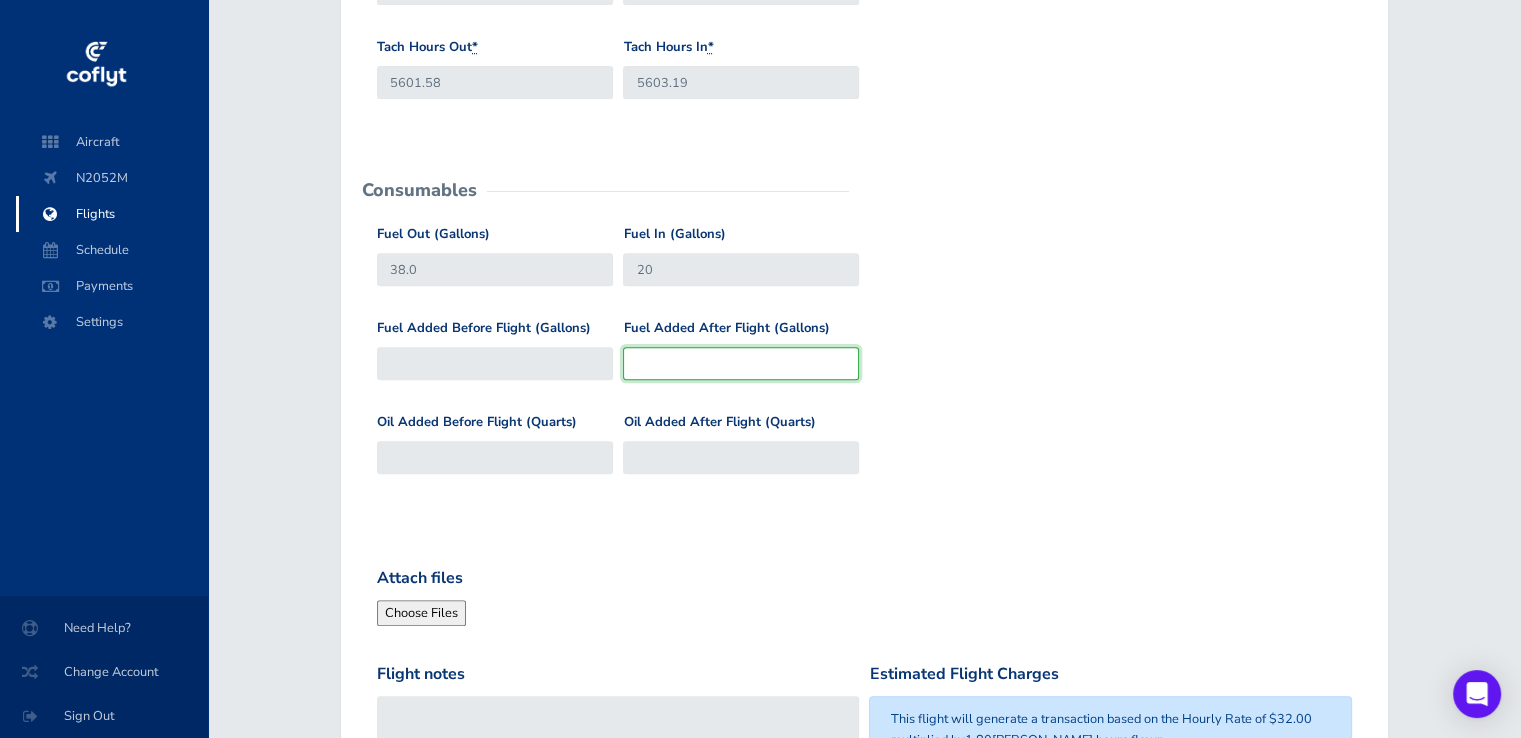 click on "Fuel Added After Flight (Gallons)" at bounding box center [741, 363] 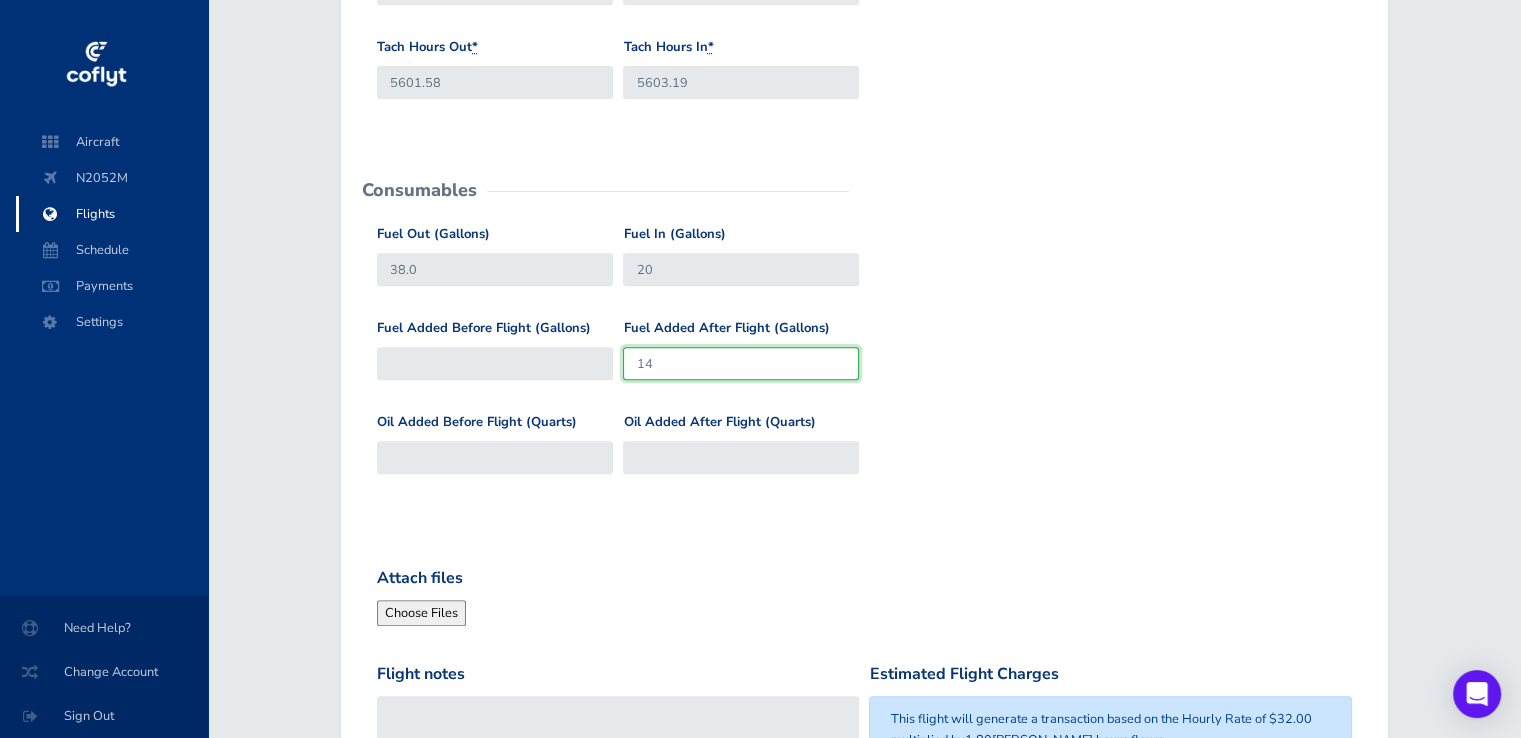 type on "14" 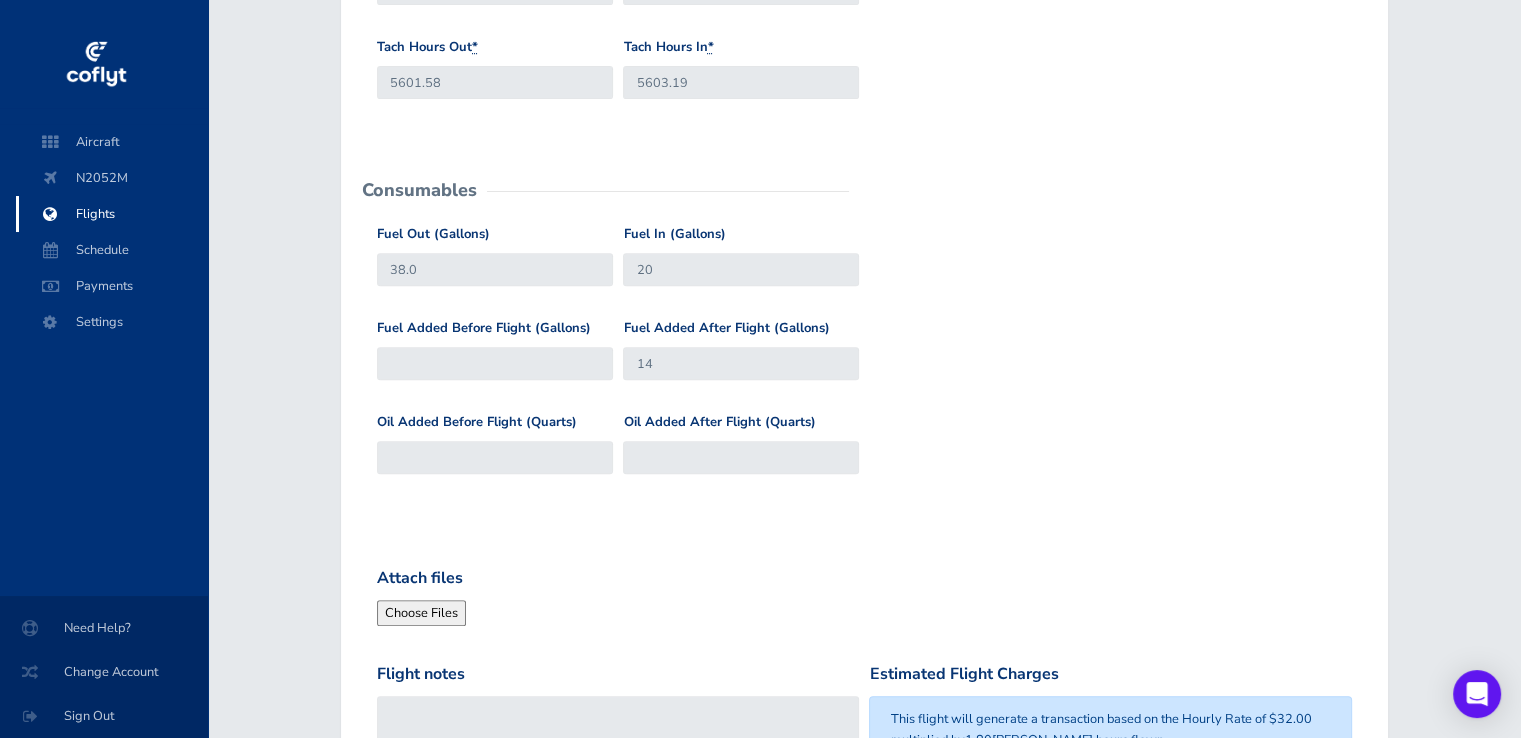 click on "Fuel Added Before Flight (Gallons)
Fuel Added After Flight (Gallons) 14" at bounding box center (864, 365) 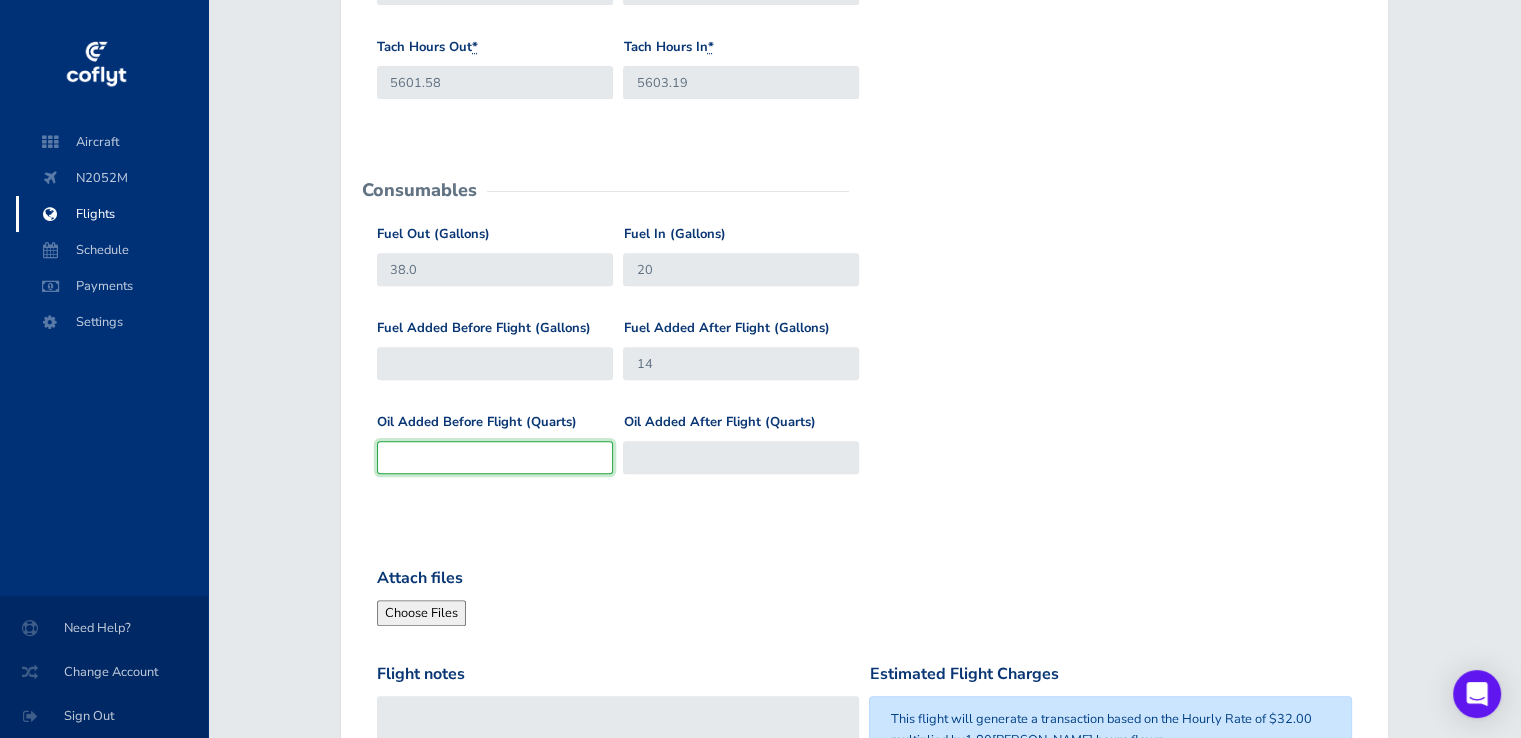 click on "Oil Added Before Flight (Quarts)" at bounding box center [495, 457] 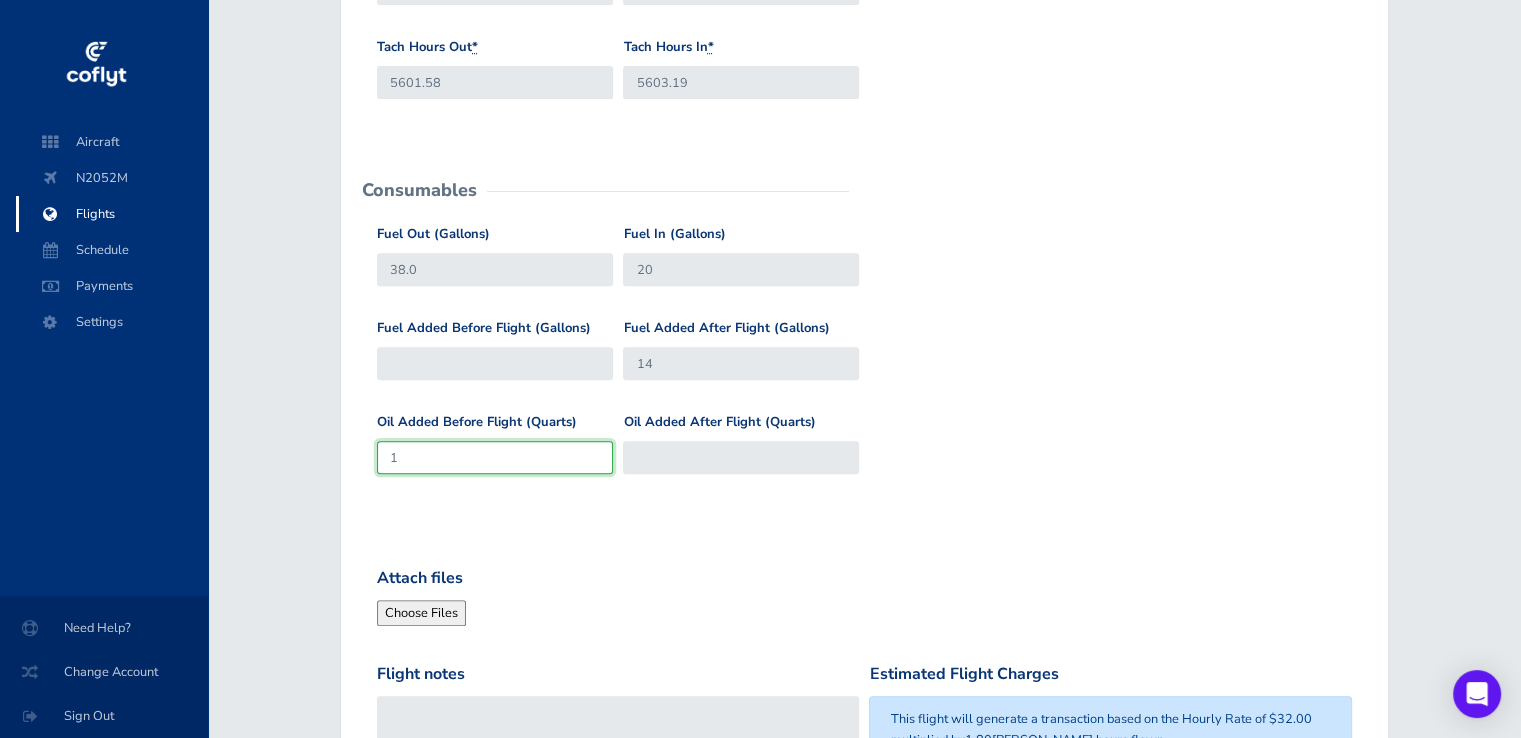 type on "1" 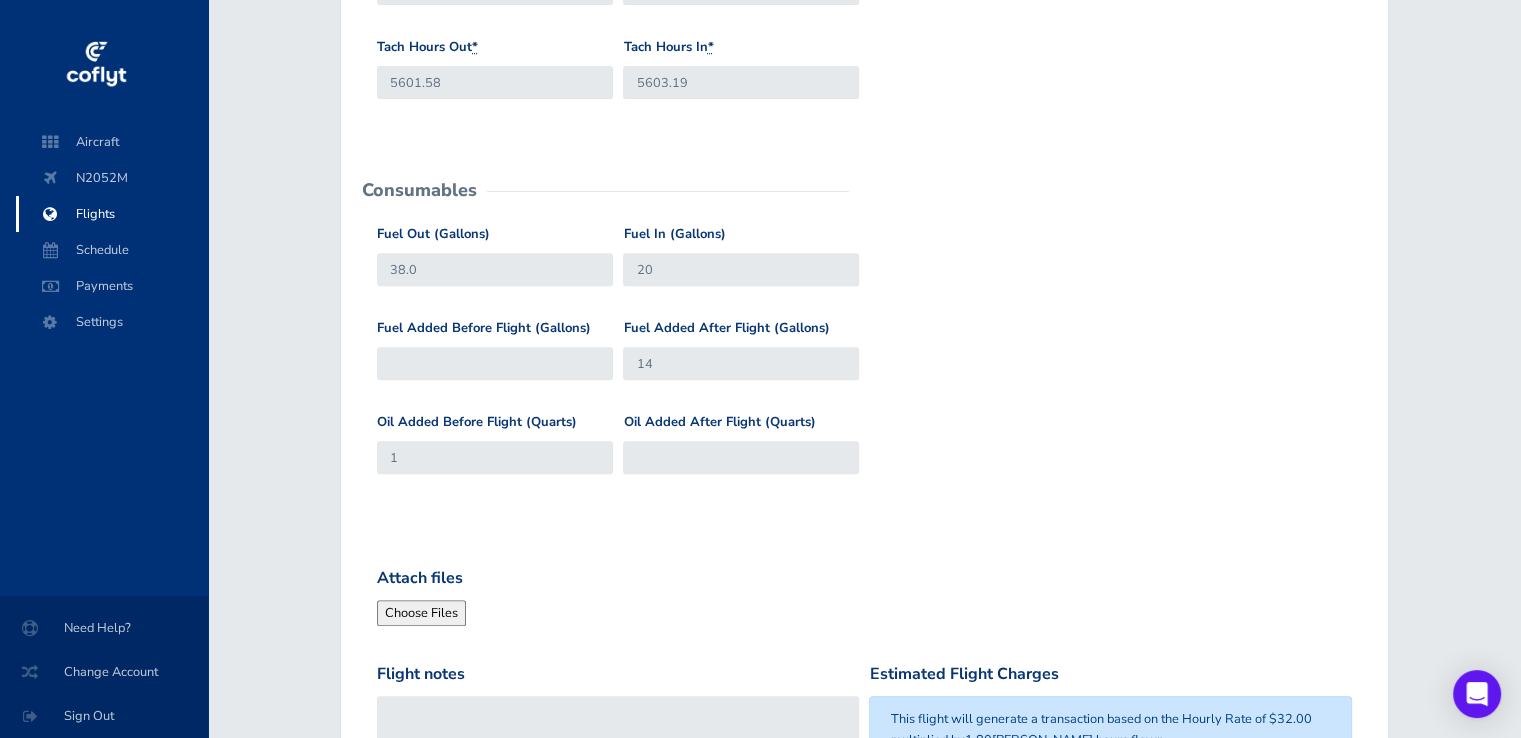 click on "Fuel Added Before Flight (Gallons)
Fuel Added After Flight (Gallons) 14" at bounding box center (864, 365) 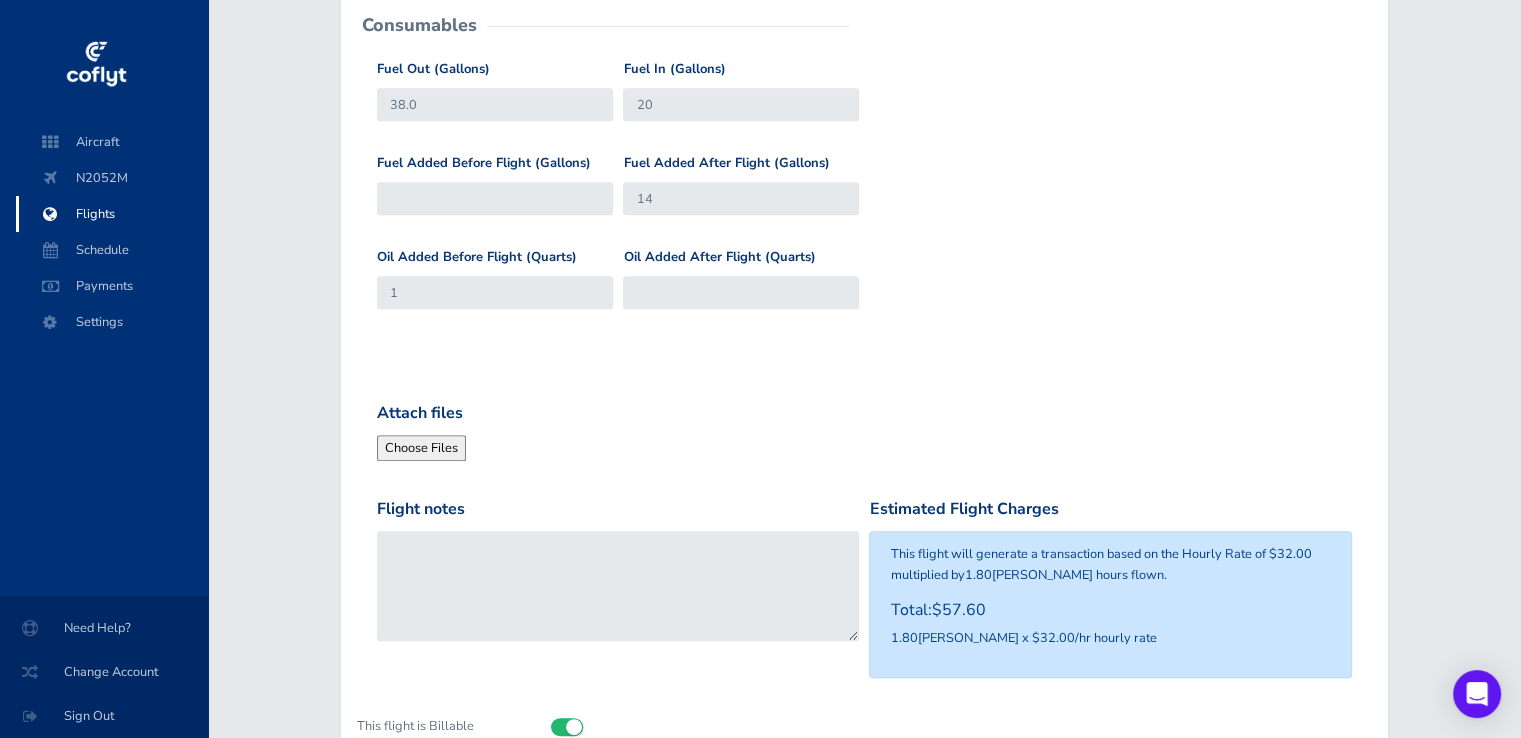 scroll, scrollTop: 909, scrollLeft: 0, axis: vertical 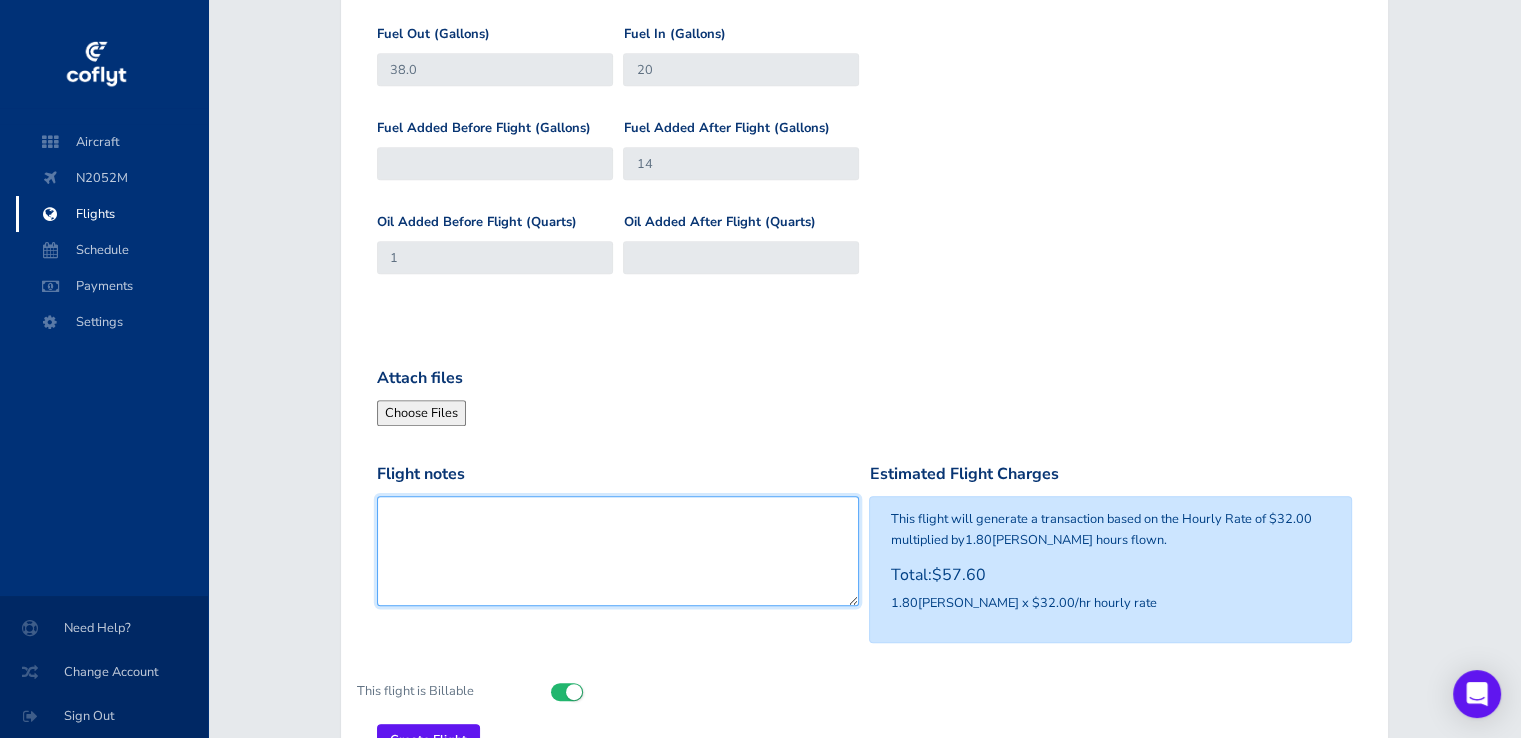 click on "Flight notes" at bounding box center [618, 551] 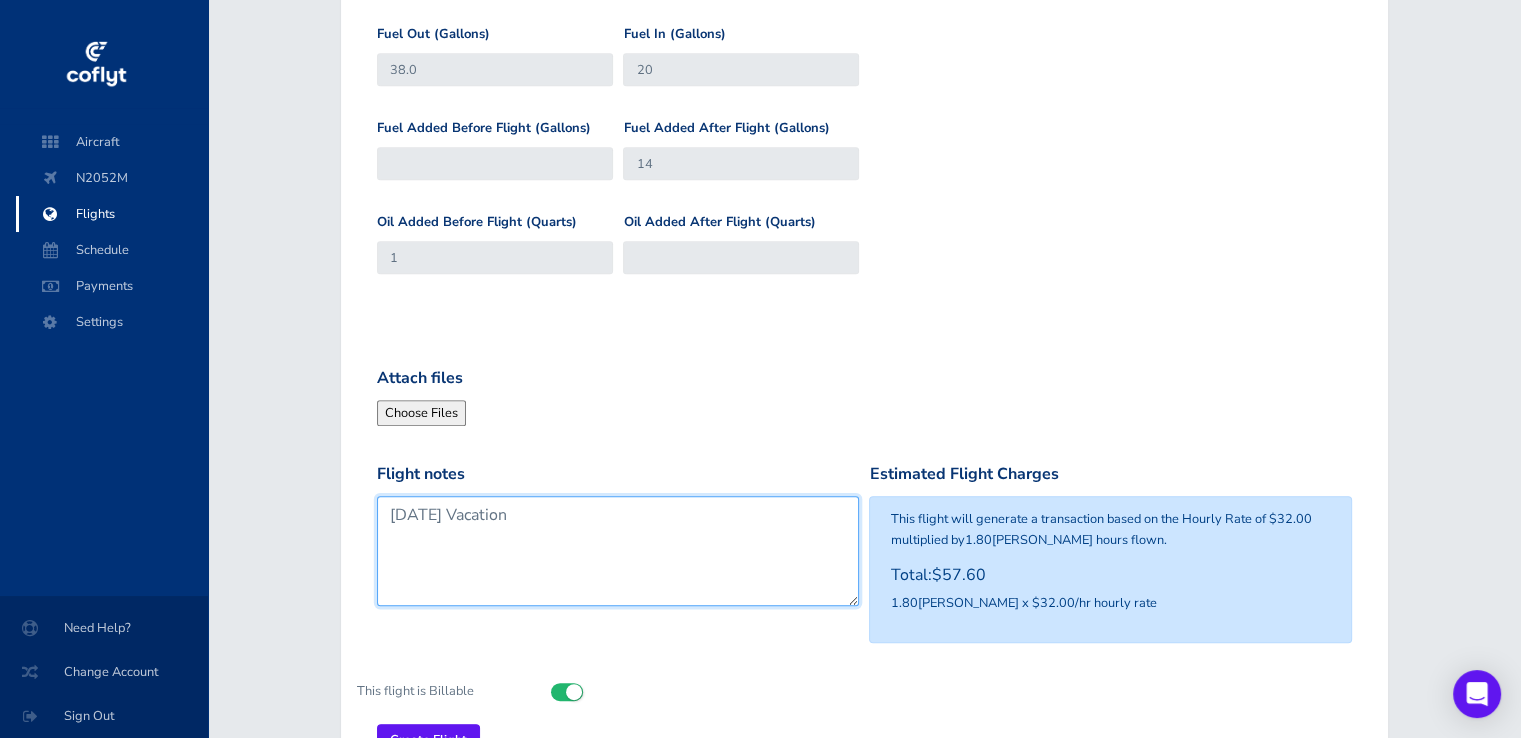 type on "[DATE] Vacation" 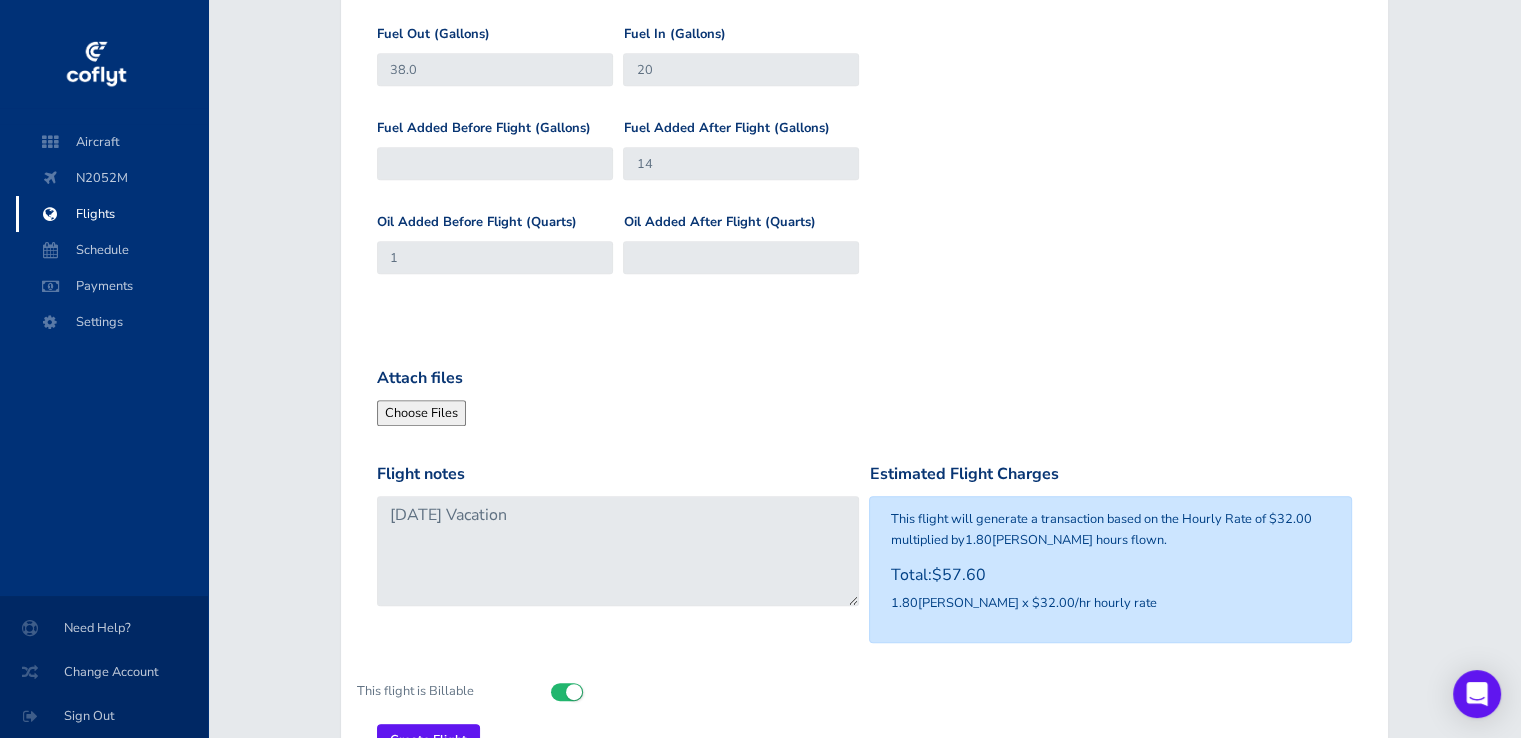 click on "Attach files" at bounding box center [864, 404] 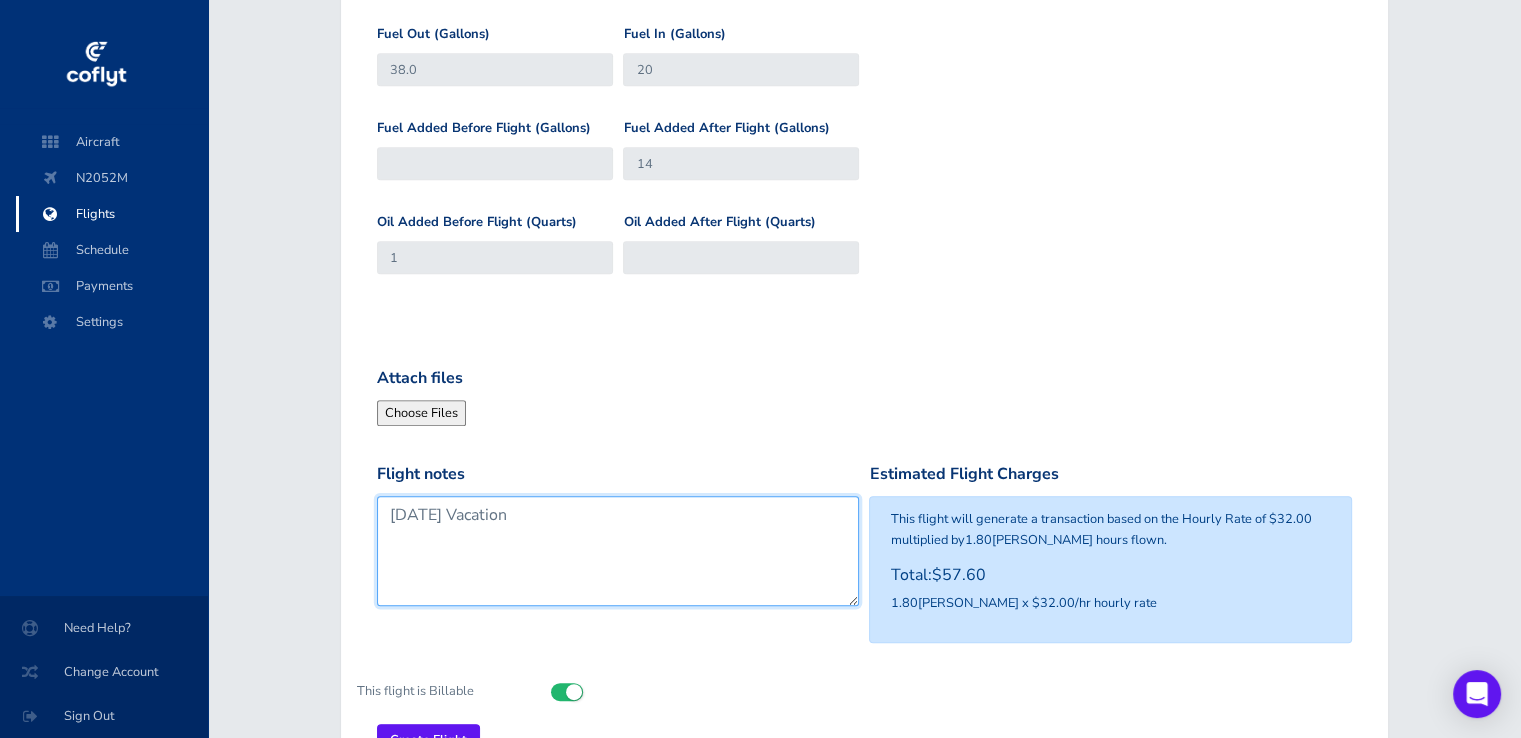click on "[DATE] Vacation" at bounding box center (618, 551) 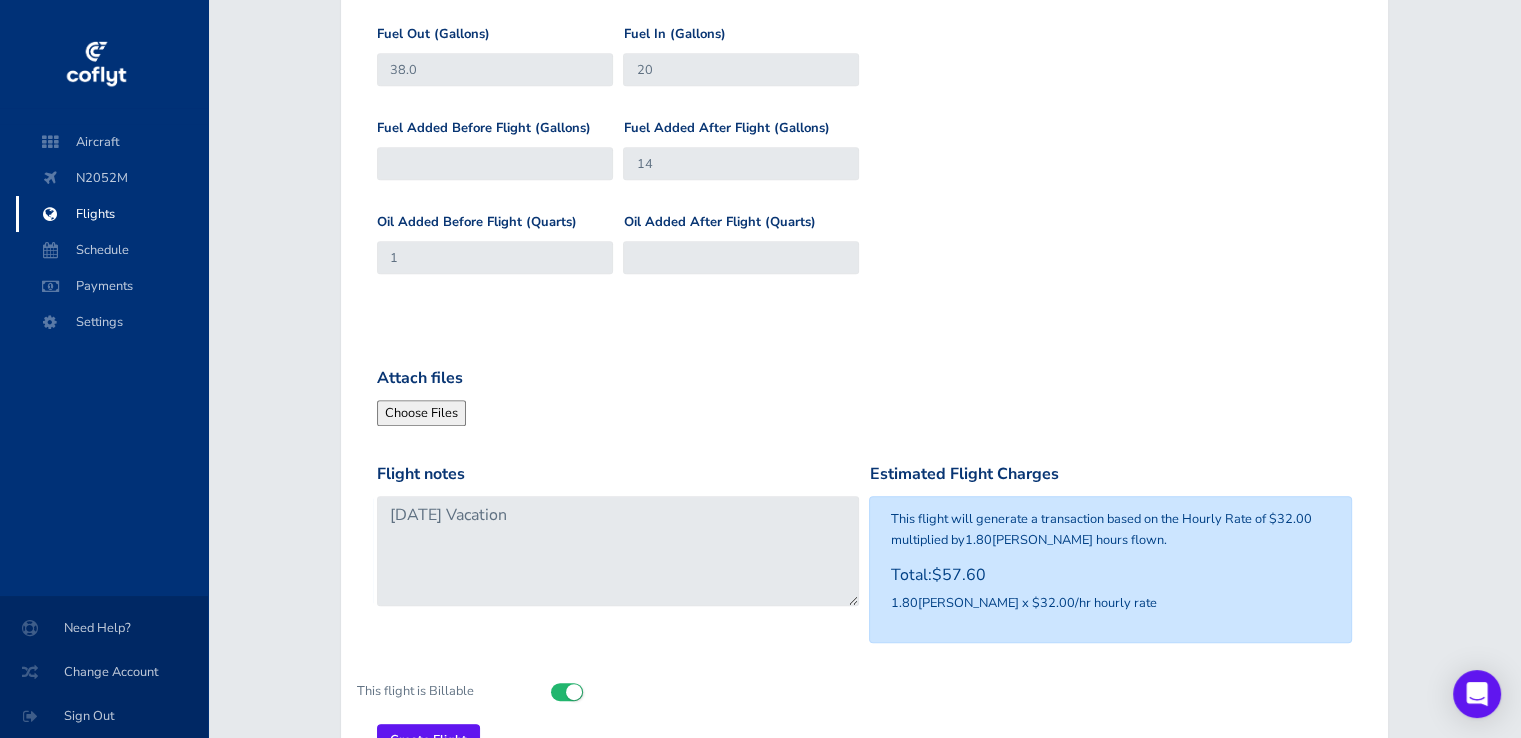click on "General
Departure Airport Select Departure
KPOU KPOU
Destination Airport Select Destination
KIPT (Williamsport Regional Airport) KIPT (Williamsport Regional Airport)
Pilot  * Dehnel, Kris
Azevedo, Dalmer
Rosenberger, Tom
Bob Gloris
Barry Casebeer
Garner Thompson
Carlsons
Cole Turner
Todd Hoyle
Landon Harvey Todd Hoyle
Select Aircraft  * PIPER PA-32RT-300 - N811GS
PIPER PA-28-181 - N2052M PIPER PA-28-181 - N2052M
Flight date  * 2025-07-13
Purpose
Work
Personal
Maintenance
Checkout
Landings
Navigation
Competition
Admin
Other Personal
Intervals
Hobbs Hours Out  * 6448.0
* * * 1" at bounding box center (864, 46) 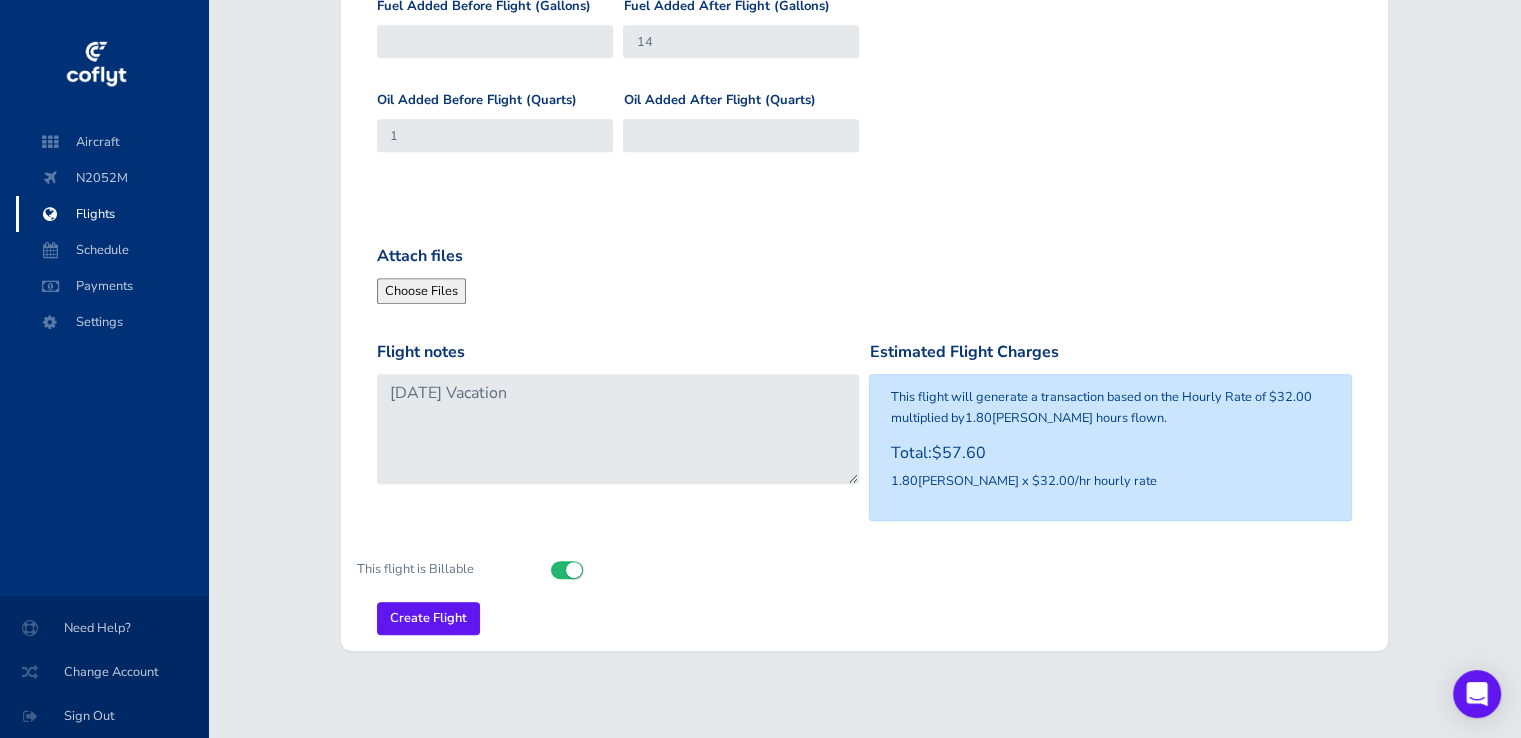 scroll, scrollTop: 1044, scrollLeft: 0, axis: vertical 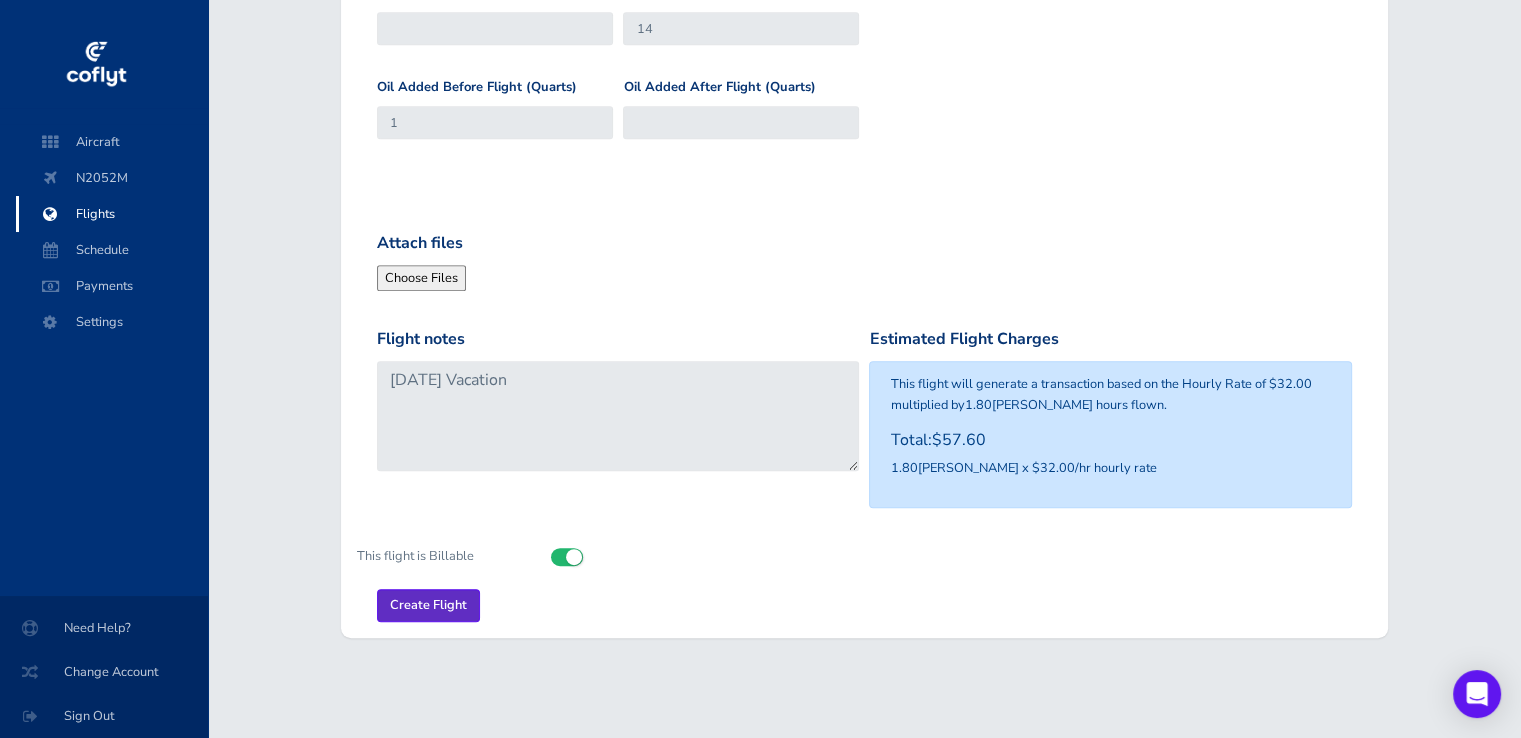click on "Create Flight" at bounding box center (428, 605) 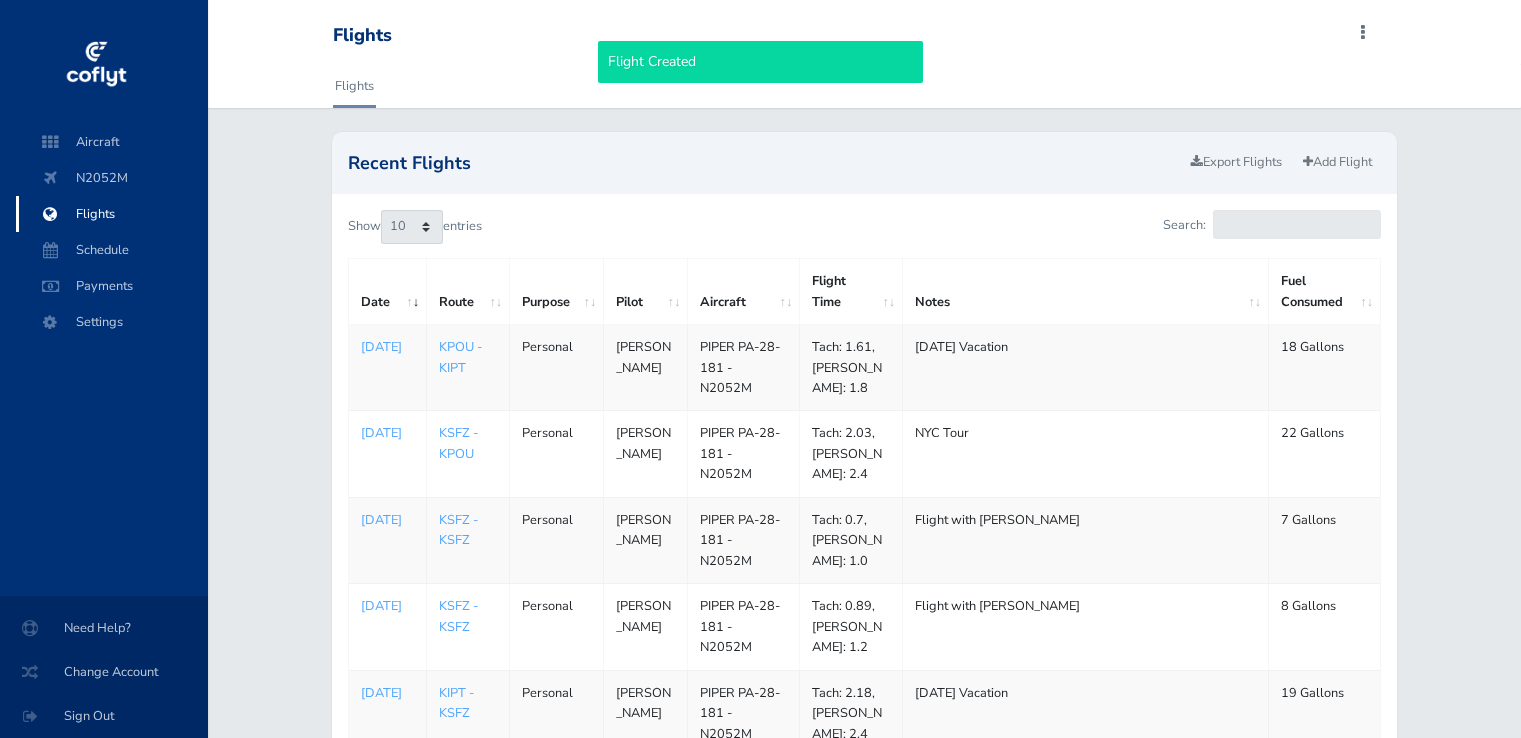 scroll, scrollTop: 0, scrollLeft: 0, axis: both 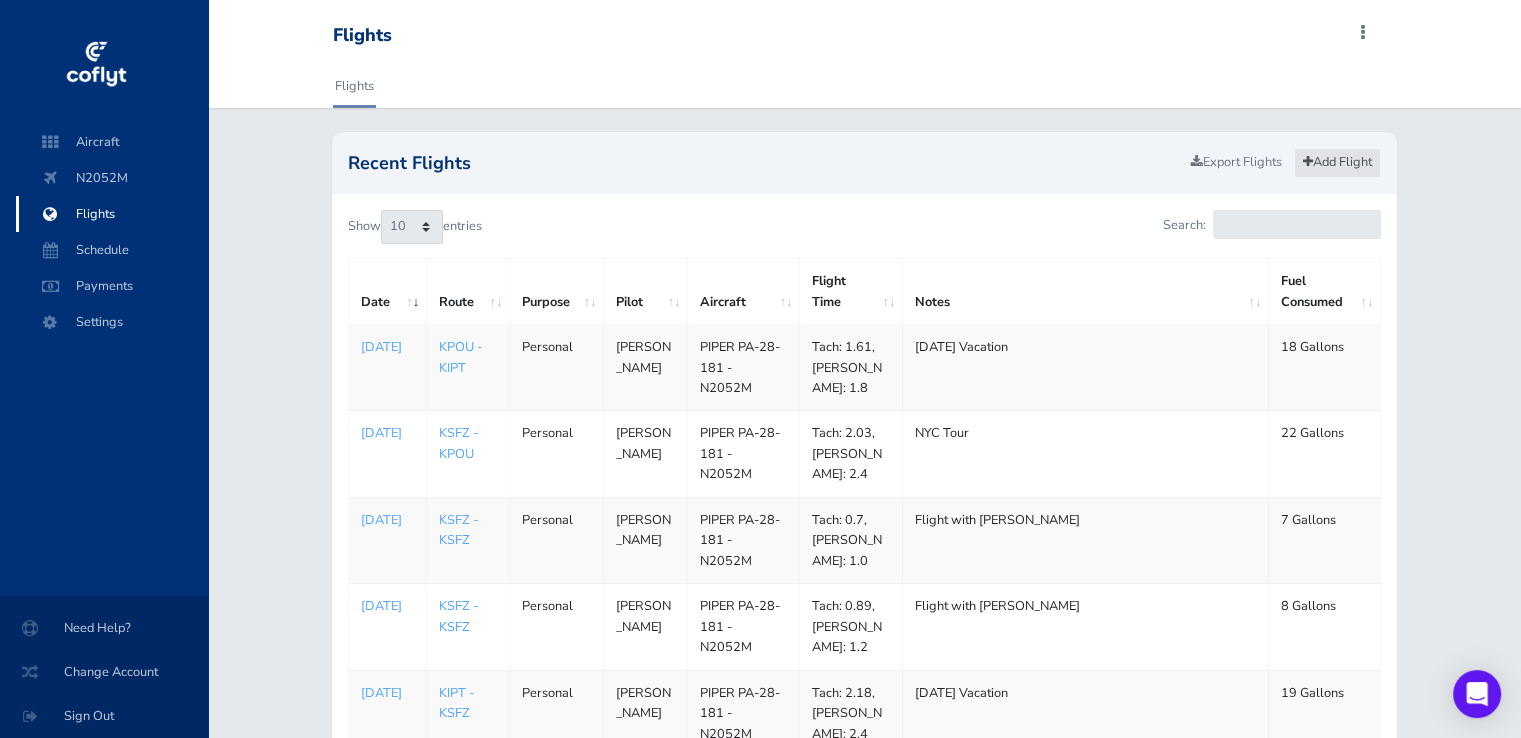 click on "Add Flight" at bounding box center [1337, 162] 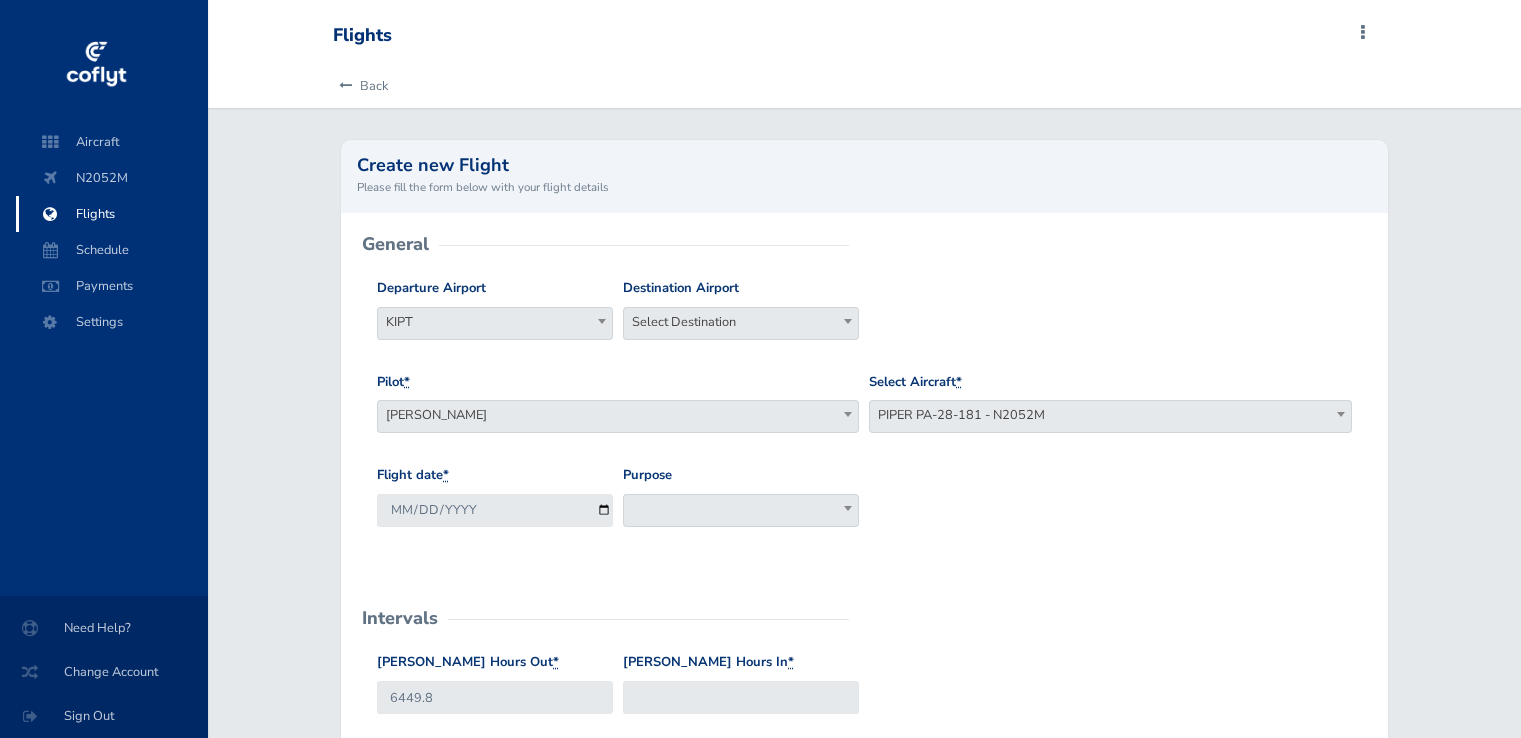 scroll, scrollTop: 0, scrollLeft: 0, axis: both 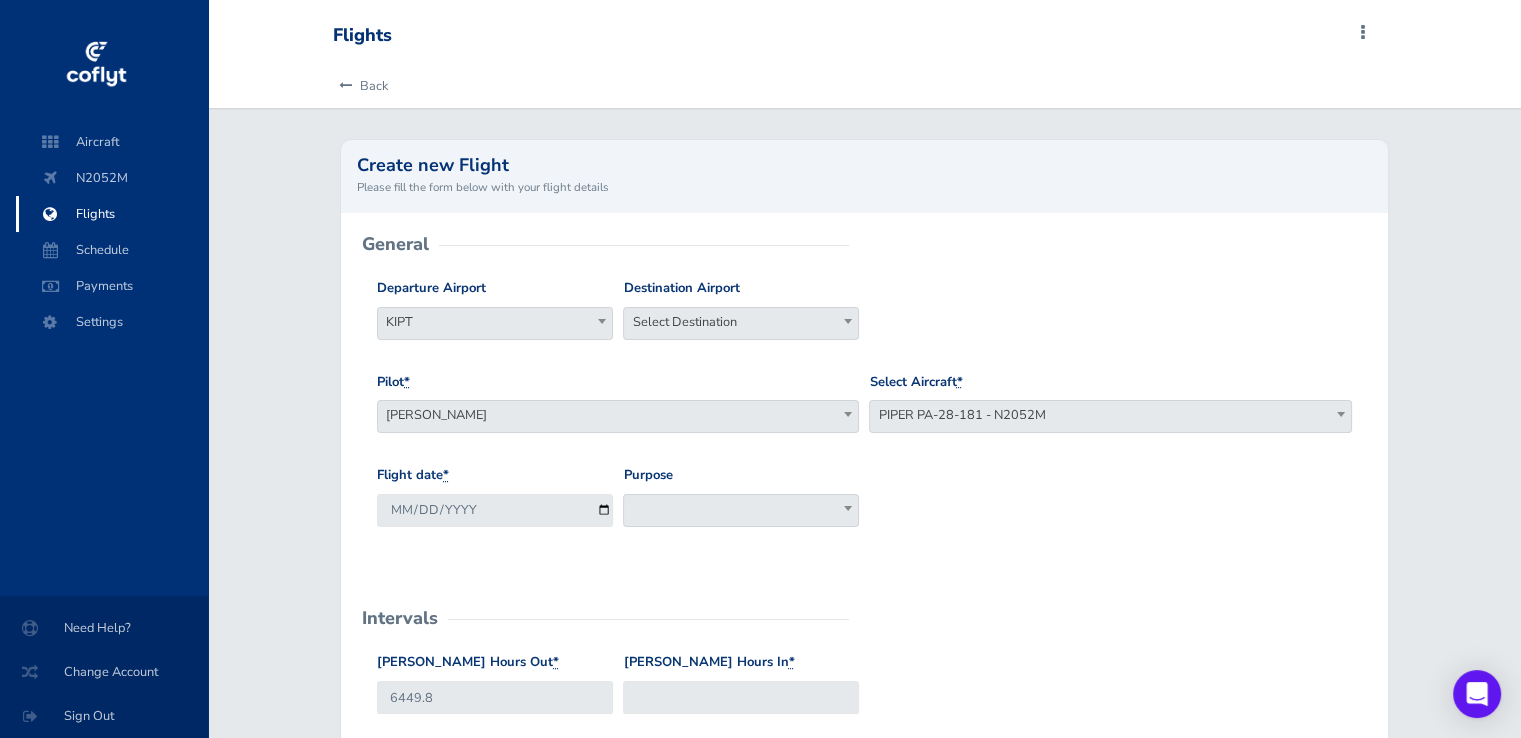 click on "Select Destination" at bounding box center (741, 322) 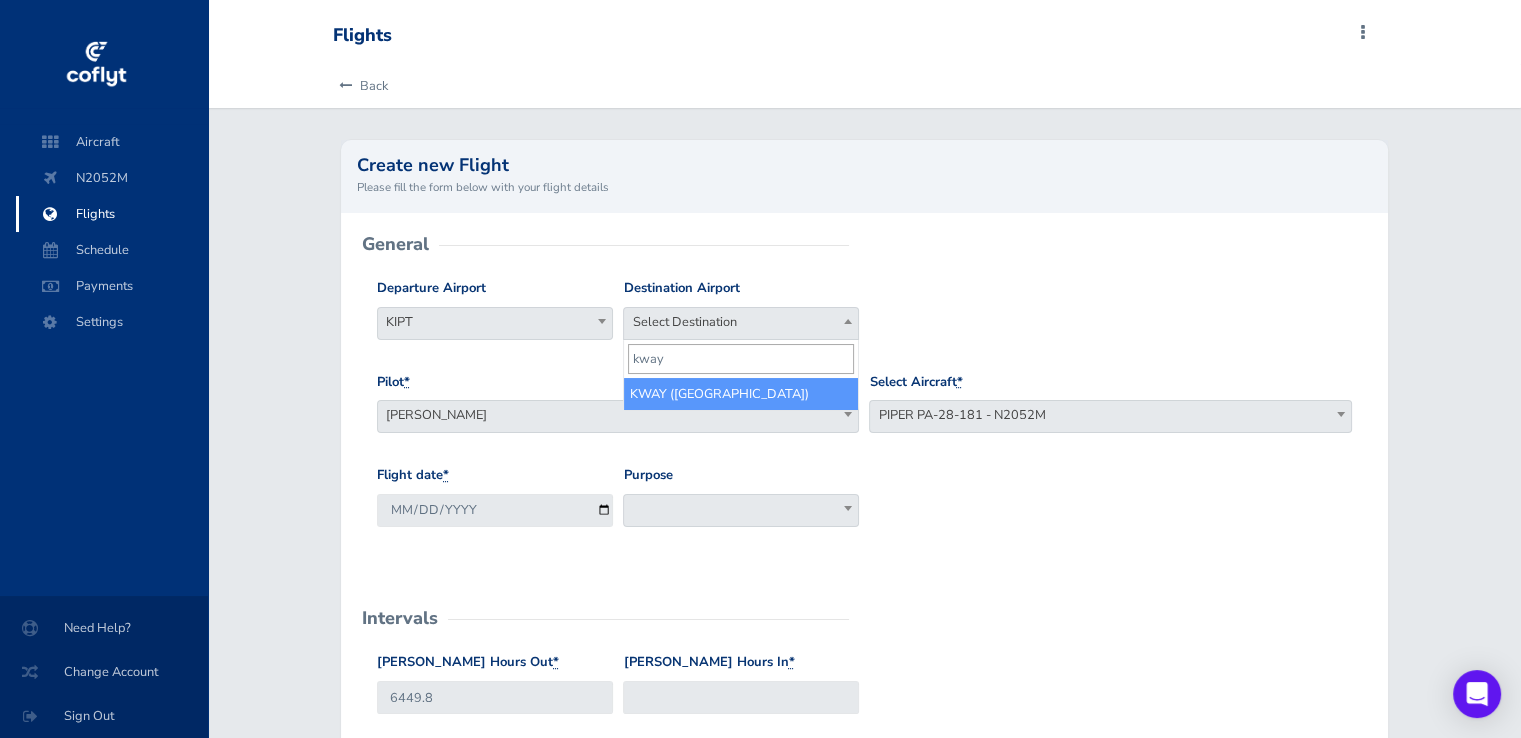 type on "kway" 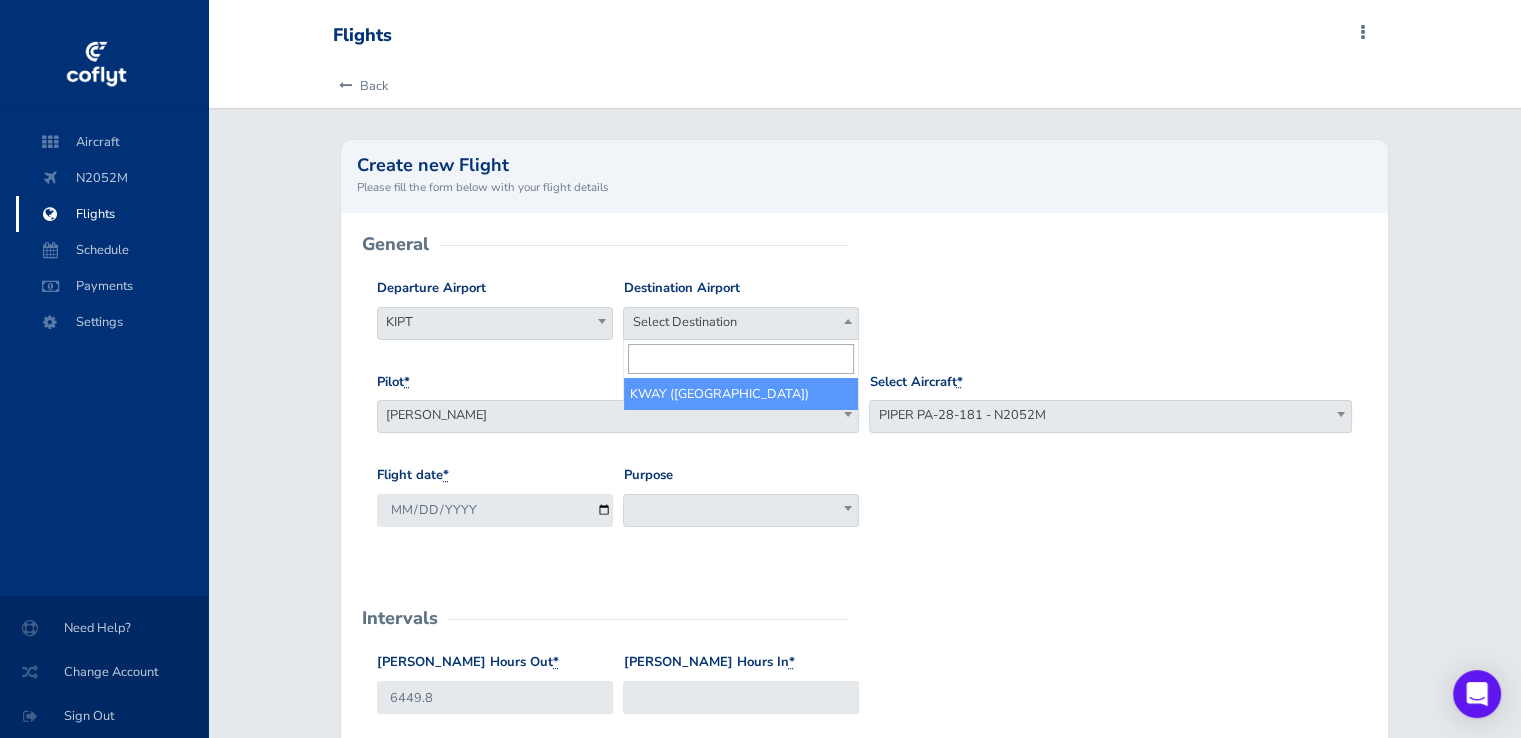 select on "KWAY" 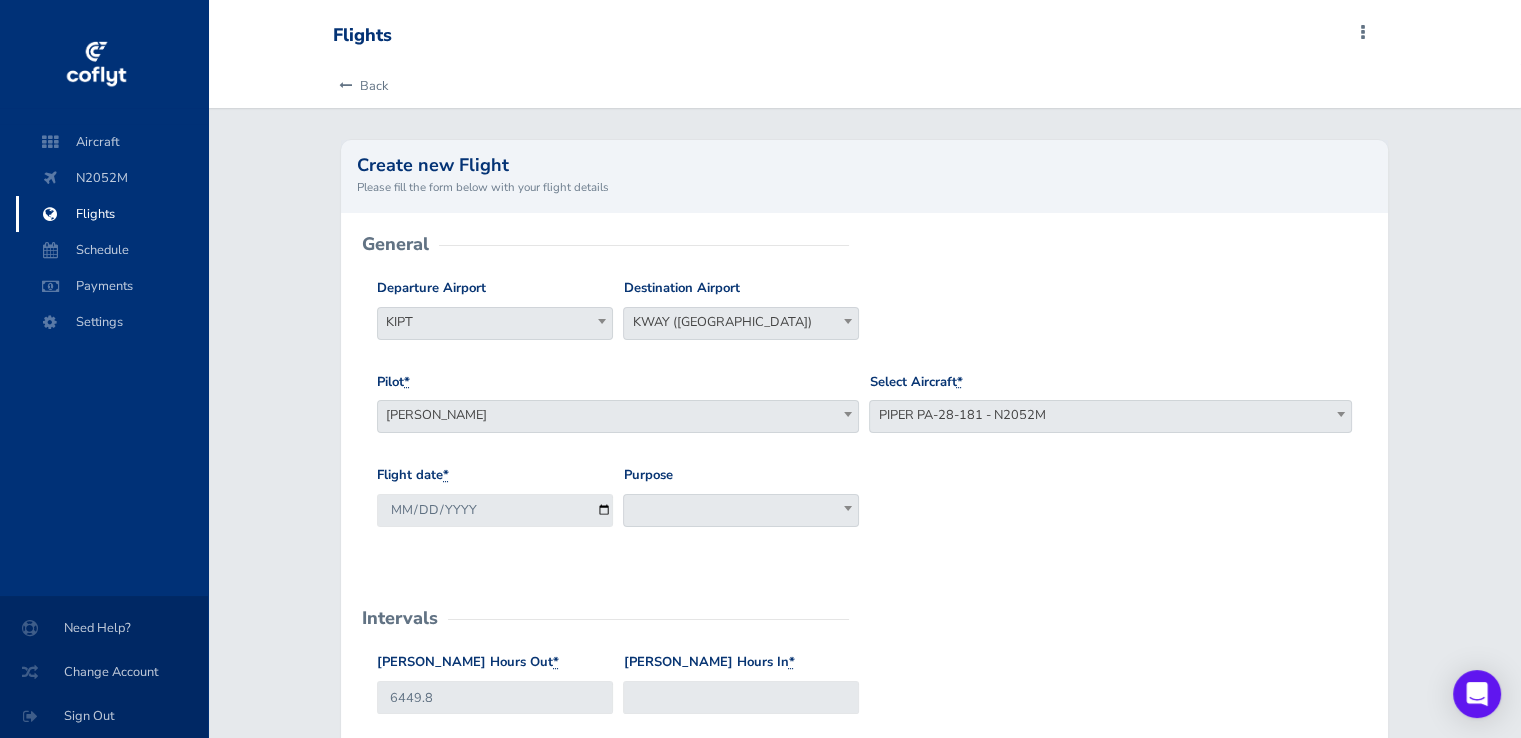 click at bounding box center [741, 510] 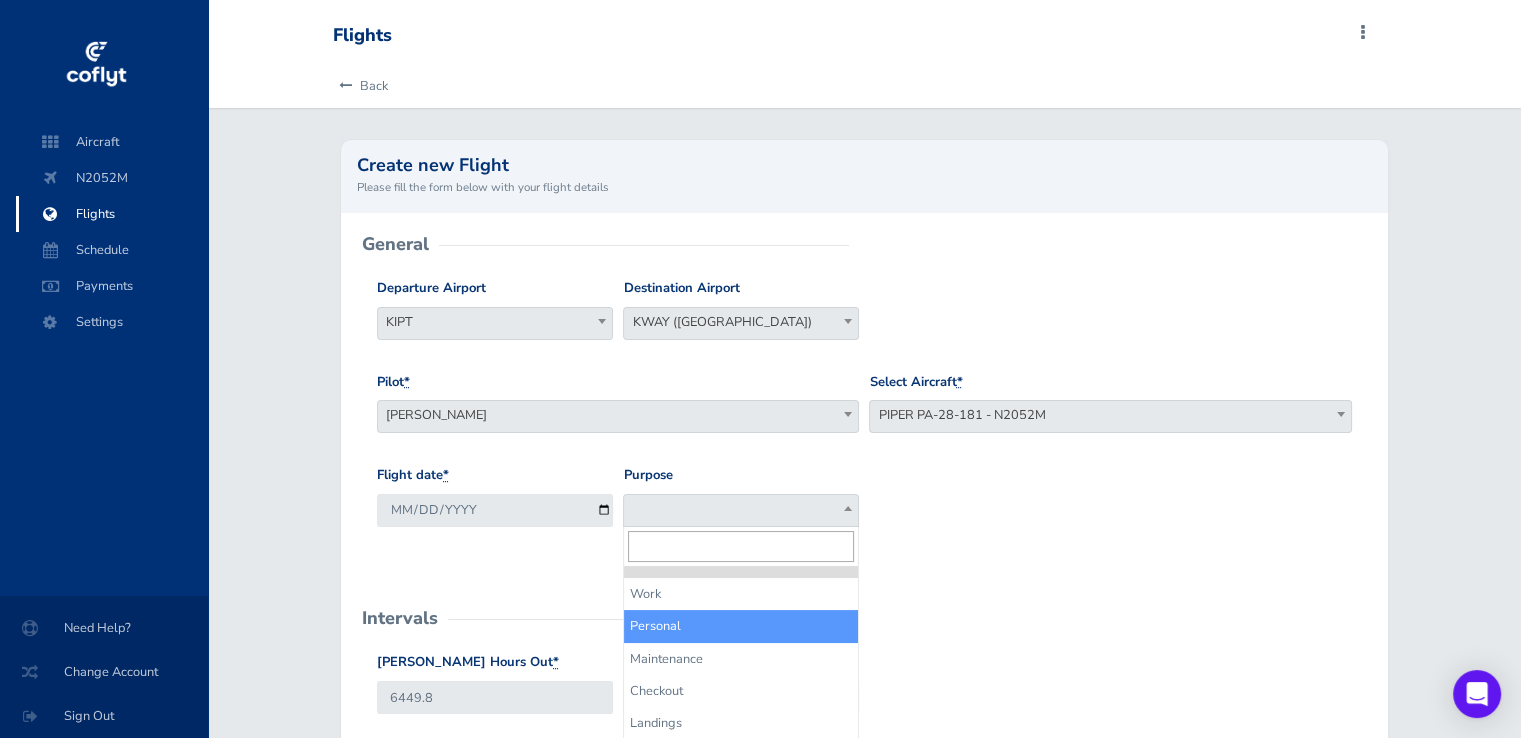 select on "Personal" 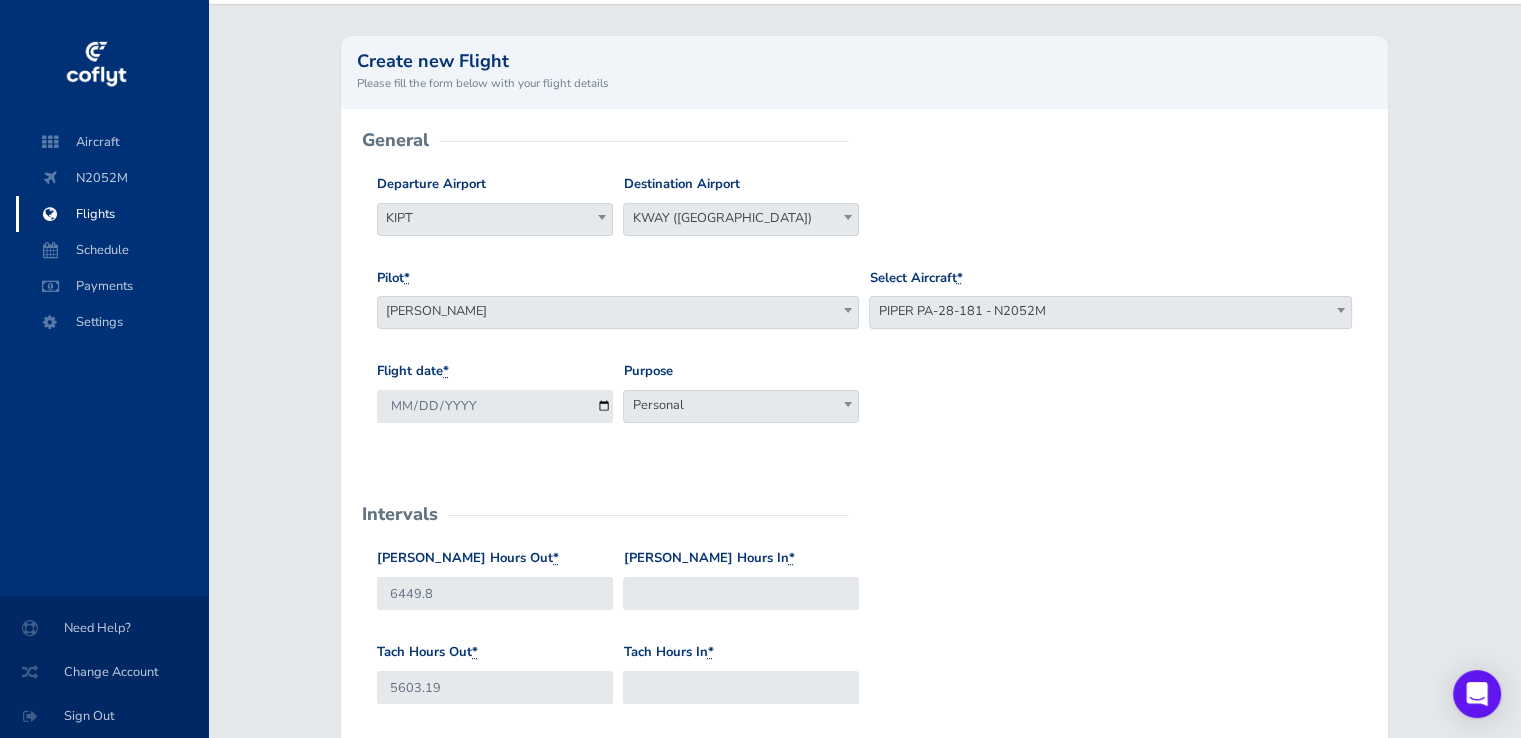 scroll, scrollTop: 0, scrollLeft: 0, axis: both 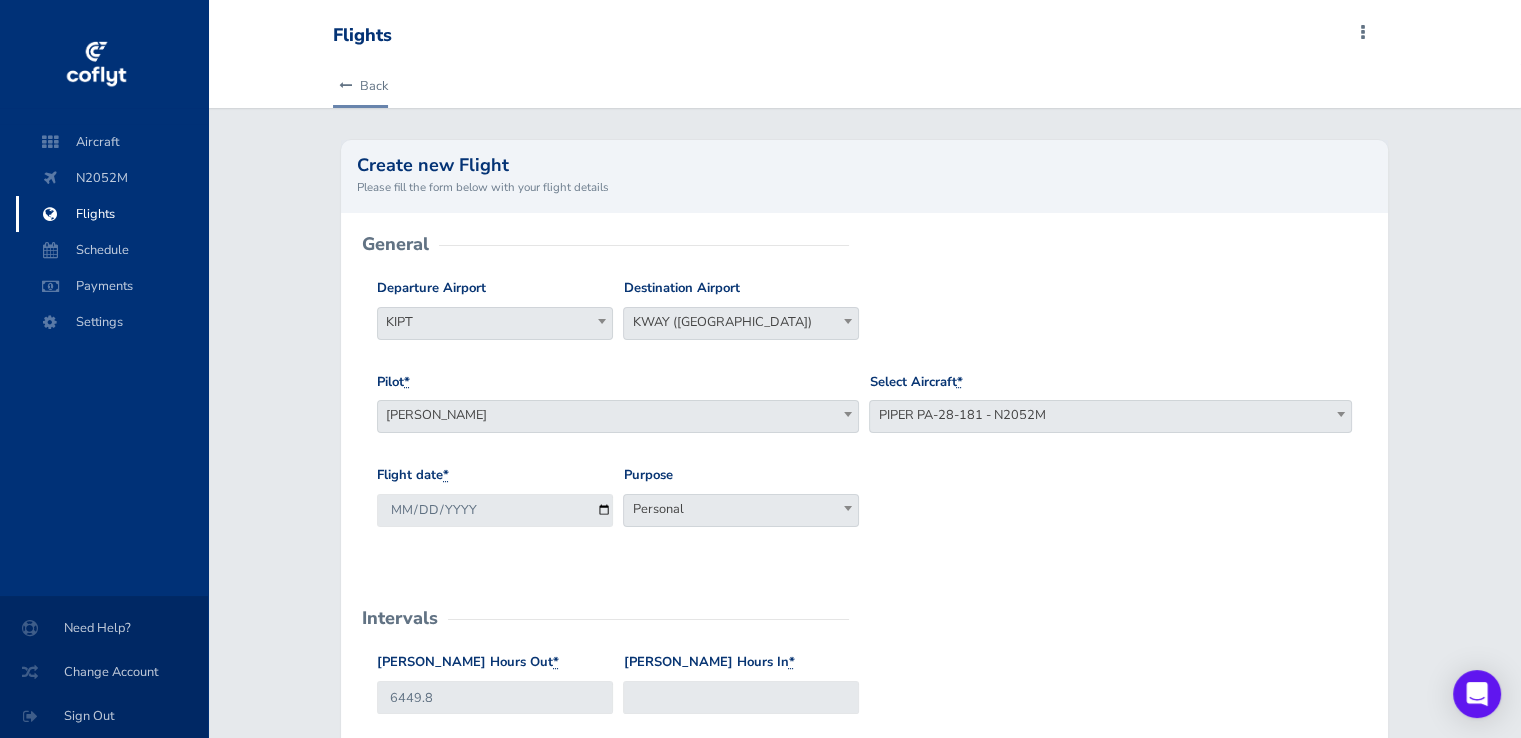 click on "Back" at bounding box center [360, 86] 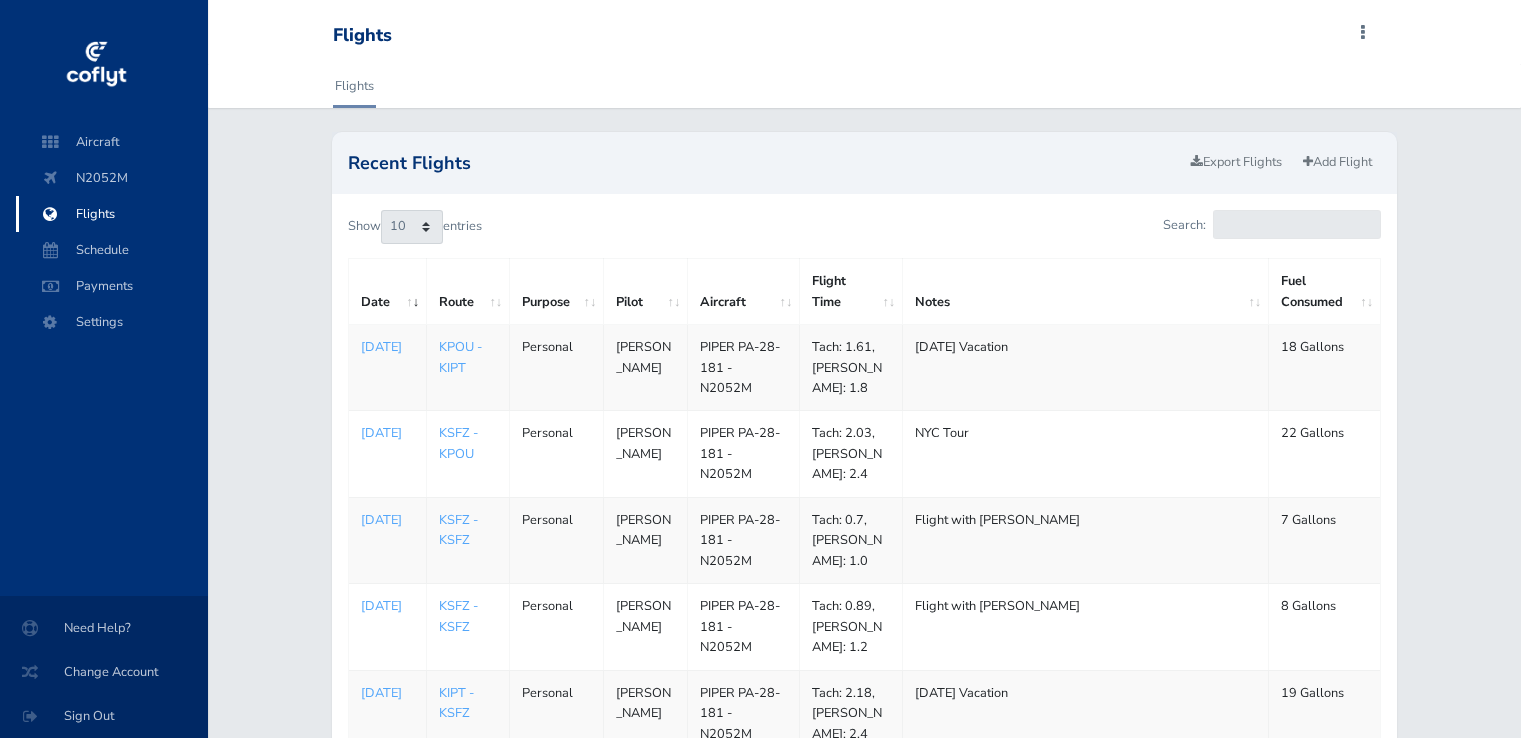 scroll, scrollTop: 0, scrollLeft: 0, axis: both 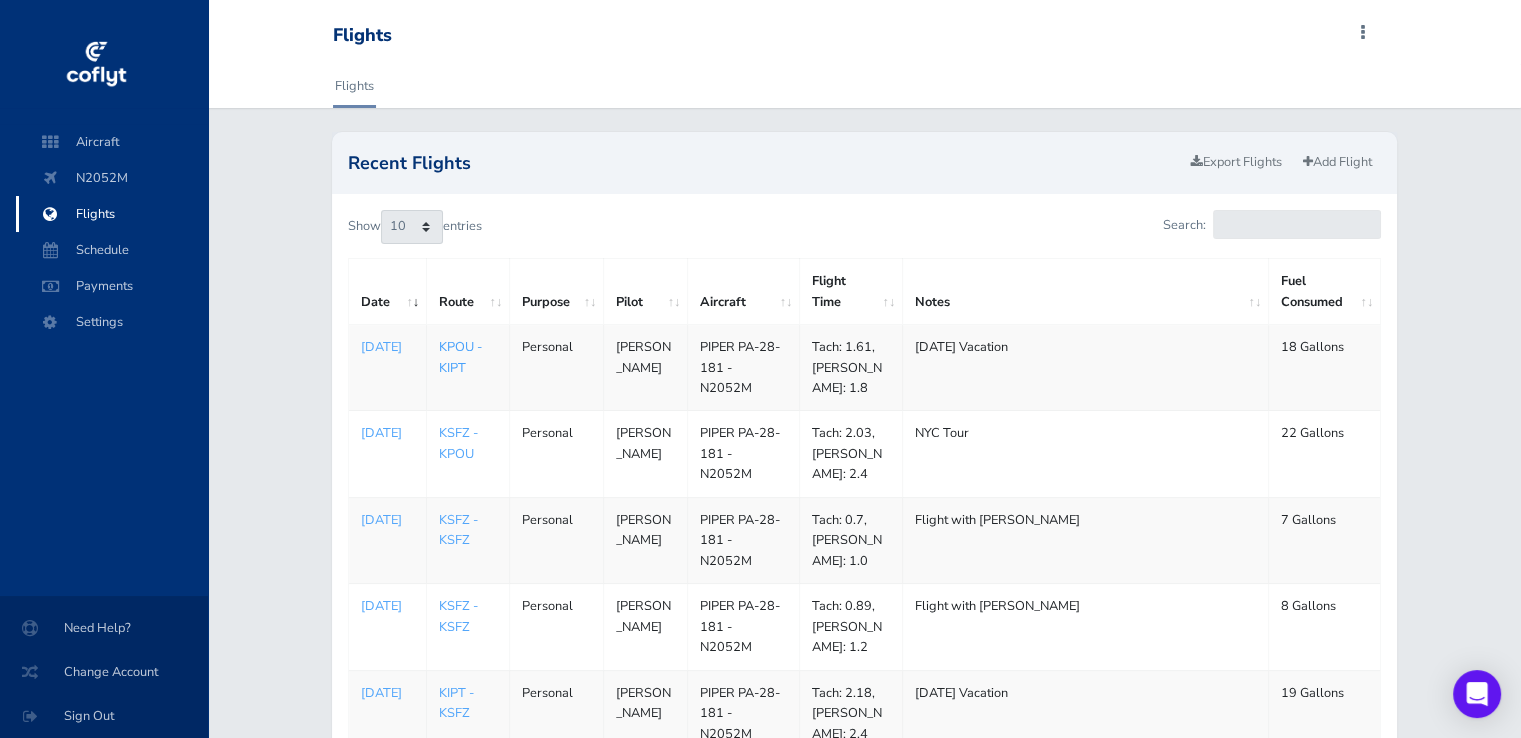 click on "KPOU - KIPT" at bounding box center [460, 357] 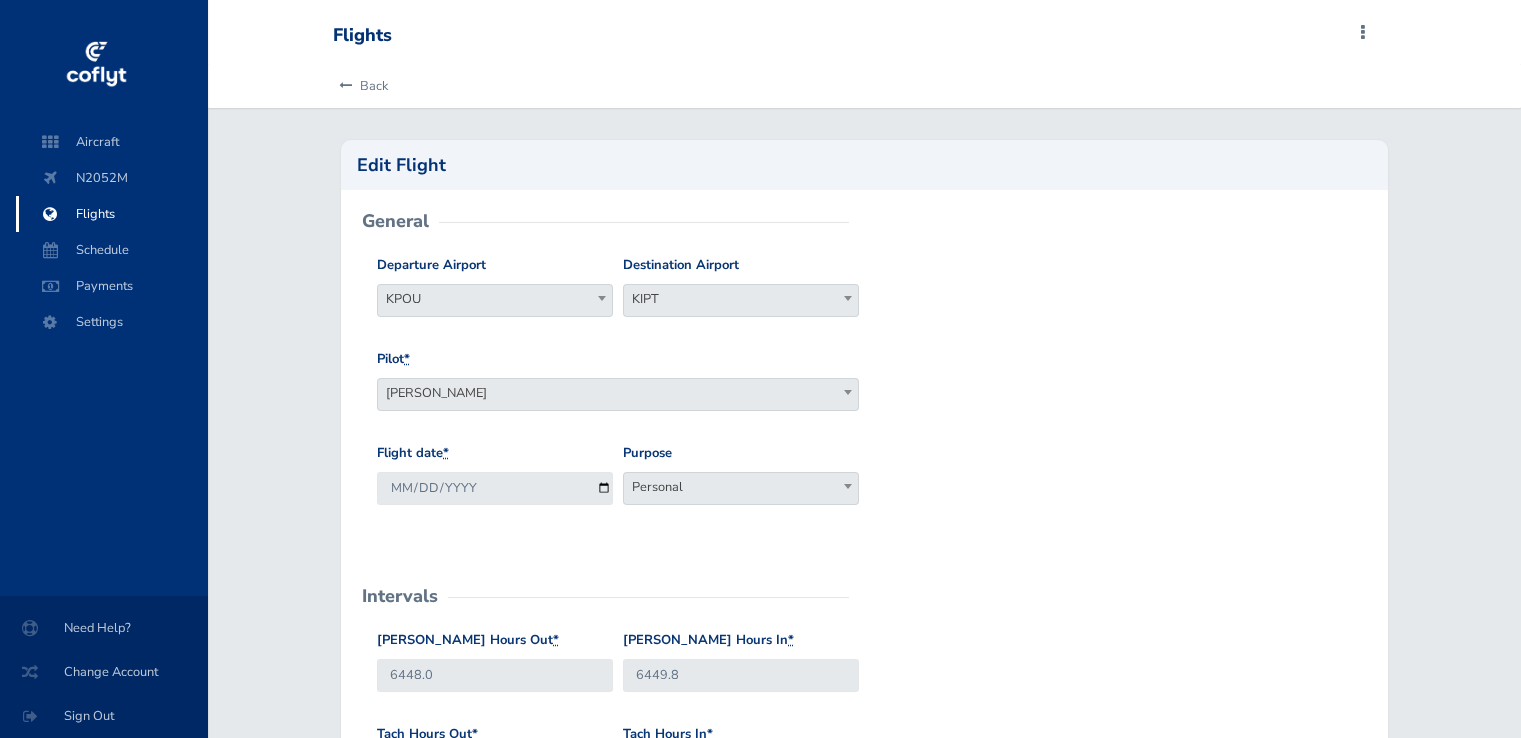 scroll, scrollTop: 0, scrollLeft: 0, axis: both 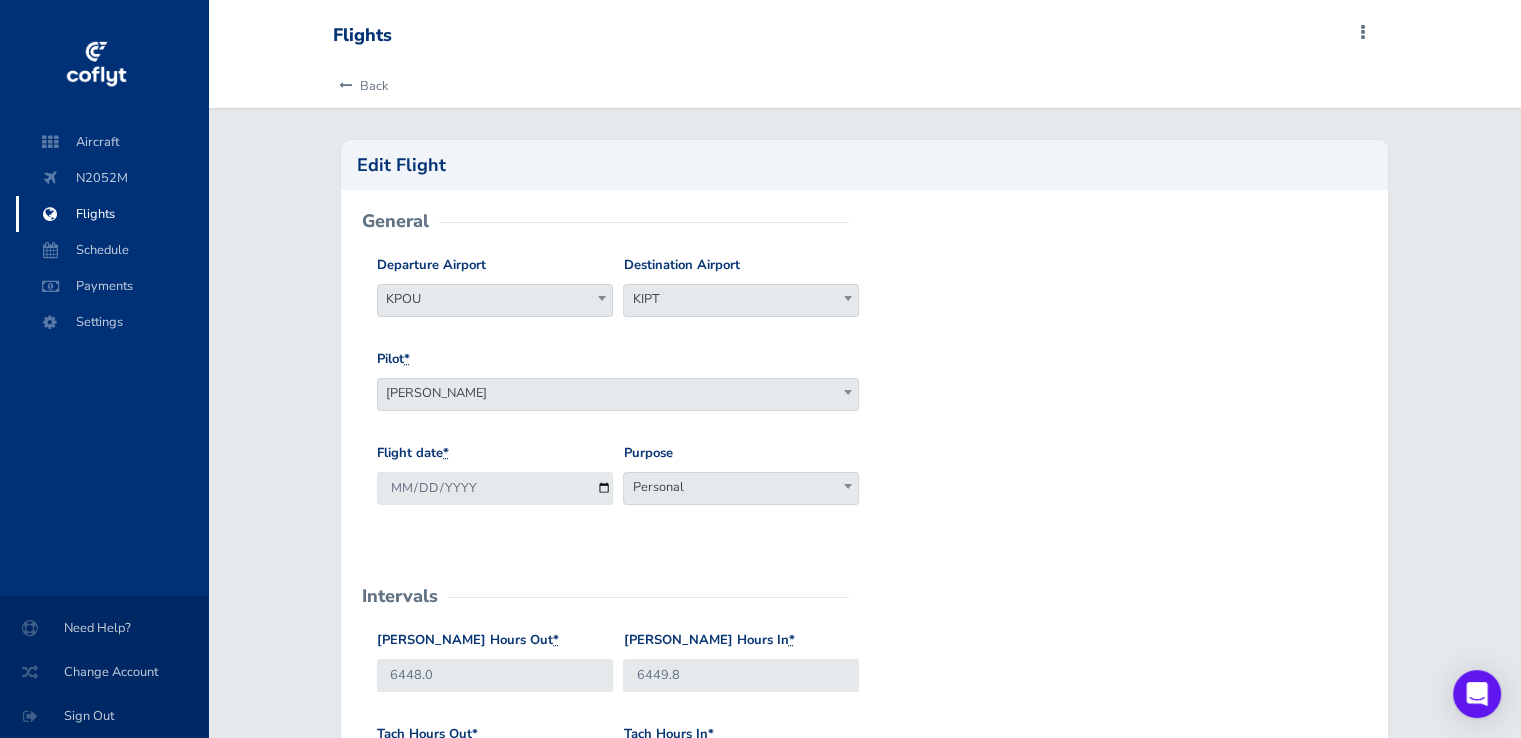 click on "KIPT" at bounding box center (741, 299) 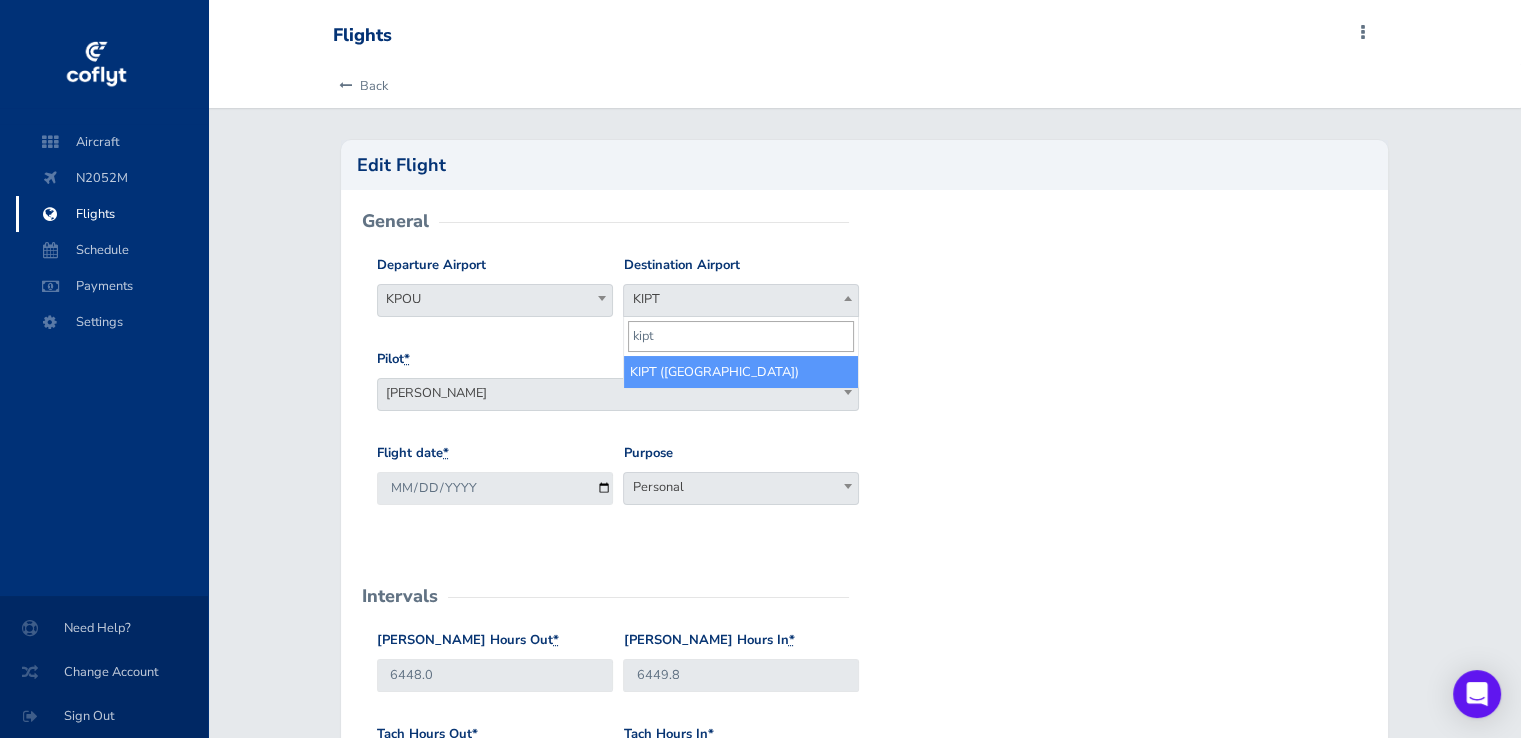 type on "kipt" 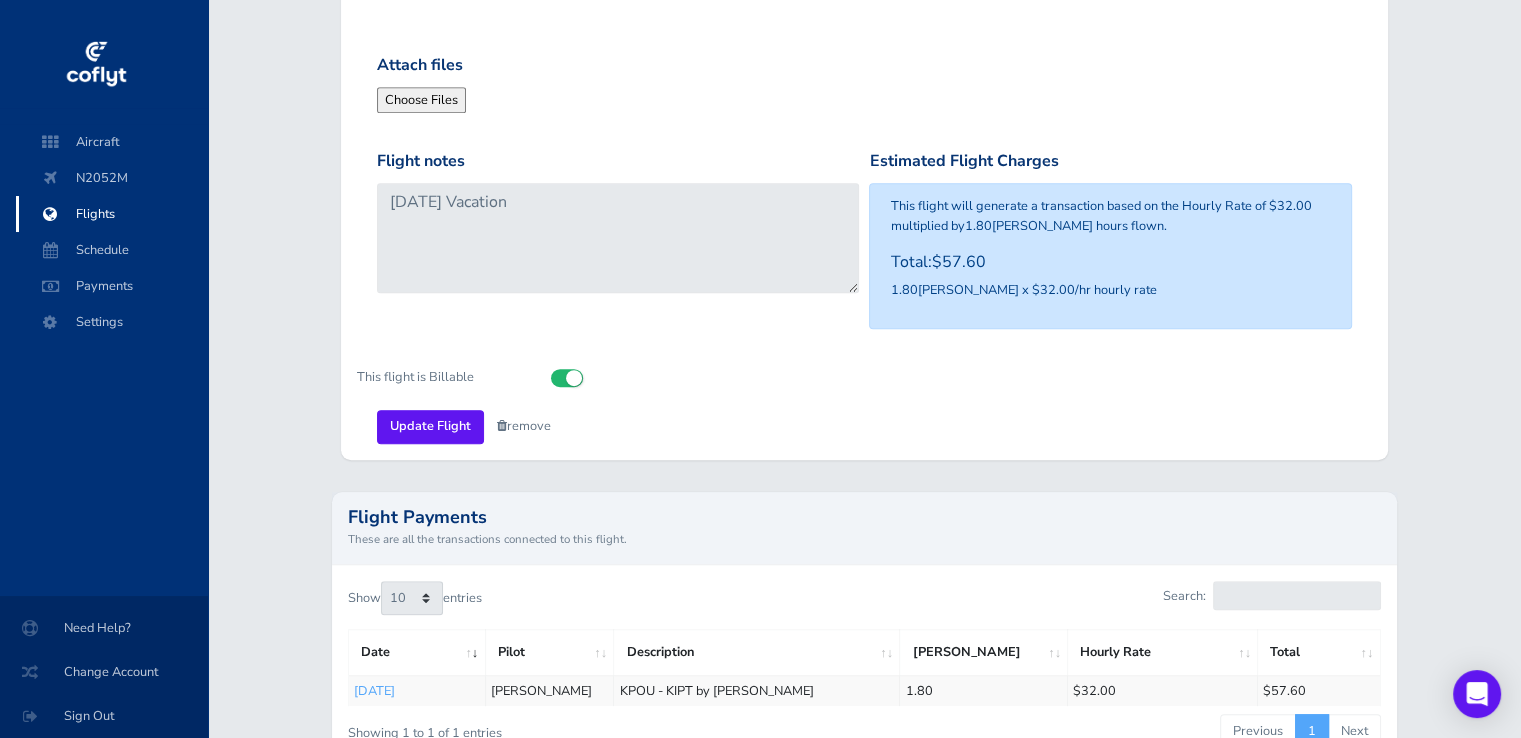 scroll, scrollTop: 700, scrollLeft: 0, axis: vertical 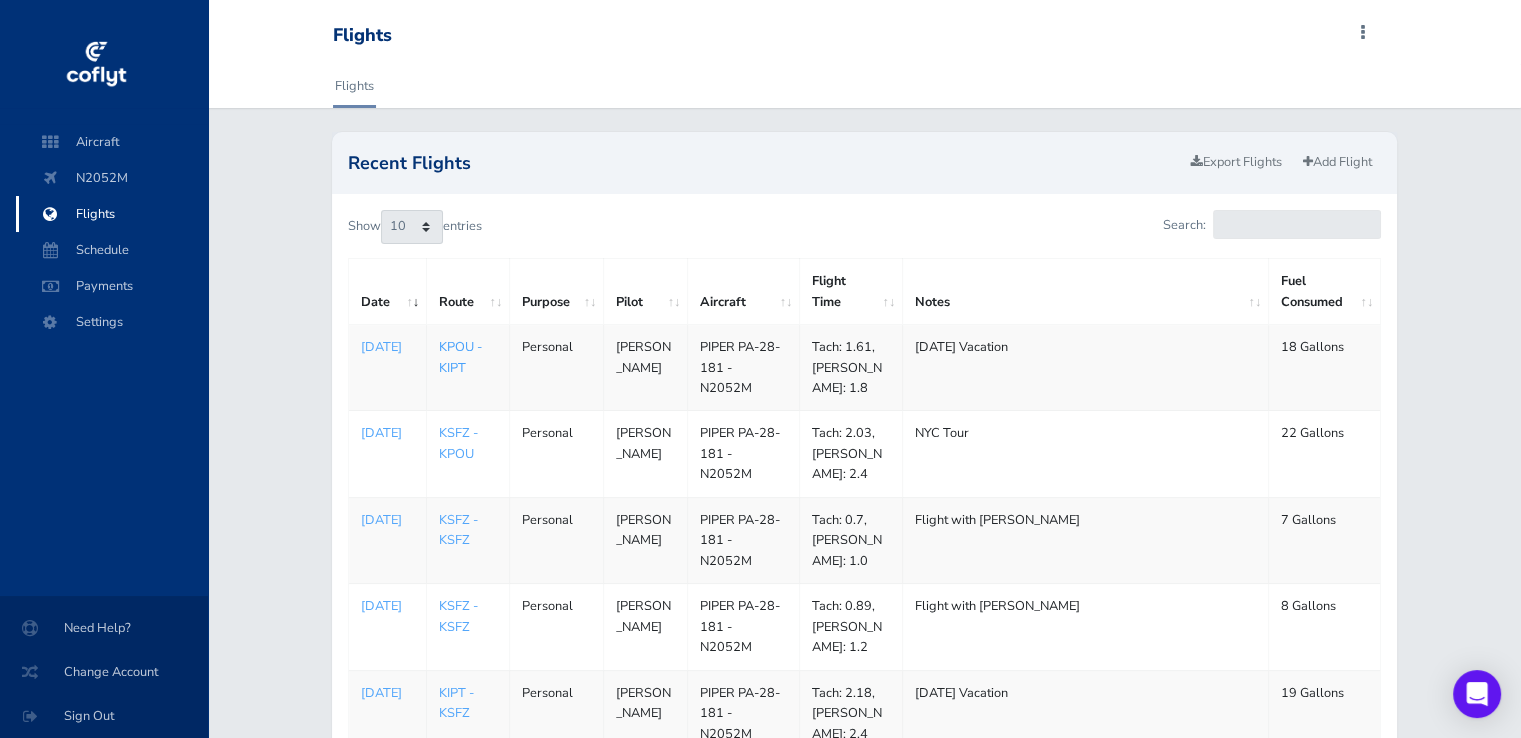 click on "KPOU - KIPT" at bounding box center (460, 357) 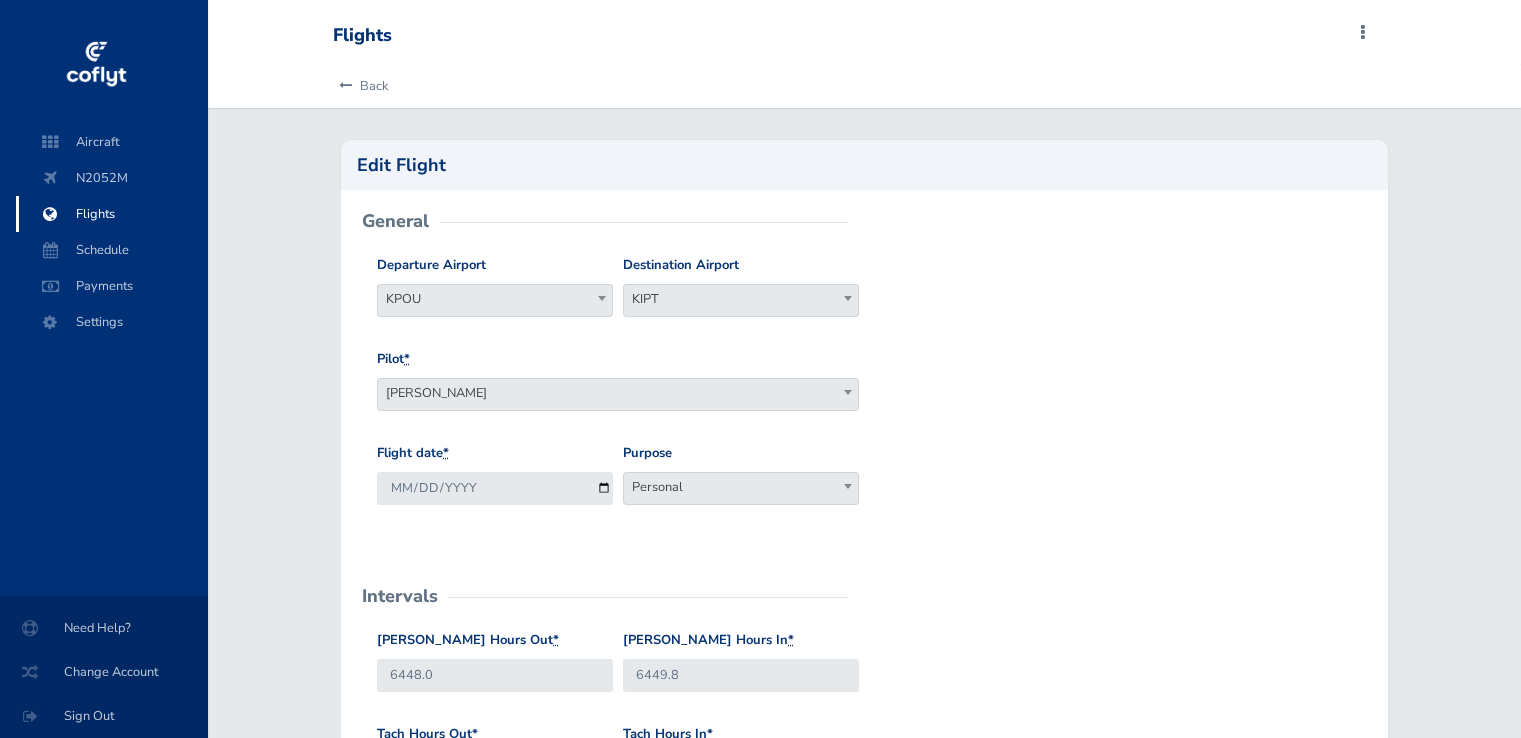 scroll, scrollTop: 0, scrollLeft: 0, axis: both 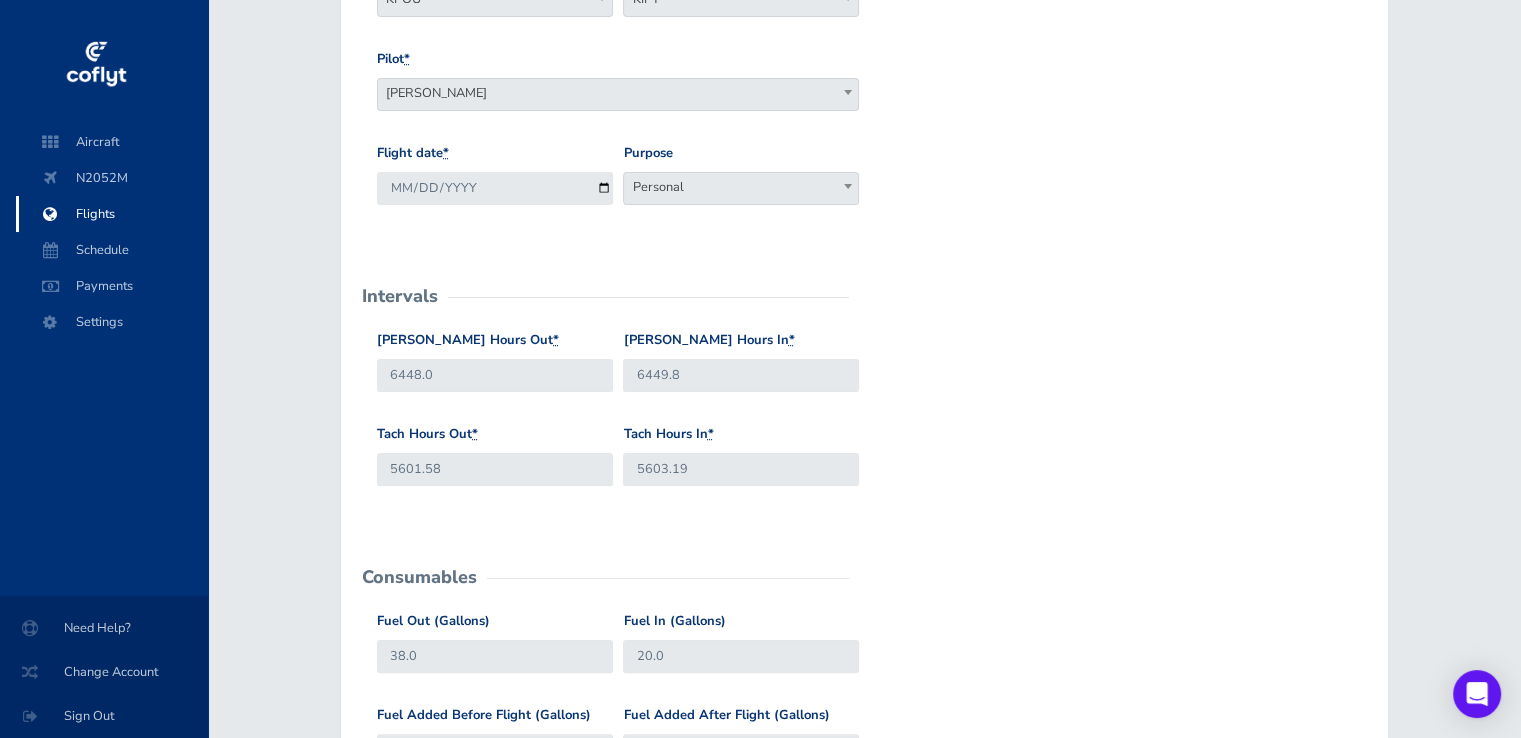 click on "Tach Hours Out  * 5601.58
Tach Hours In  * 5603.19" at bounding box center (864, 471) 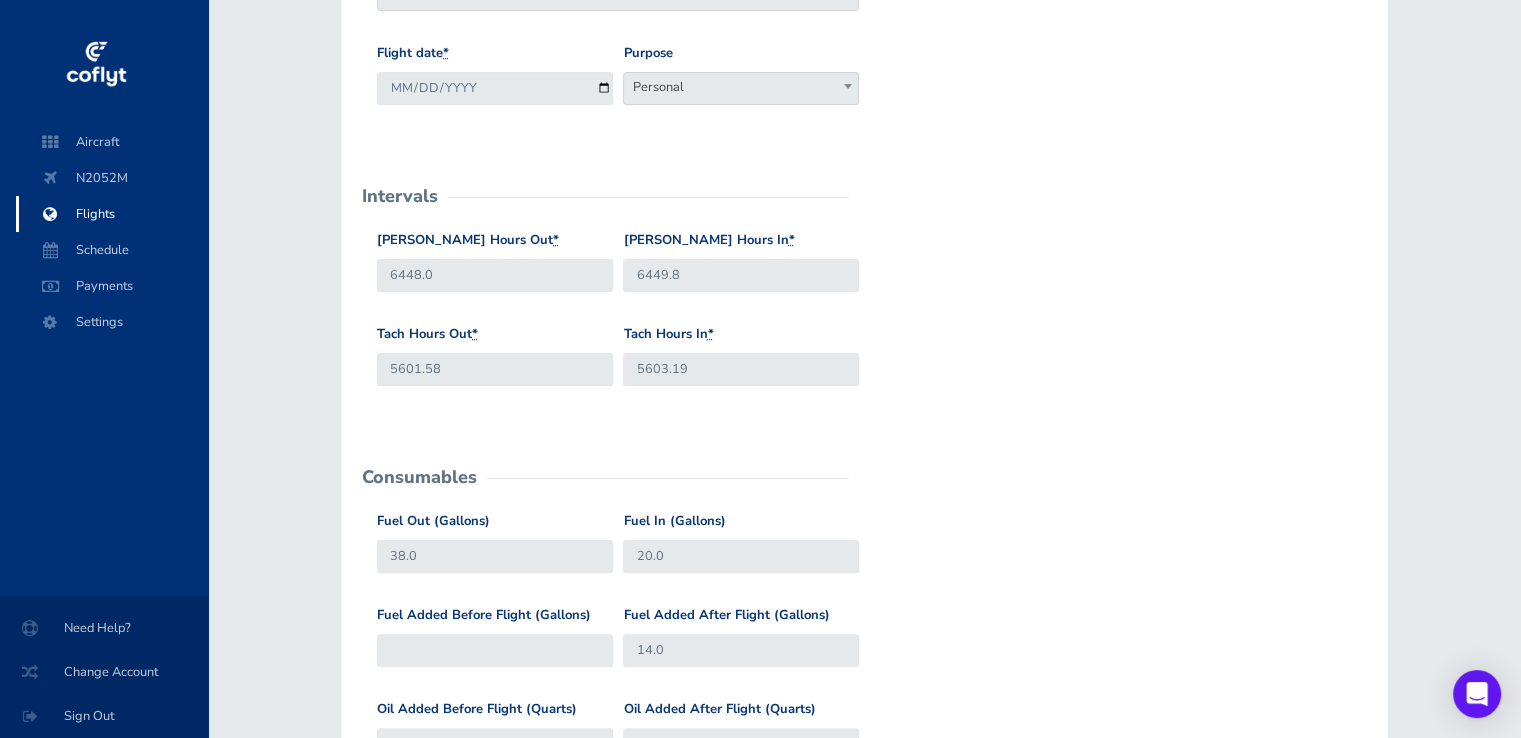 scroll, scrollTop: 0, scrollLeft: 0, axis: both 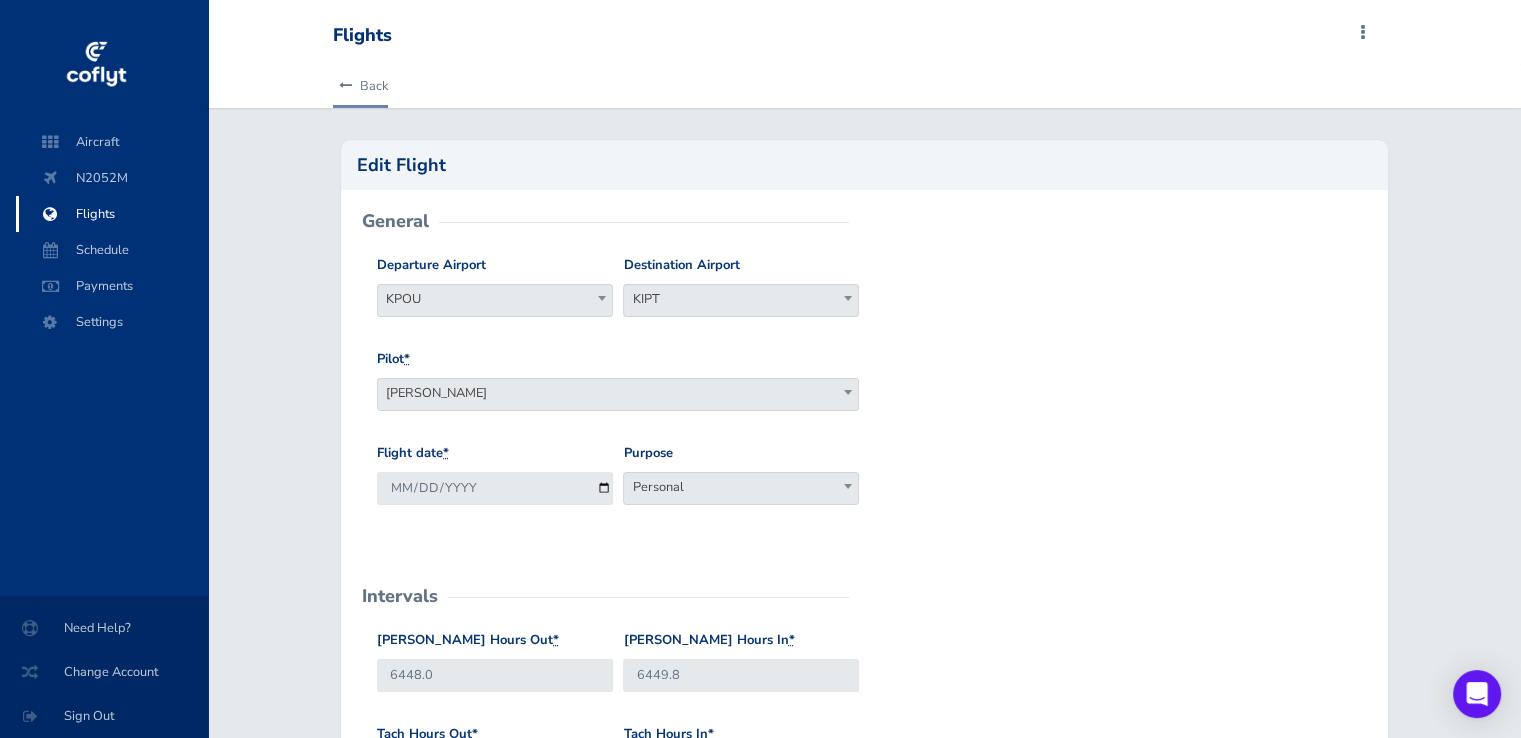 click on "Back" at bounding box center (360, 86) 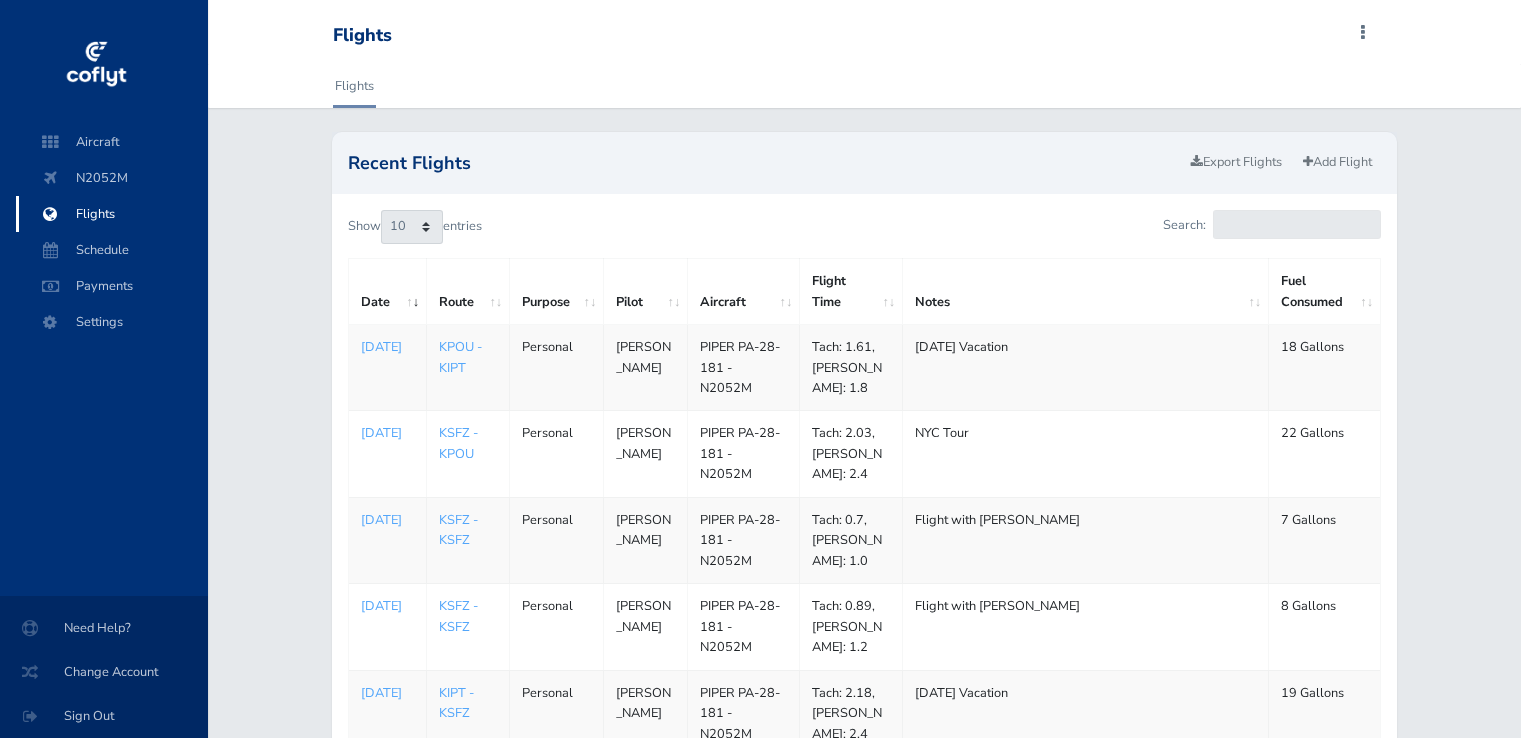 scroll, scrollTop: 0, scrollLeft: 0, axis: both 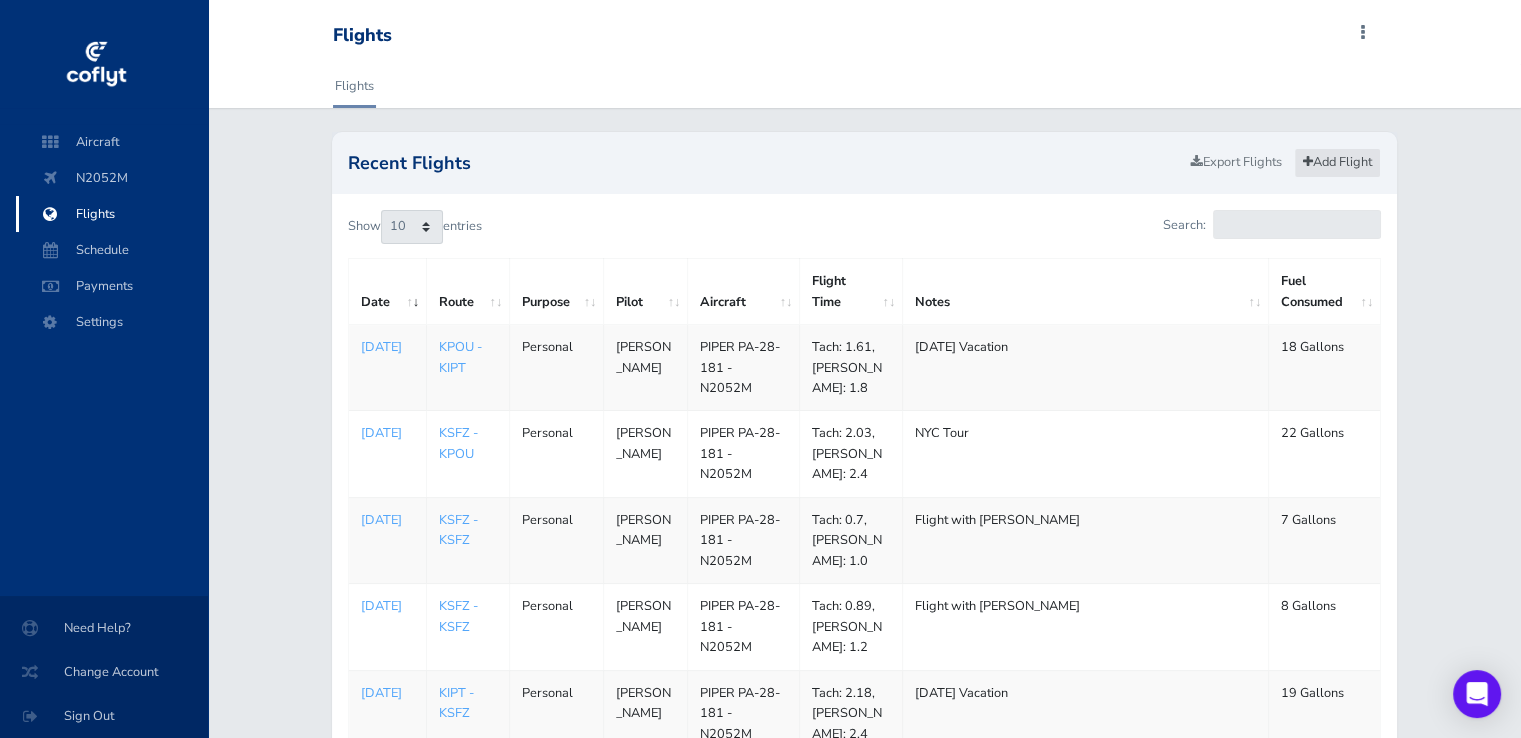 click on "Add Flight" at bounding box center [1337, 162] 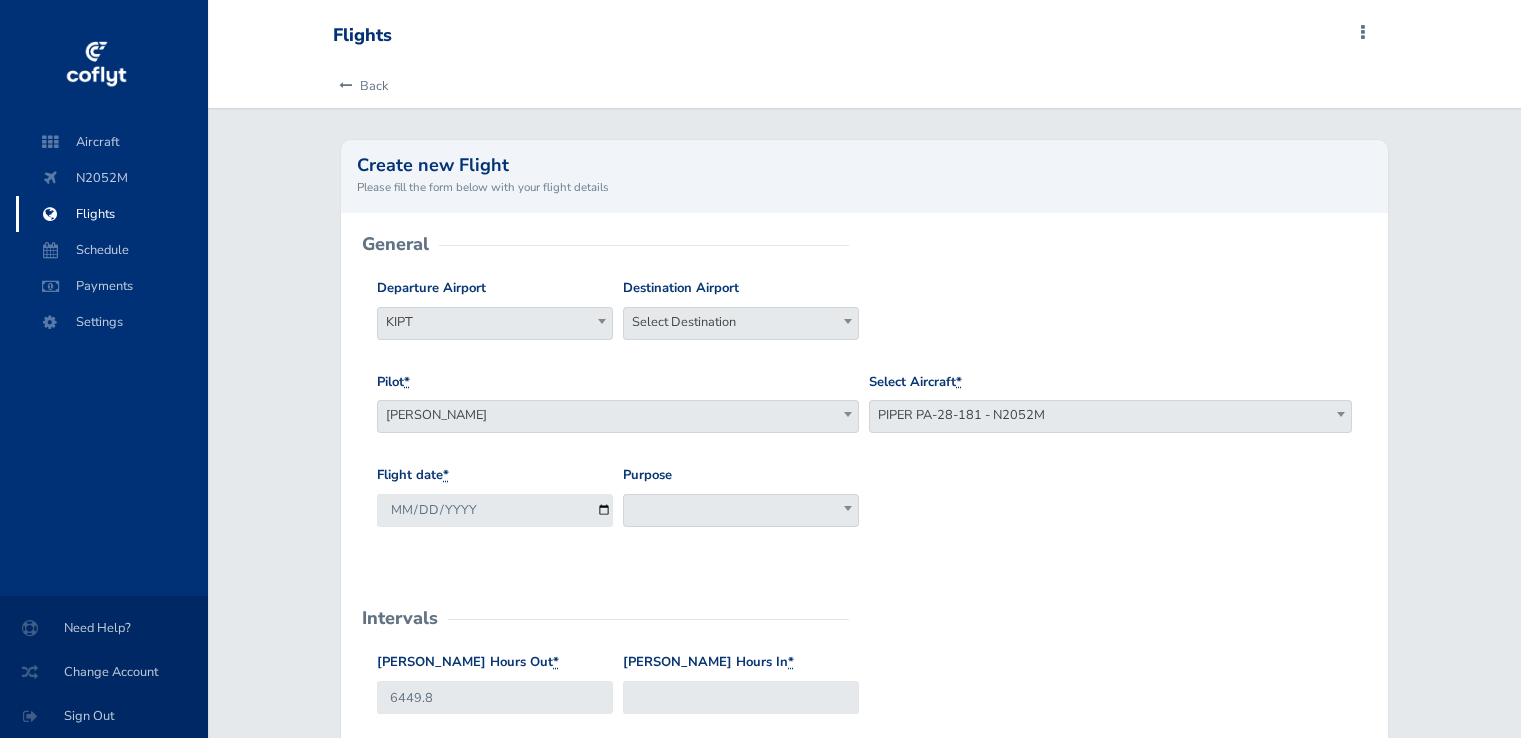 scroll, scrollTop: 0, scrollLeft: 0, axis: both 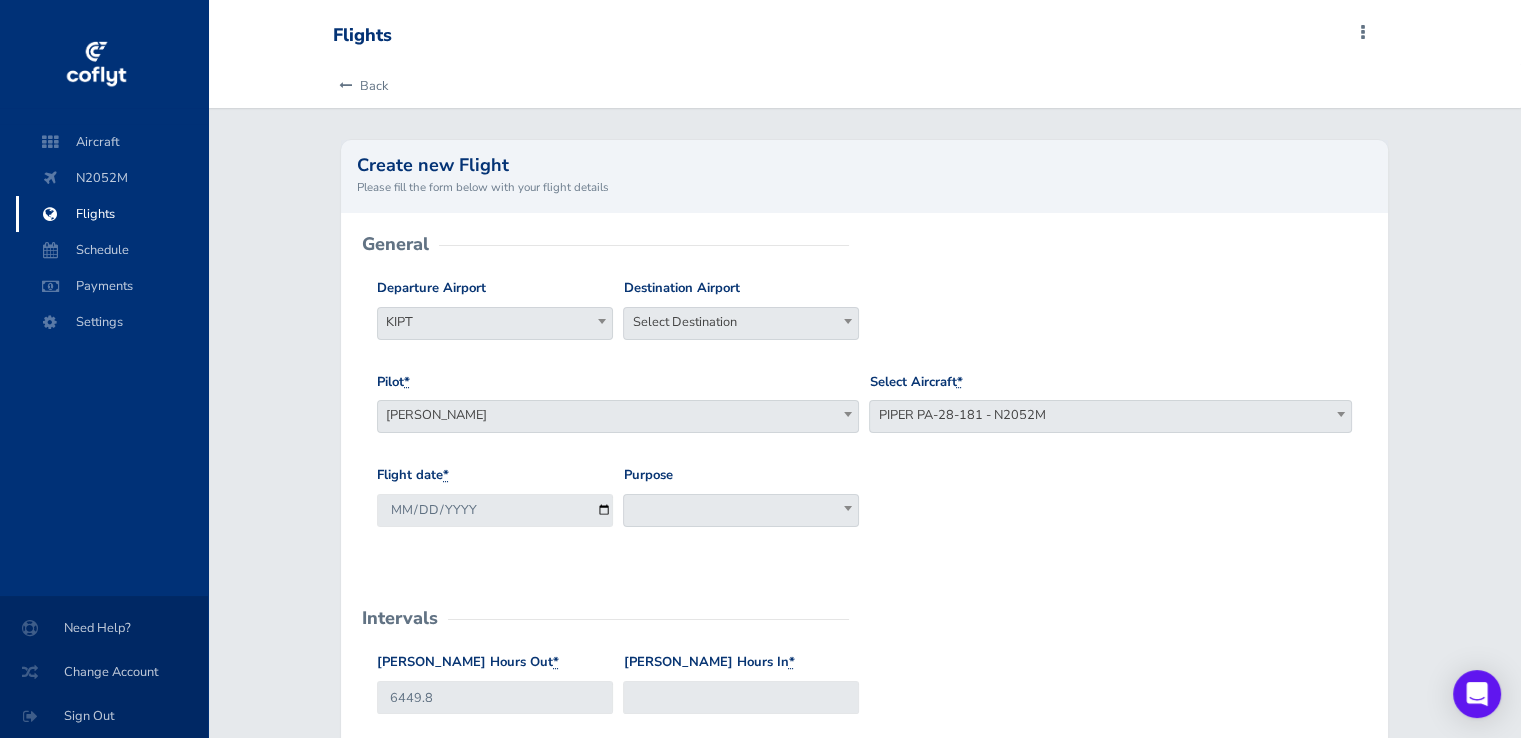 click on "Select Destination" at bounding box center [741, 322] 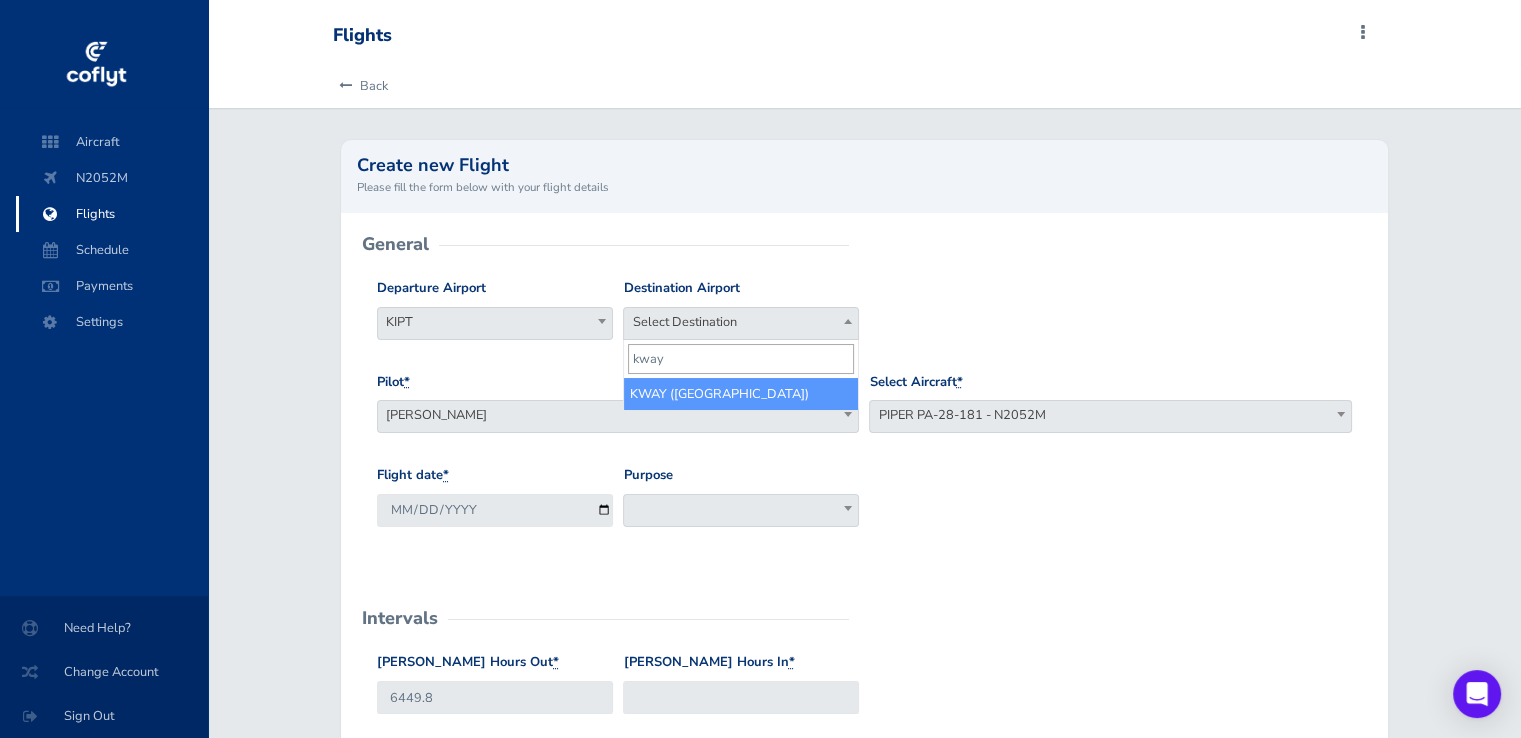 type on "kway" 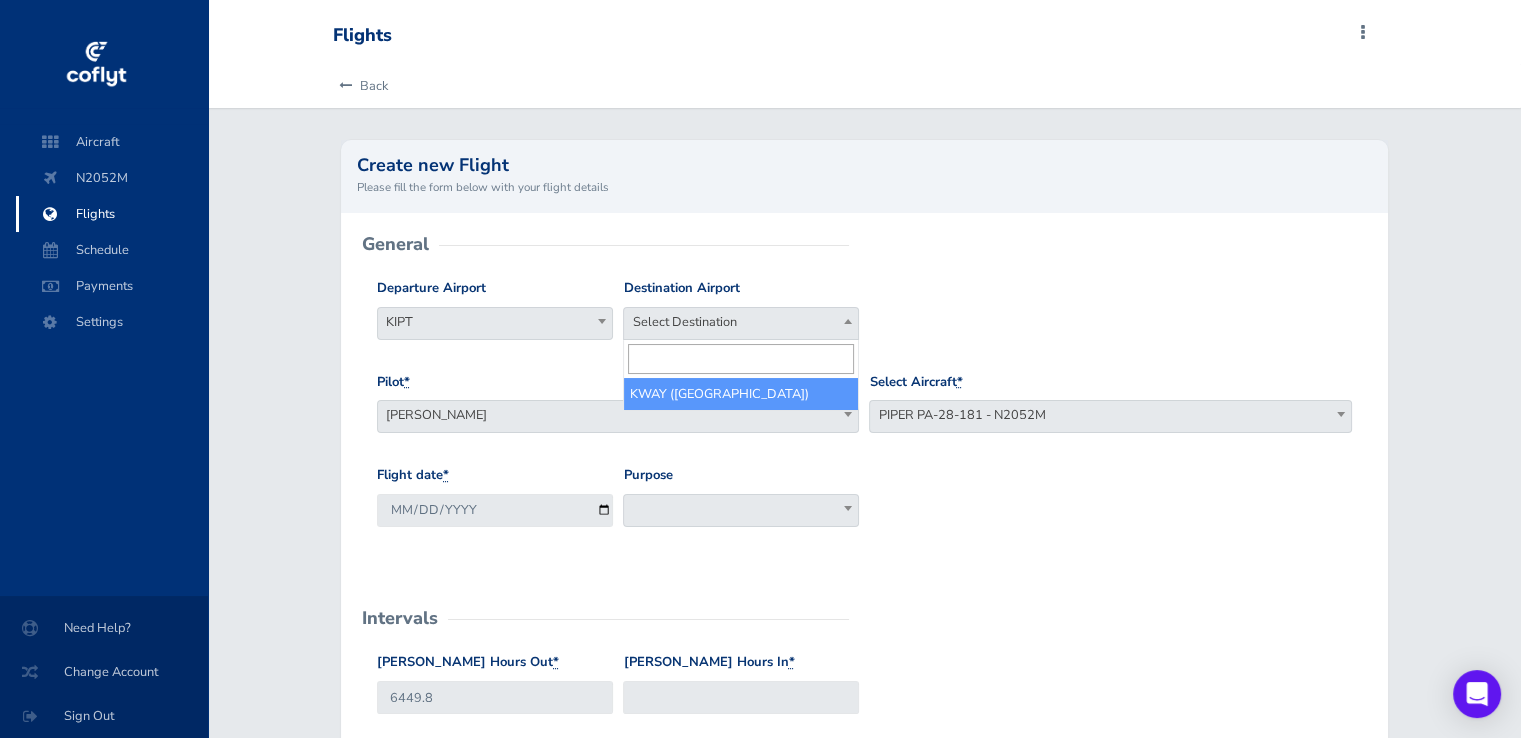 select on "KWAY" 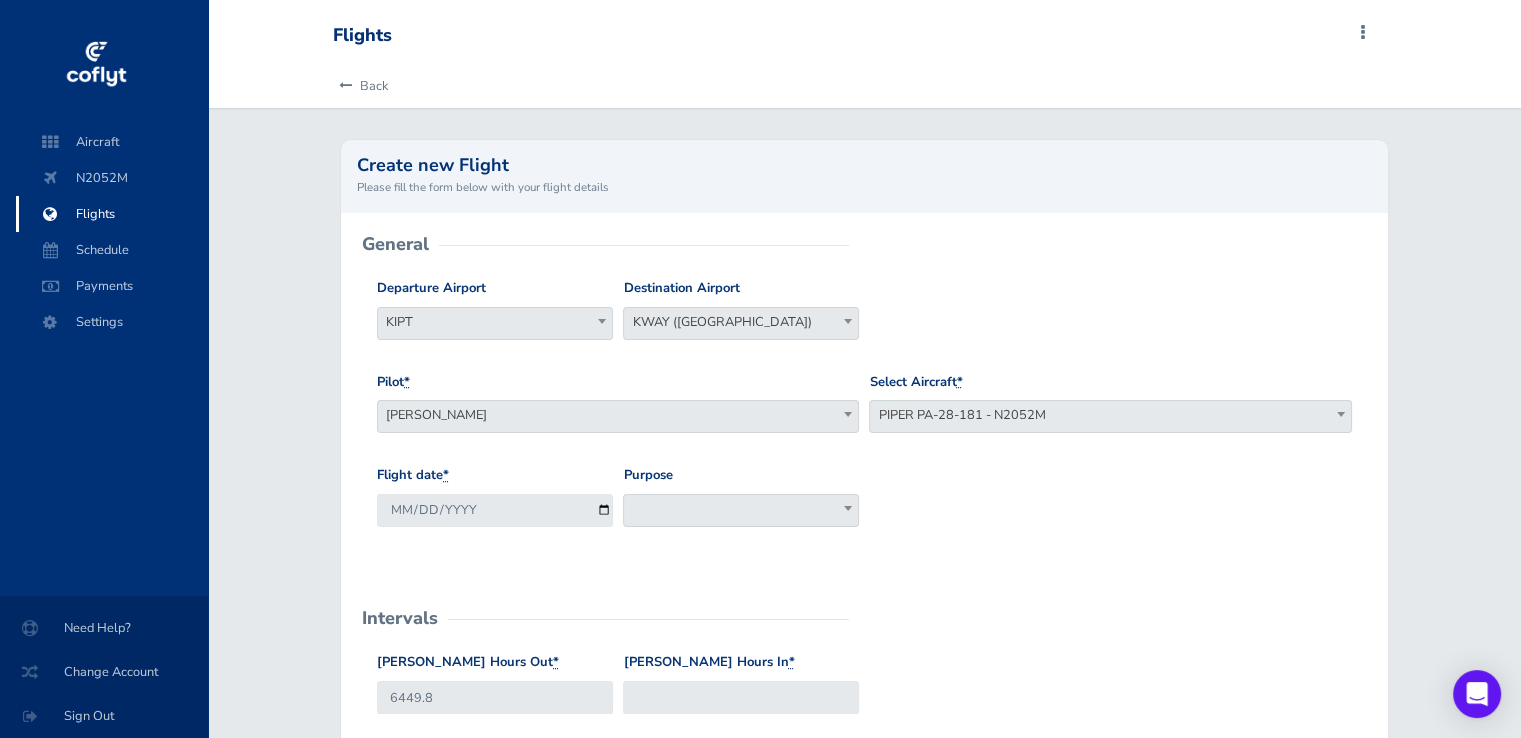 click at bounding box center (741, 510) 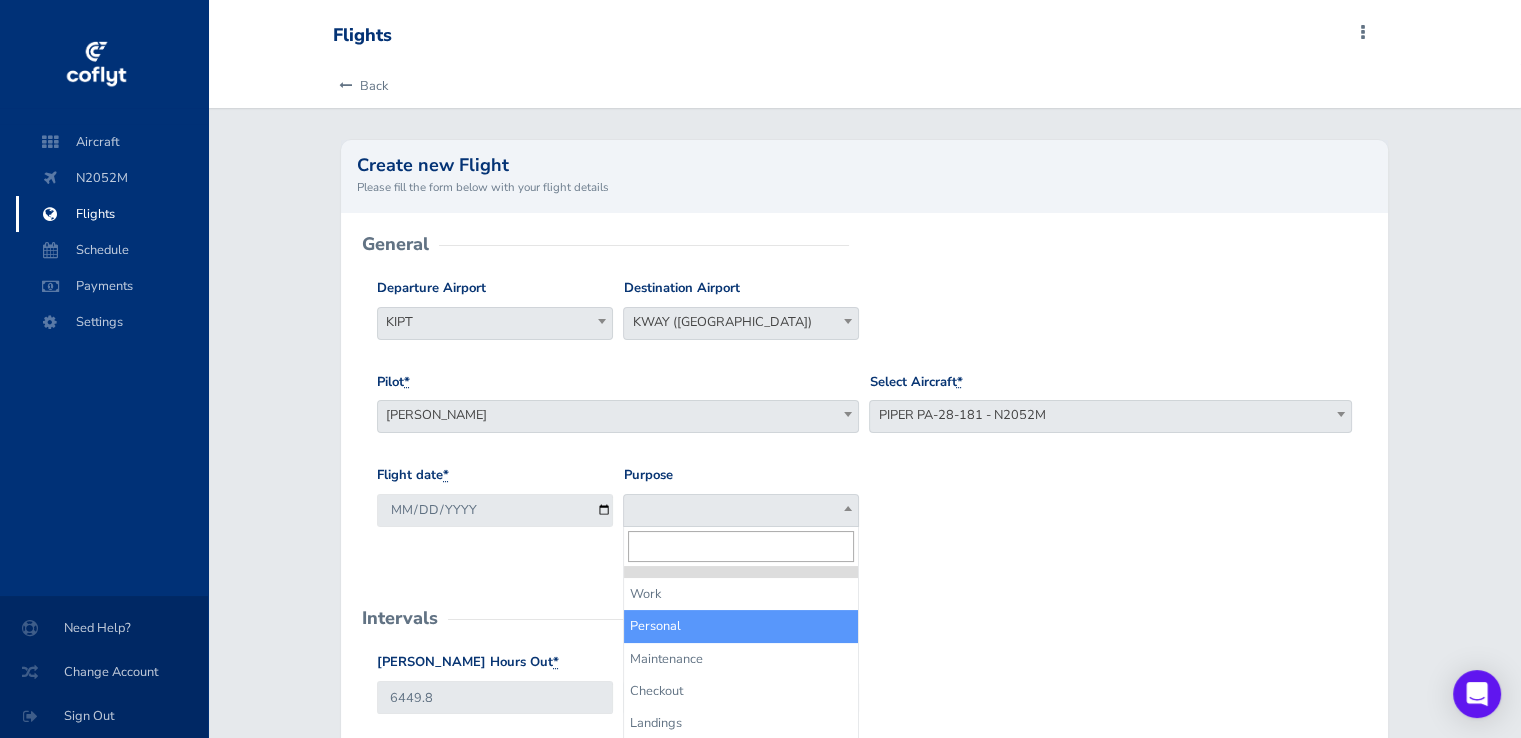 select on "Personal" 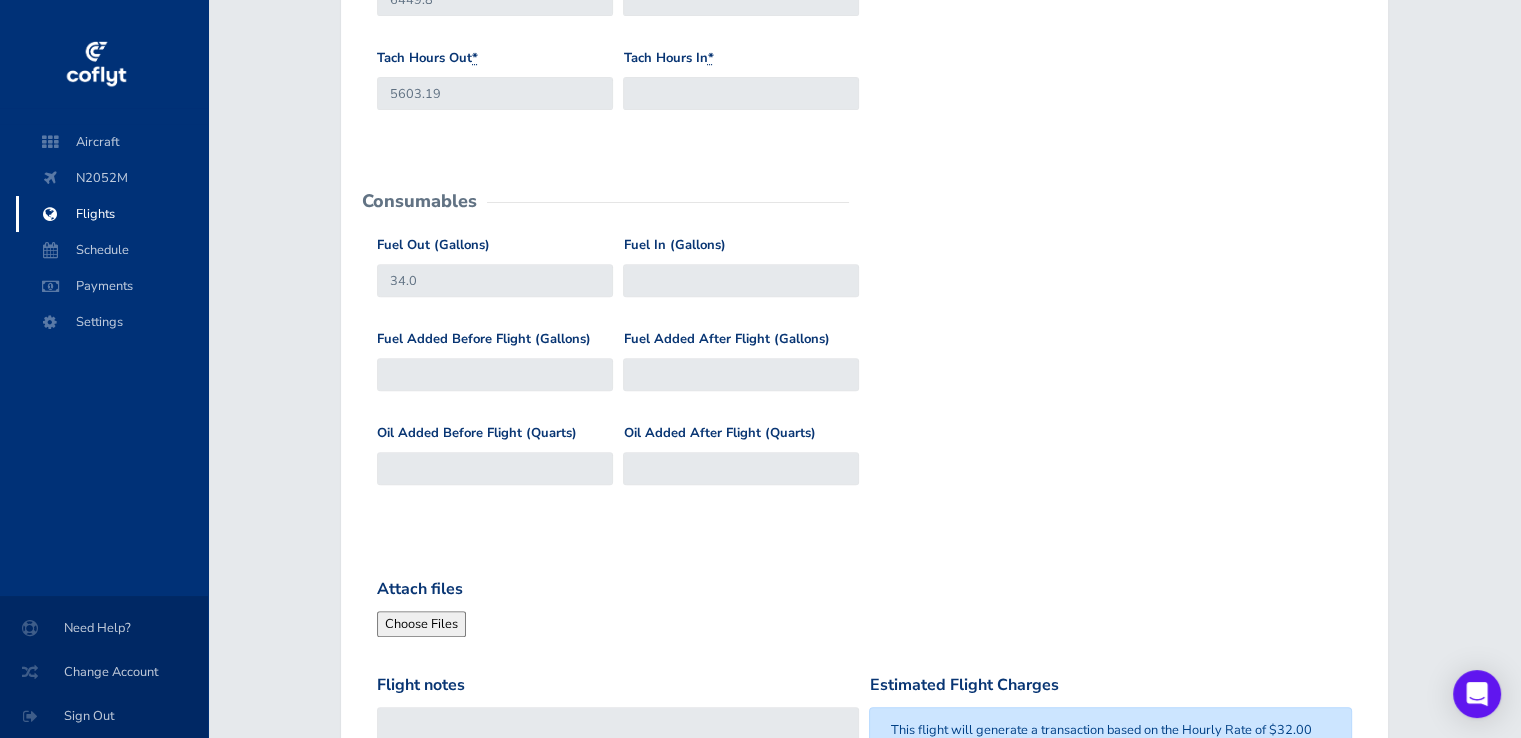scroll, scrollTop: 700, scrollLeft: 0, axis: vertical 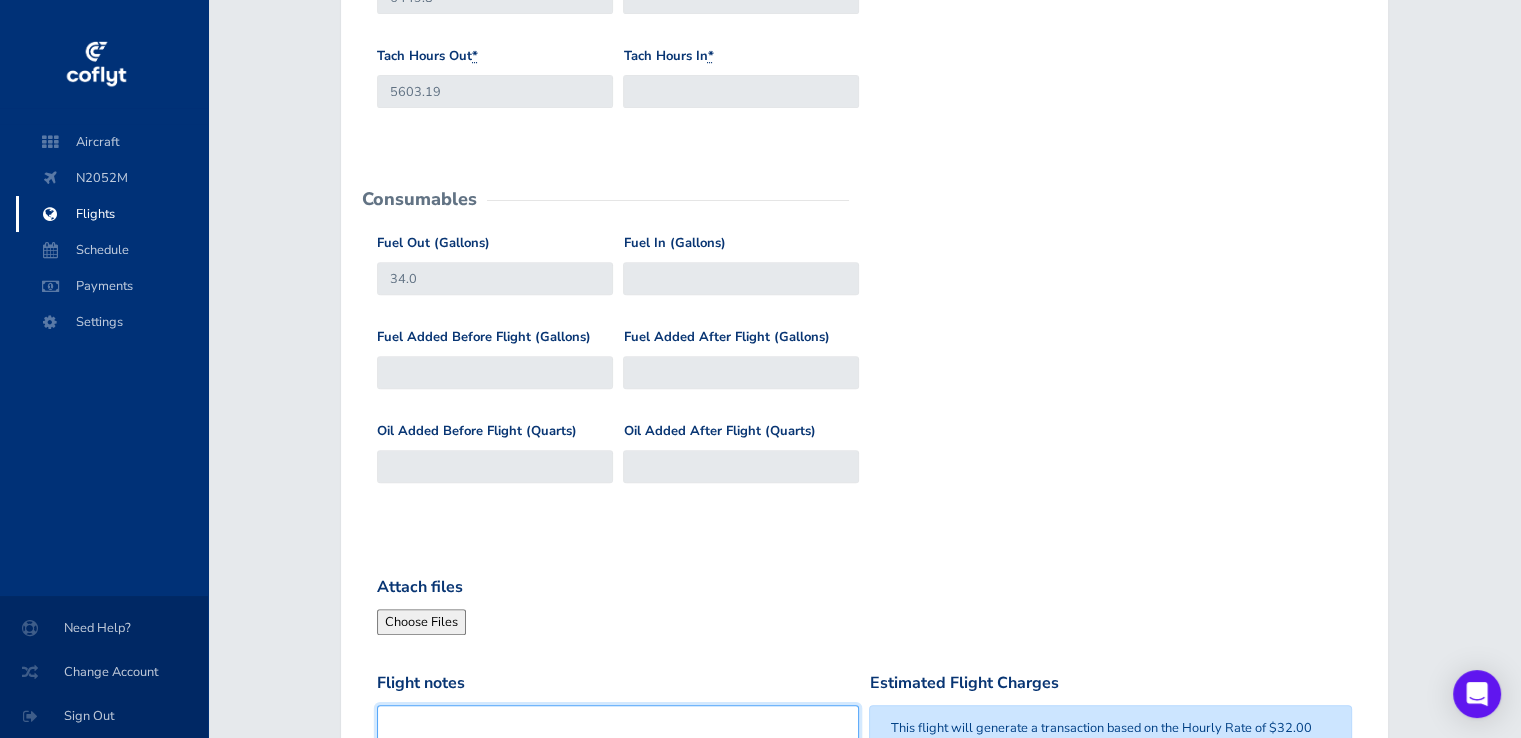 click on "Flight notes" at bounding box center (618, 760) 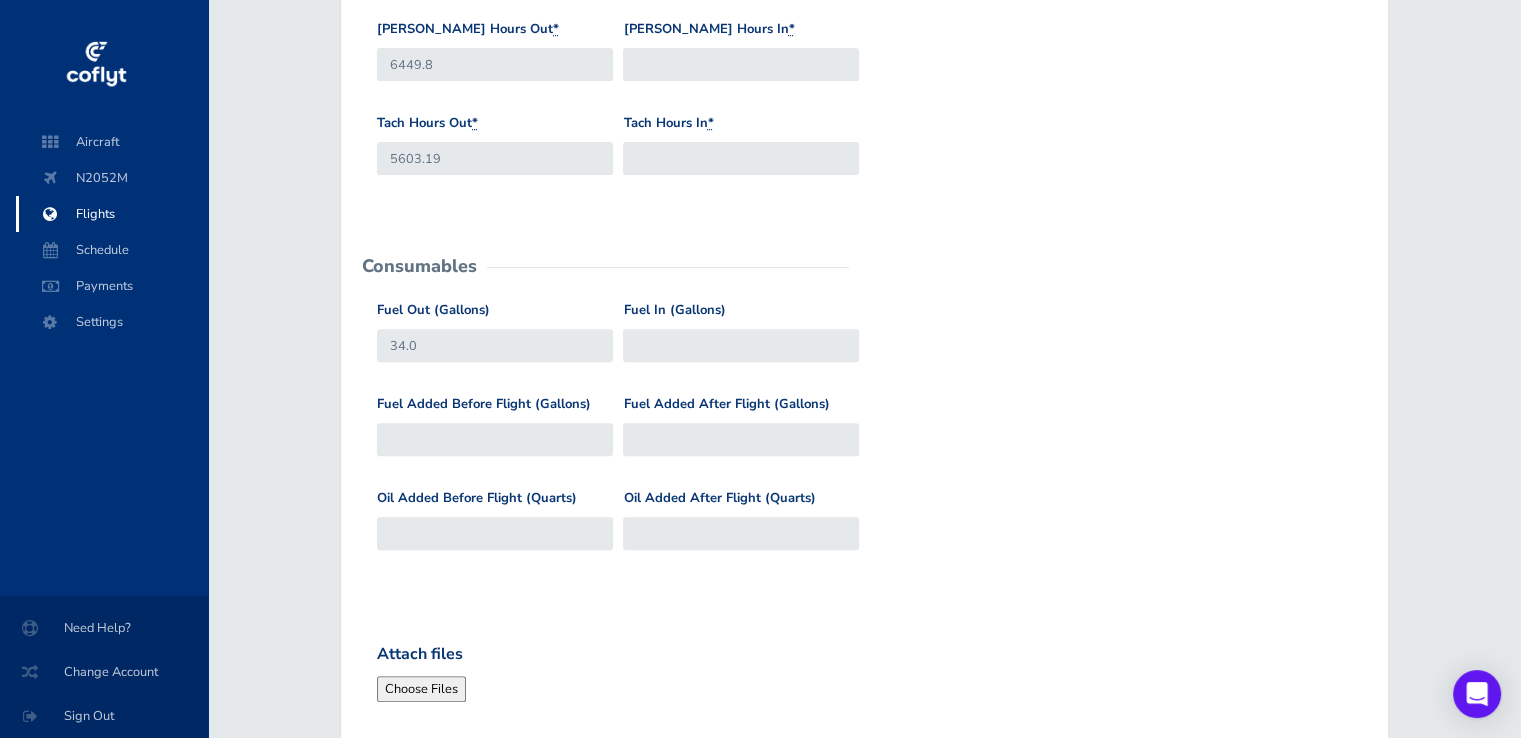 scroll, scrollTop: 600, scrollLeft: 0, axis: vertical 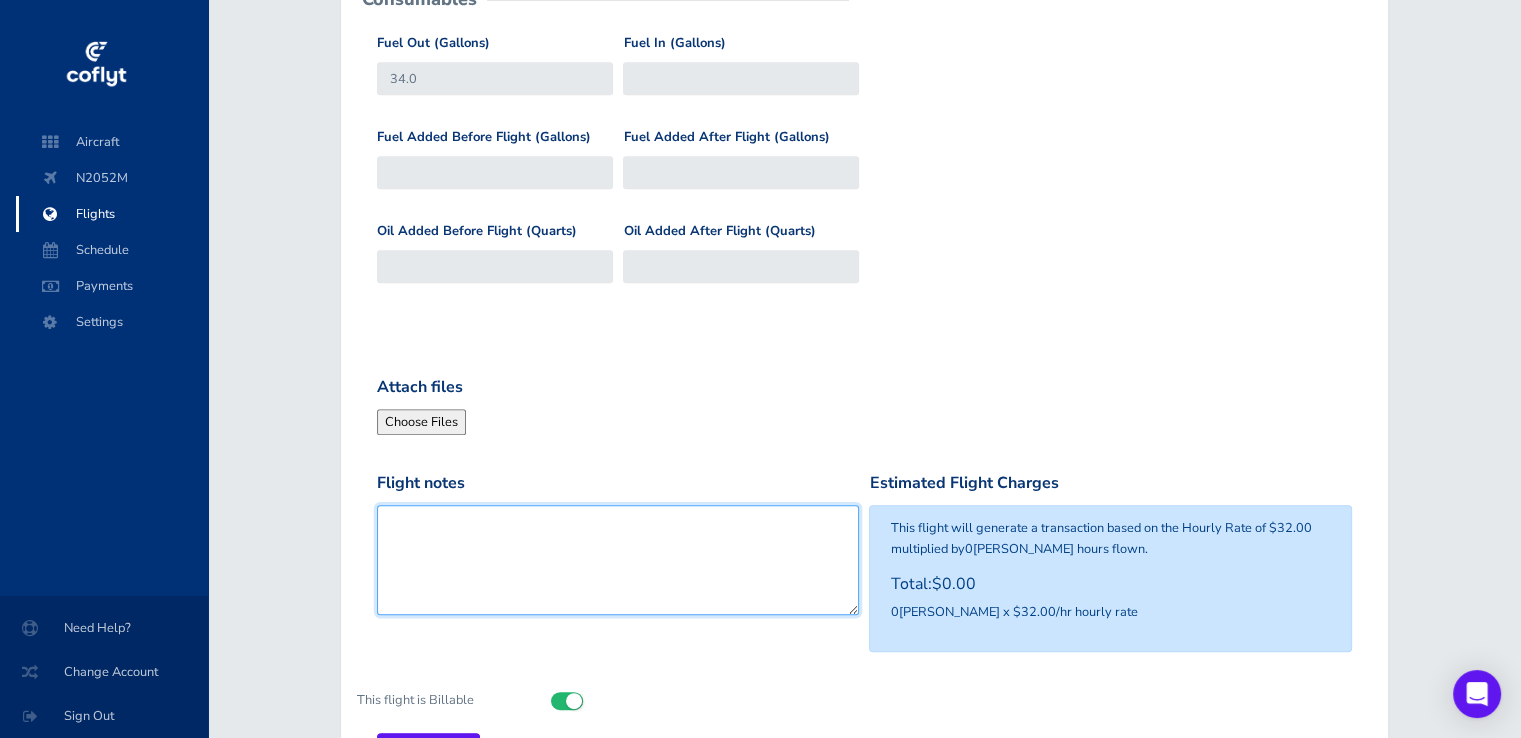 click on "Flight notes" at bounding box center [618, 560] 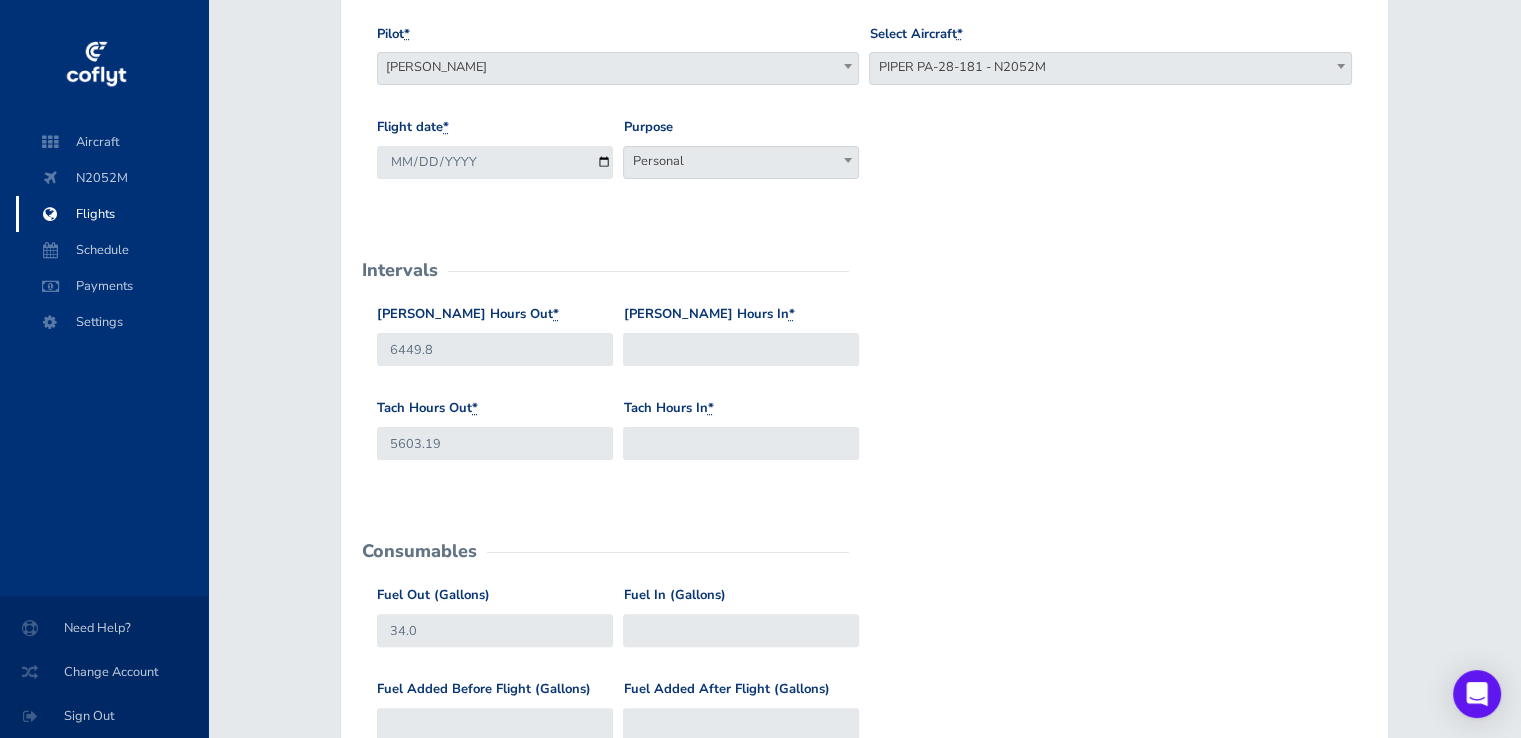 scroll, scrollTop: 300, scrollLeft: 0, axis: vertical 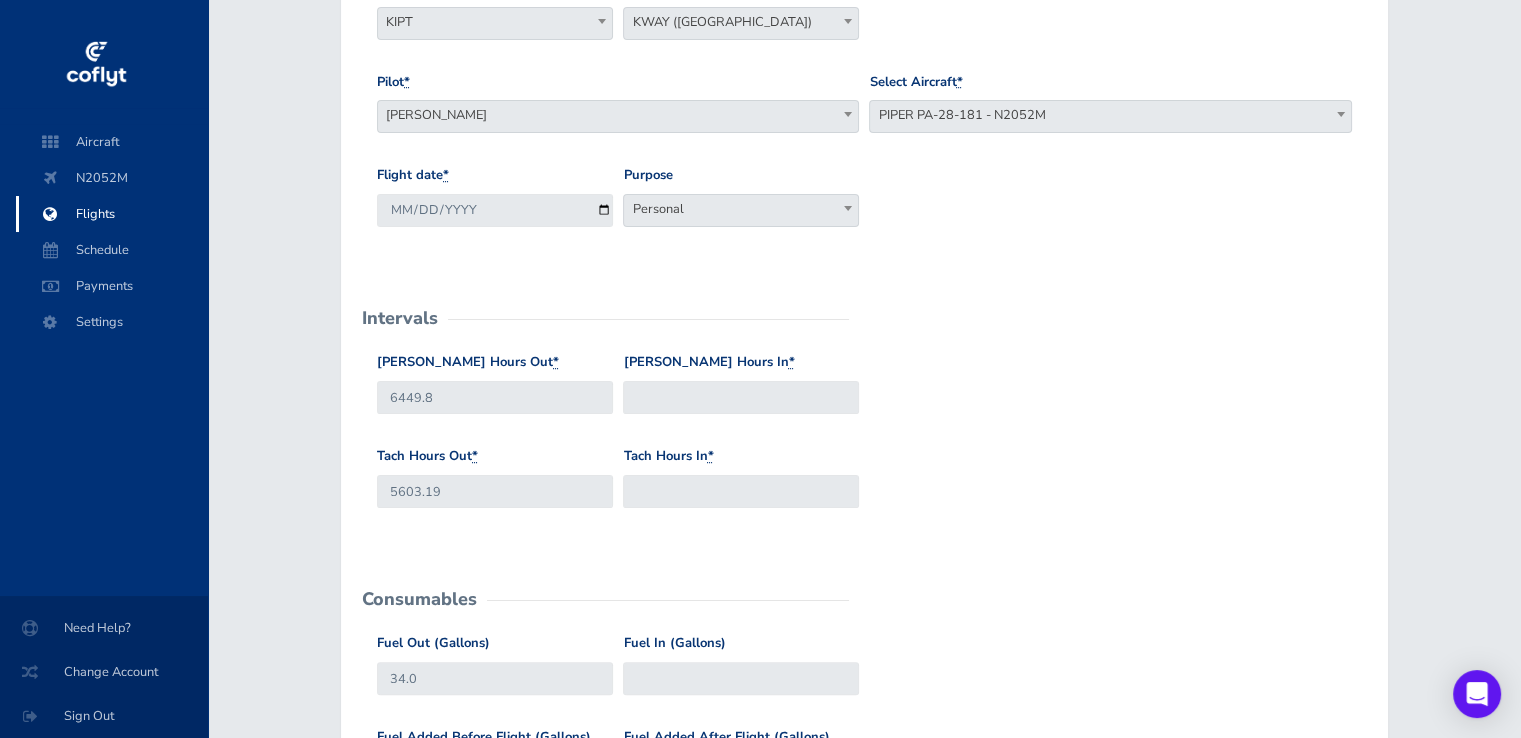 type on "[DATE] Vacation" 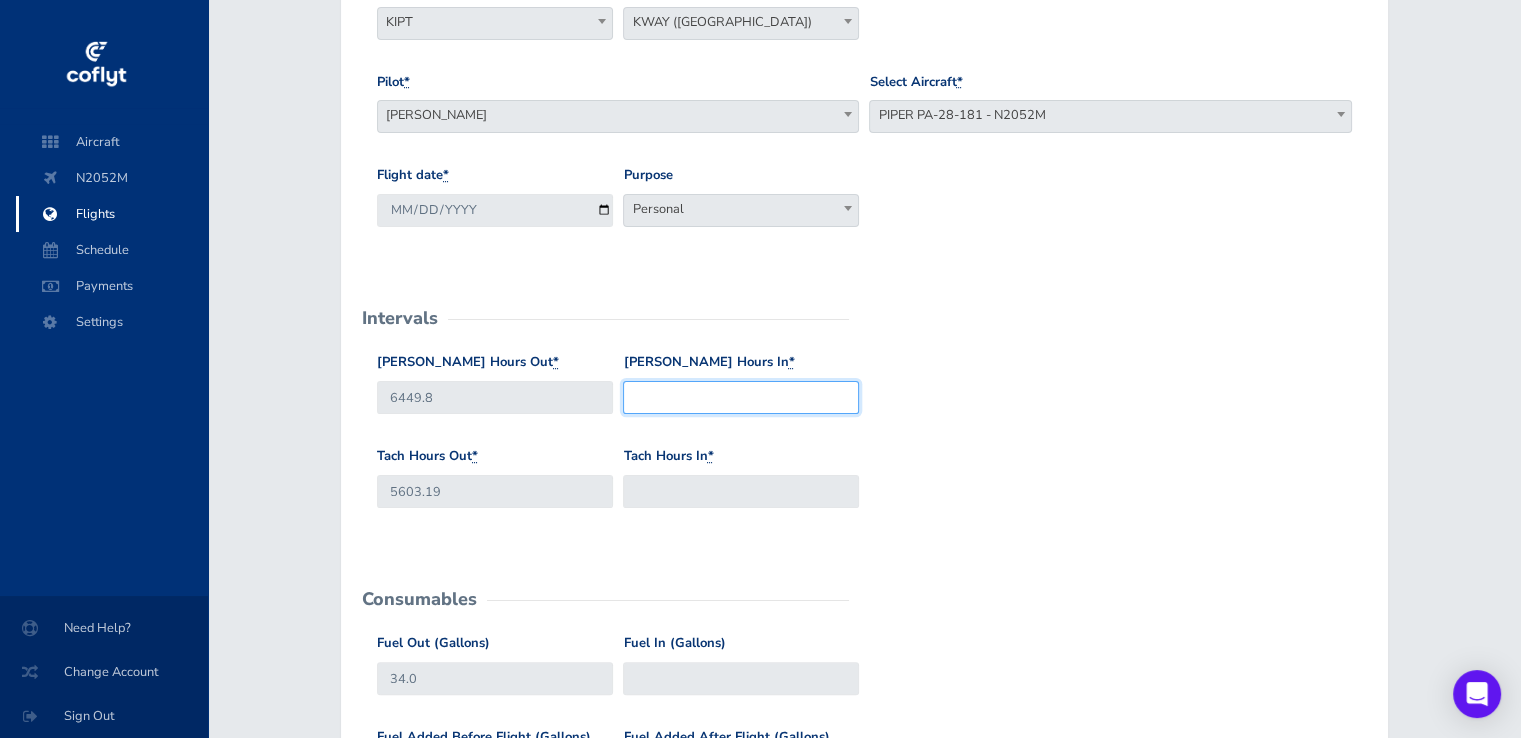 click on "Hobbs Hours In  *" at bounding box center [741, 397] 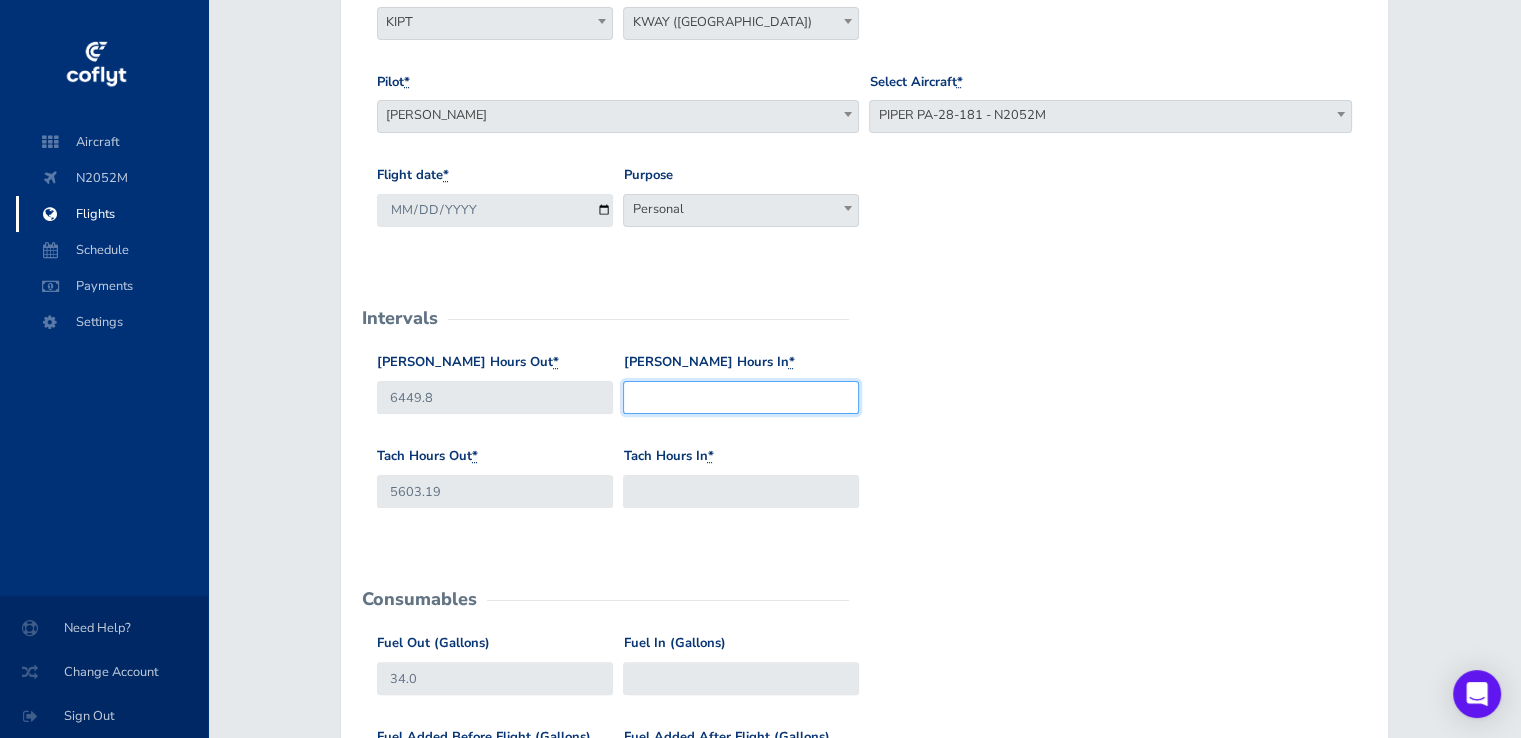 paste on "6451.7" 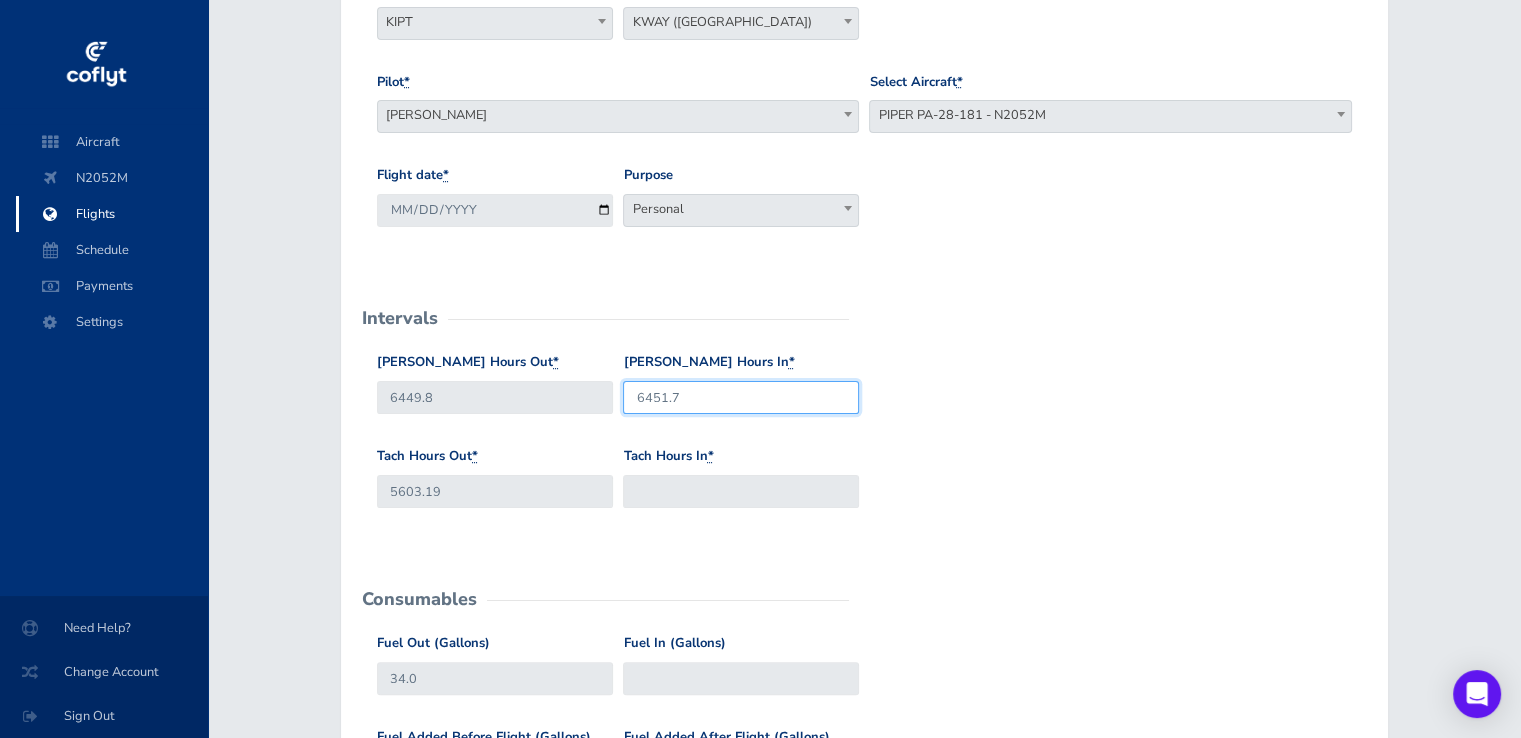 type on "6451.7" 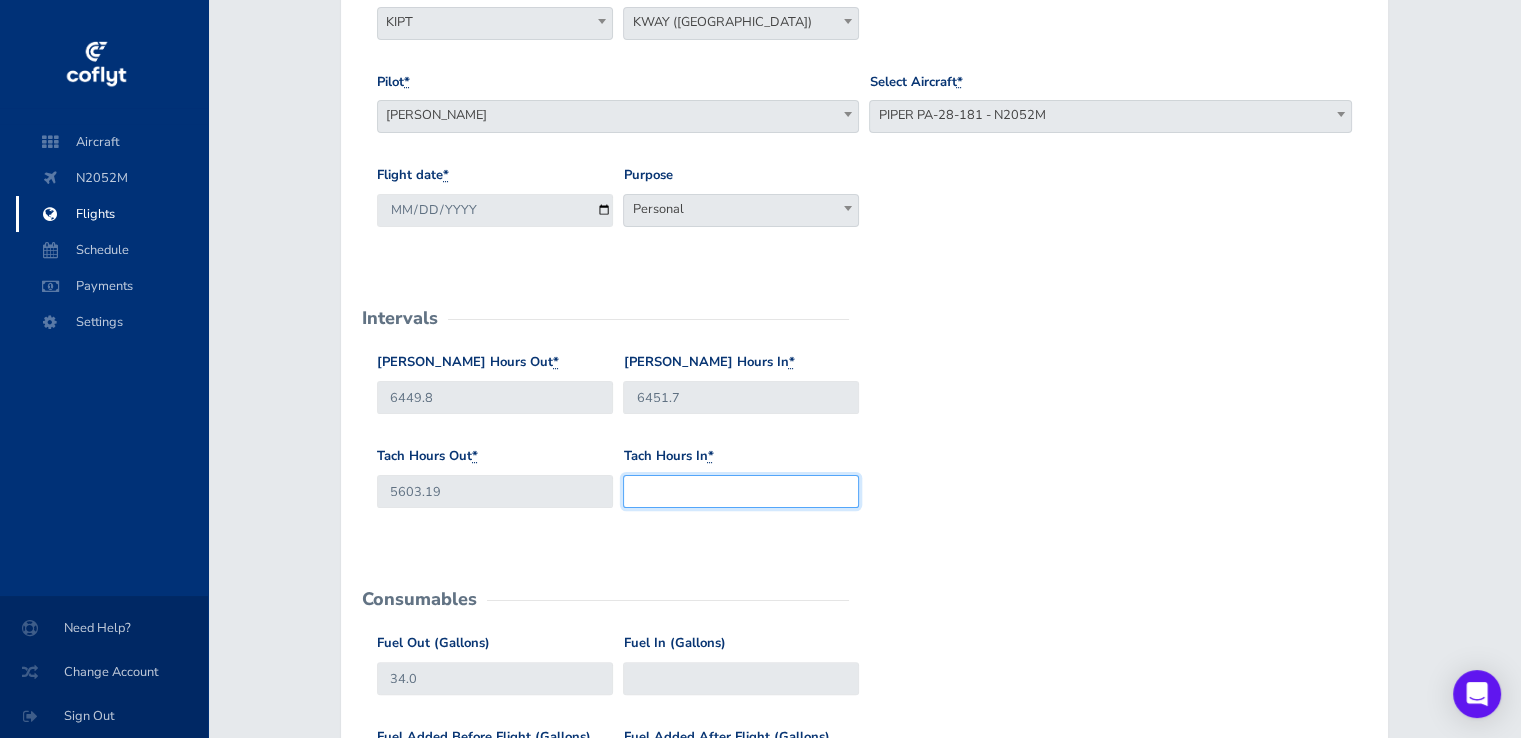 click on "Tach Hours In  *" at bounding box center [741, 491] 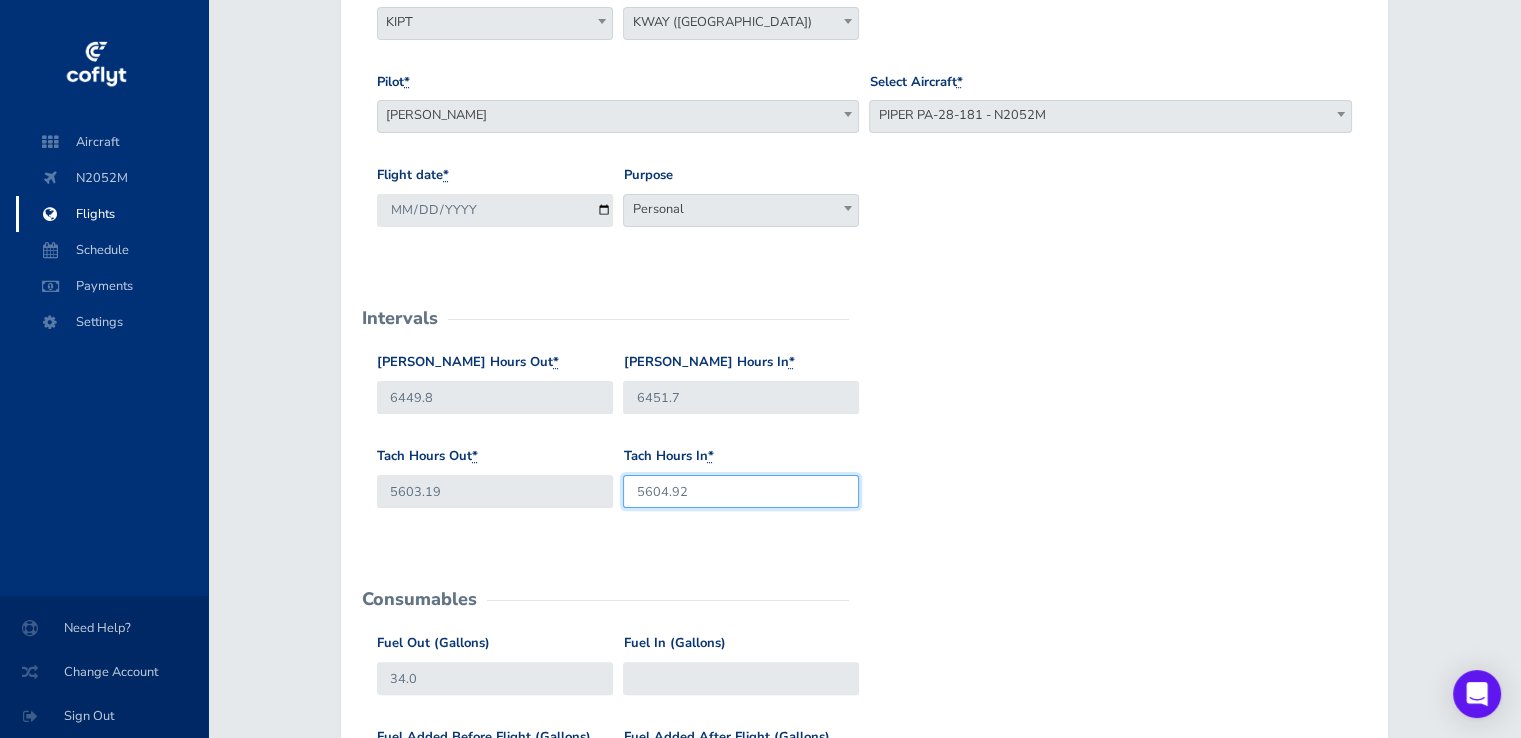 type on "5604.92" 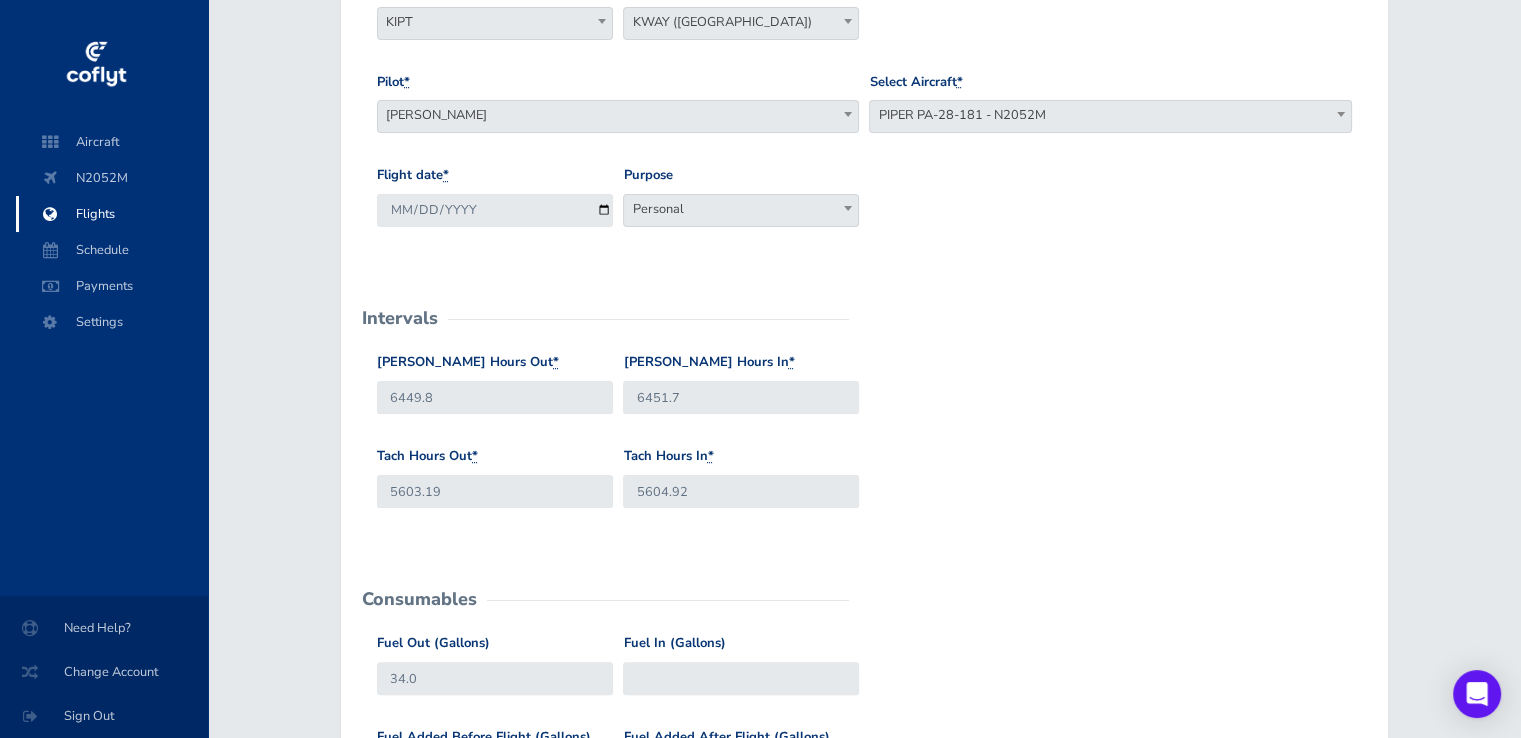 click on "Hobbs Hours Out  * 6449.8
Hobbs Hours In  * 6451.7" at bounding box center [864, 399] 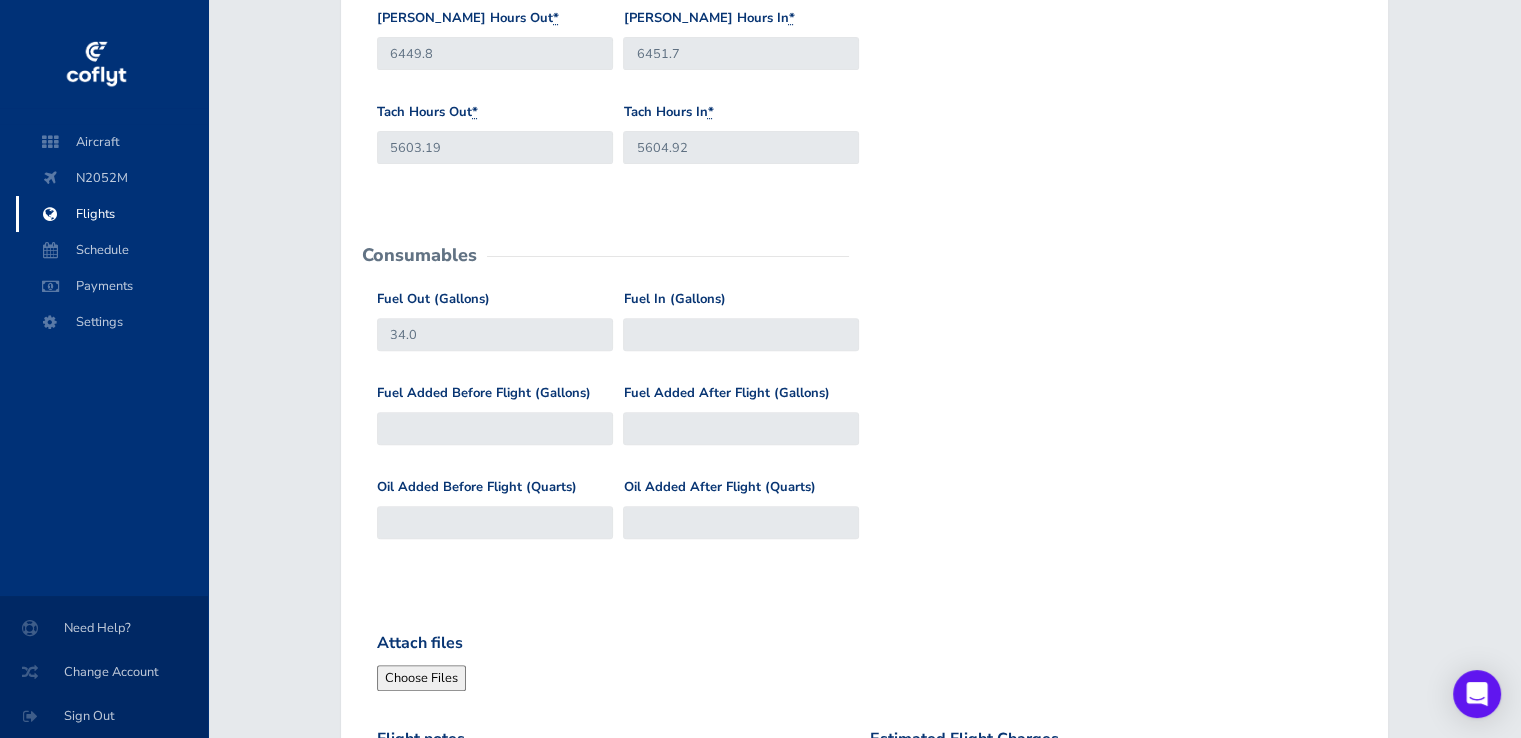 scroll, scrollTop: 600, scrollLeft: 0, axis: vertical 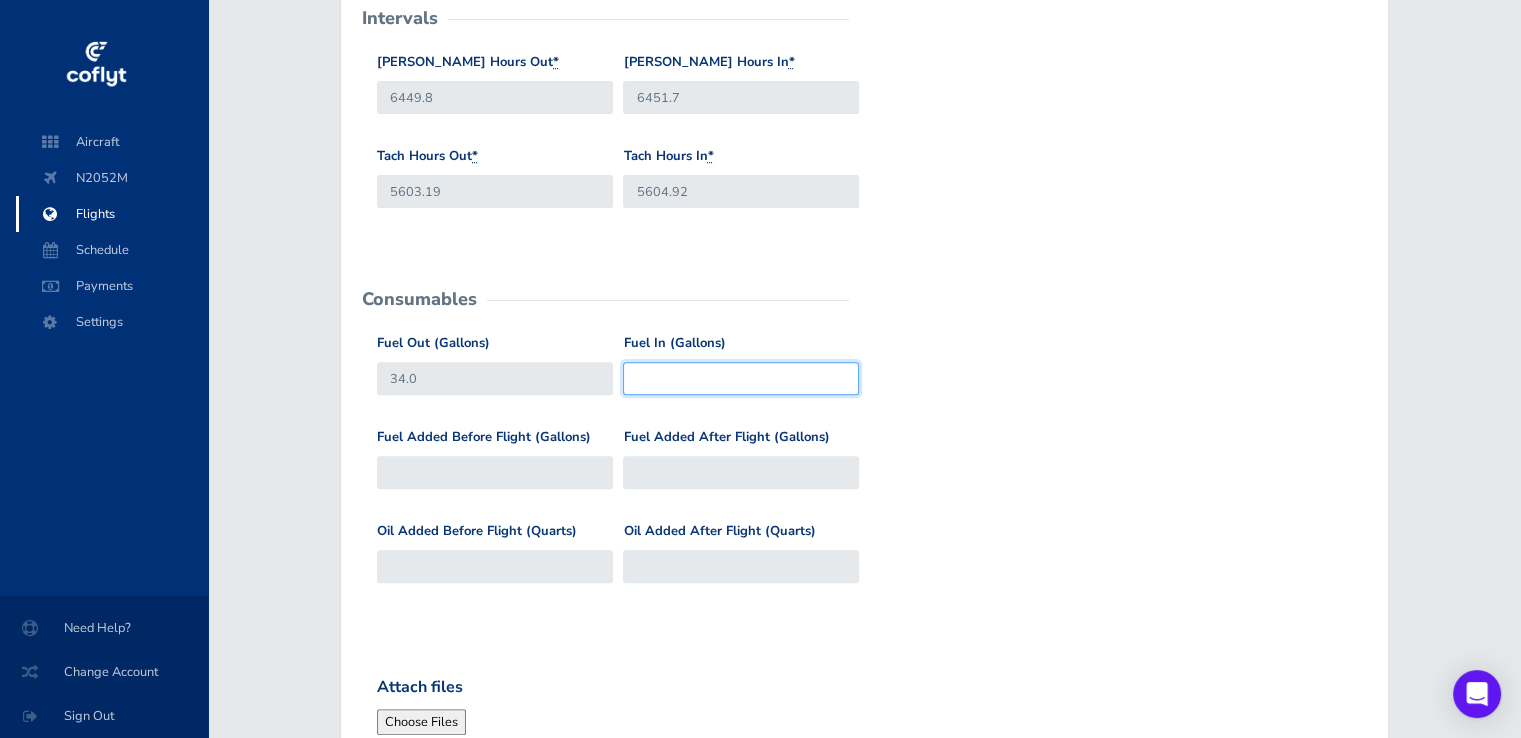click on "Fuel In (Gallons)" at bounding box center [741, 378] 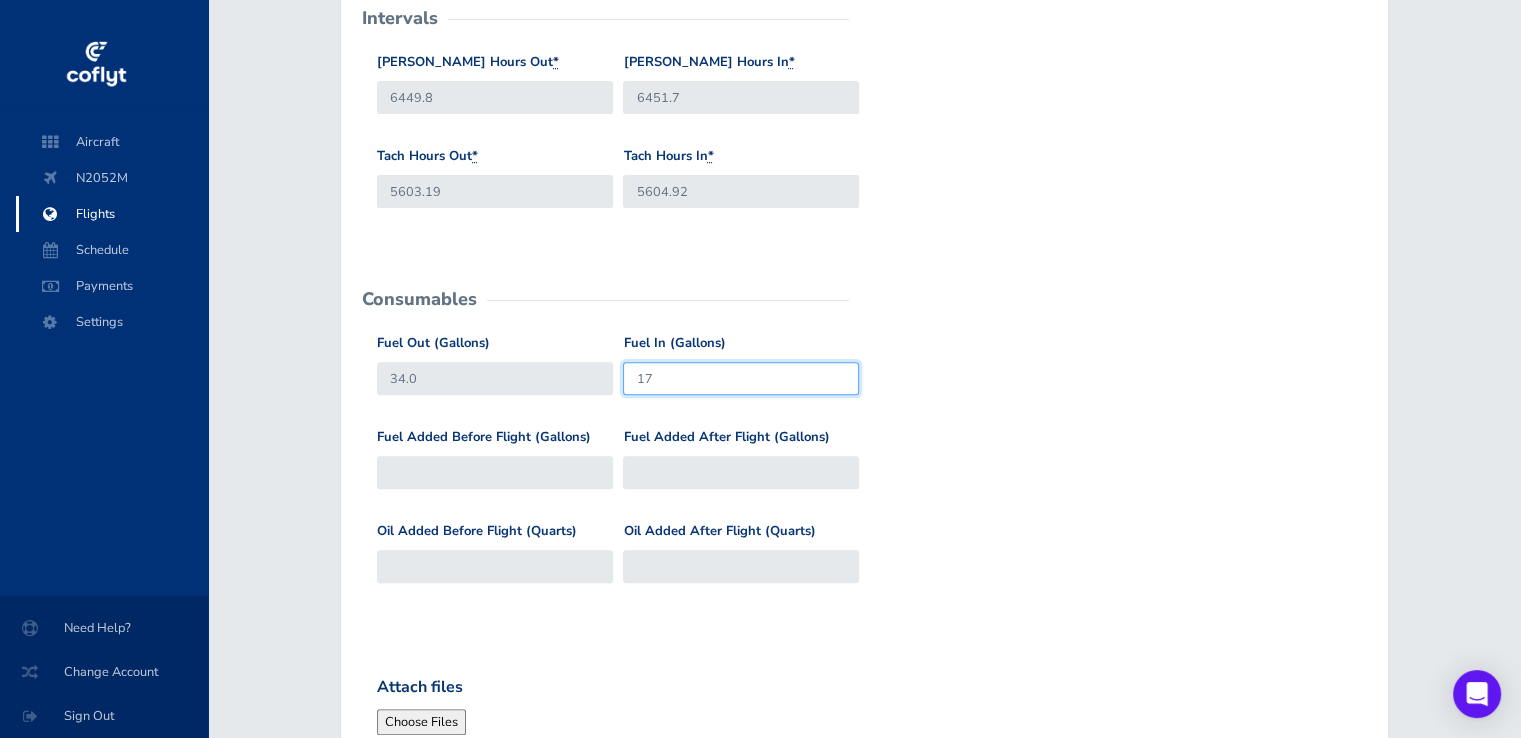 type on "17" 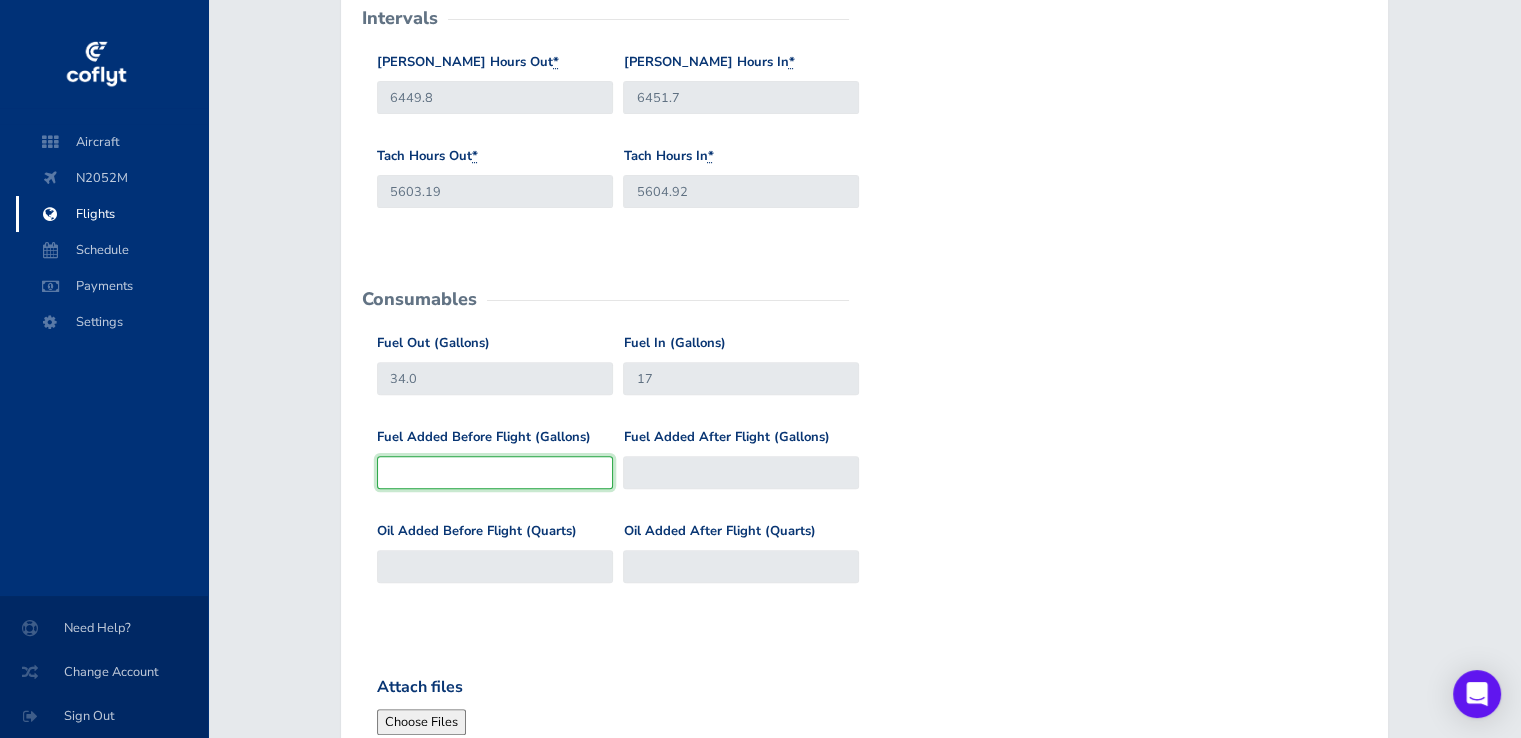 type on "34" 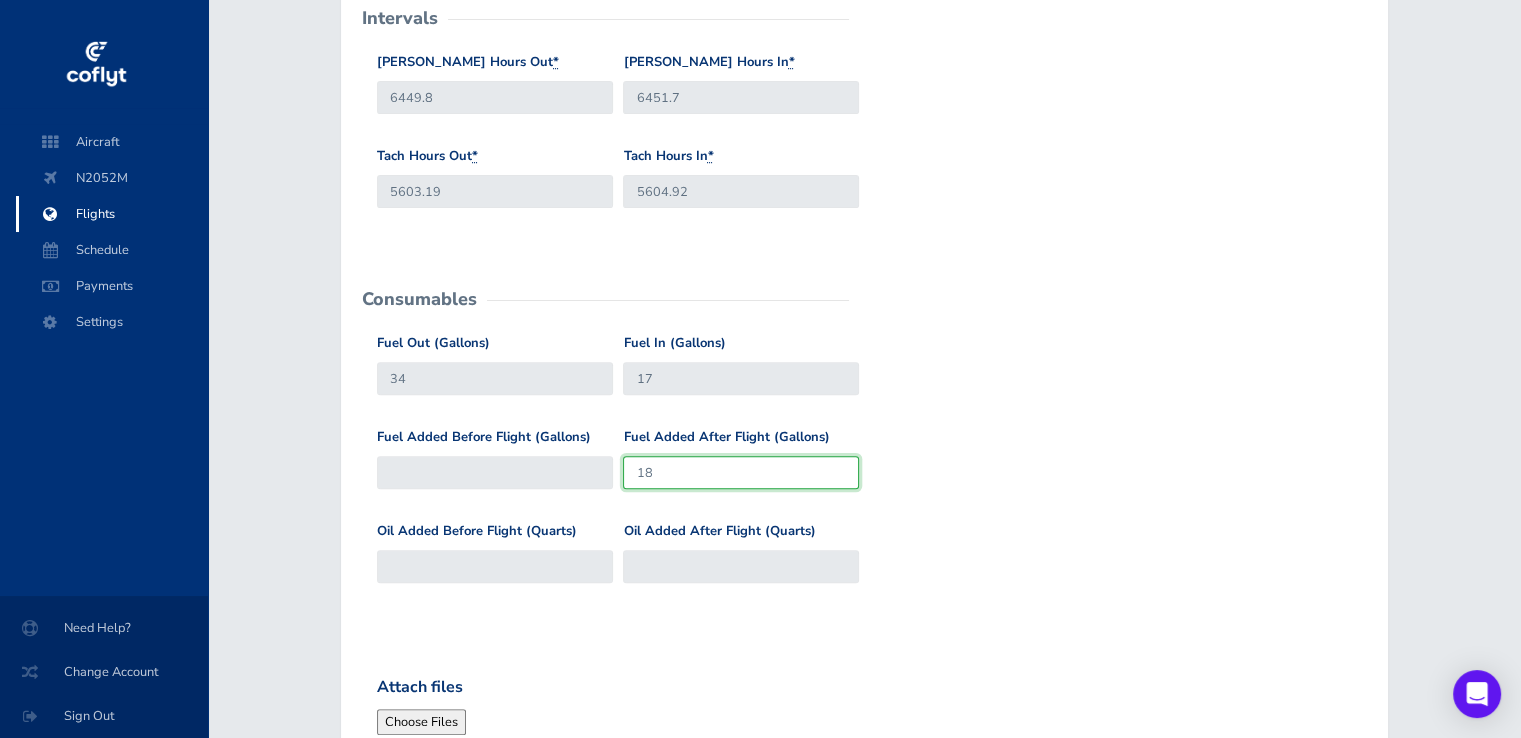 type on "18" 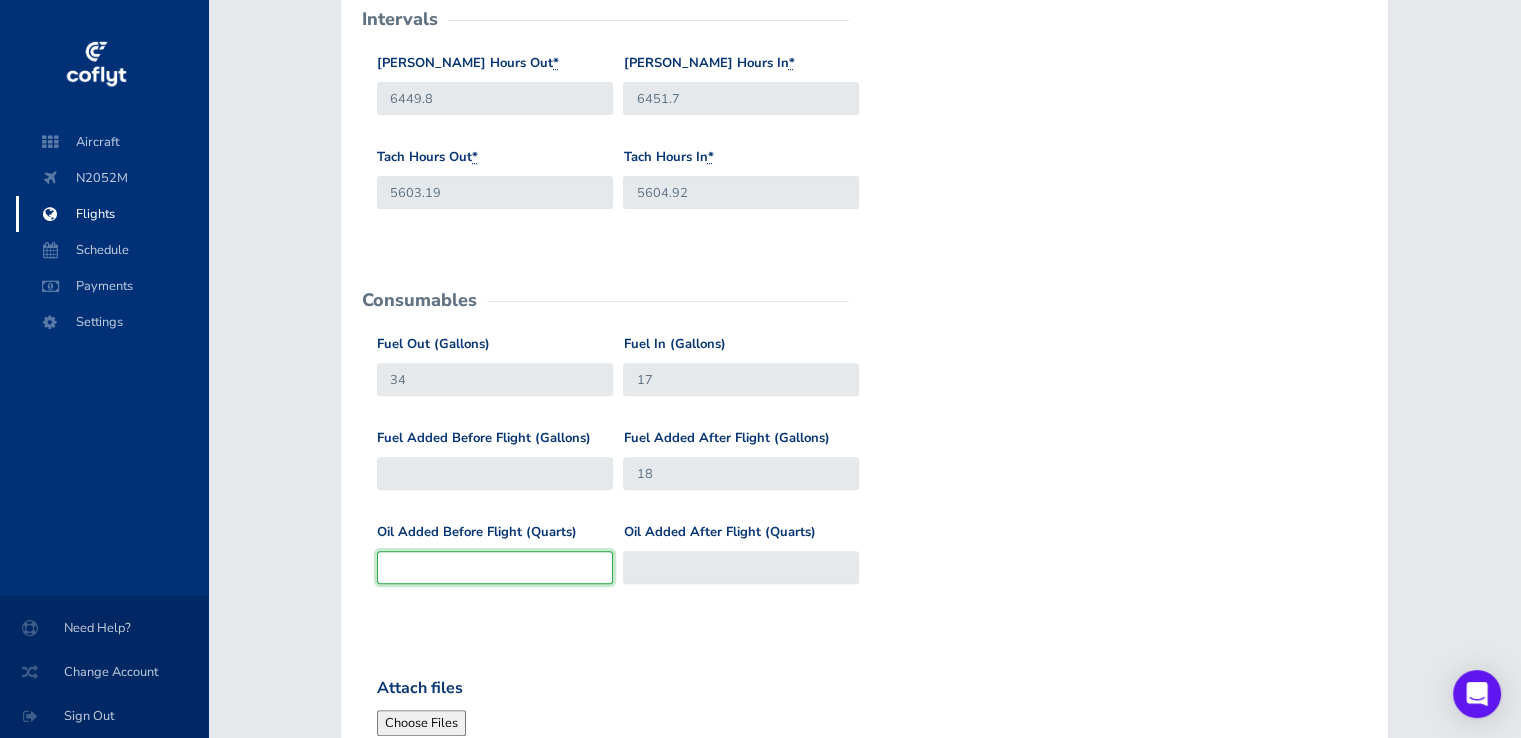 scroll, scrollTop: 600, scrollLeft: 0, axis: vertical 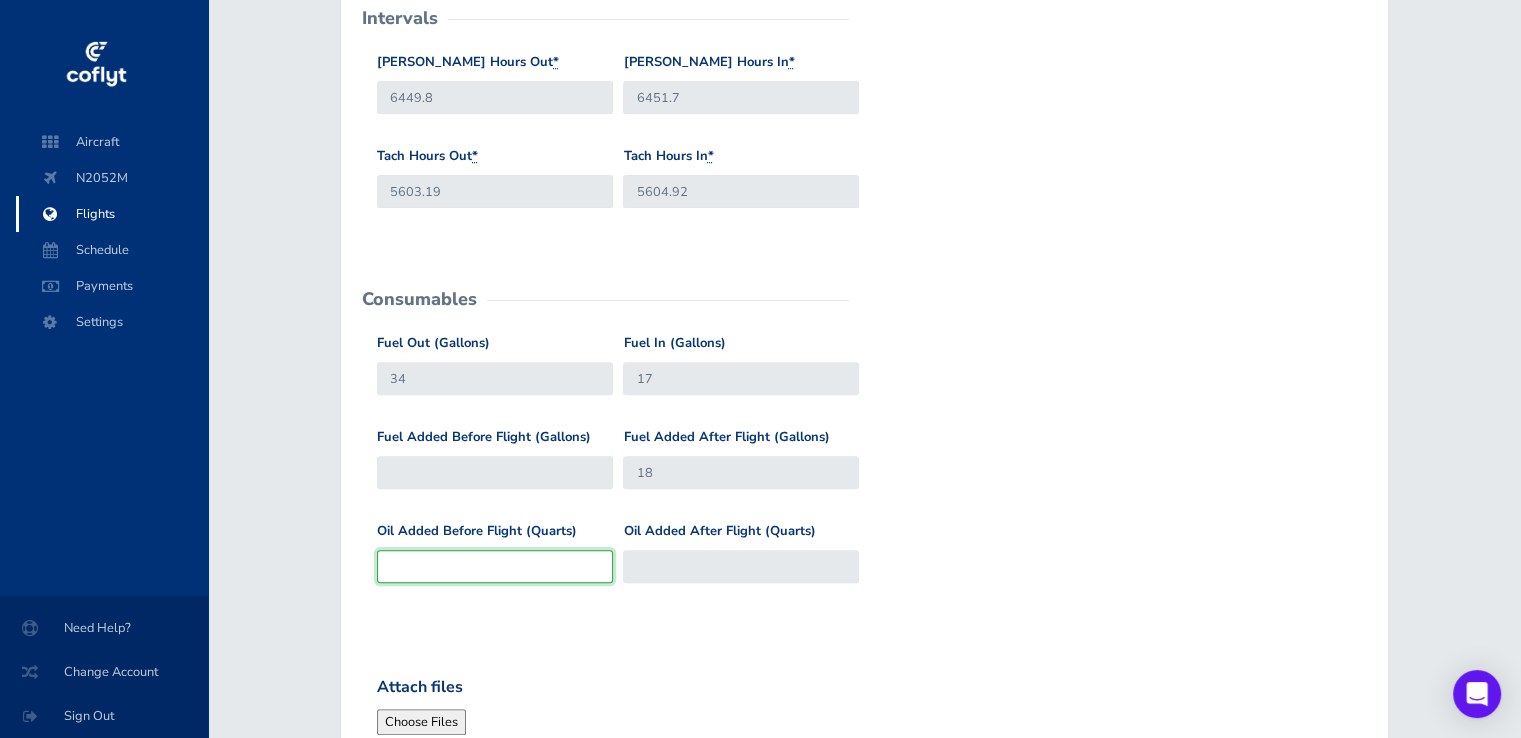 type on "1" 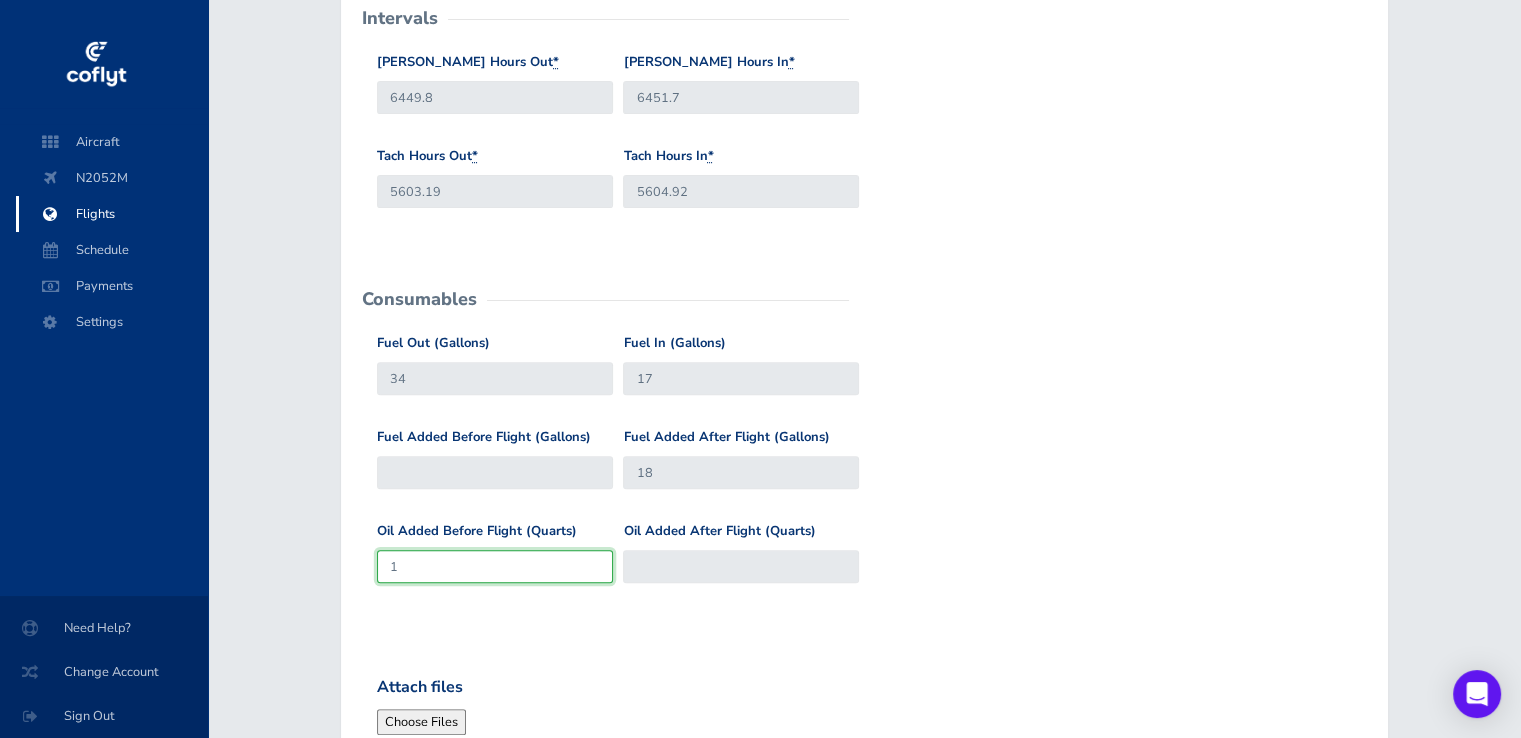 type 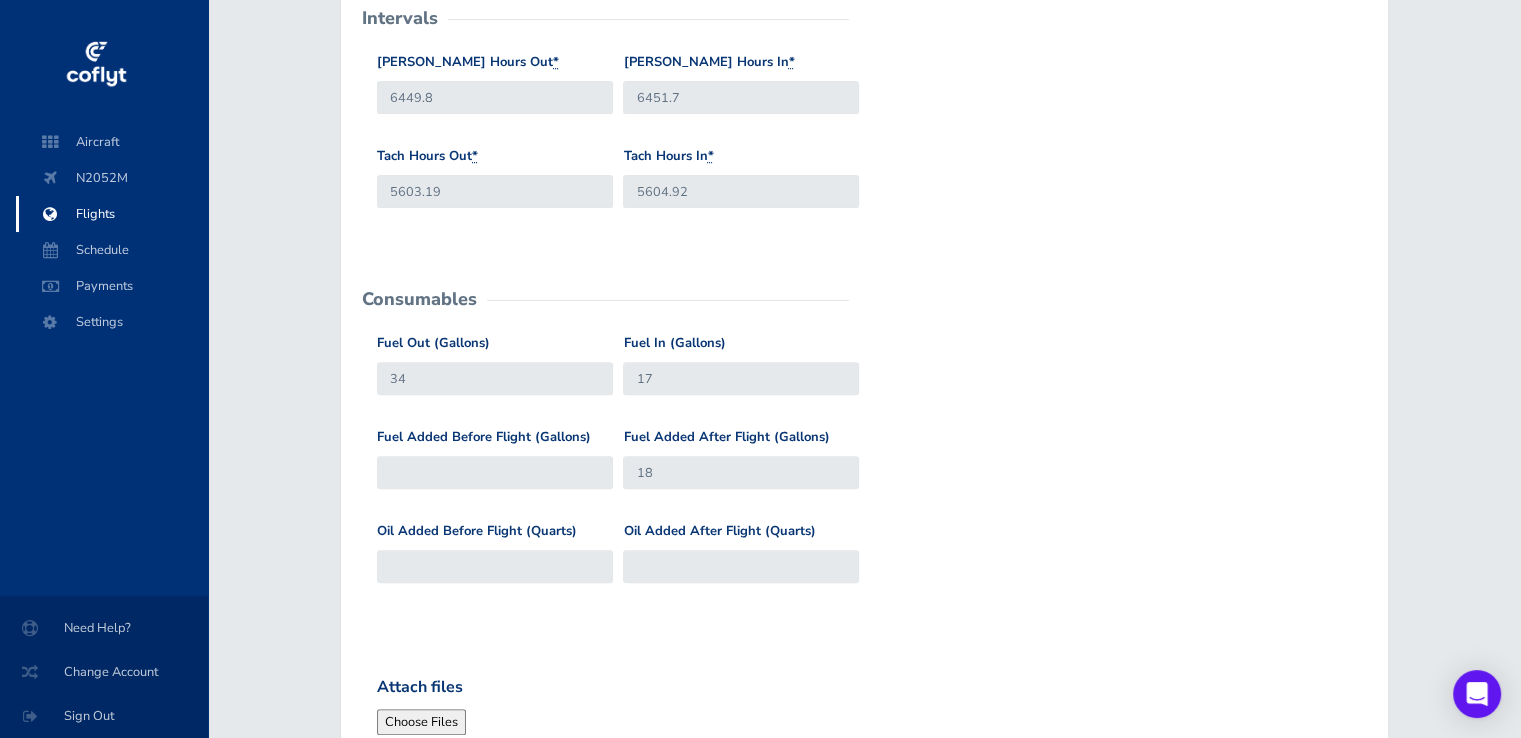 click on "Fuel Added Before Flight (Gallons)
Fuel Added After Flight (Gallons) 18" at bounding box center [864, 474] 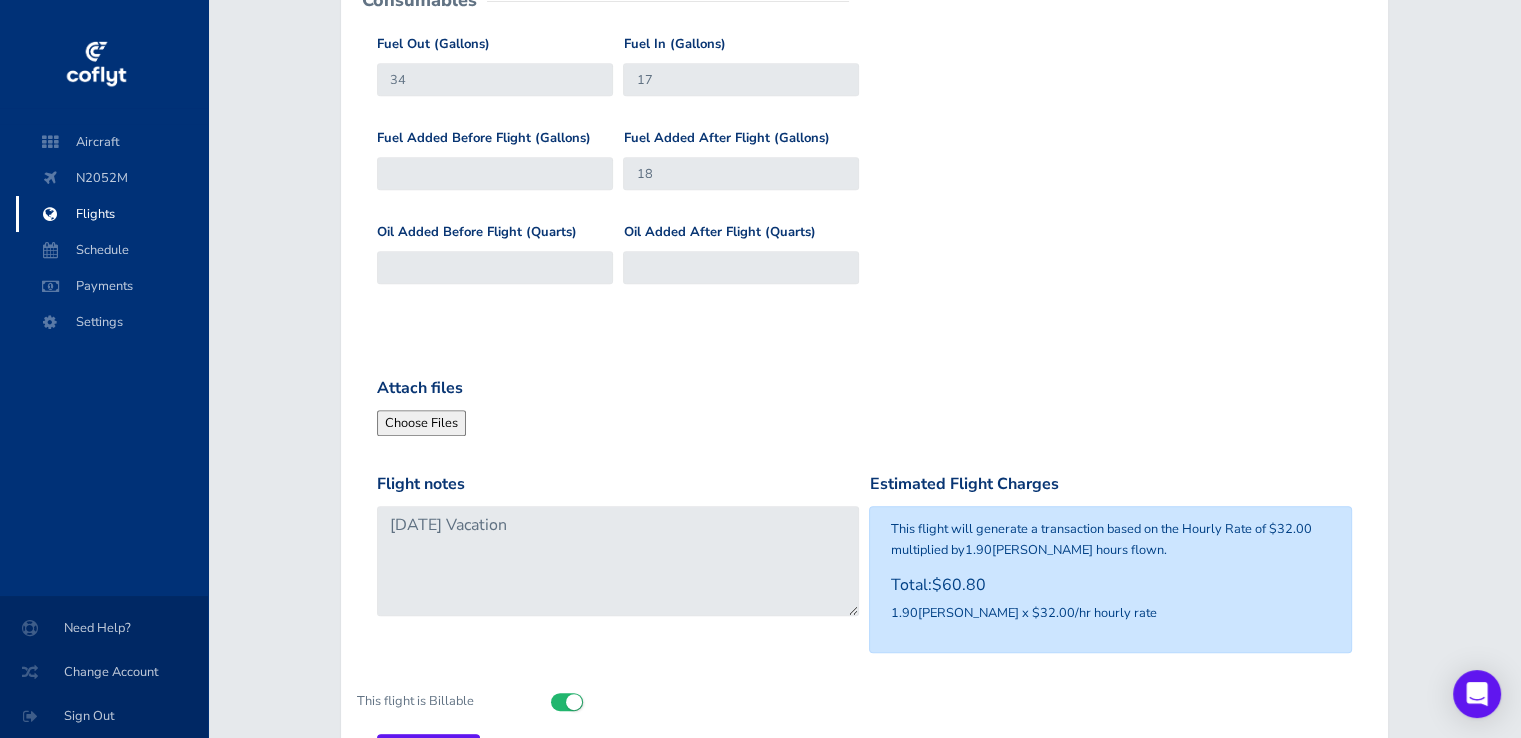 scroll, scrollTop: 900, scrollLeft: 0, axis: vertical 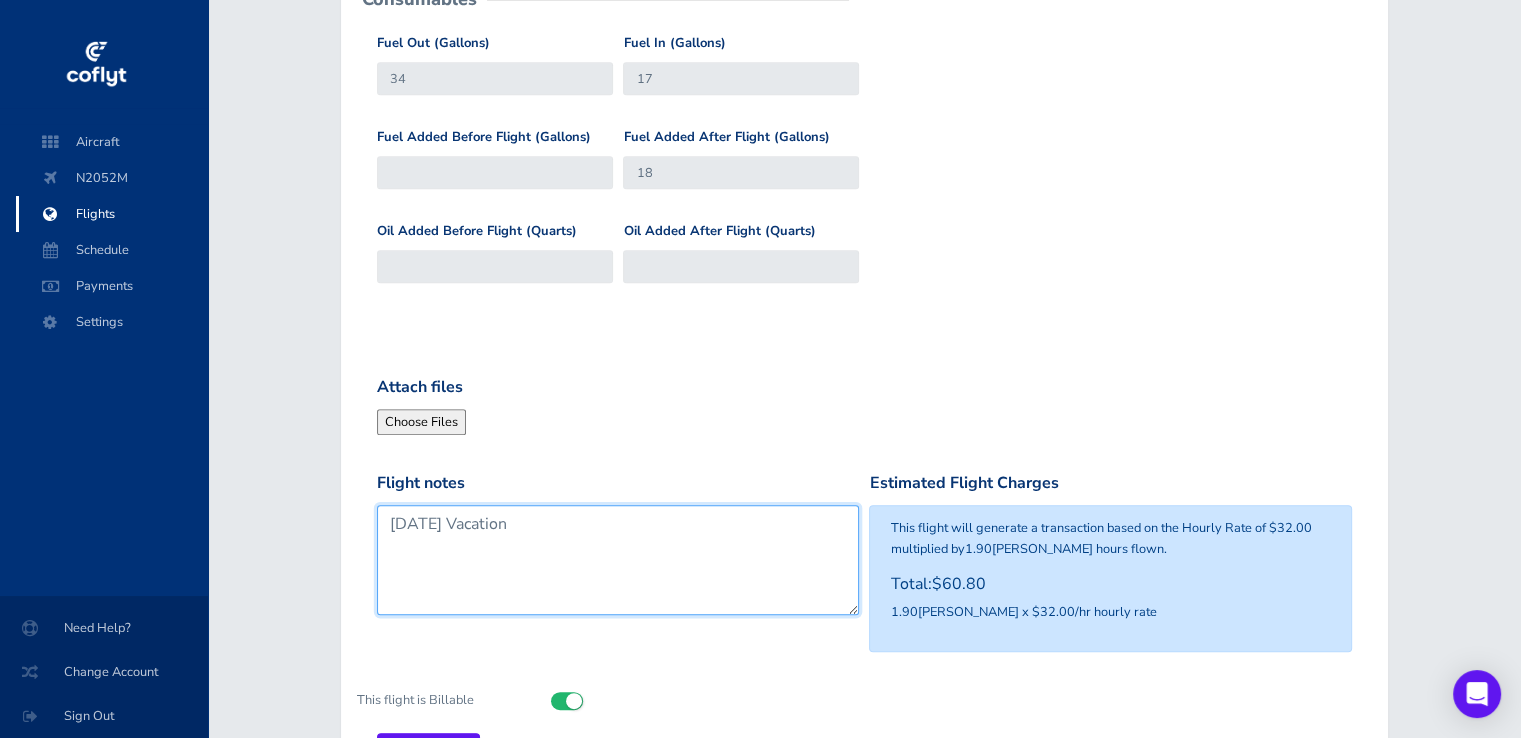 click on "[DATE] Vacation" at bounding box center [618, 560] 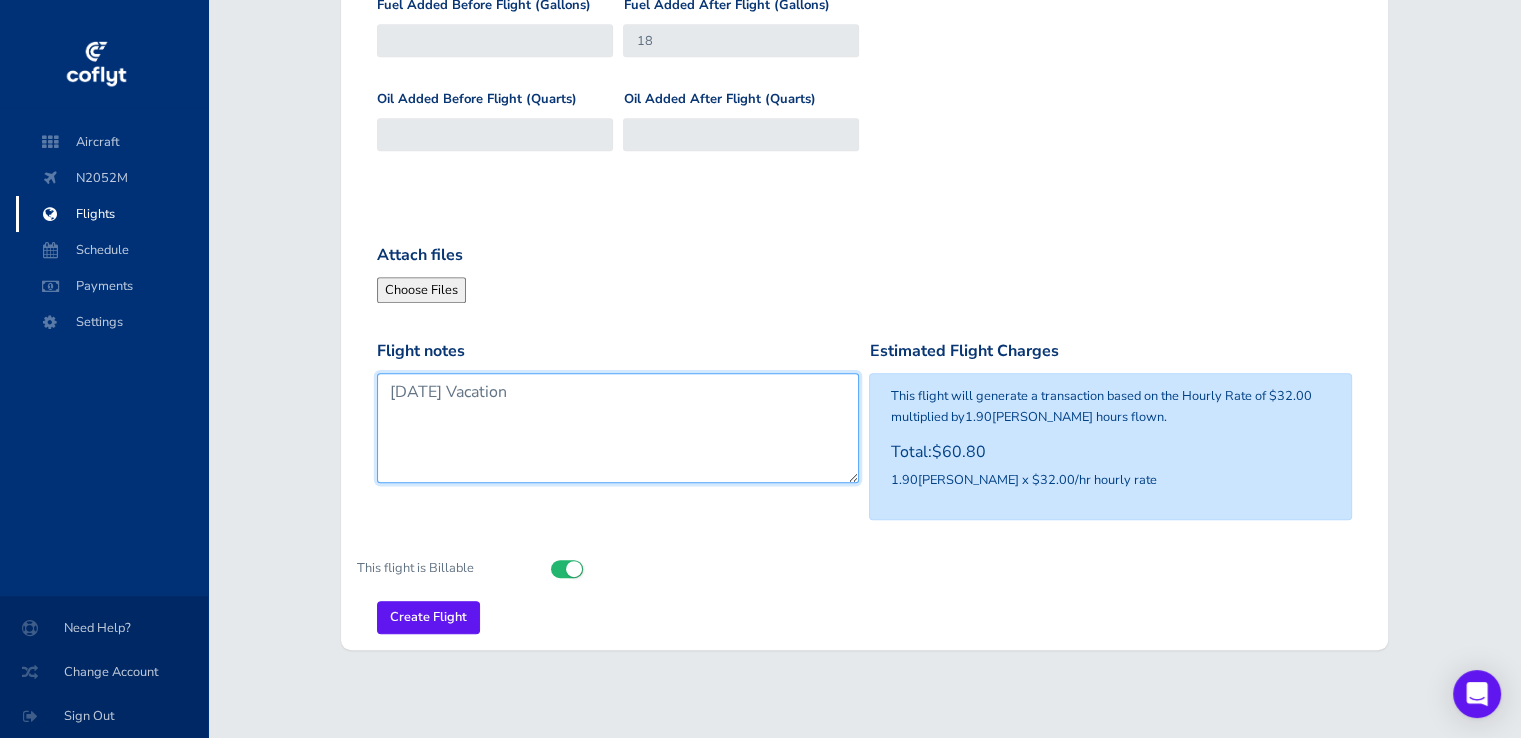 scroll, scrollTop: 1044, scrollLeft: 0, axis: vertical 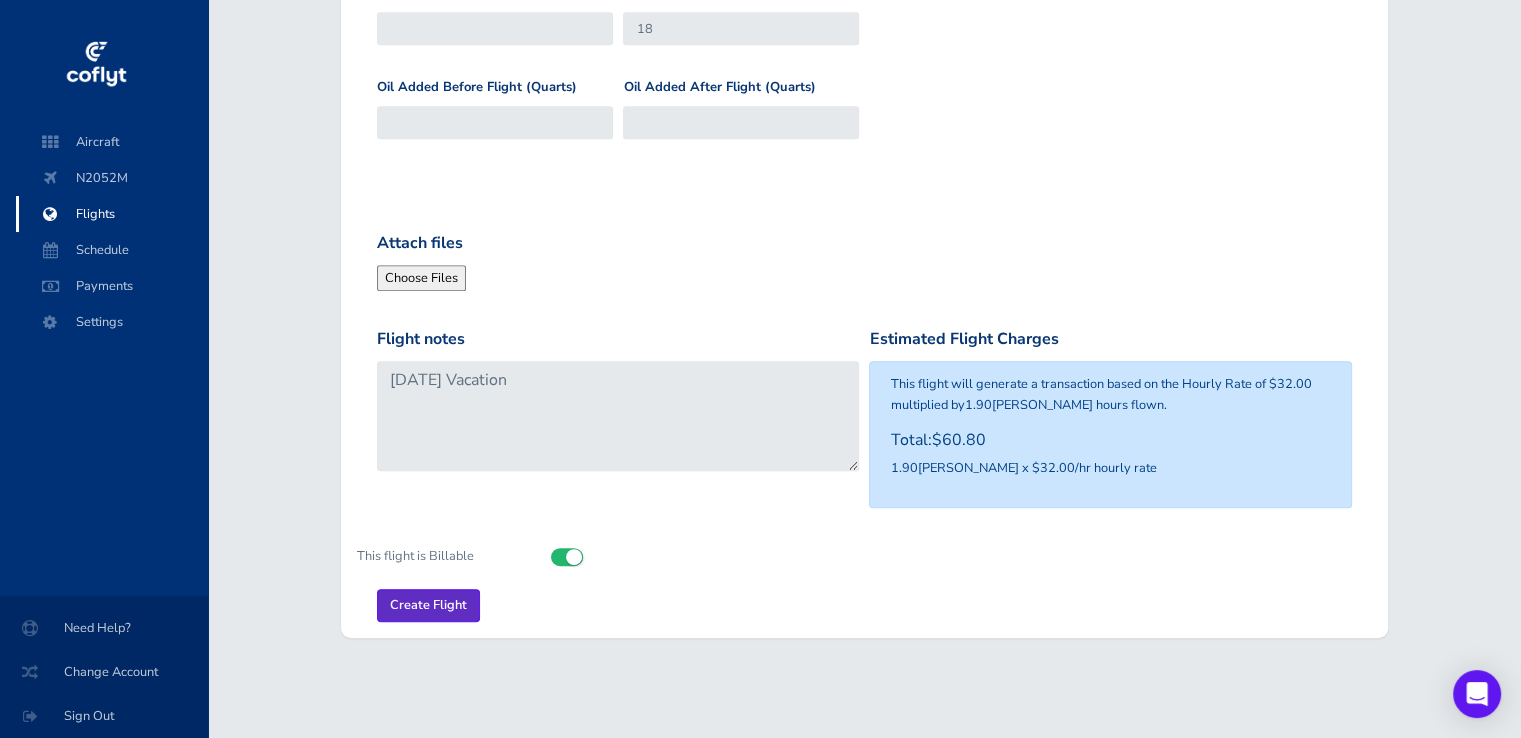 click on "Create Flight" at bounding box center (428, 605) 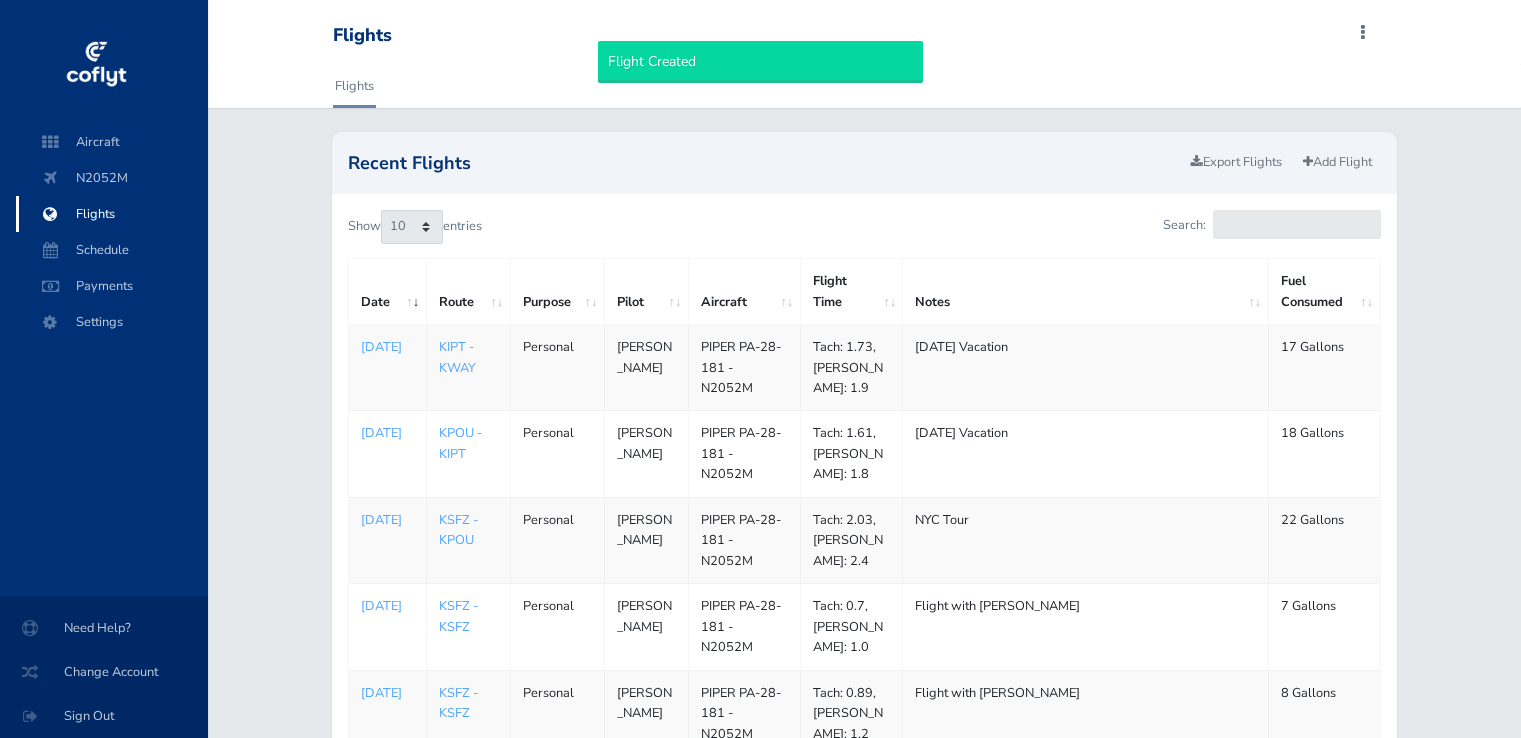 scroll, scrollTop: 0, scrollLeft: 0, axis: both 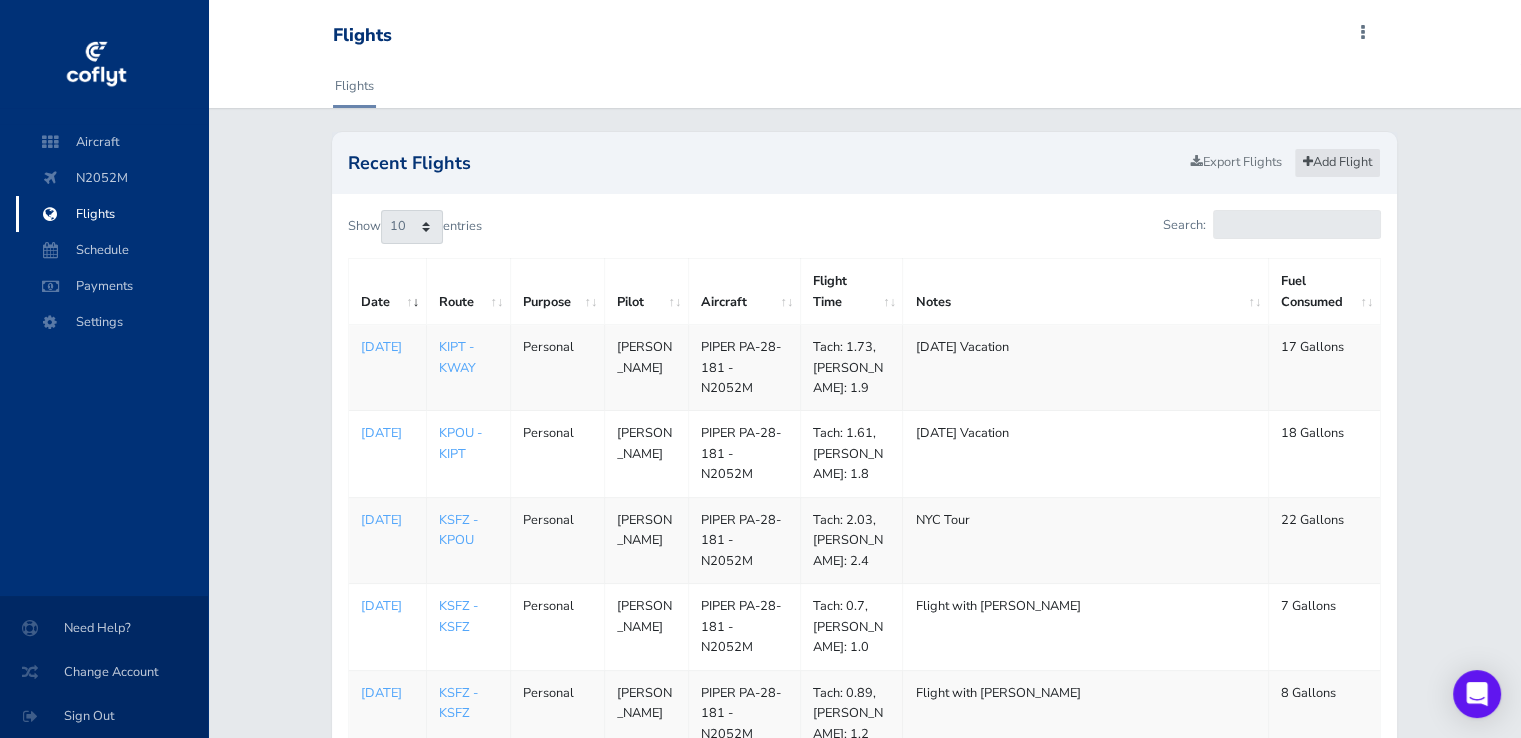 click on "Add Flight" at bounding box center (1337, 162) 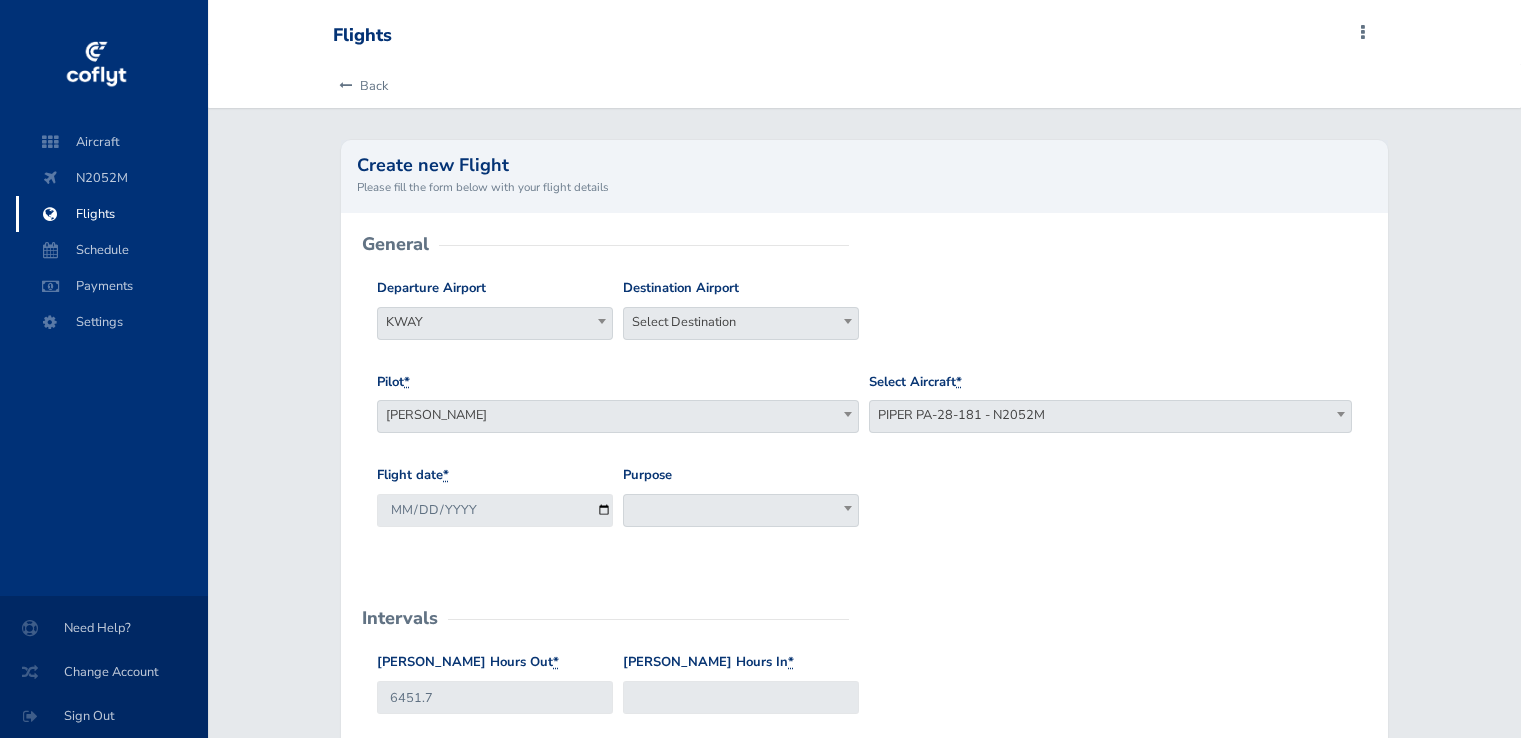 scroll, scrollTop: 0, scrollLeft: 0, axis: both 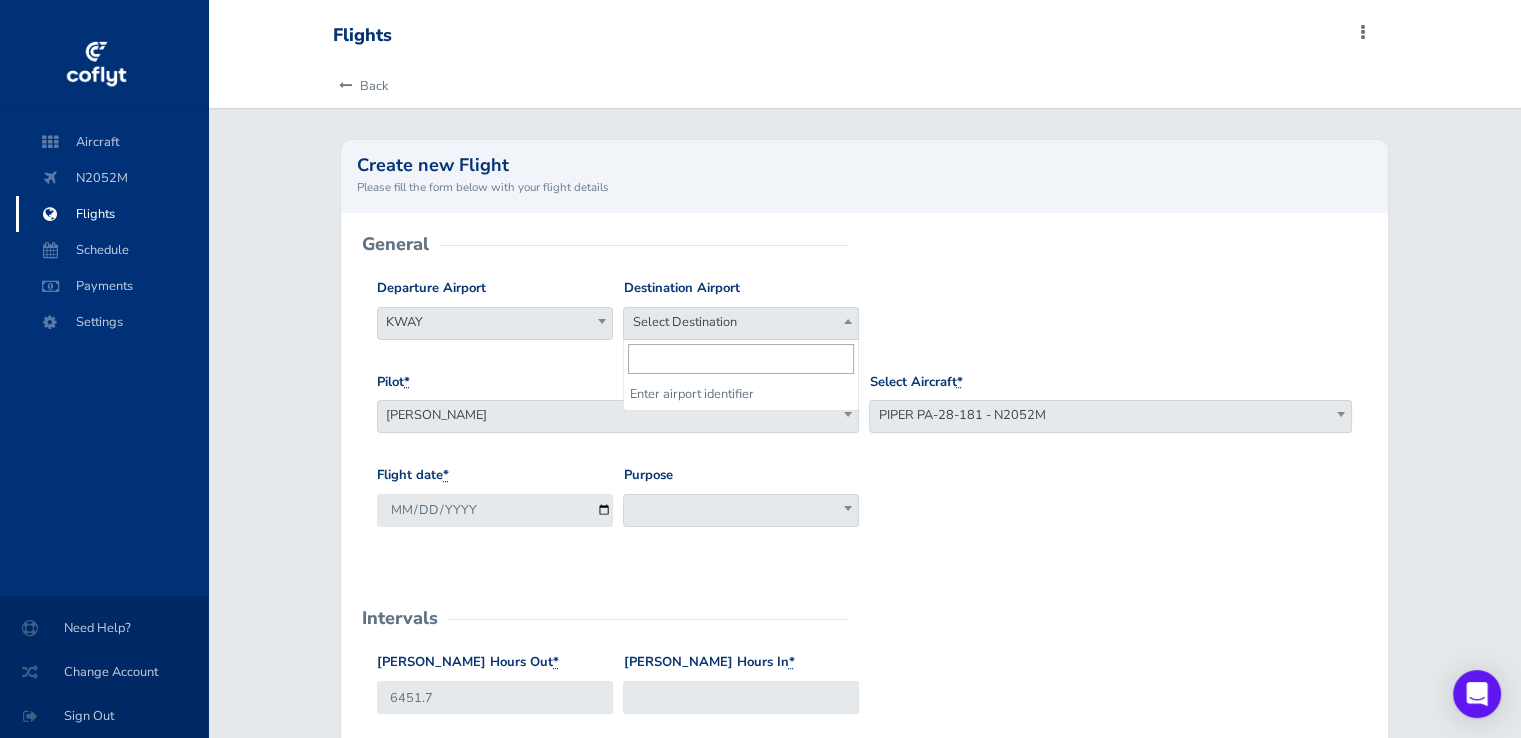click on "Select Destination" at bounding box center [741, 322] 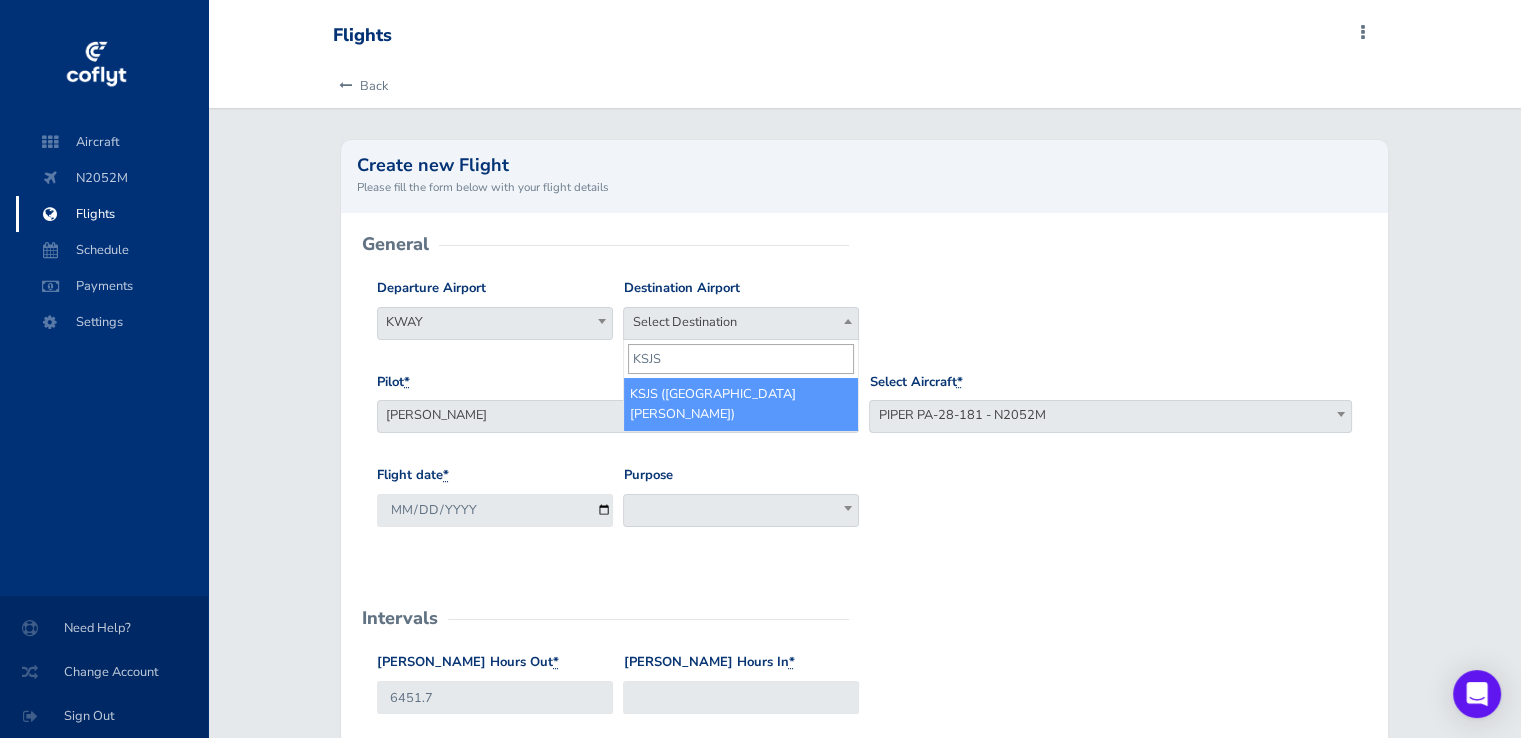 type on "KSJS" 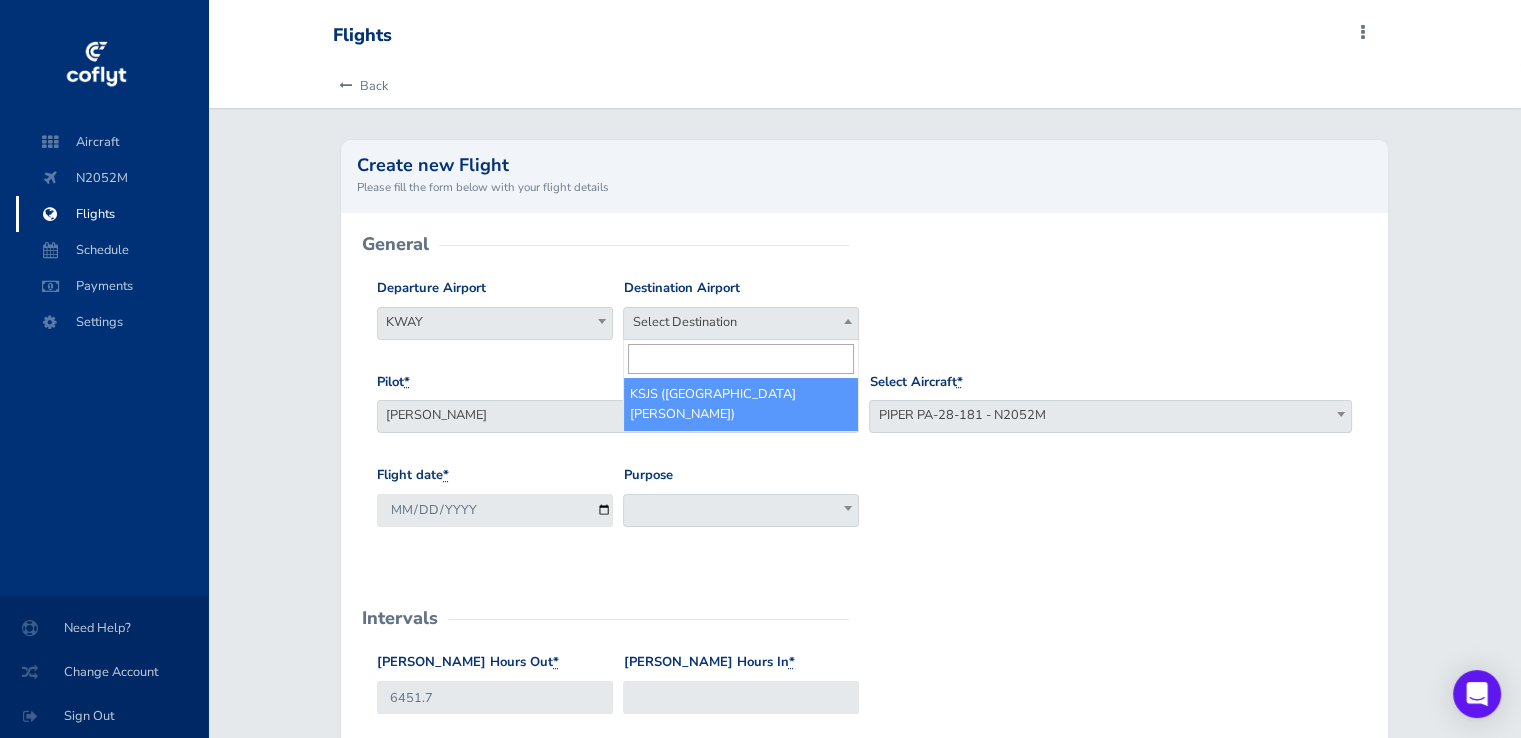 select on "KSJS" 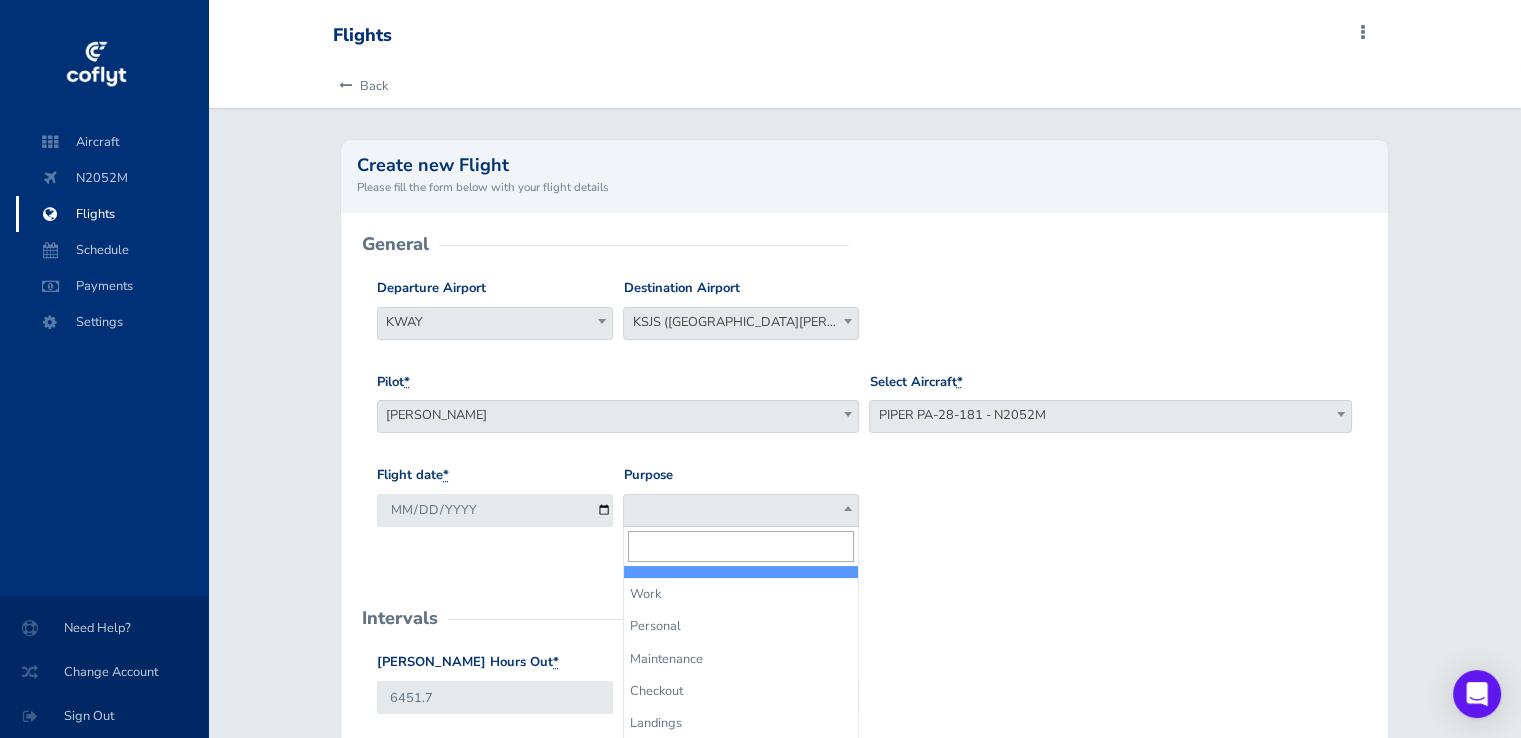 click at bounding box center [741, 510] 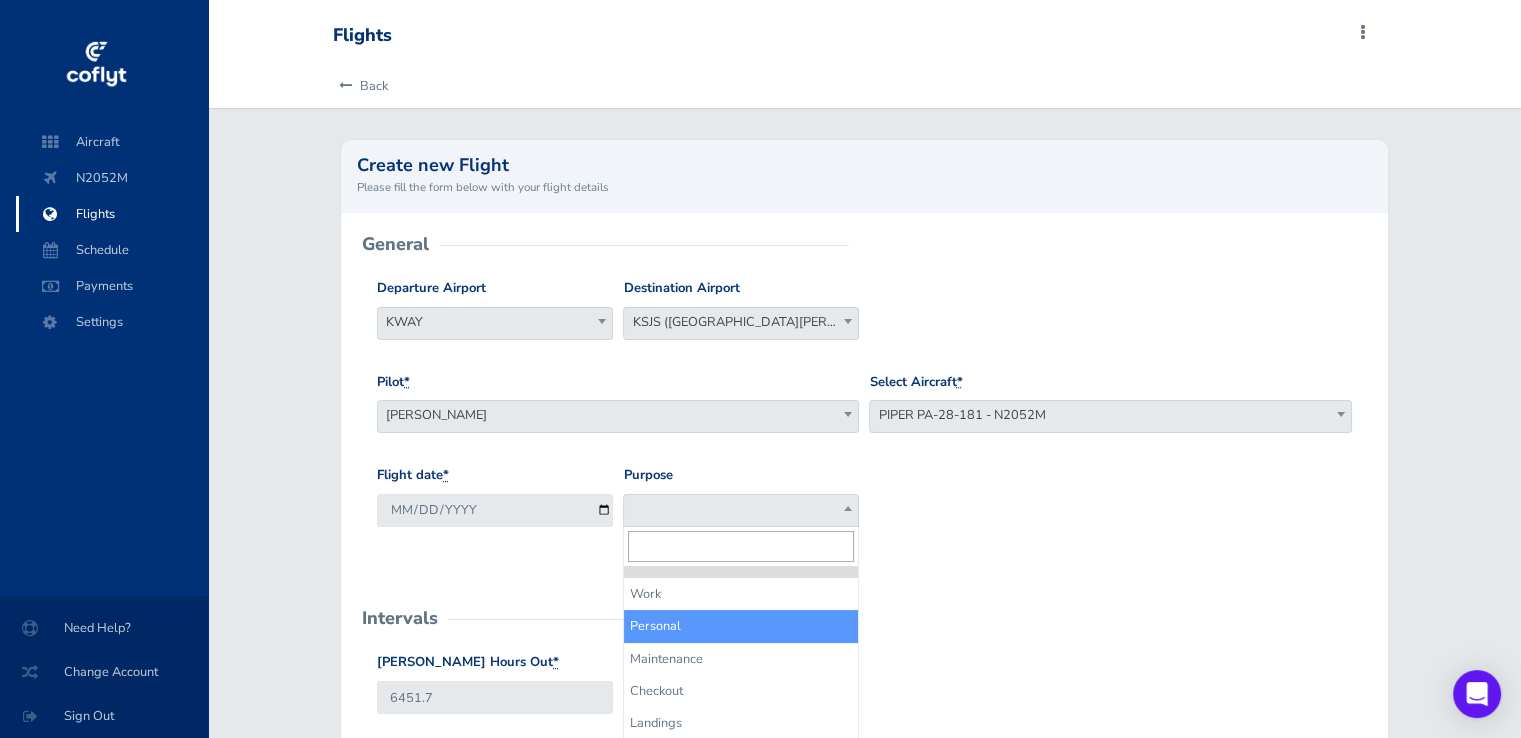 select on "Personal" 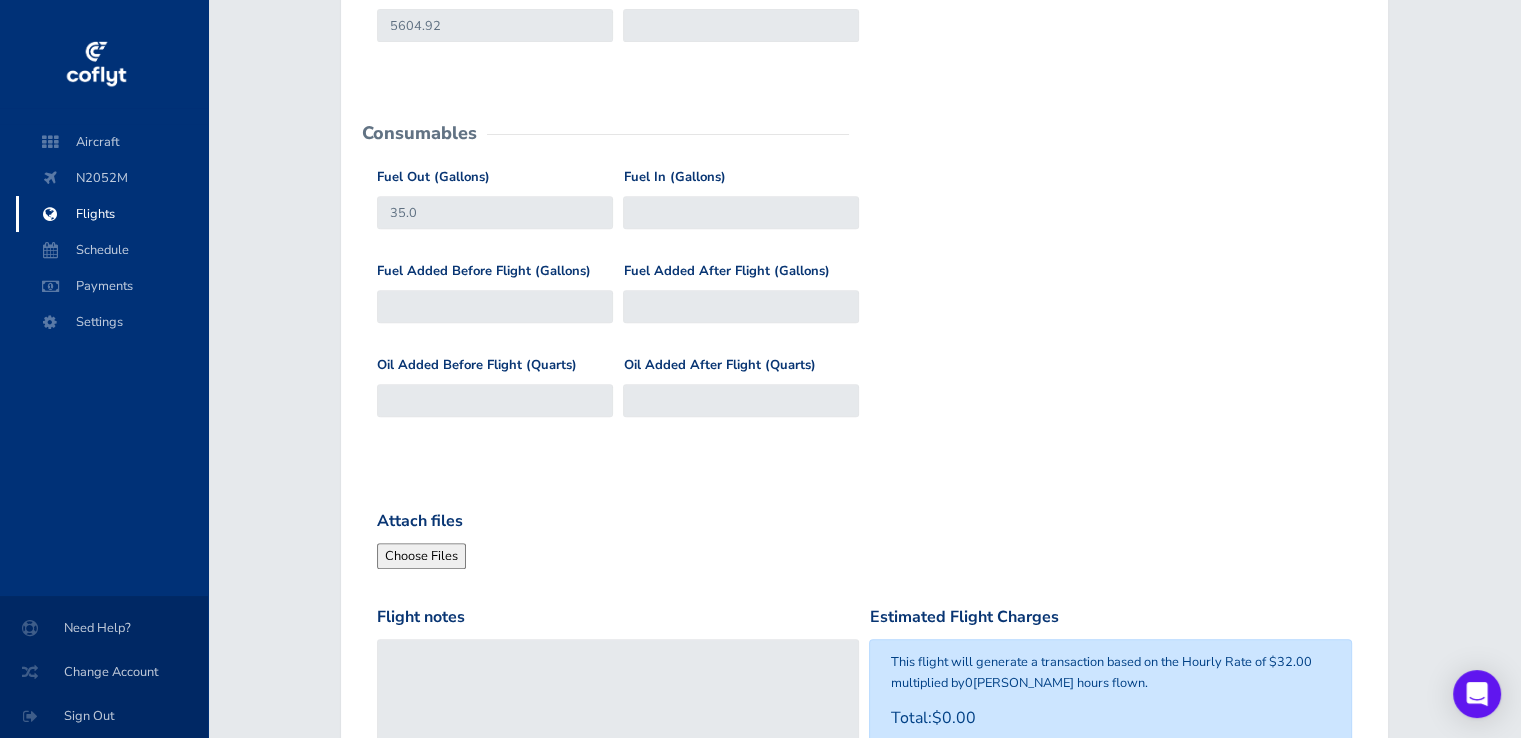 scroll, scrollTop: 800, scrollLeft: 0, axis: vertical 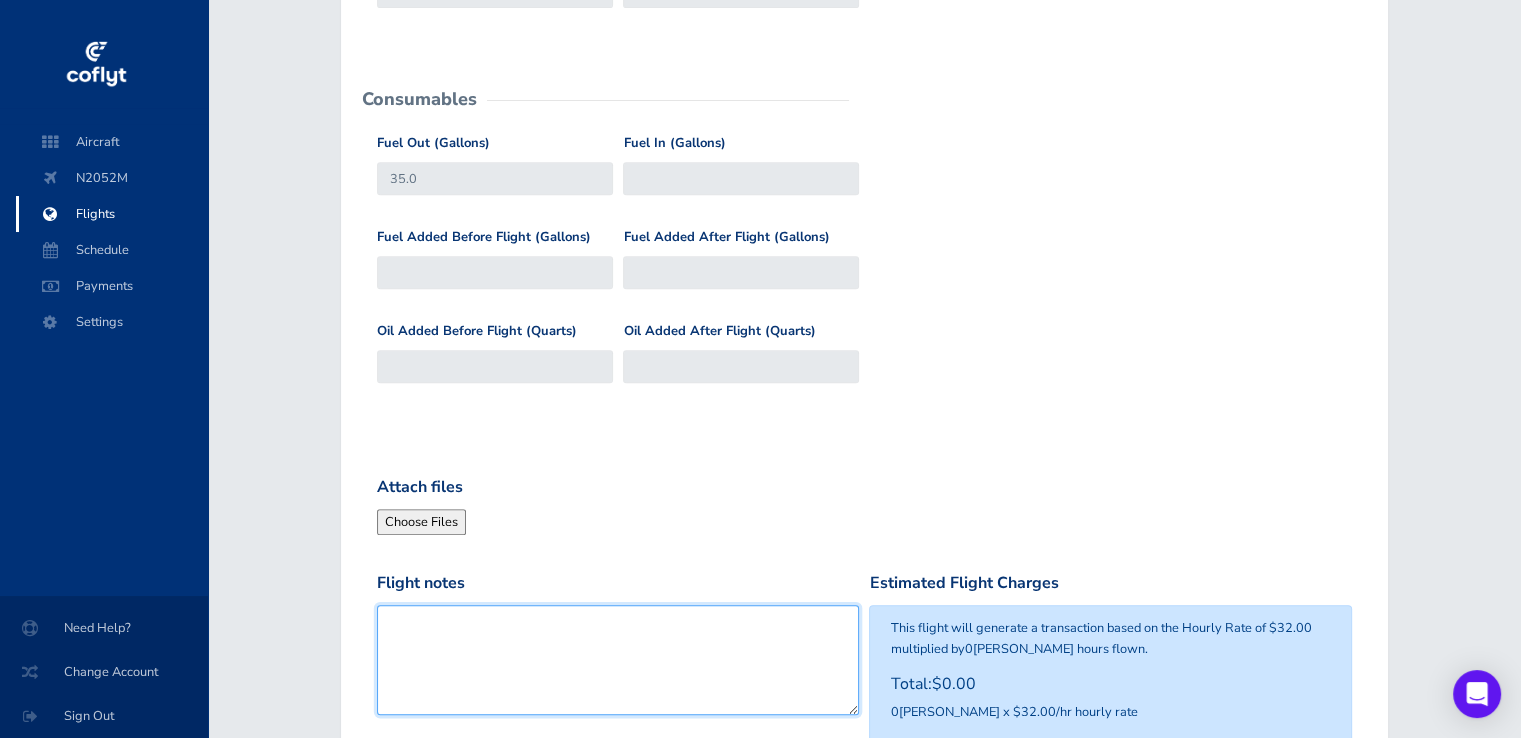 click on "Flight notes" at bounding box center [618, 660] 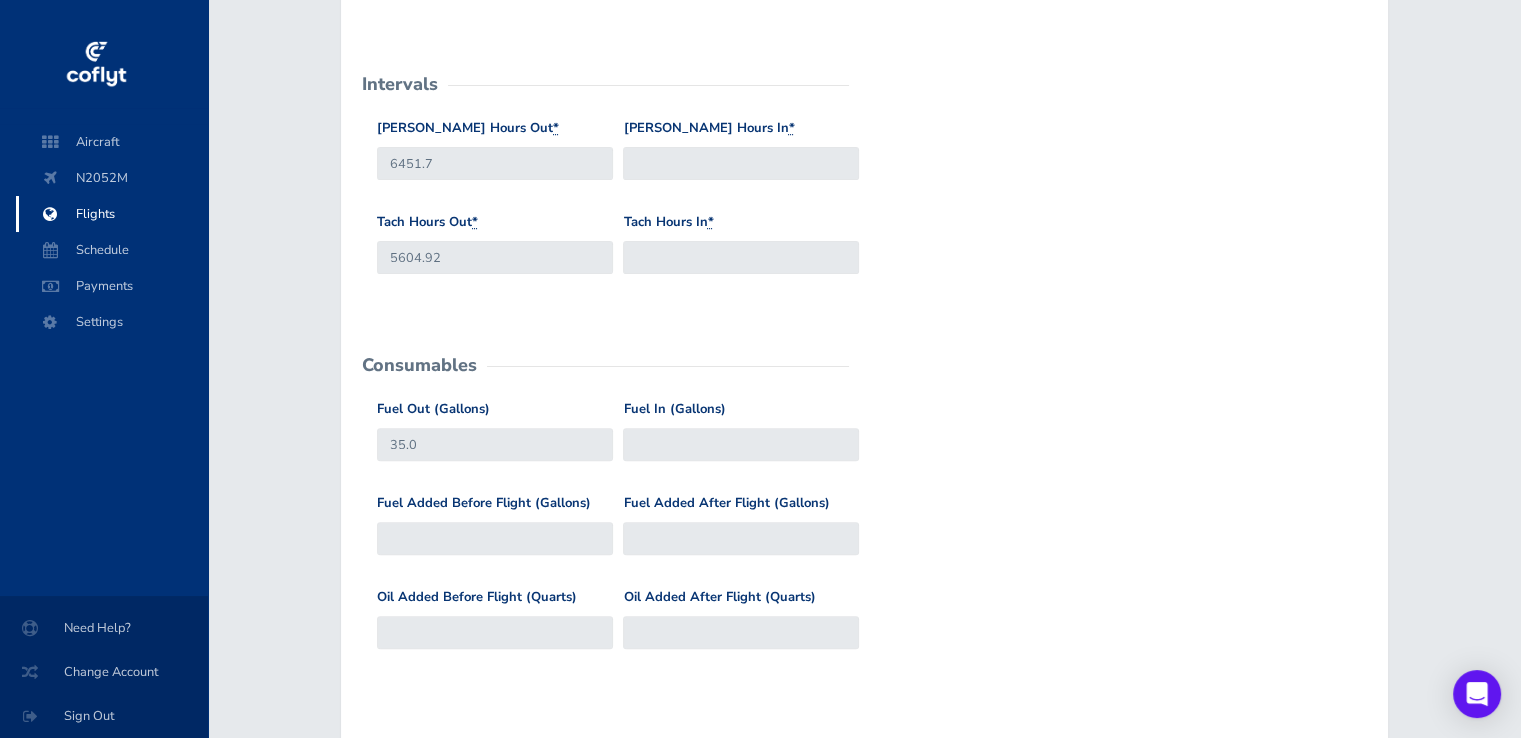 scroll, scrollTop: 500, scrollLeft: 0, axis: vertical 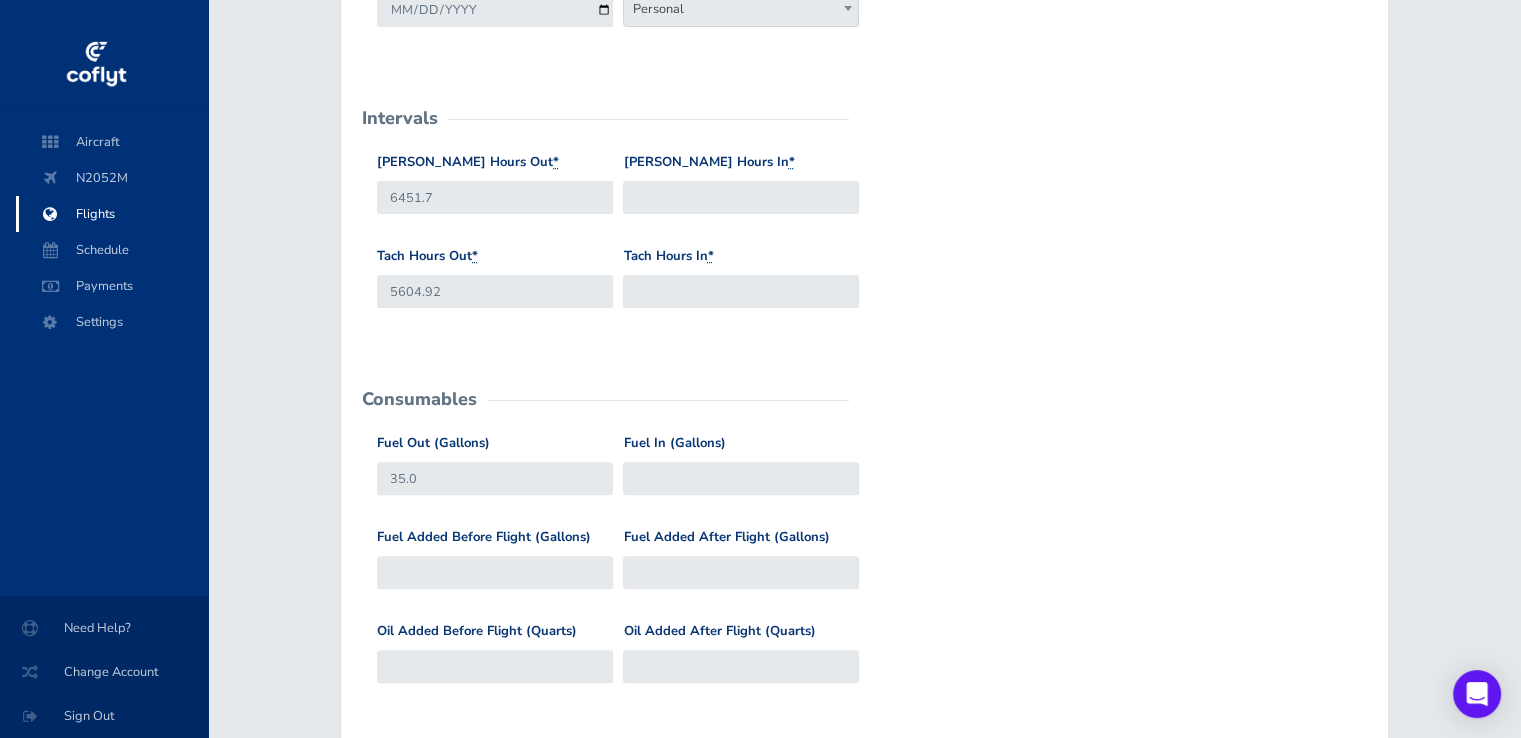 type on "[DATE] Vacation" 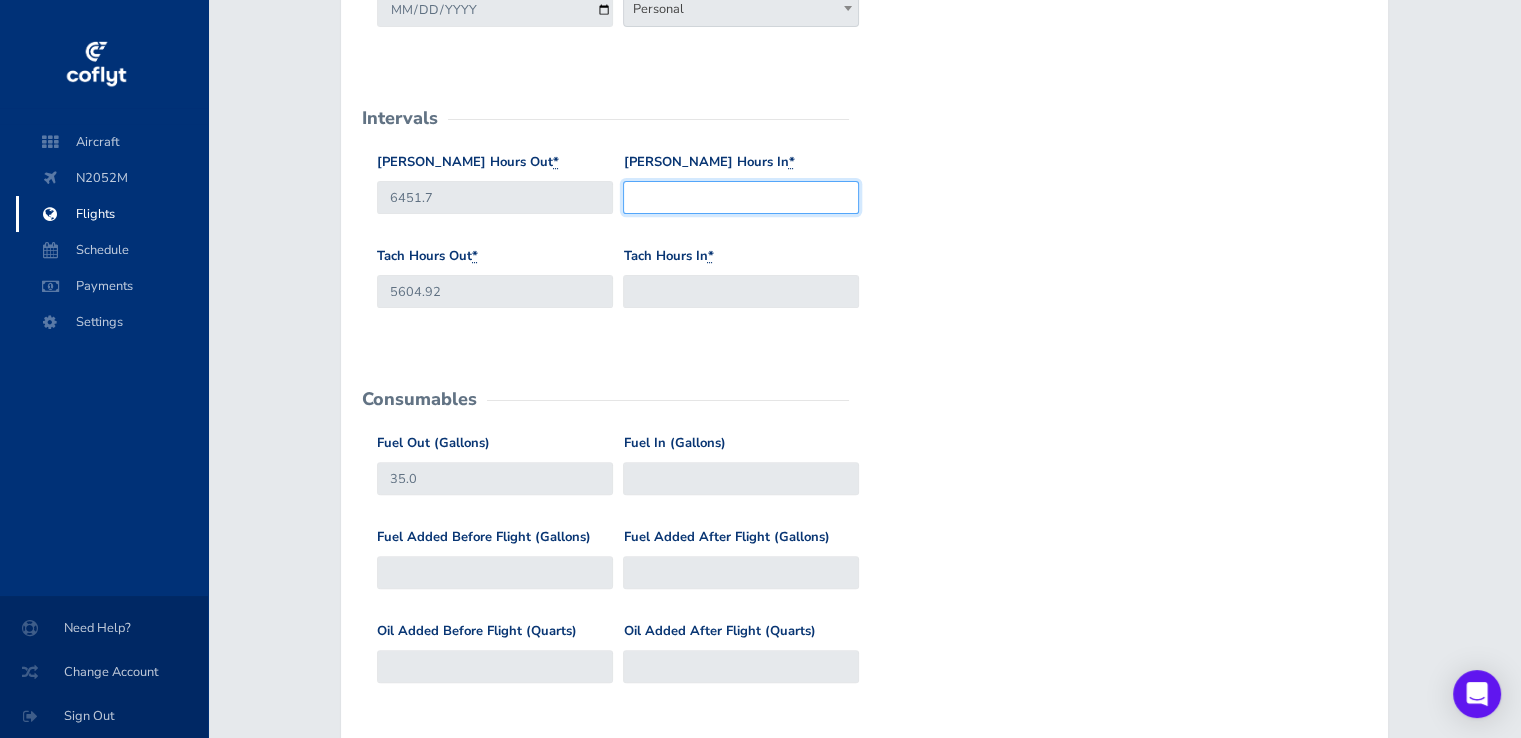 click on "Hobbs Hours In  *" at bounding box center (741, 197) 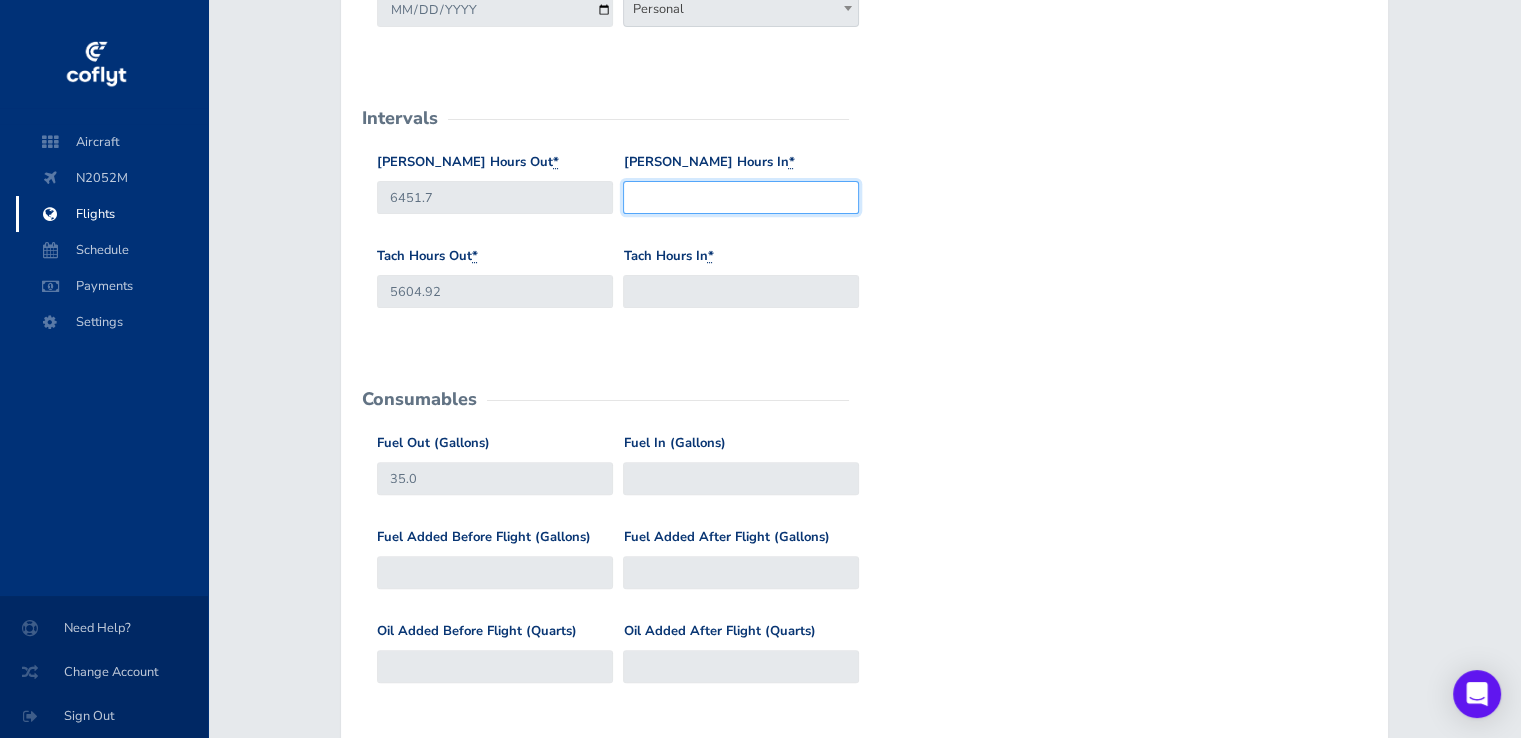 paste on "6453.6" 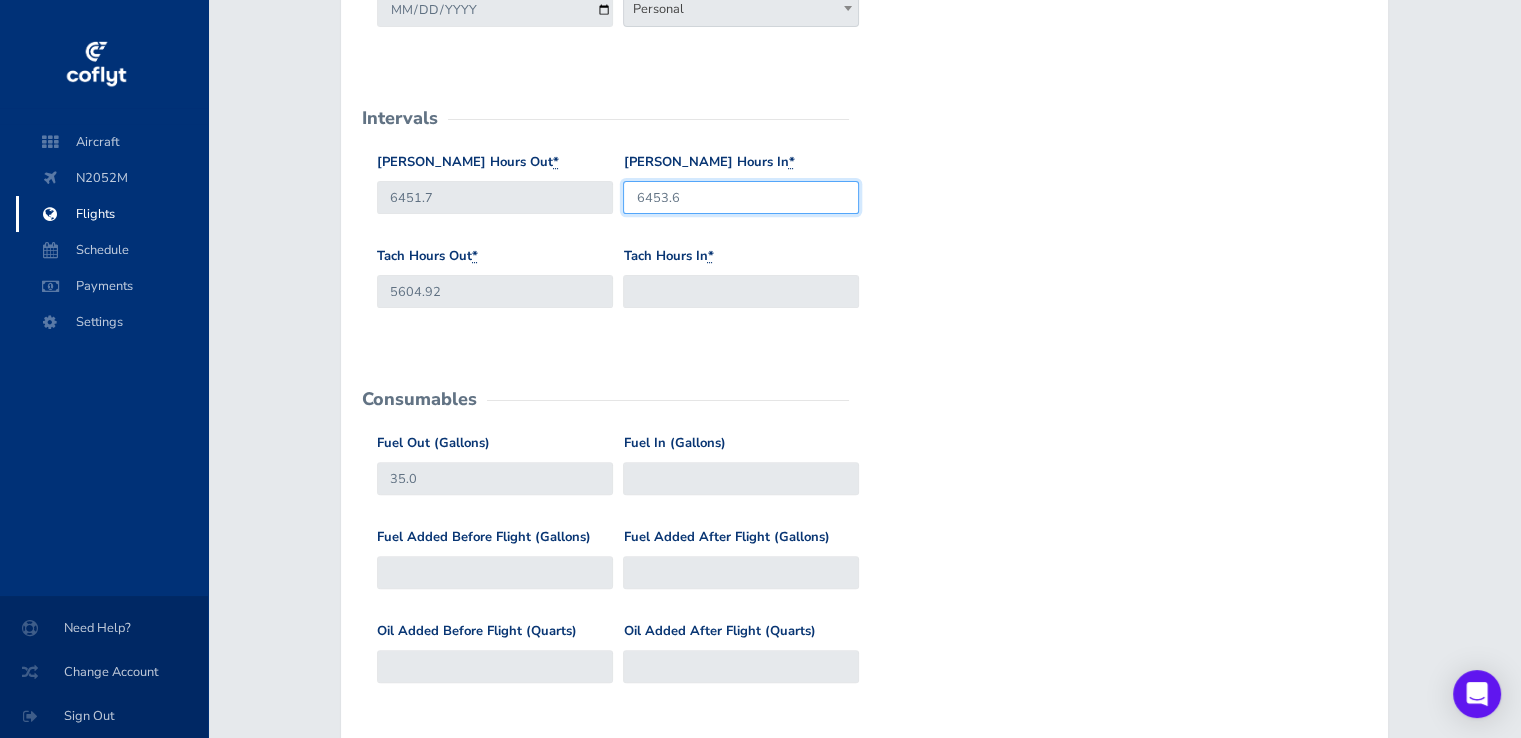 type on "6453.6" 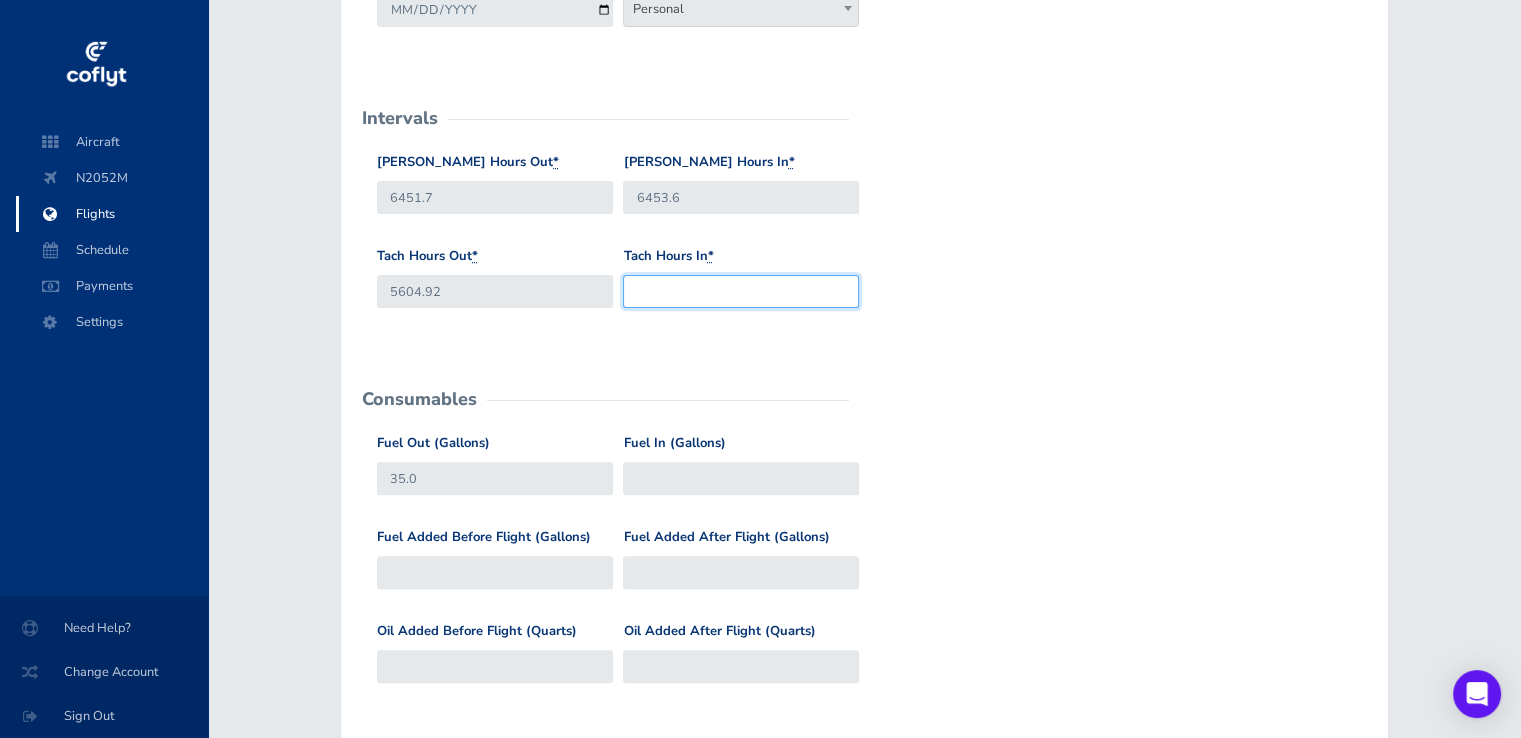 click on "Tach Hours In  *" at bounding box center [741, 291] 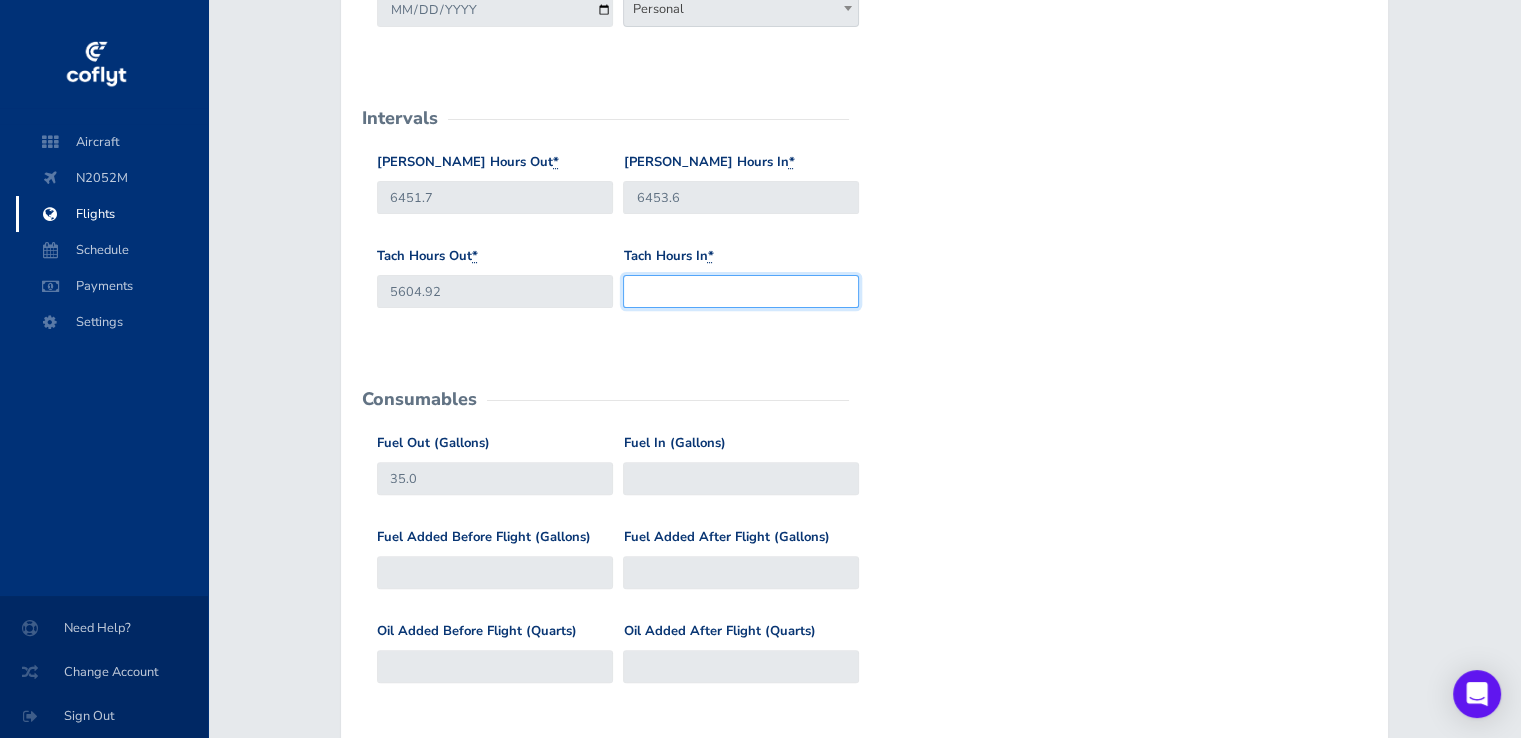 paste on "5606.65" 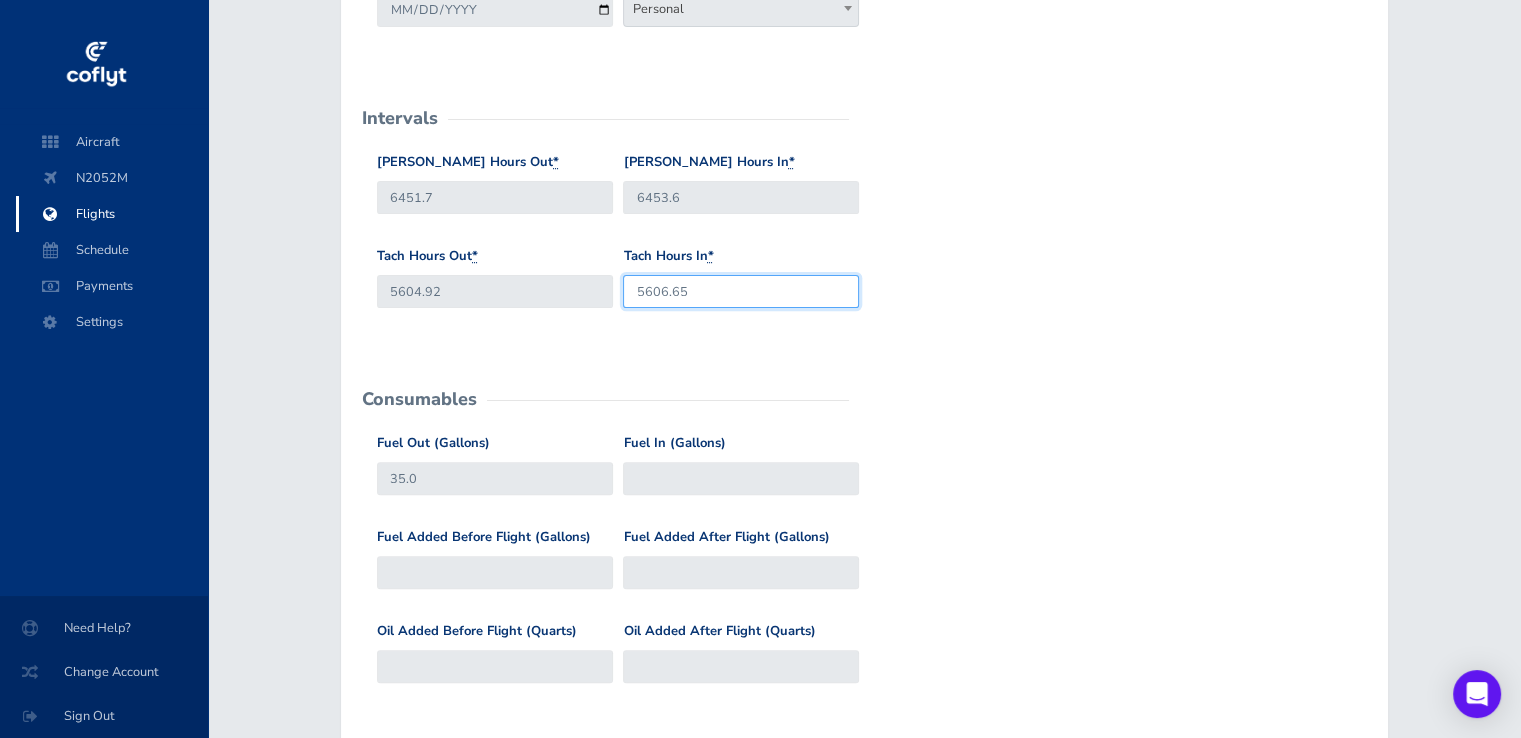 type on "5606.65" 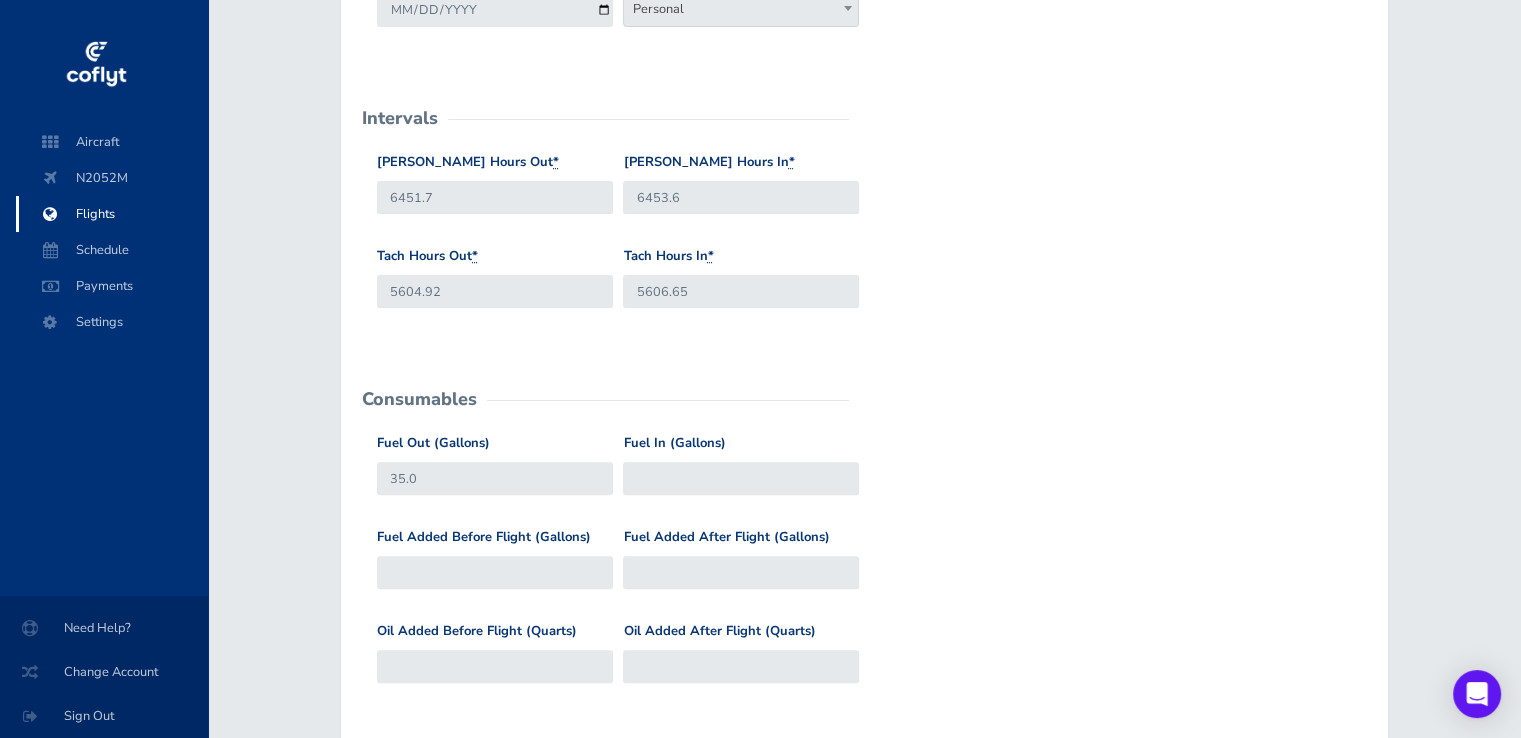 click on "Tach Hours Out  * 5604.92
Tach Hours In  * 5606.65" at bounding box center [864, 293] 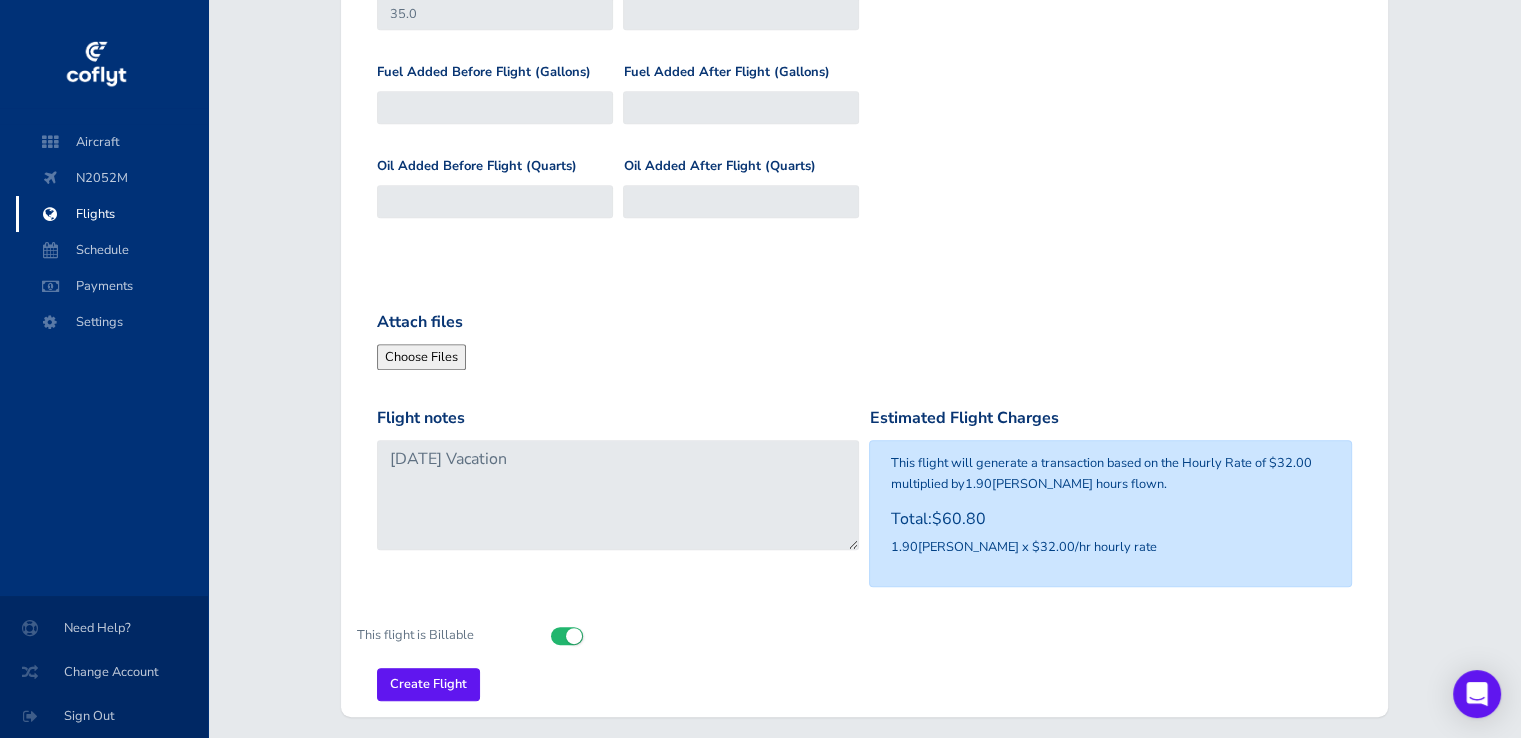 scroll, scrollTop: 1000, scrollLeft: 0, axis: vertical 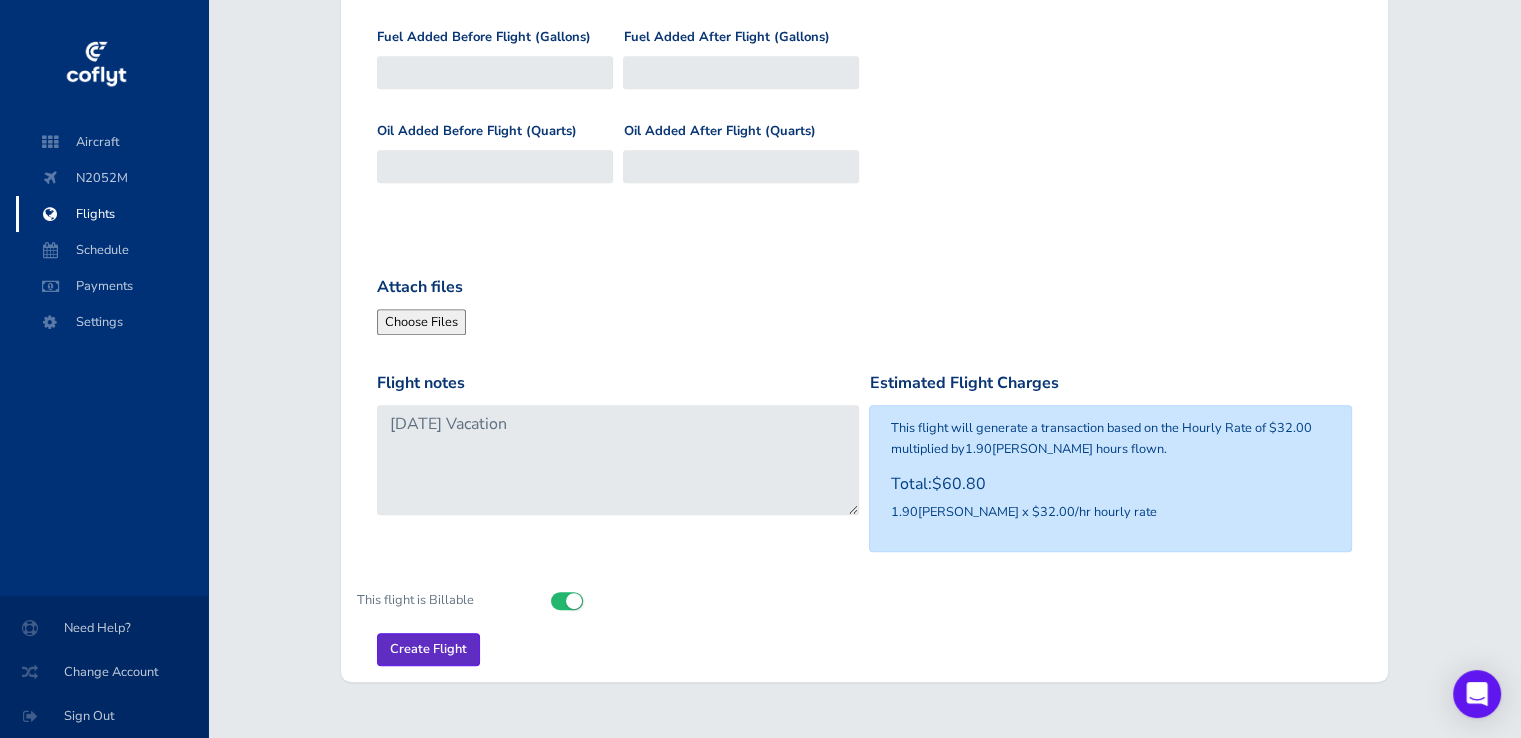 click on "Create Flight" at bounding box center [428, 649] 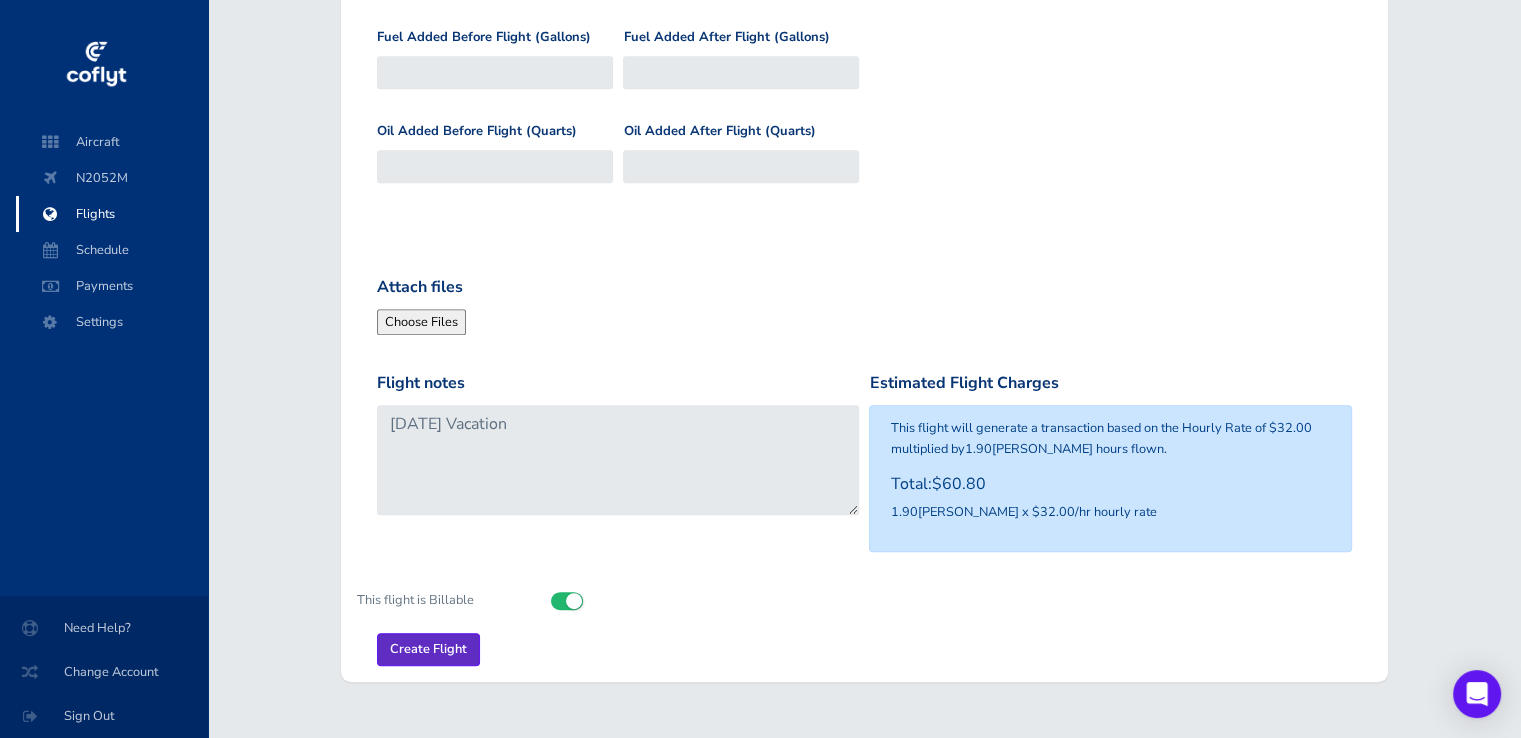 scroll, scrollTop: 609, scrollLeft: 0, axis: vertical 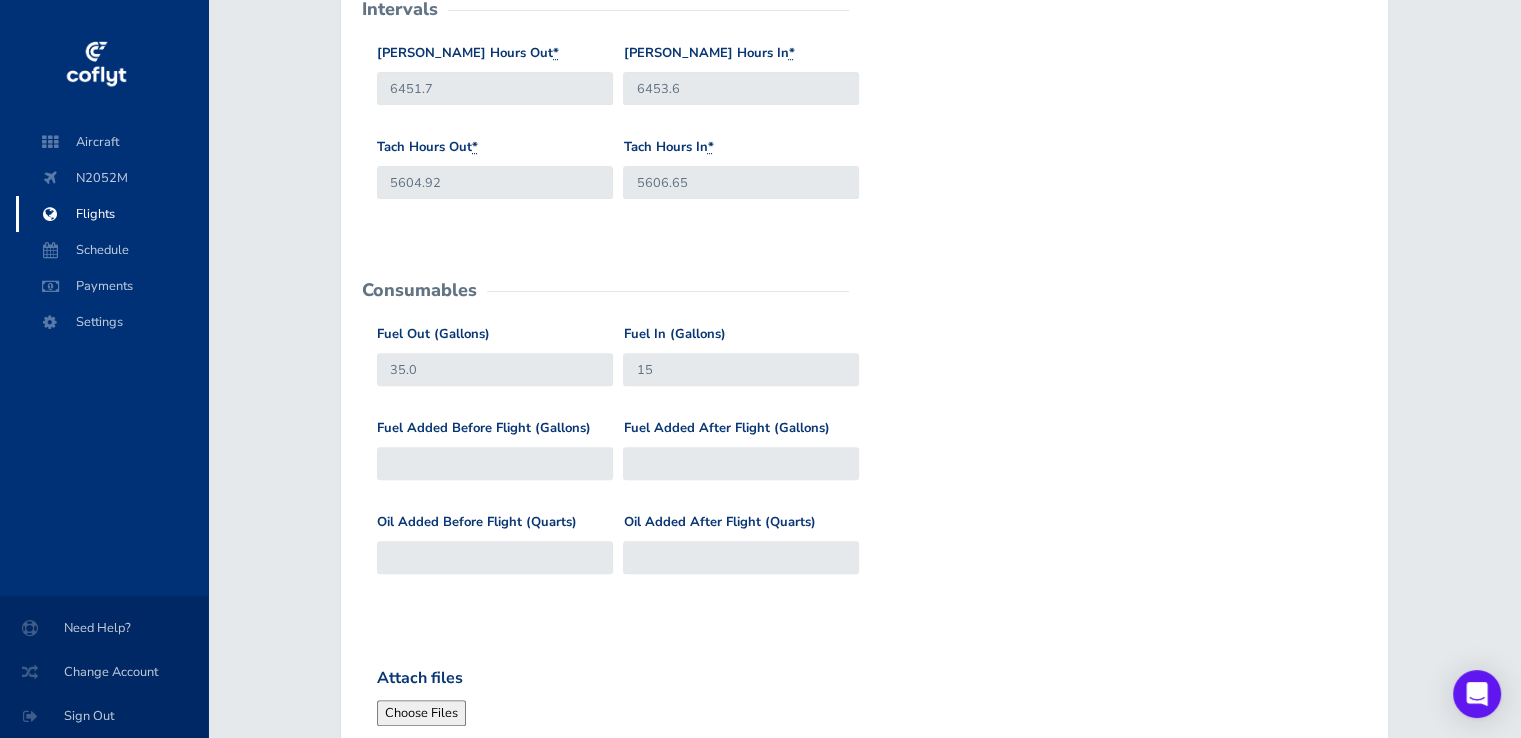click on "Fuel Out (Gallons) 35.0
Fuel In (Gallons) 15" at bounding box center (864, 371) 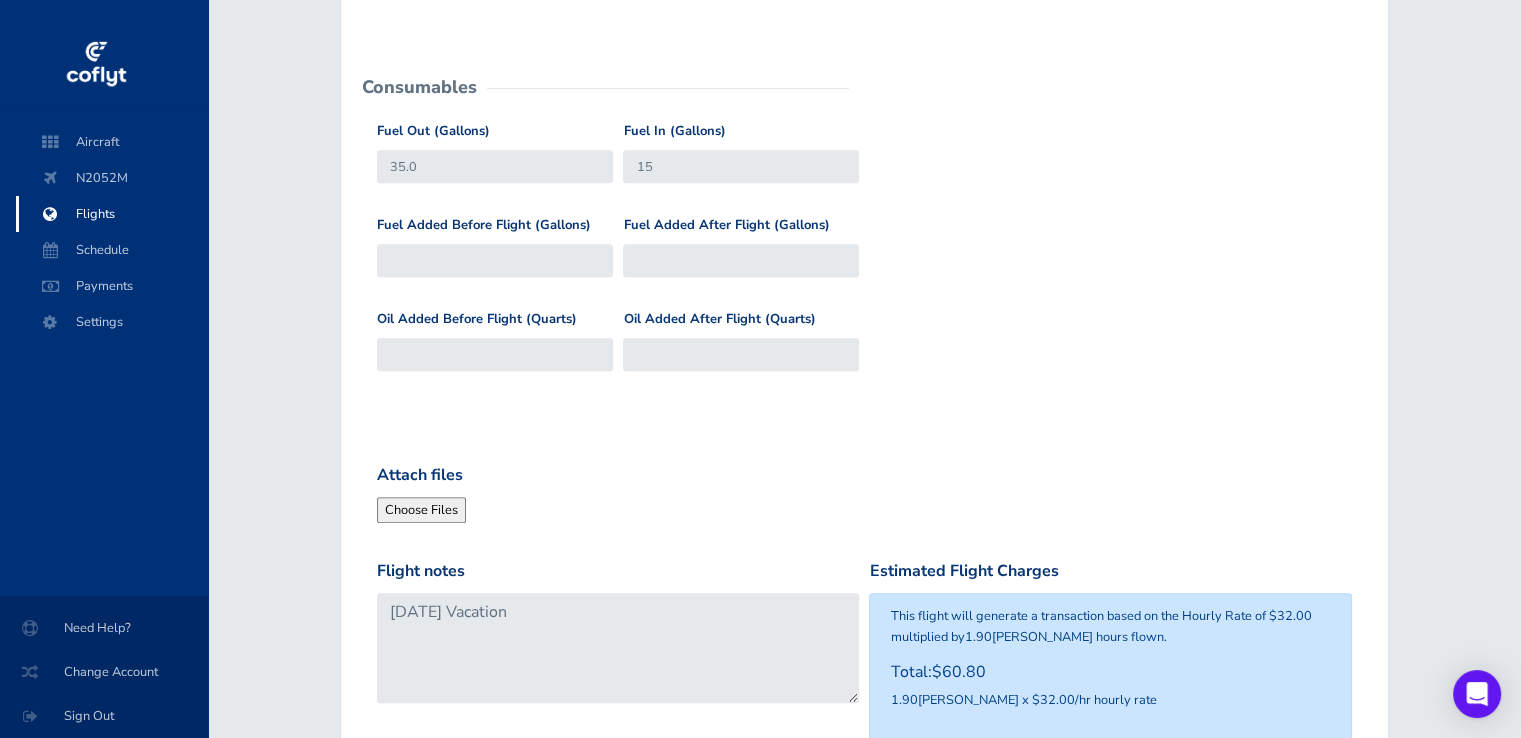 scroll, scrollTop: 809, scrollLeft: 0, axis: vertical 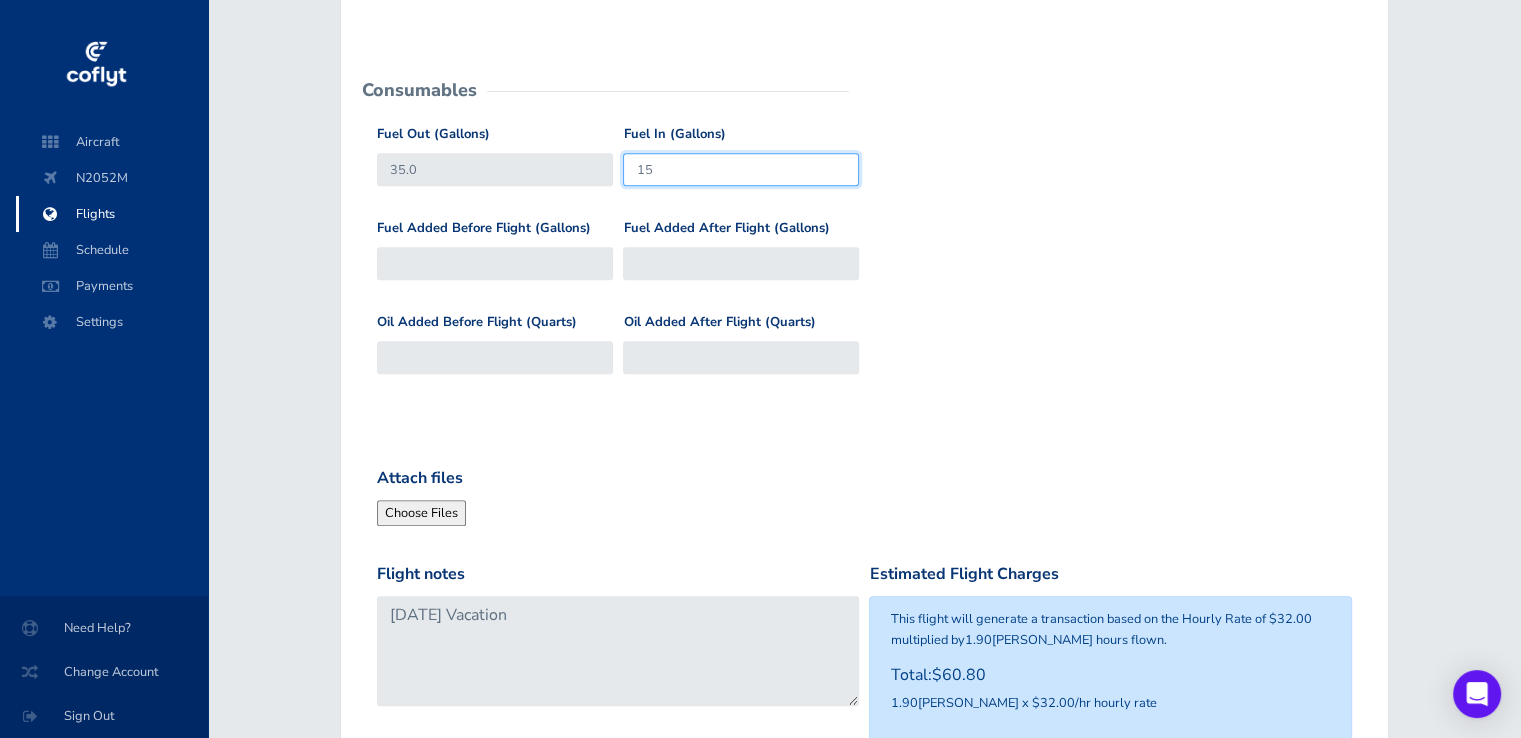 drag, startPoint x: 684, startPoint y: 169, endPoint x: 628, endPoint y: 166, distance: 56.0803 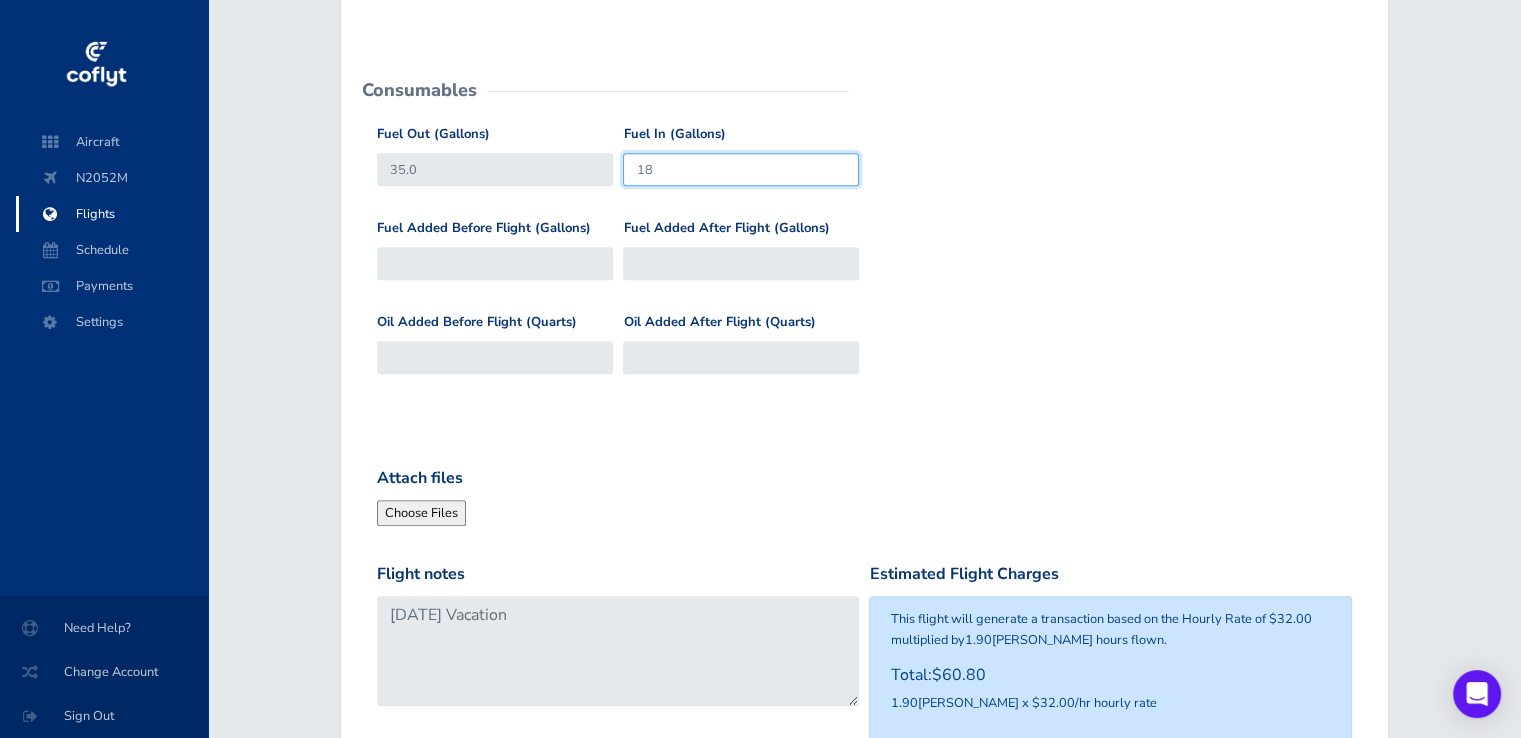type on "18" 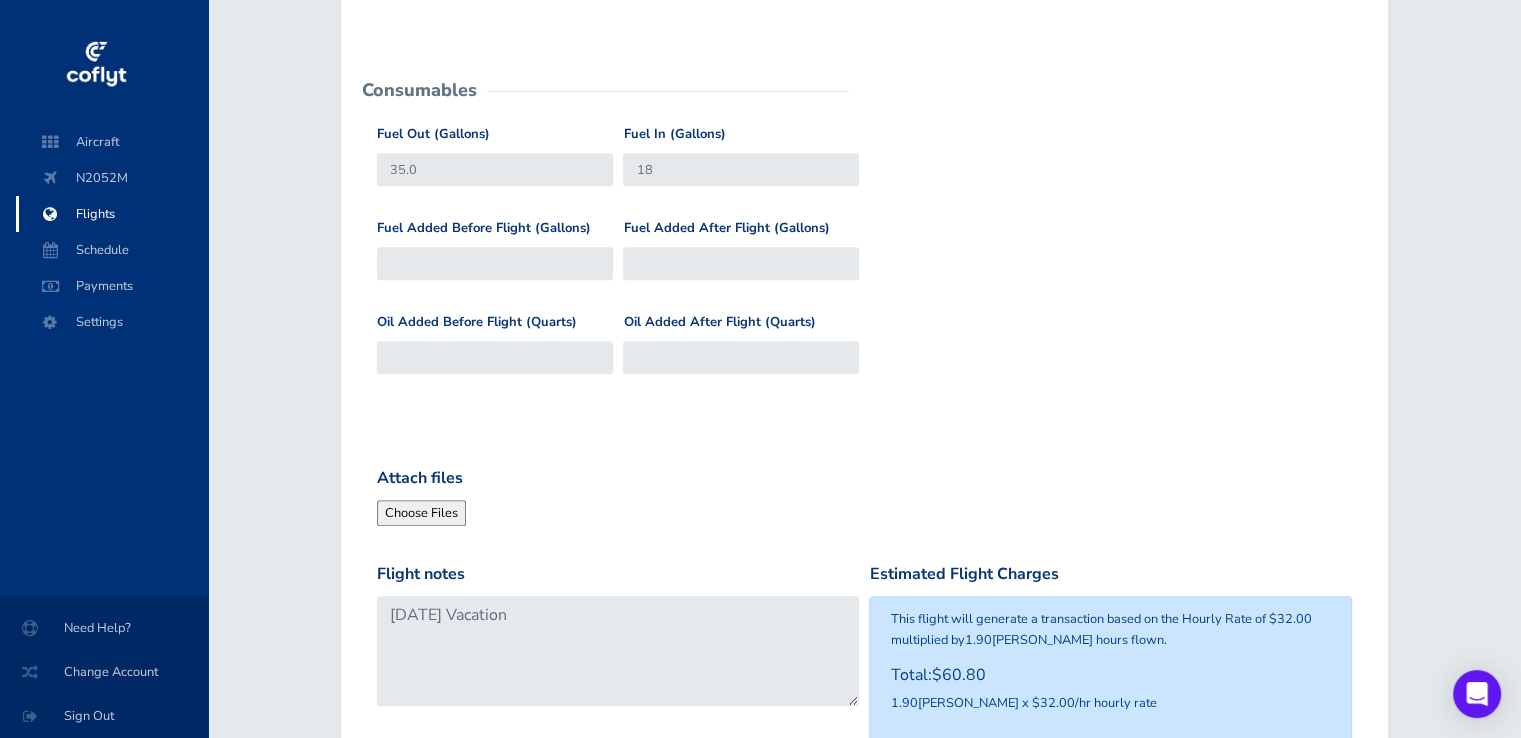 click on "Oil Added Before Flight (Quarts)
Oil Added After Flight (Quarts)" at bounding box center (864, 359) 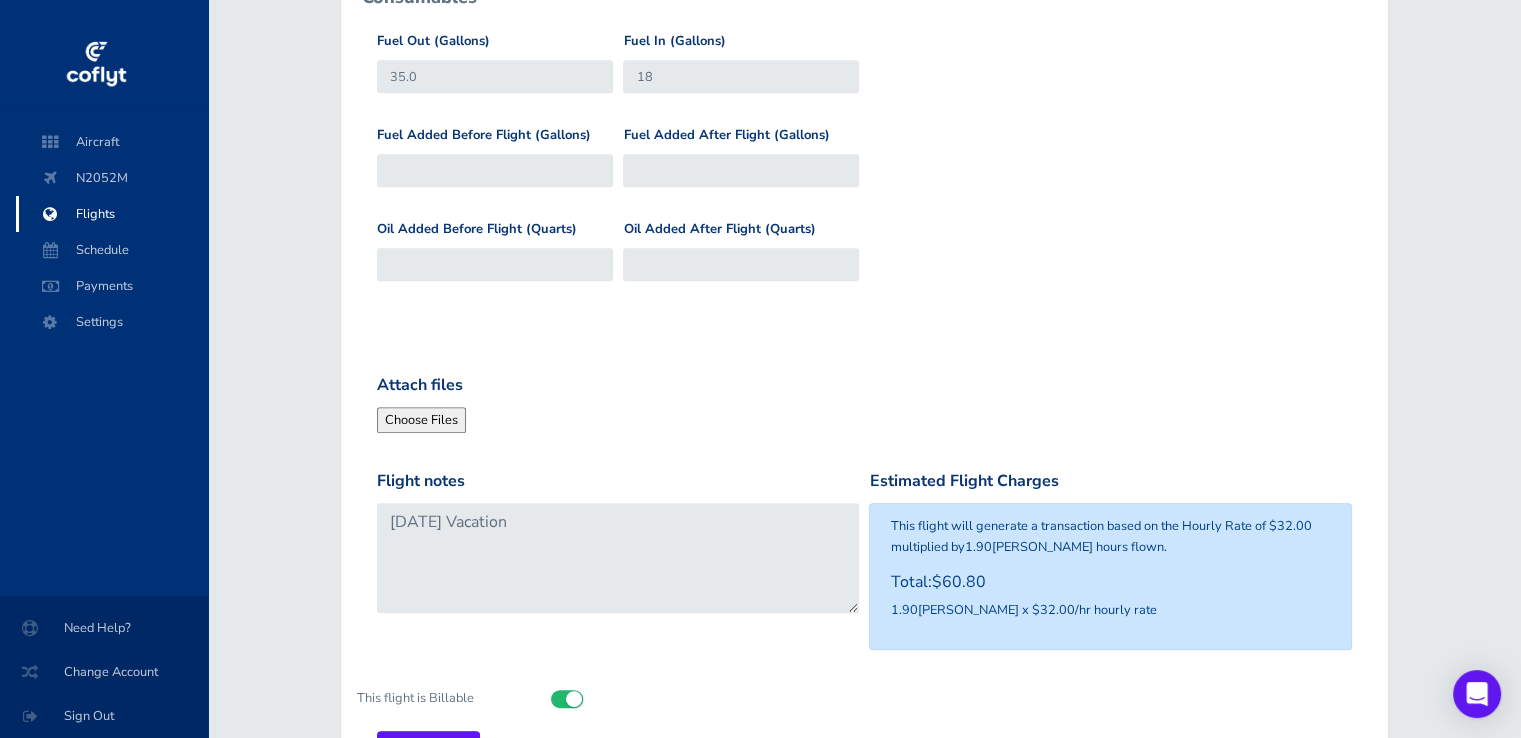 scroll, scrollTop: 1009, scrollLeft: 0, axis: vertical 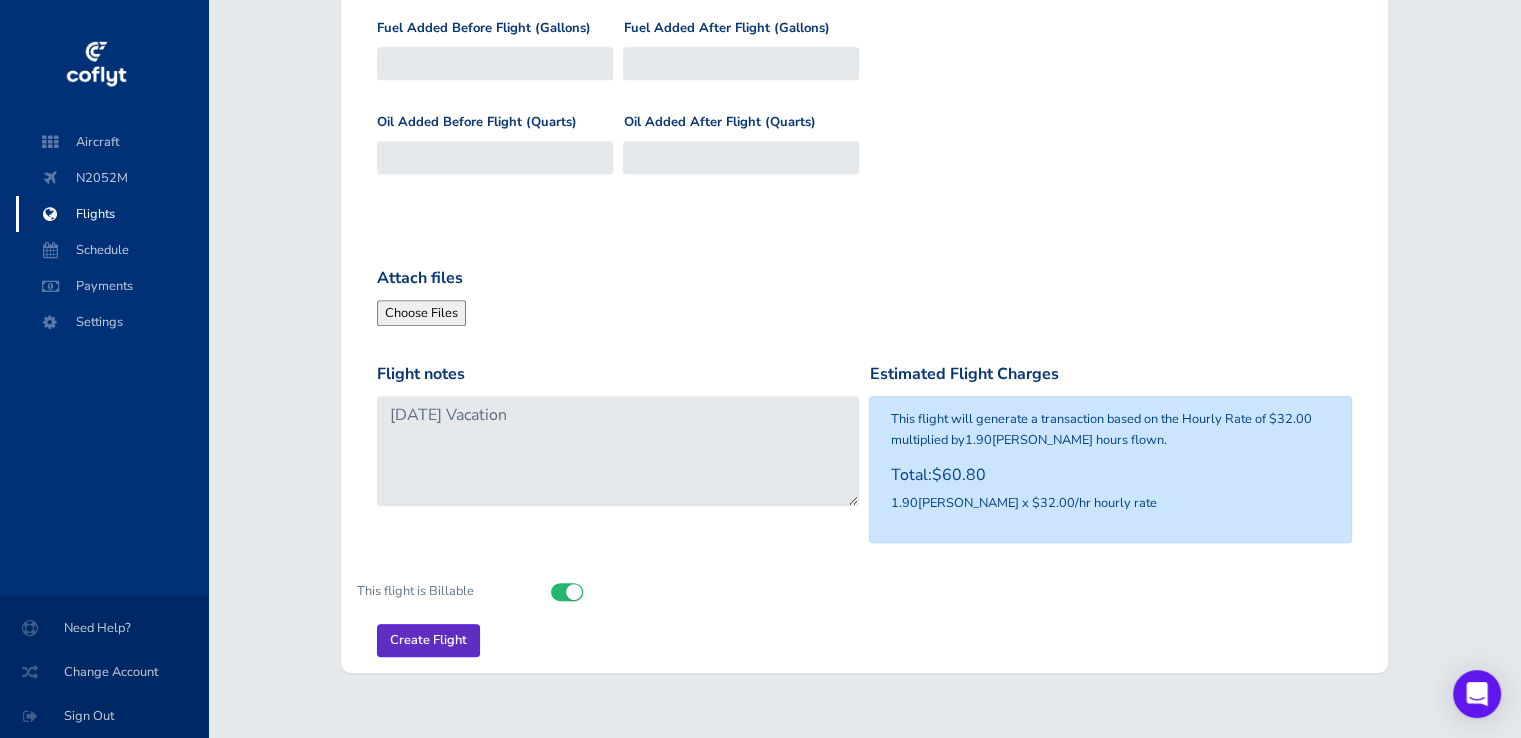 click on "Create Flight" at bounding box center (428, 640) 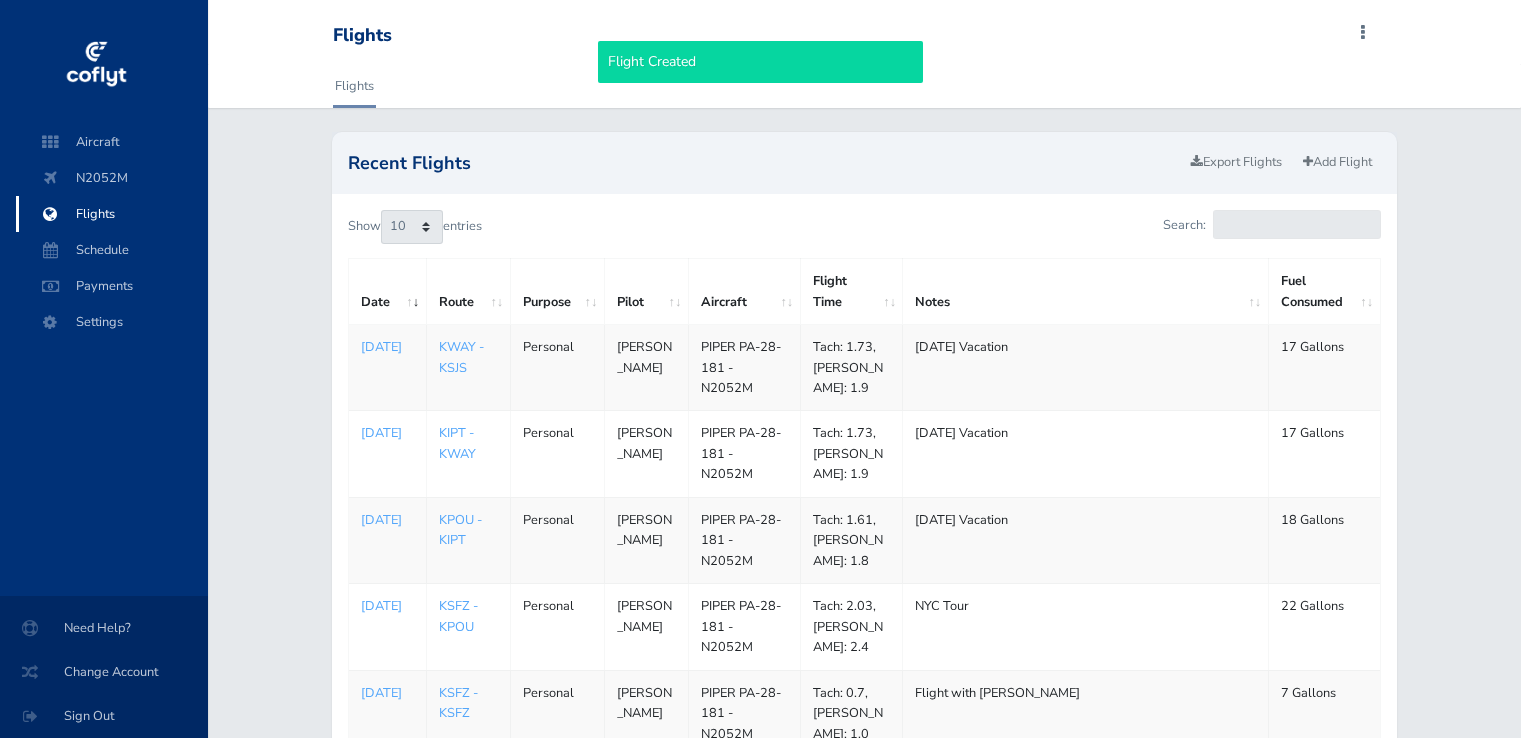 scroll, scrollTop: 0, scrollLeft: 0, axis: both 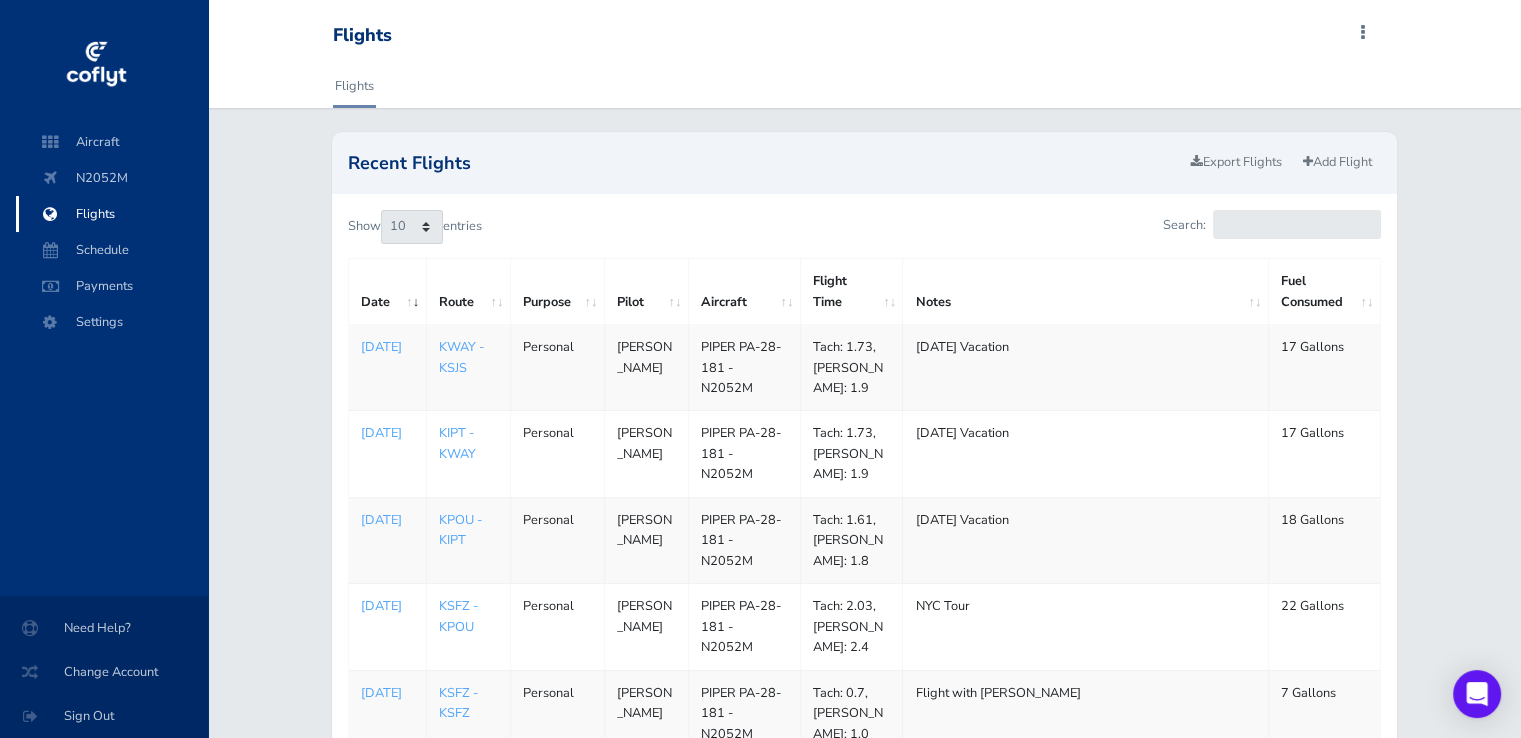 drag, startPoint x: 1051, startPoint y: 347, endPoint x: 913, endPoint y: 347, distance: 138 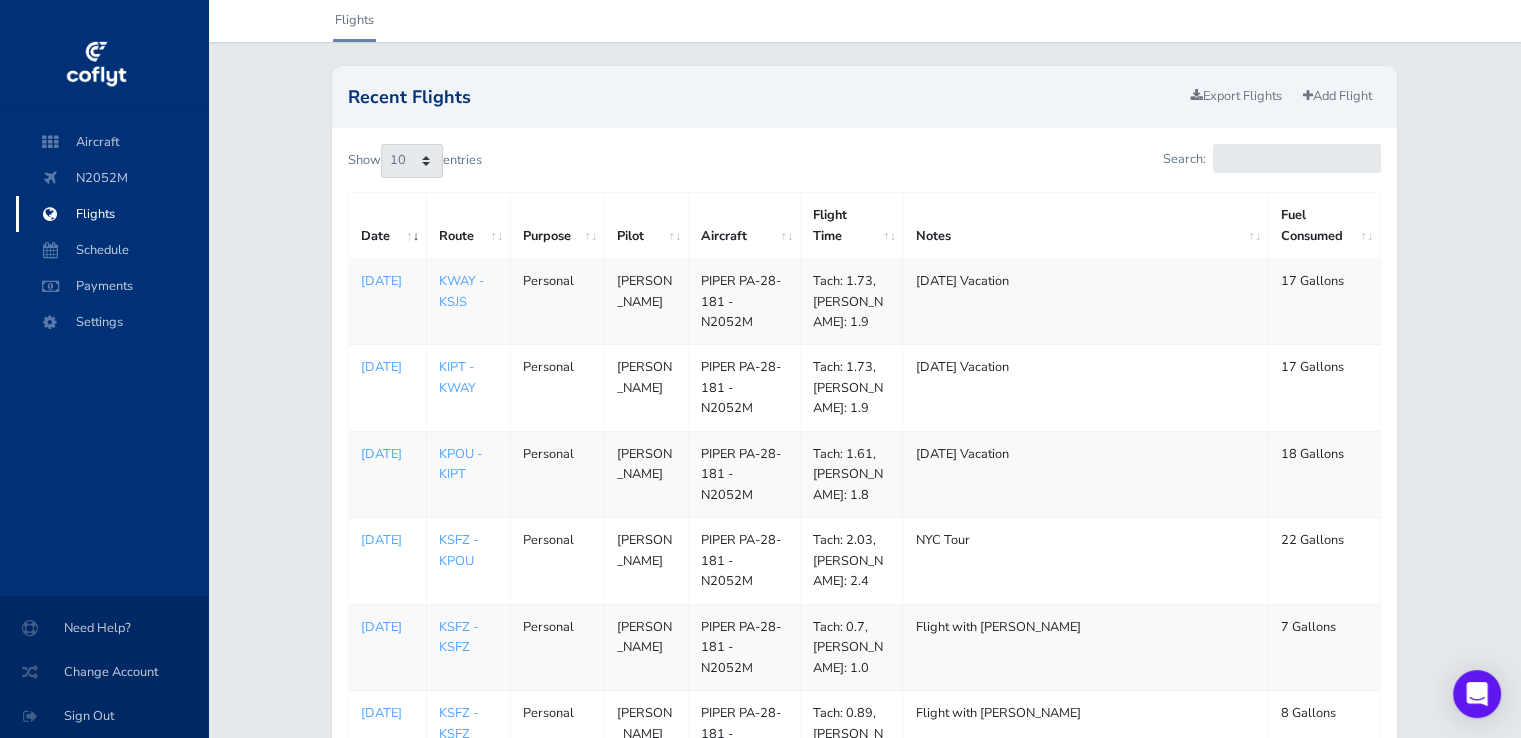 scroll, scrollTop: 100, scrollLeft: 0, axis: vertical 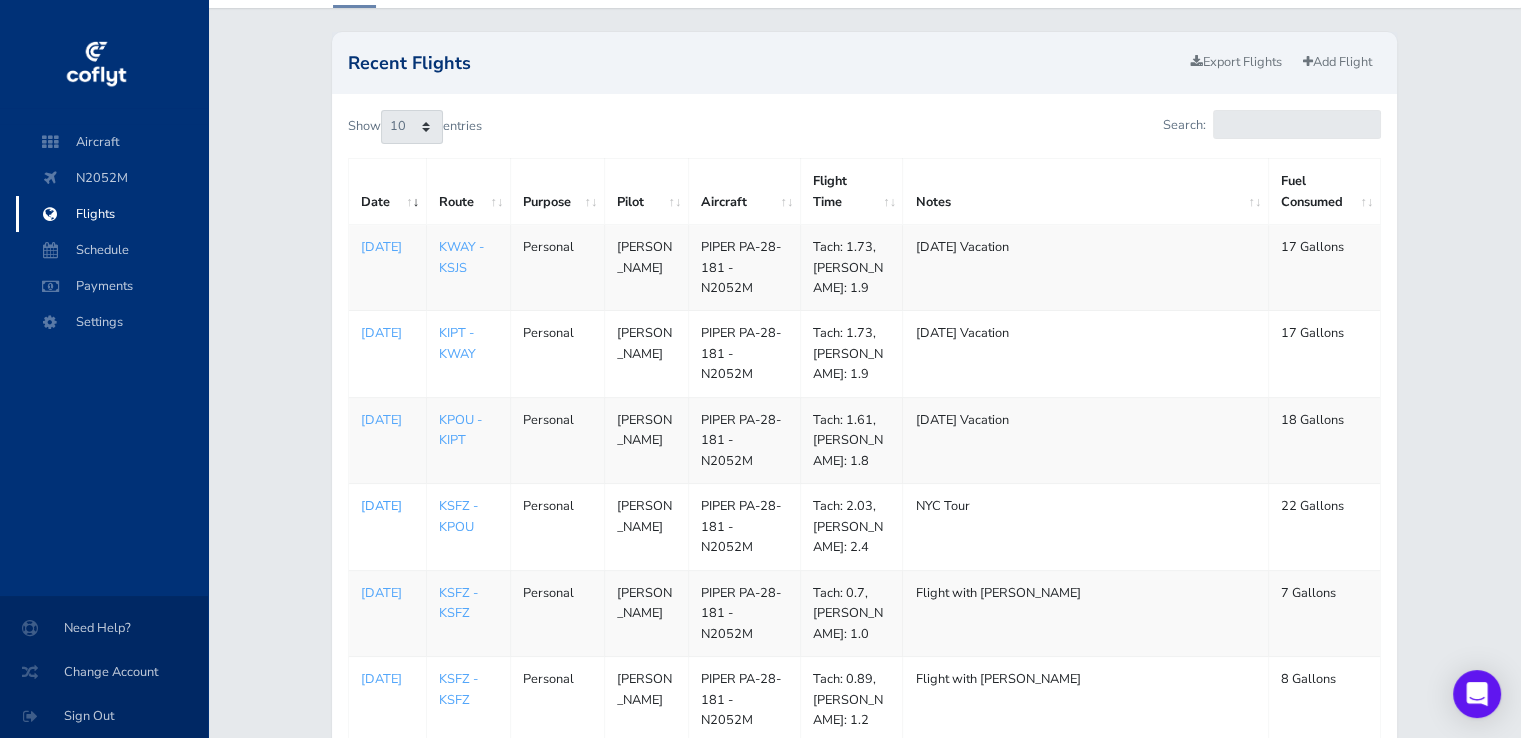 click on "[DATE]" at bounding box center [387, 506] 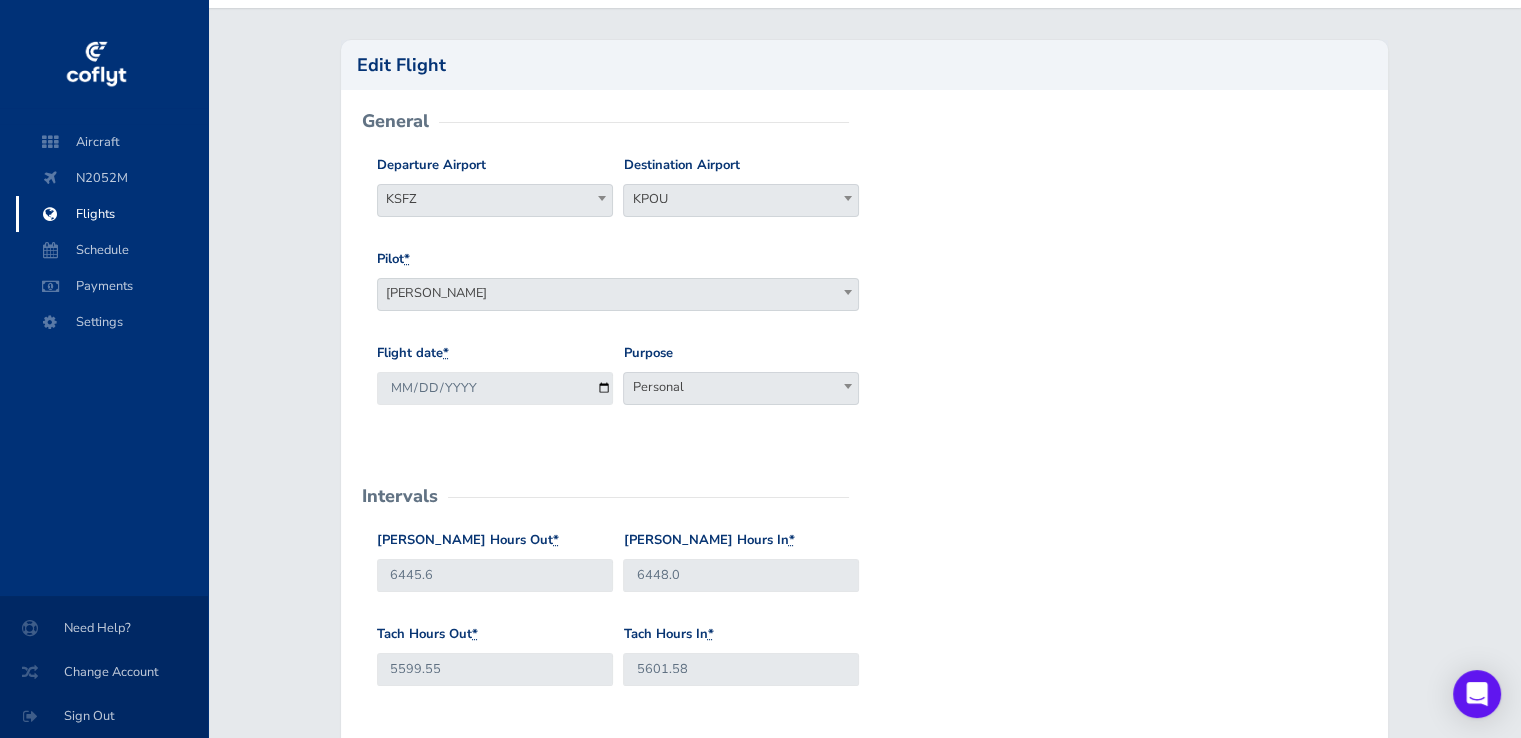 scroll, scrollTop: 0, scrollLeft: 0, axis: both 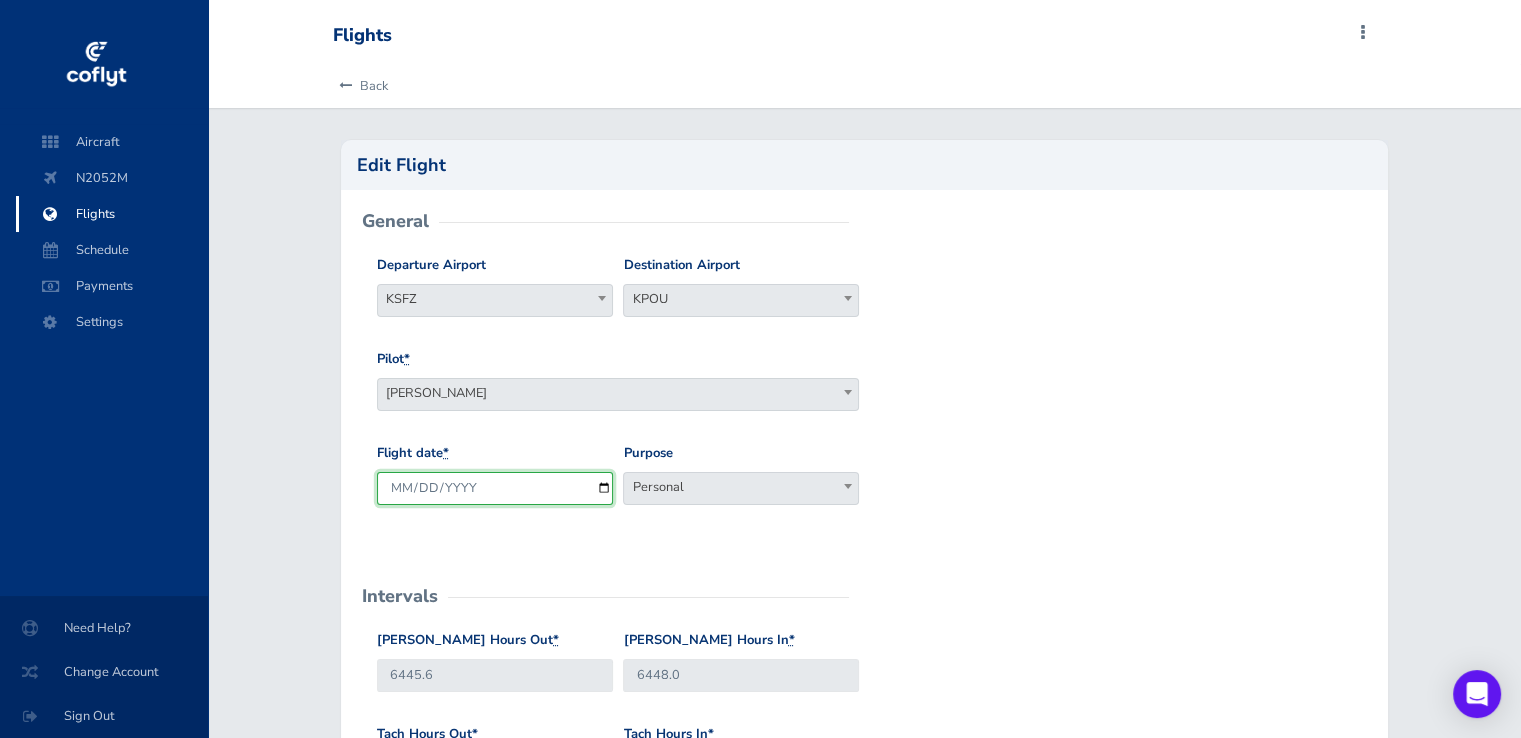 click on "[DATE]" at bounding box center (495, 488) 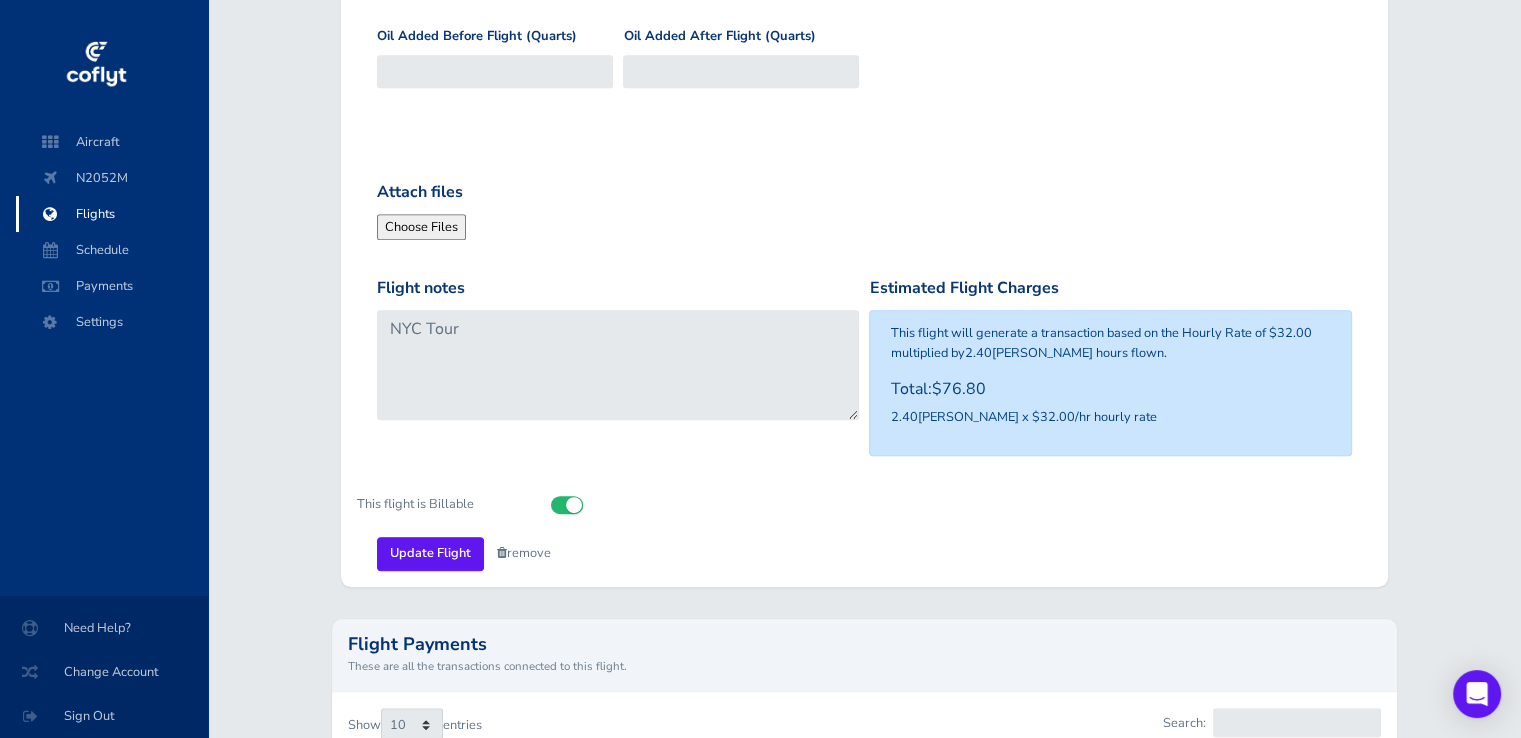 scroll, scrollTop: 1100, scrollLeft: 0, axis: vertical 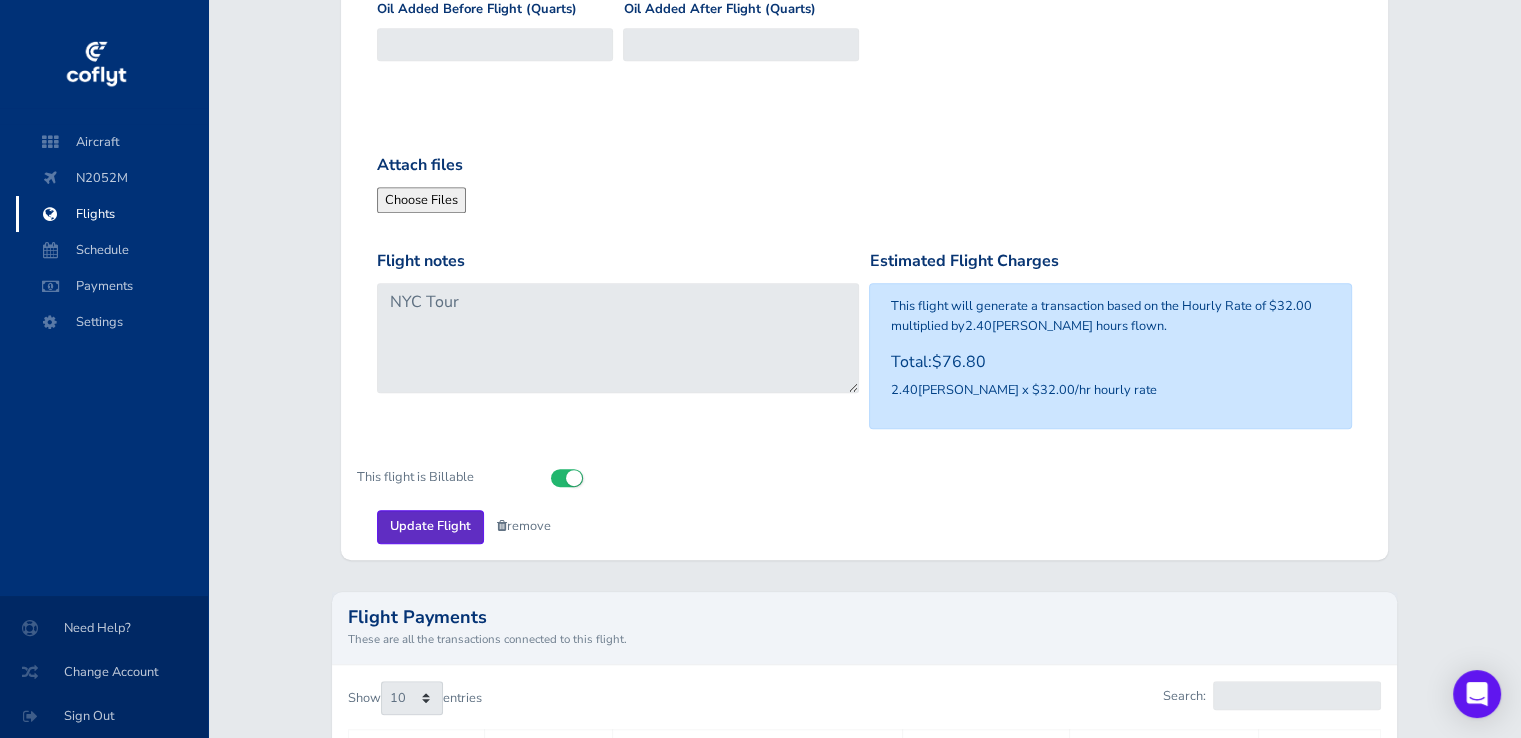 click on "Update Flight" at bounding box center [430, 526] 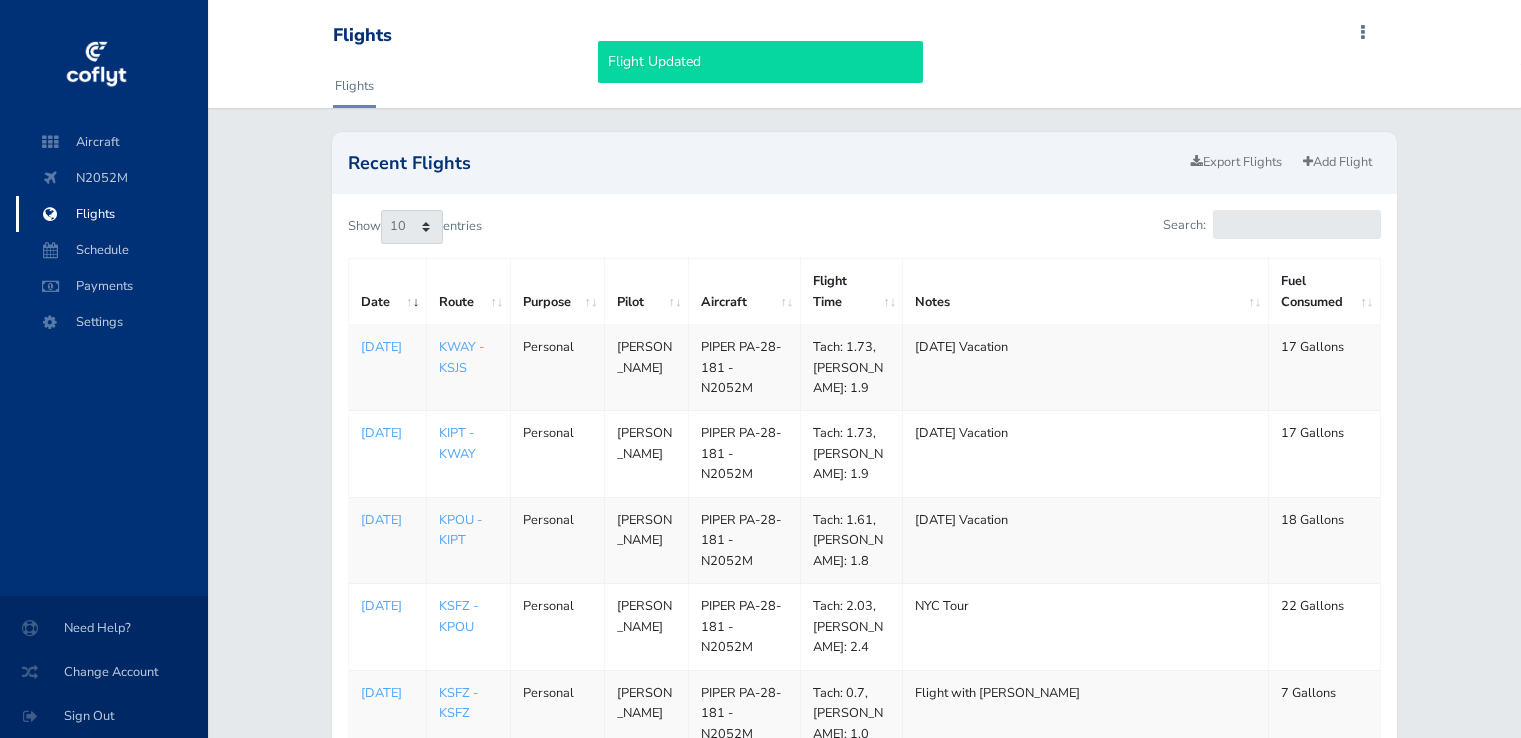 scroll, scrollTop: 0, scrollLeft: 0, axis: both 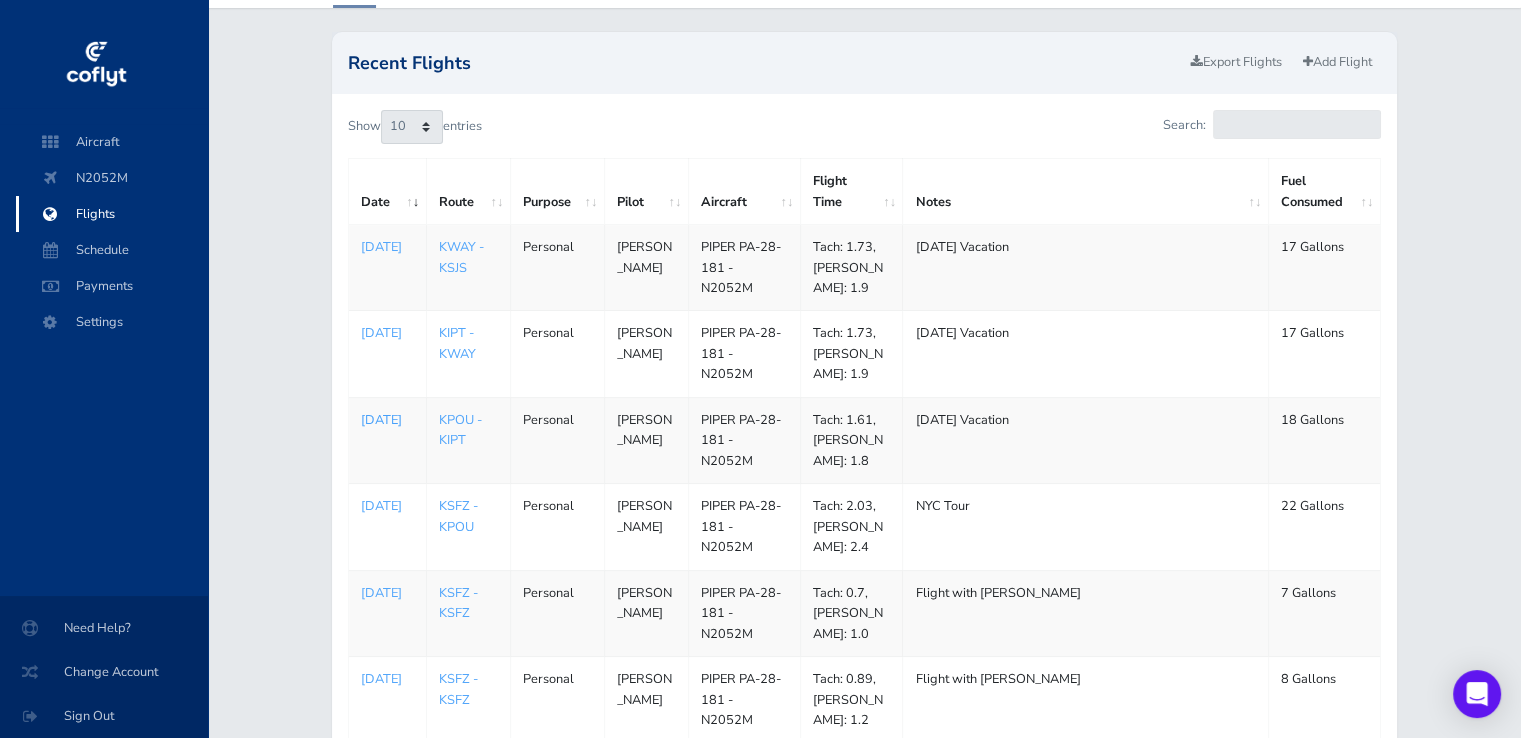 click on "[DATE]" at bounding box center (387, 420) 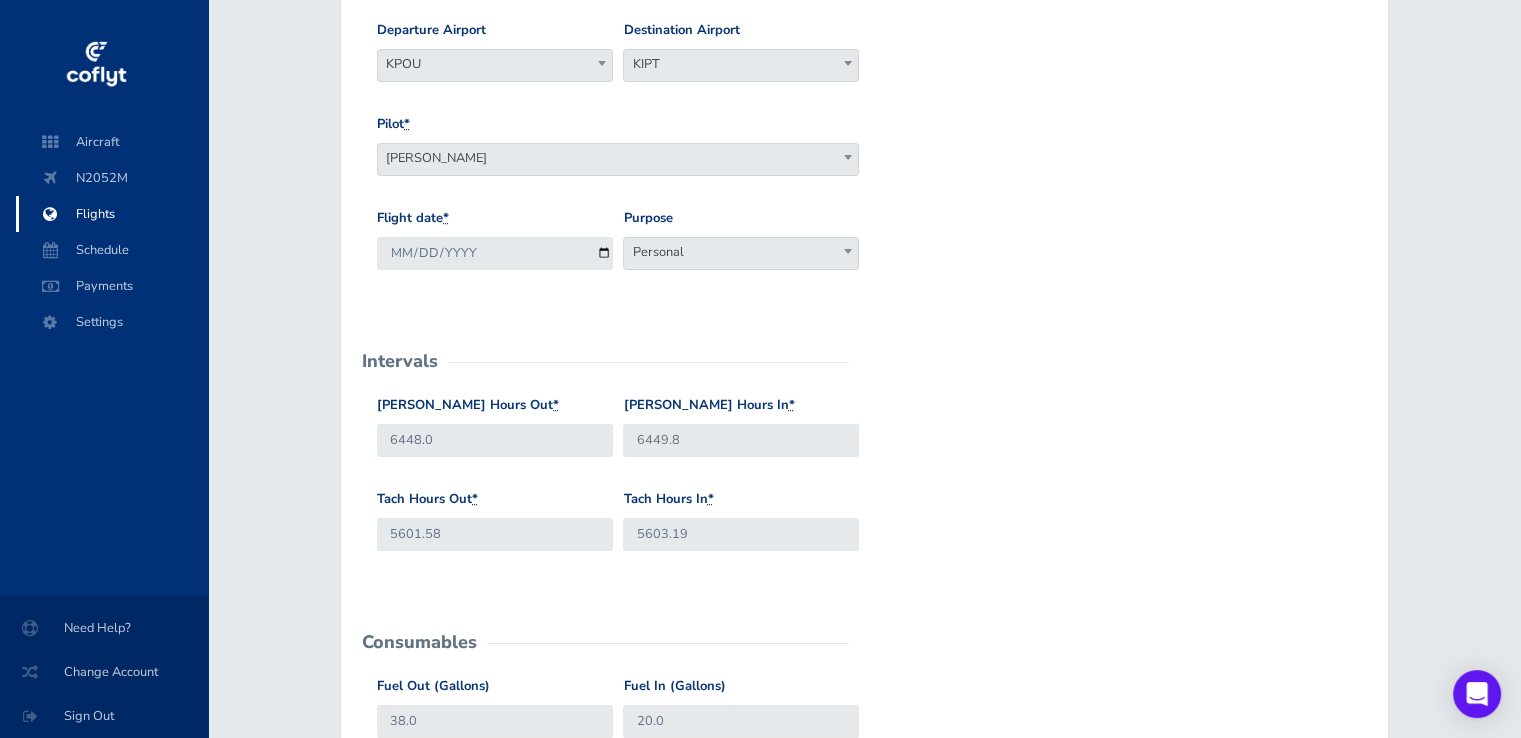 scroll, scrollTop: 200, scrollLeft: 0, axis: vertical 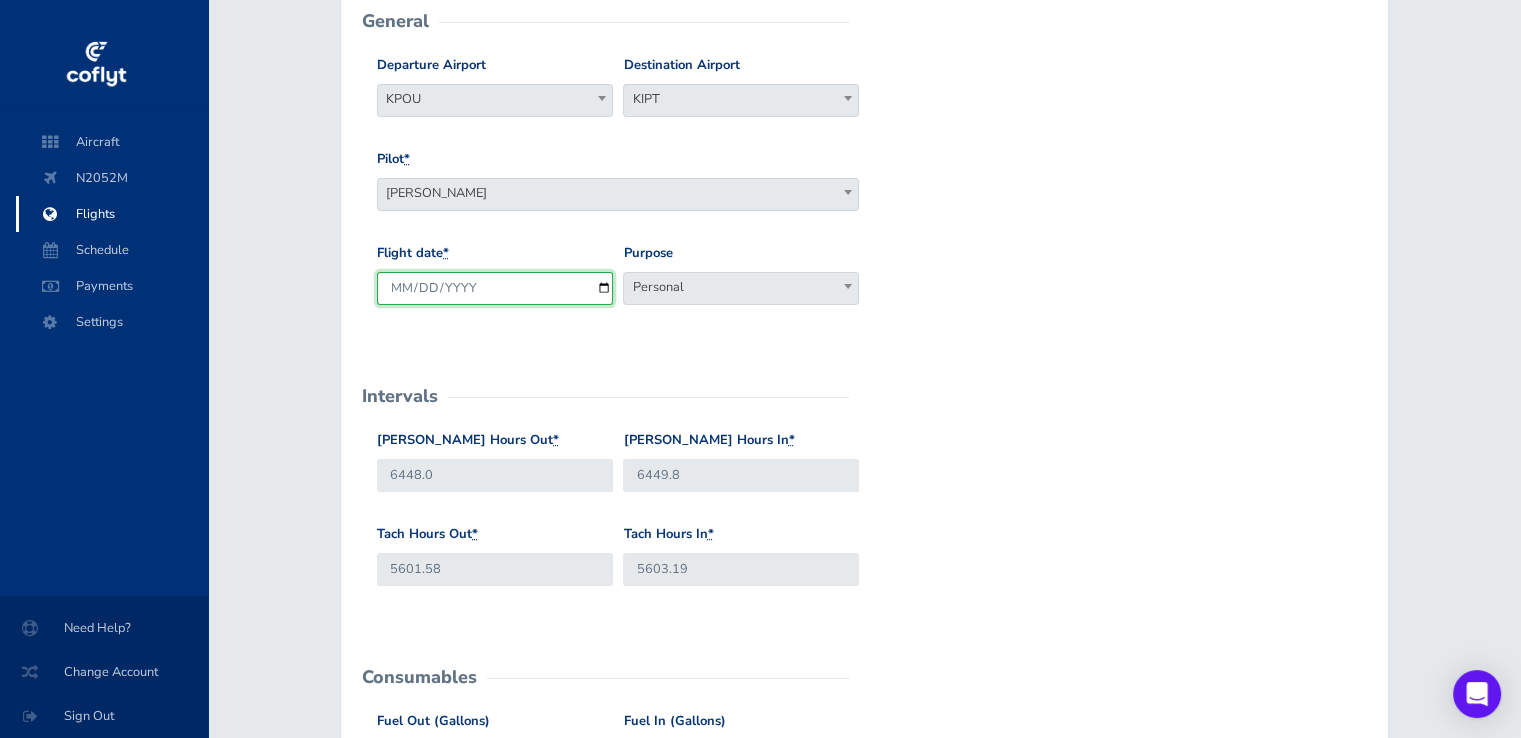 click on "[DATE]" at bounding box center [495, 288] 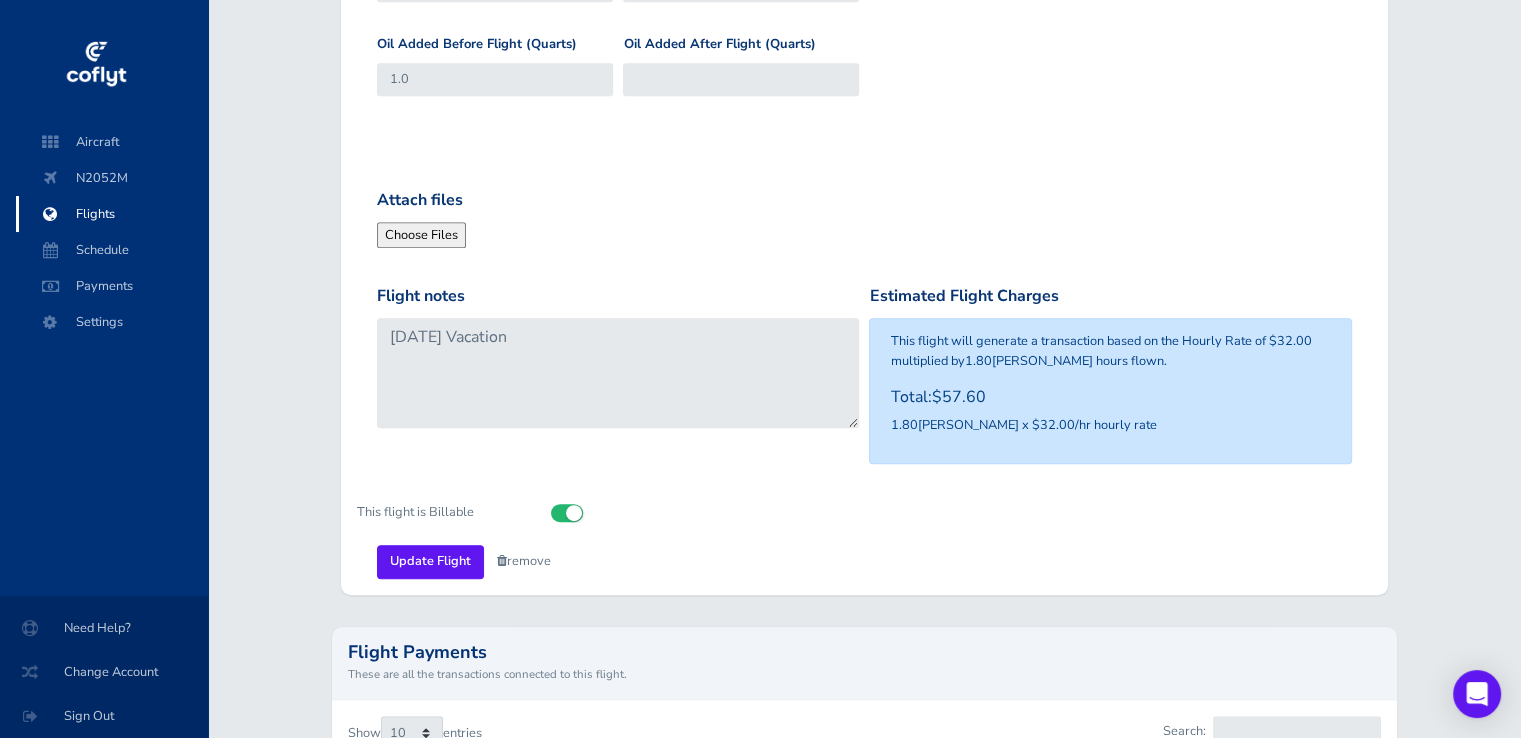 scroll, scrollTop: 1100, scrollLeft: 0, axis: vertical 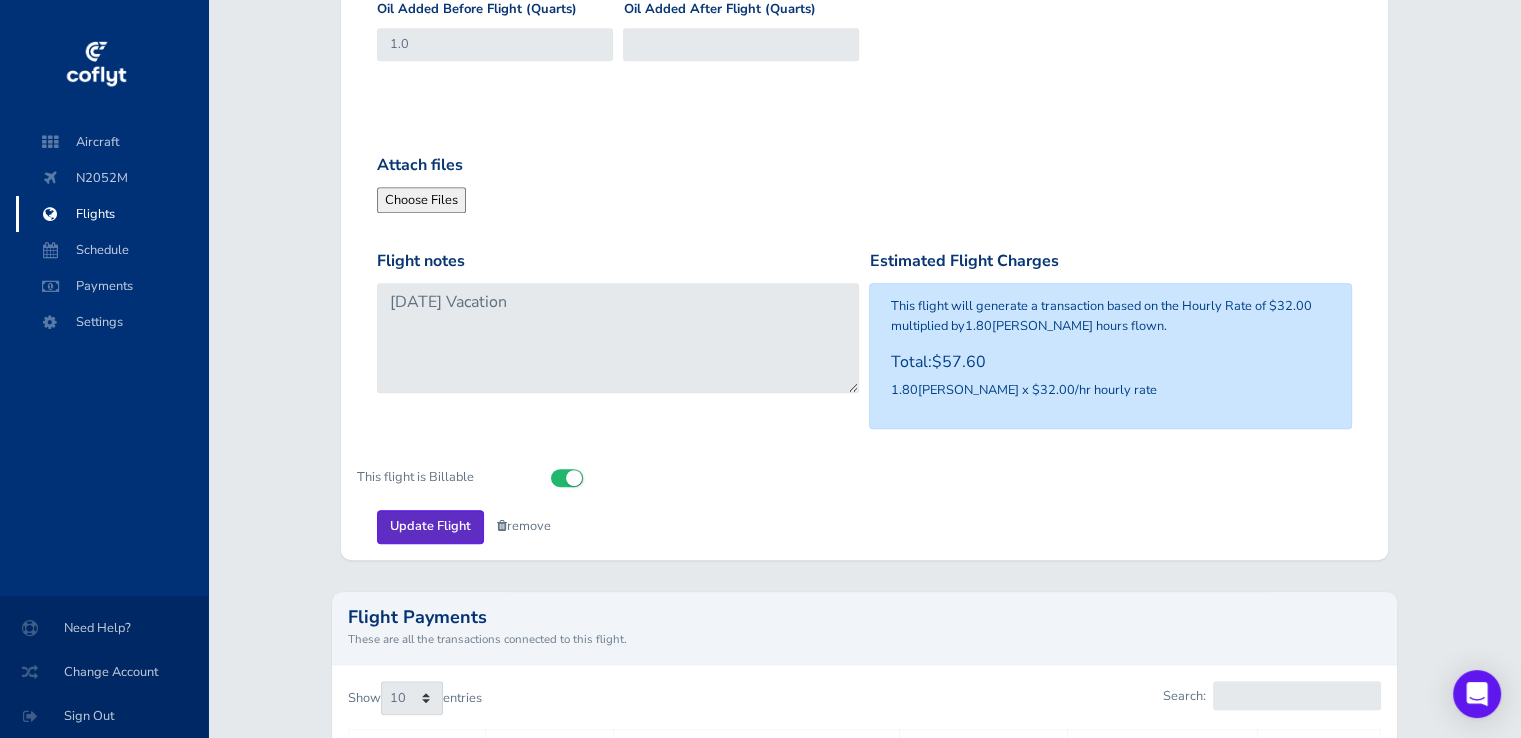 click on "Update Flight" at bounding box center (430, 526) 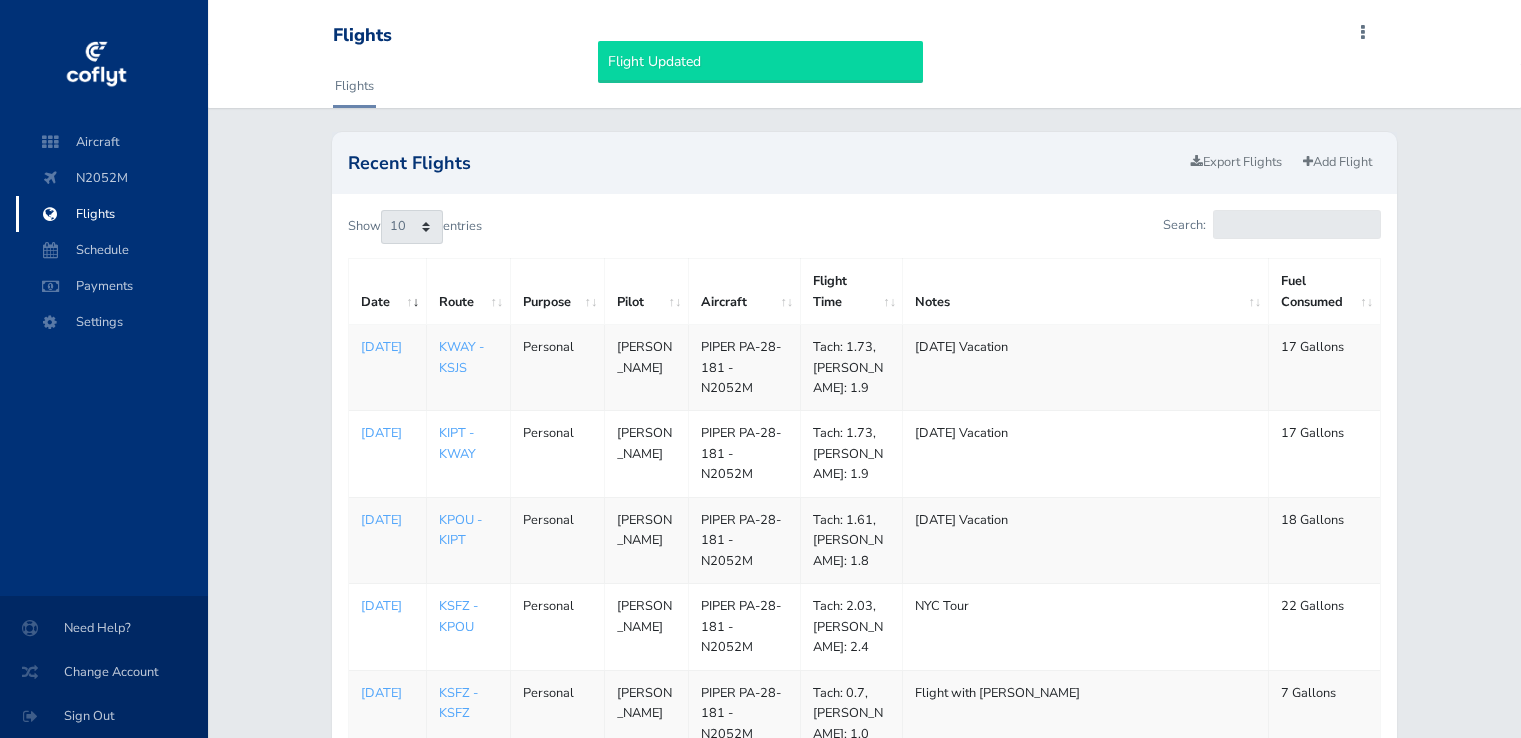 scroll, scrollTop: 0, scrollLeft: 0, axis: both 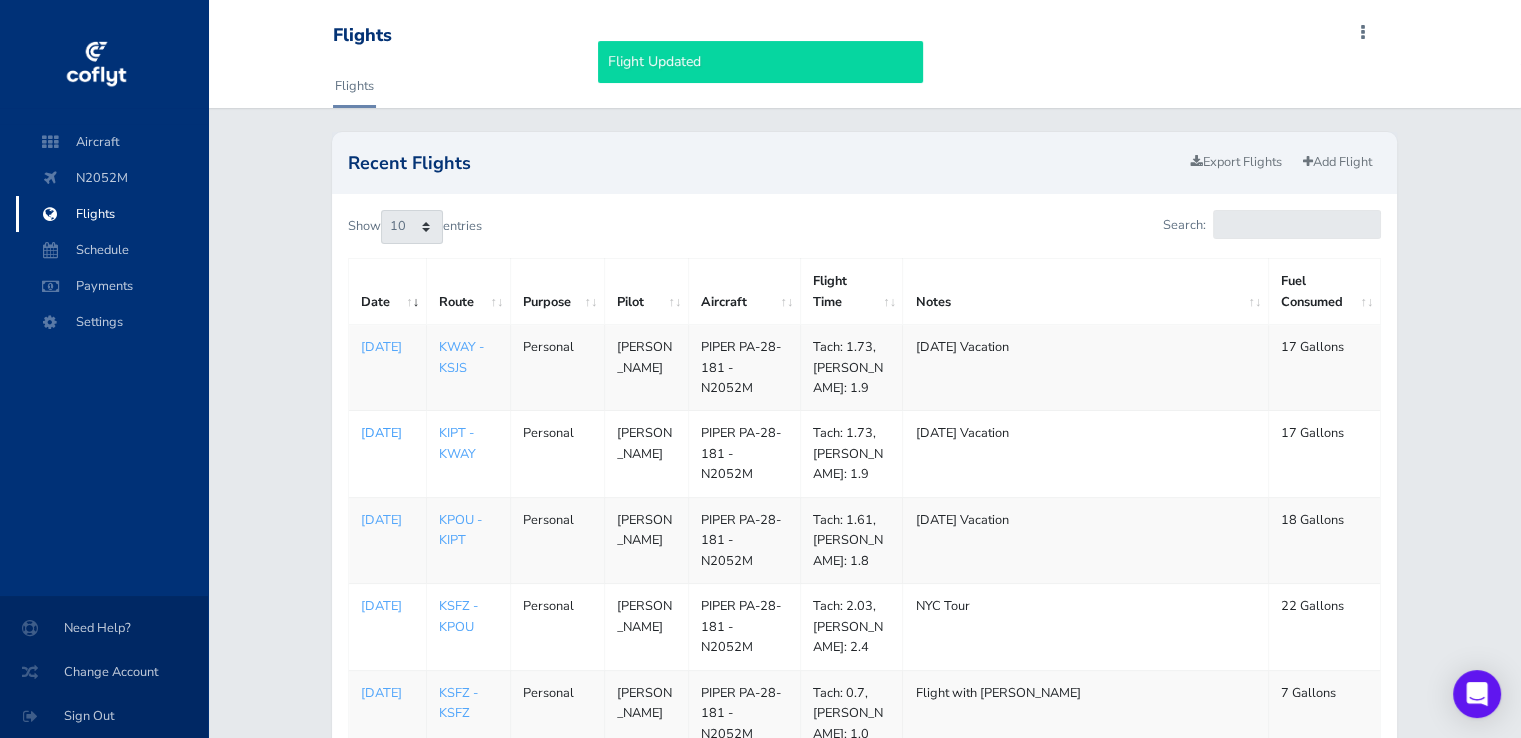 click on "[DATE]" at bounding box center (387, 433) 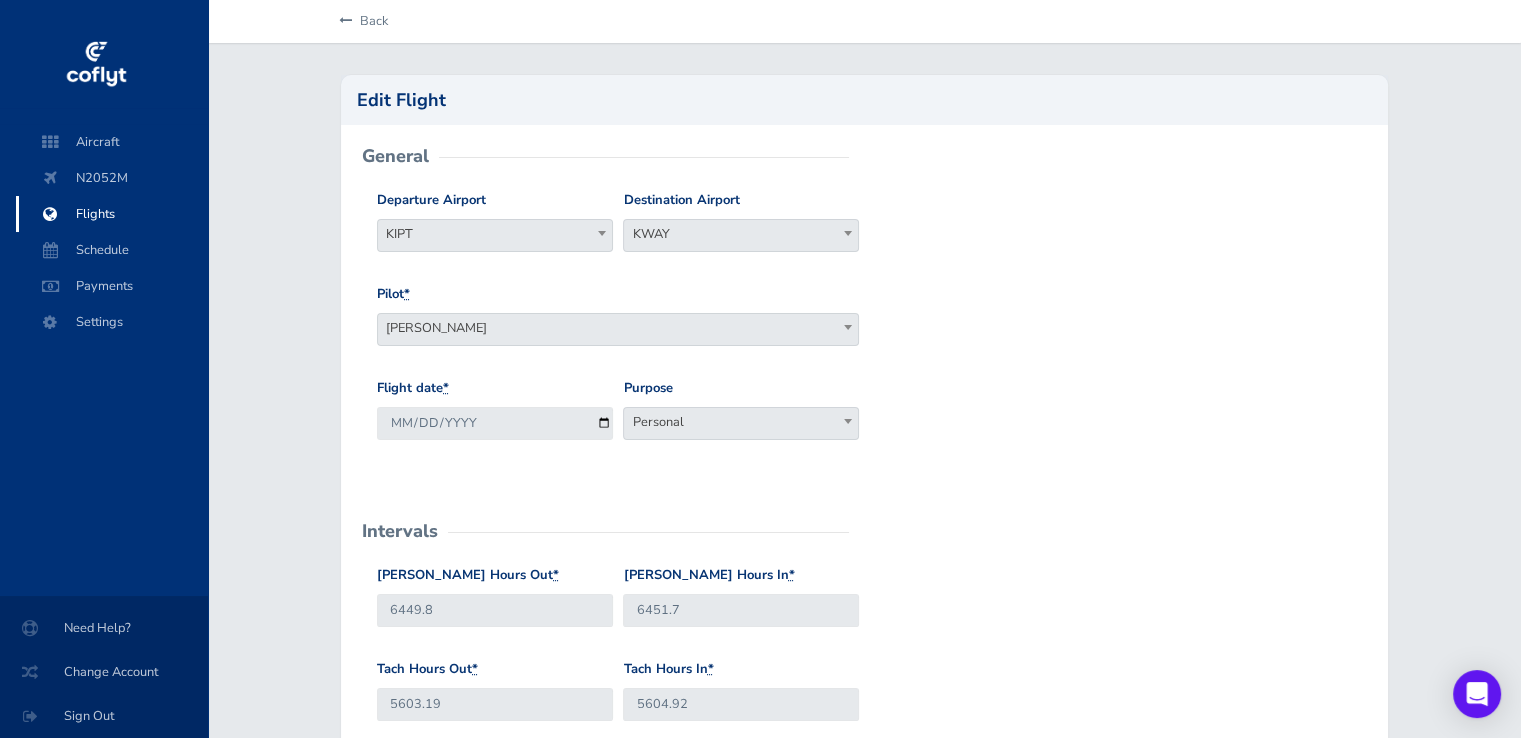 scroll, scrollTop: 100, scrollLeft: 0, axis: vertical 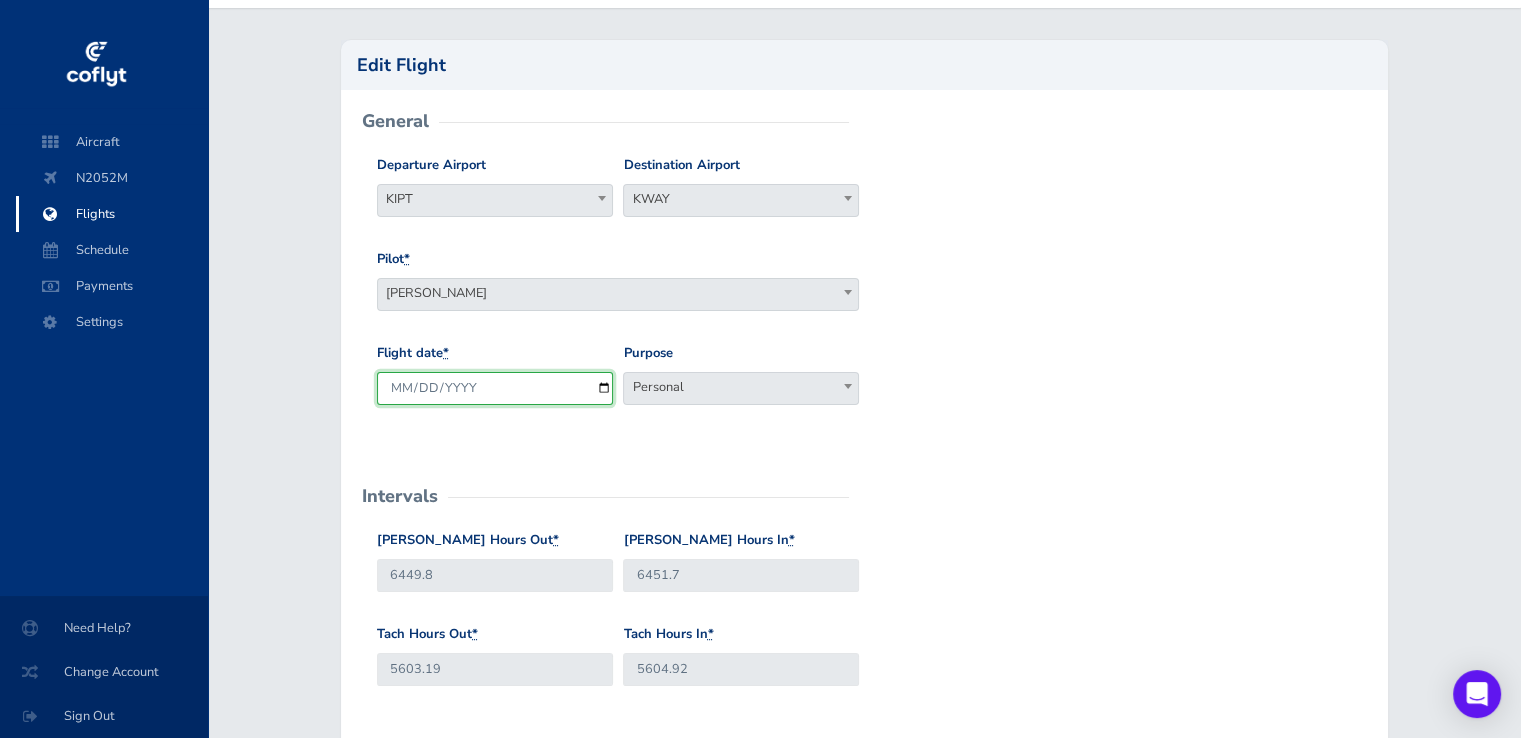 click on "[DATE]" at bounding box center (495, 388) 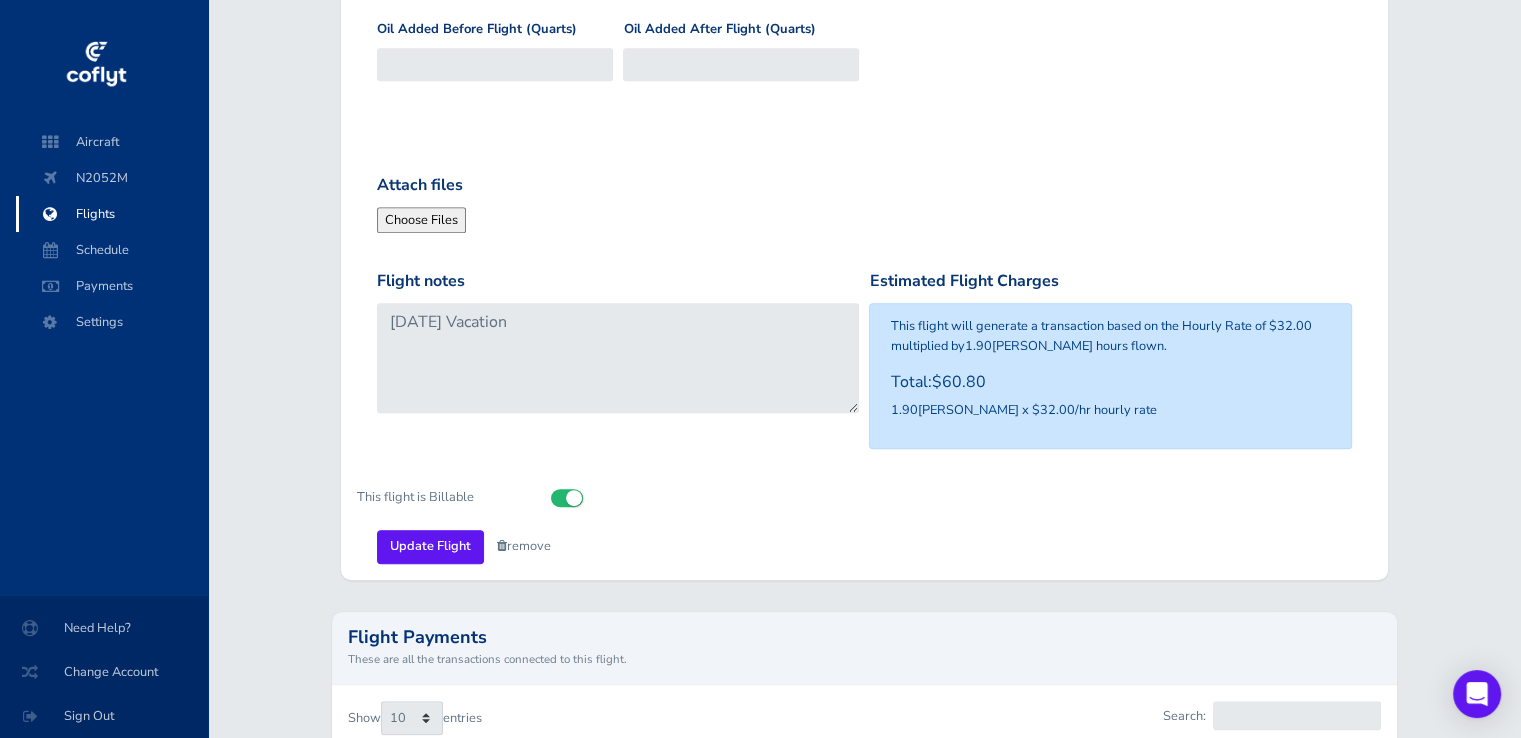 scroll, scrollTop: 1100, scrollLeft: 0, axis: vertical 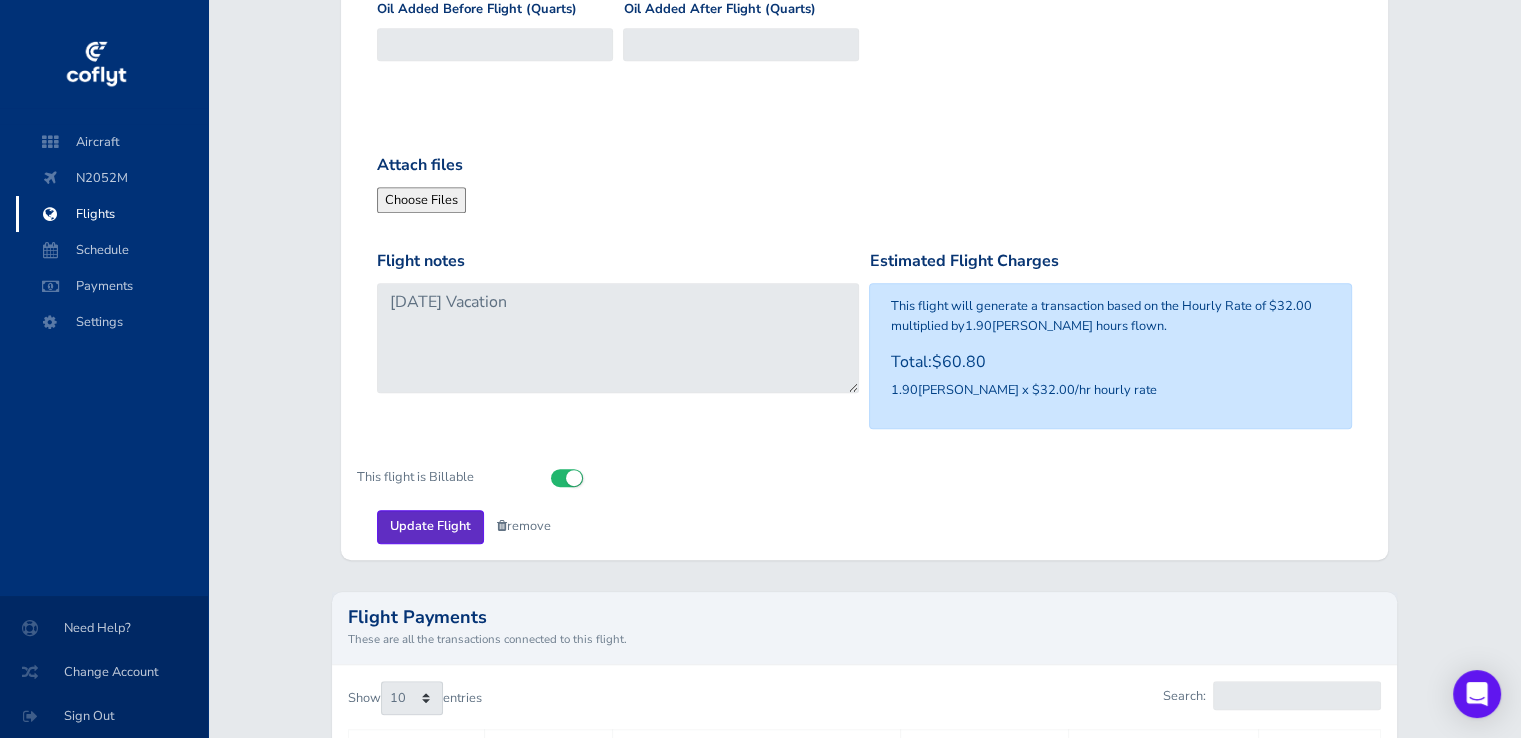 click on "Update Flight" at bounding box center (430, 526) 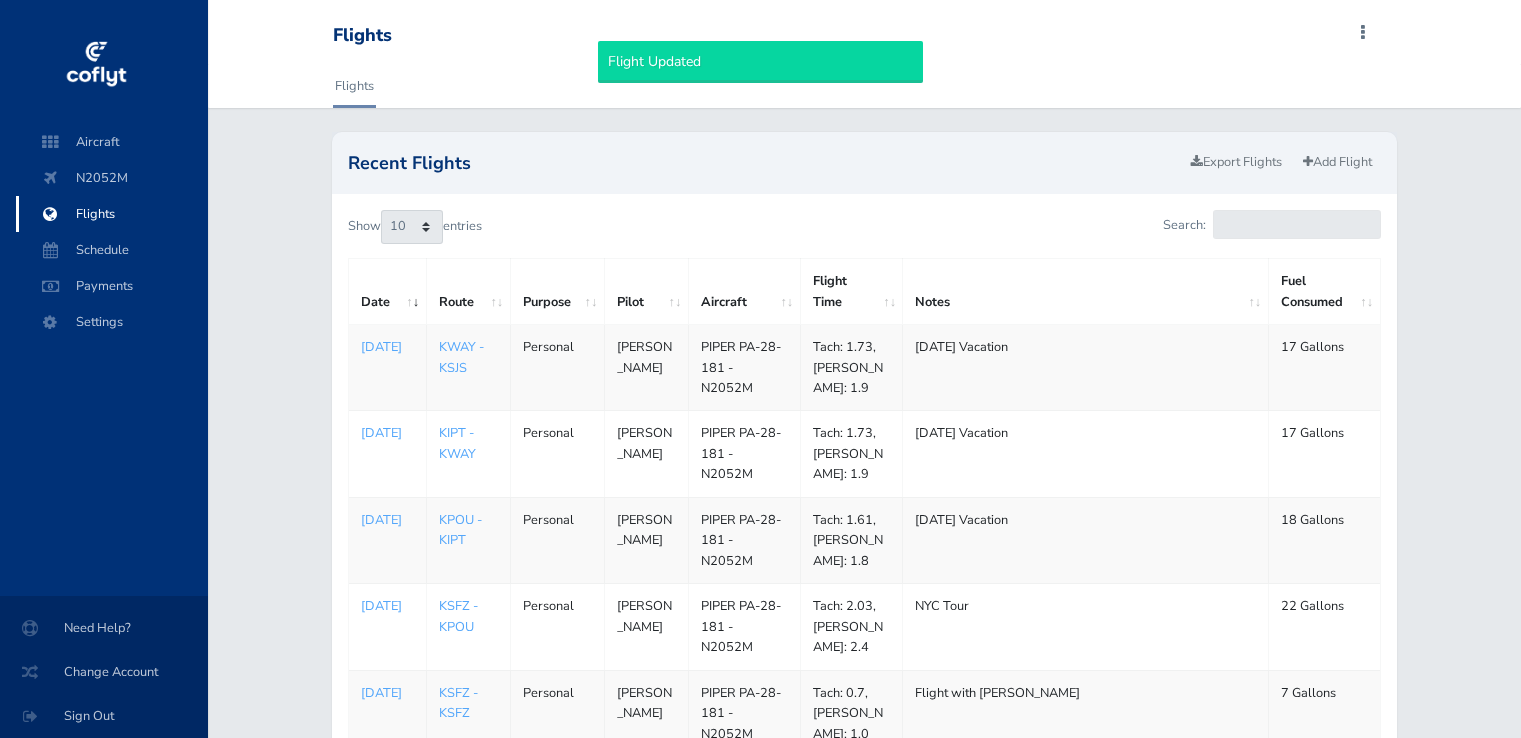 scroll, scrollTop: 0, scrollLeft: 0, axis: both 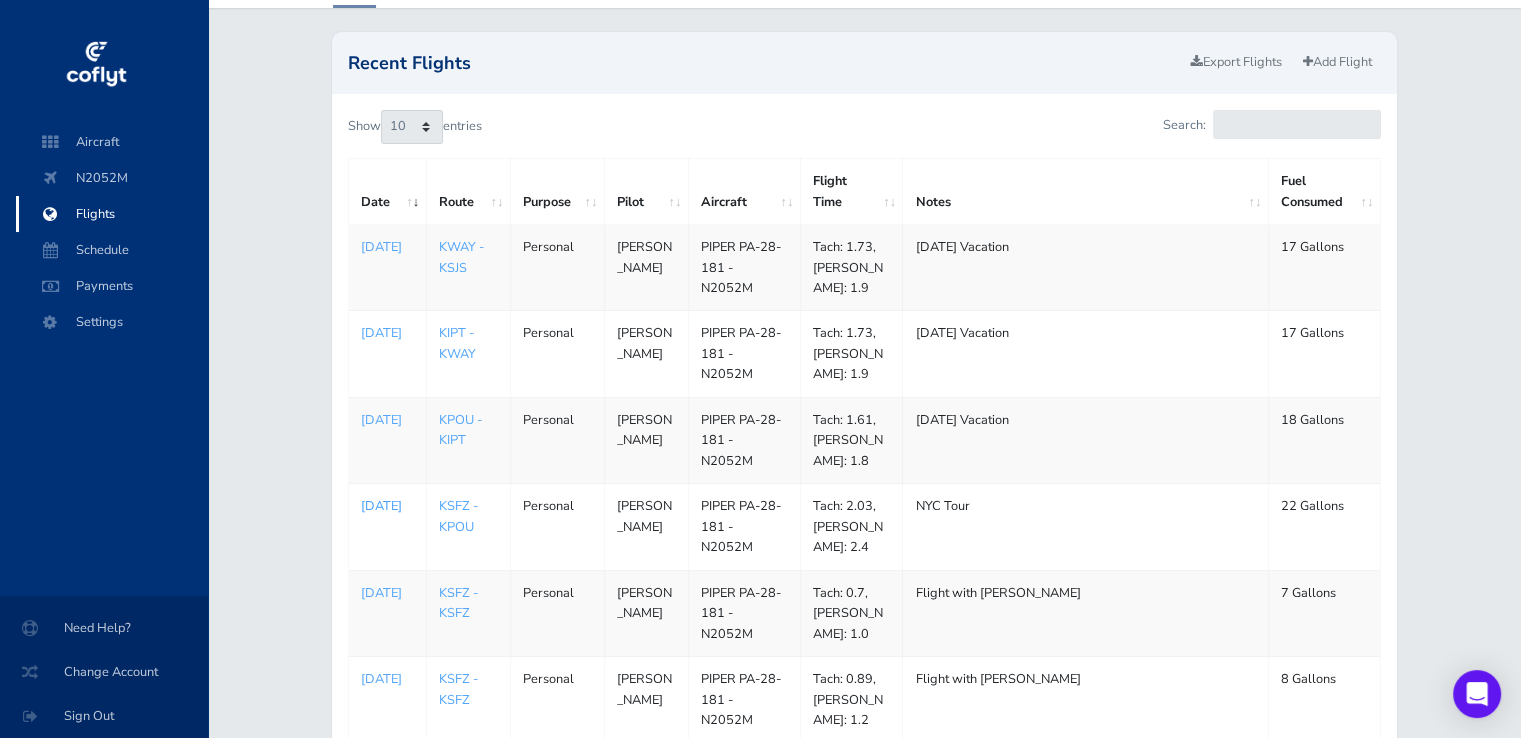 click on "[DATE]" at bounding box center [387, 506] 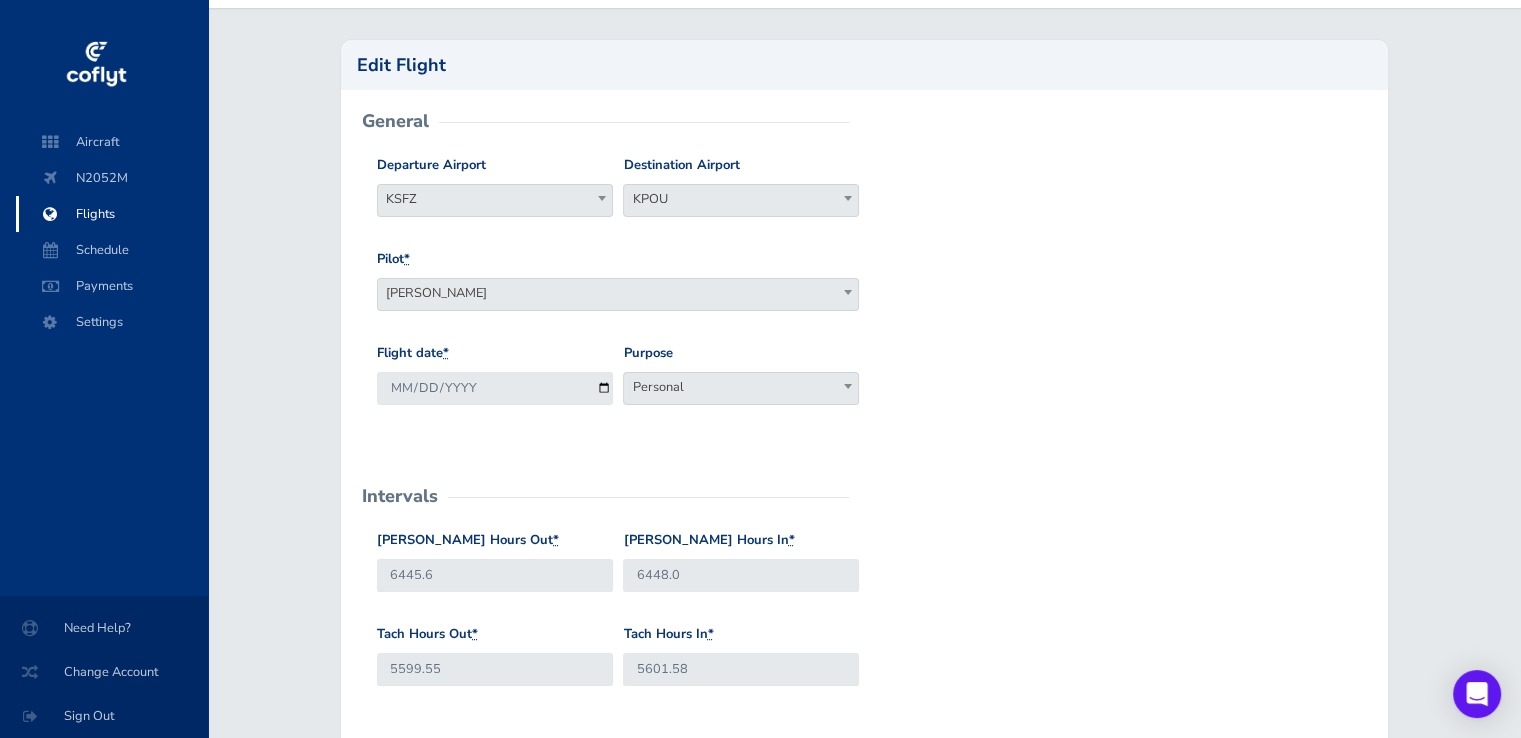 scroll, scrollTop: 0, scrollLeft: 0, axis: both 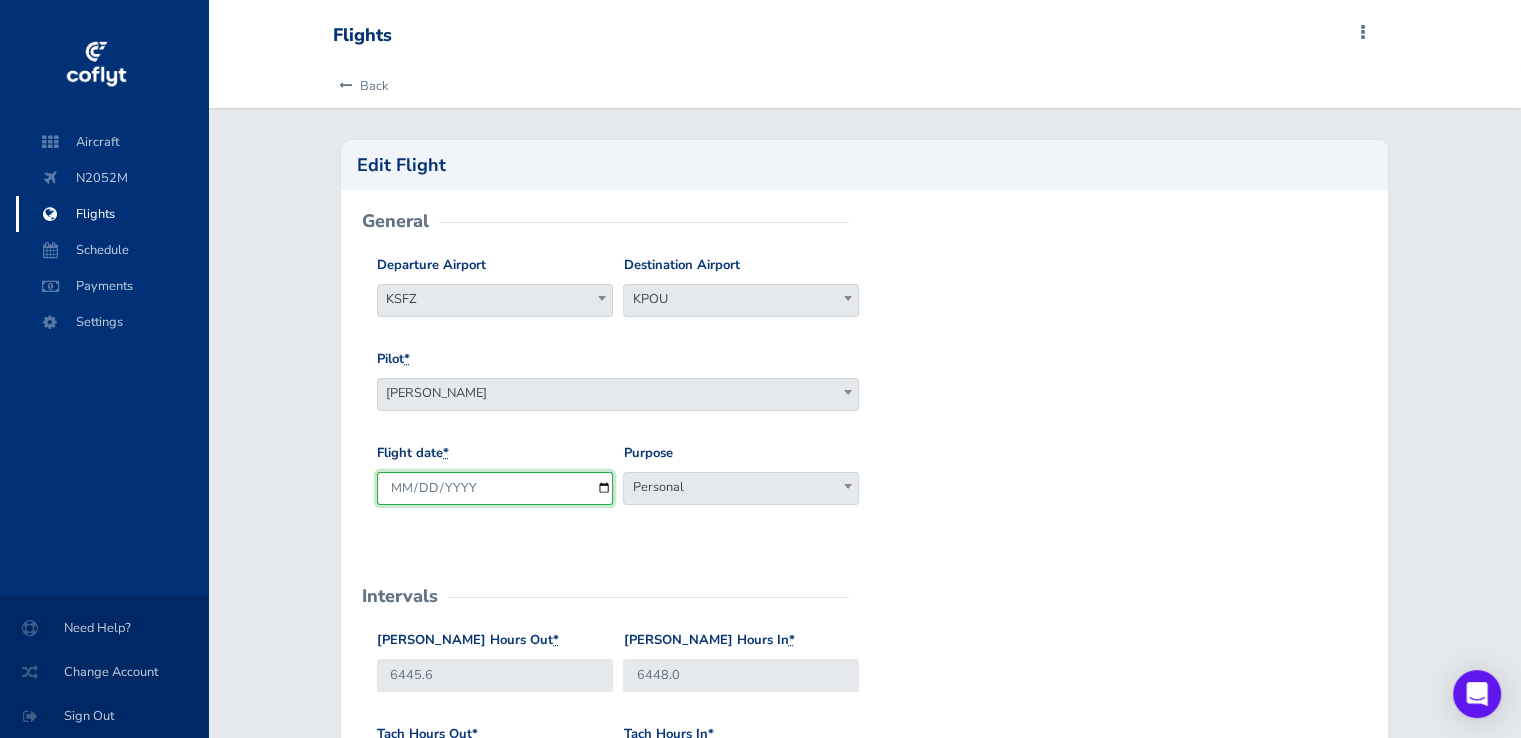 click on "[DATE]" at bounding box center [495, 488] 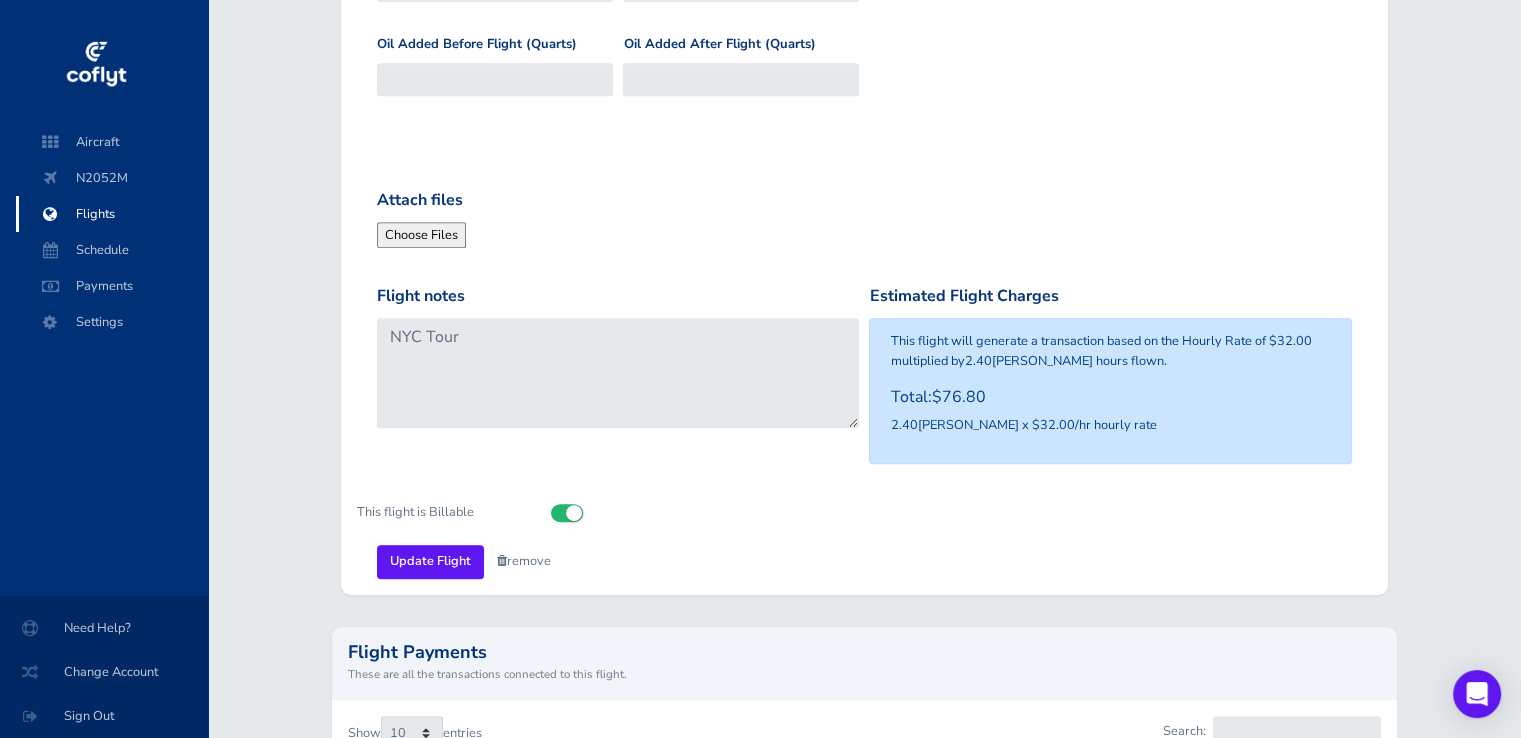 scroll, scrollTop: 1100, scrollLeft: 0, axis: vertical 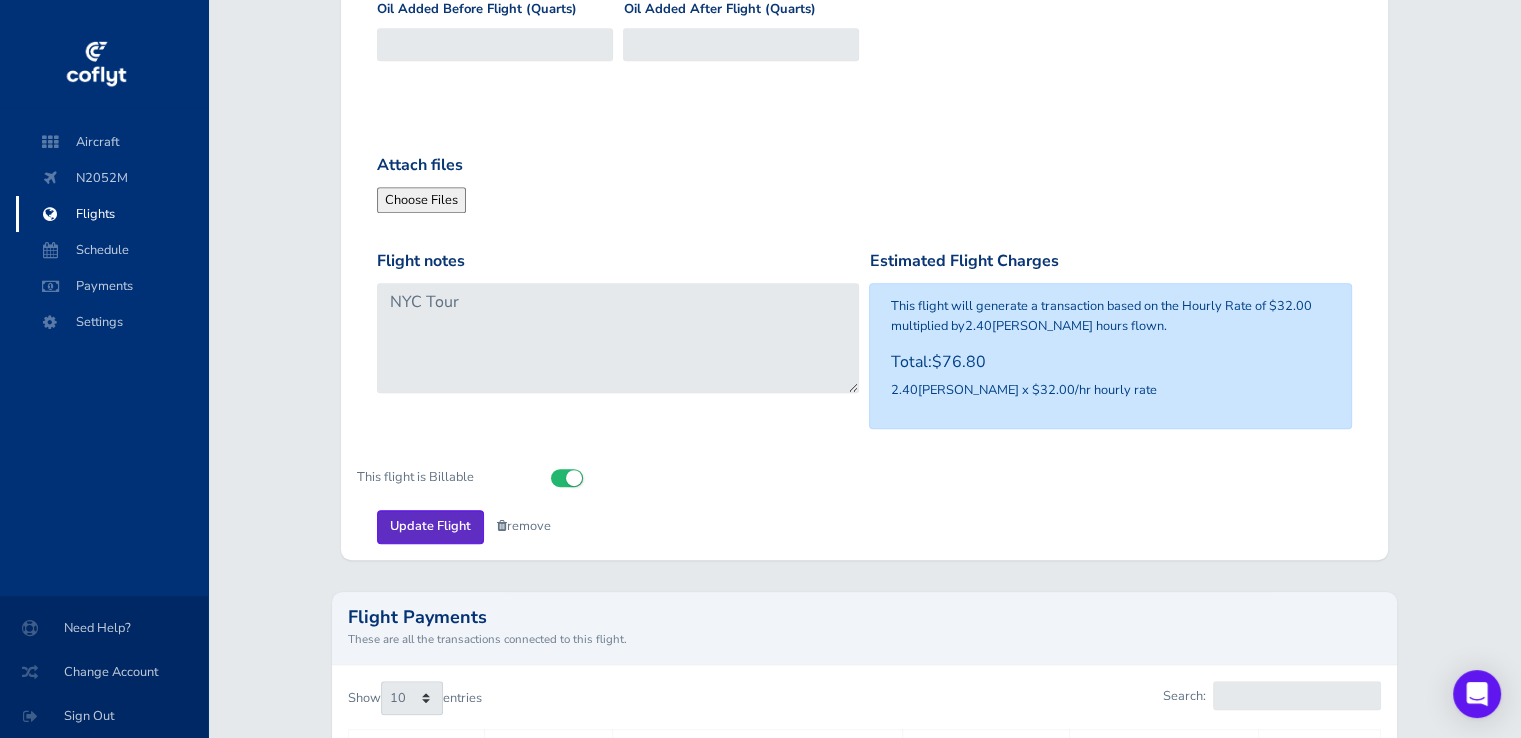 click on "Update Flight" at bounding box center [430, 526] 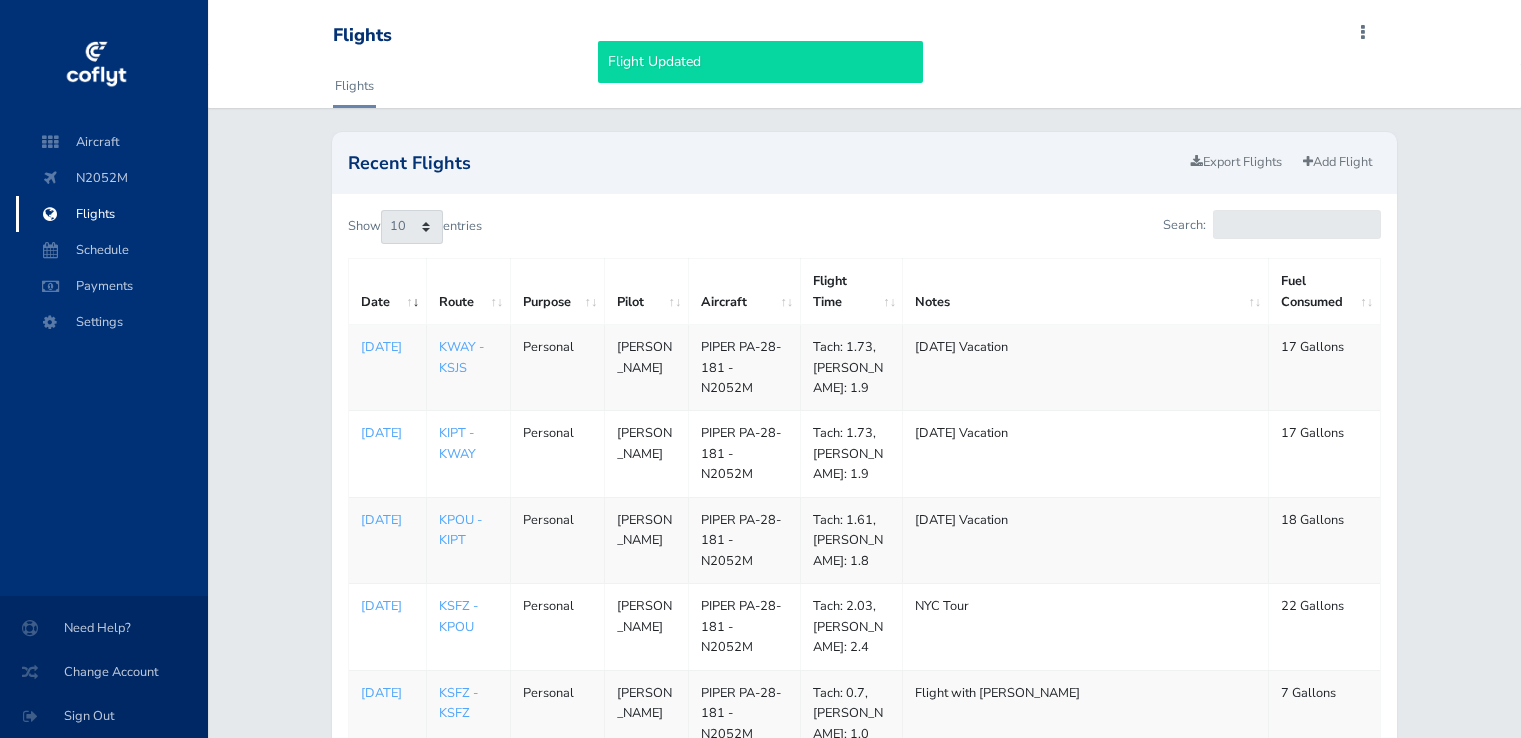 scroll, scrollTop: 0, scrollLeft: 0, axis: both 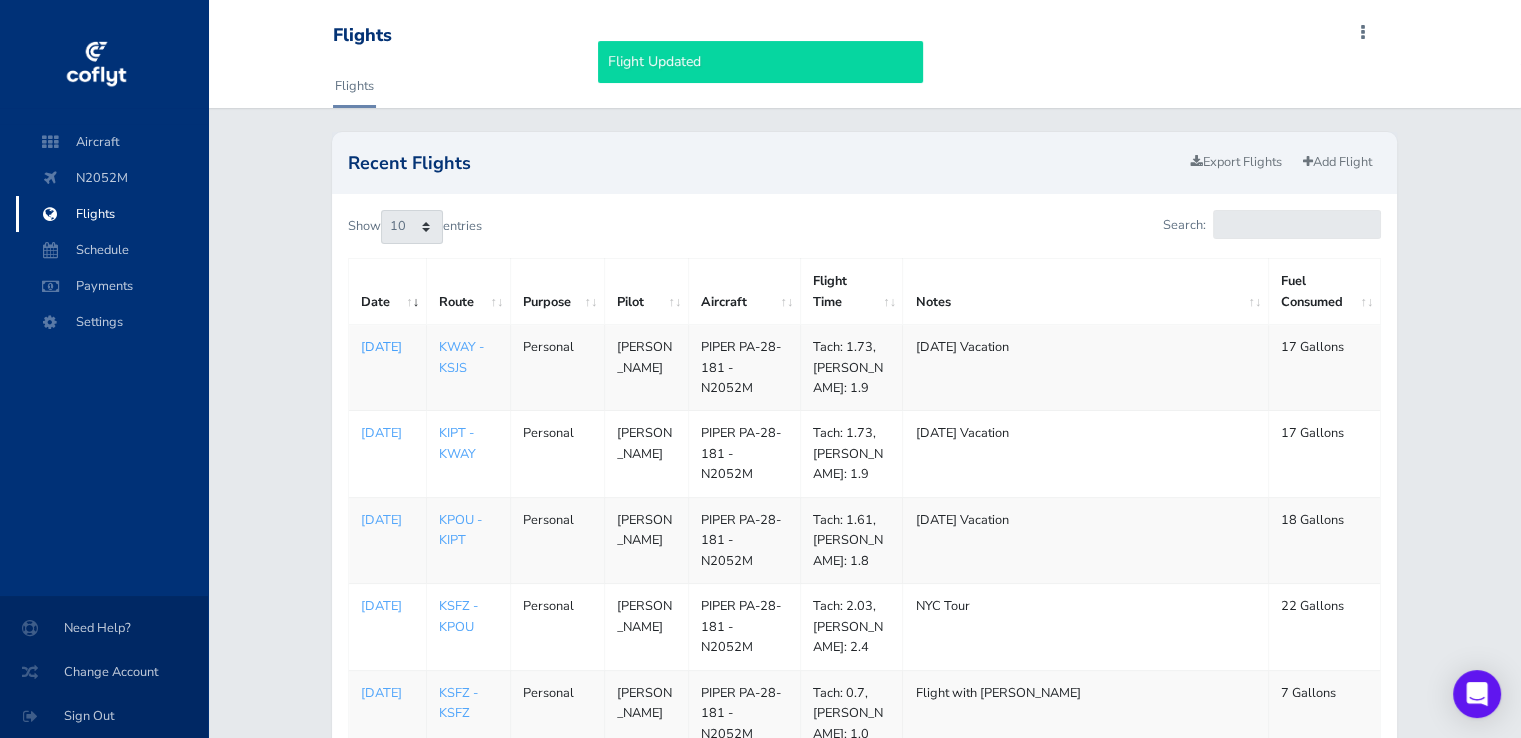 click on "[DATE]" at bounding box center (387, 347) 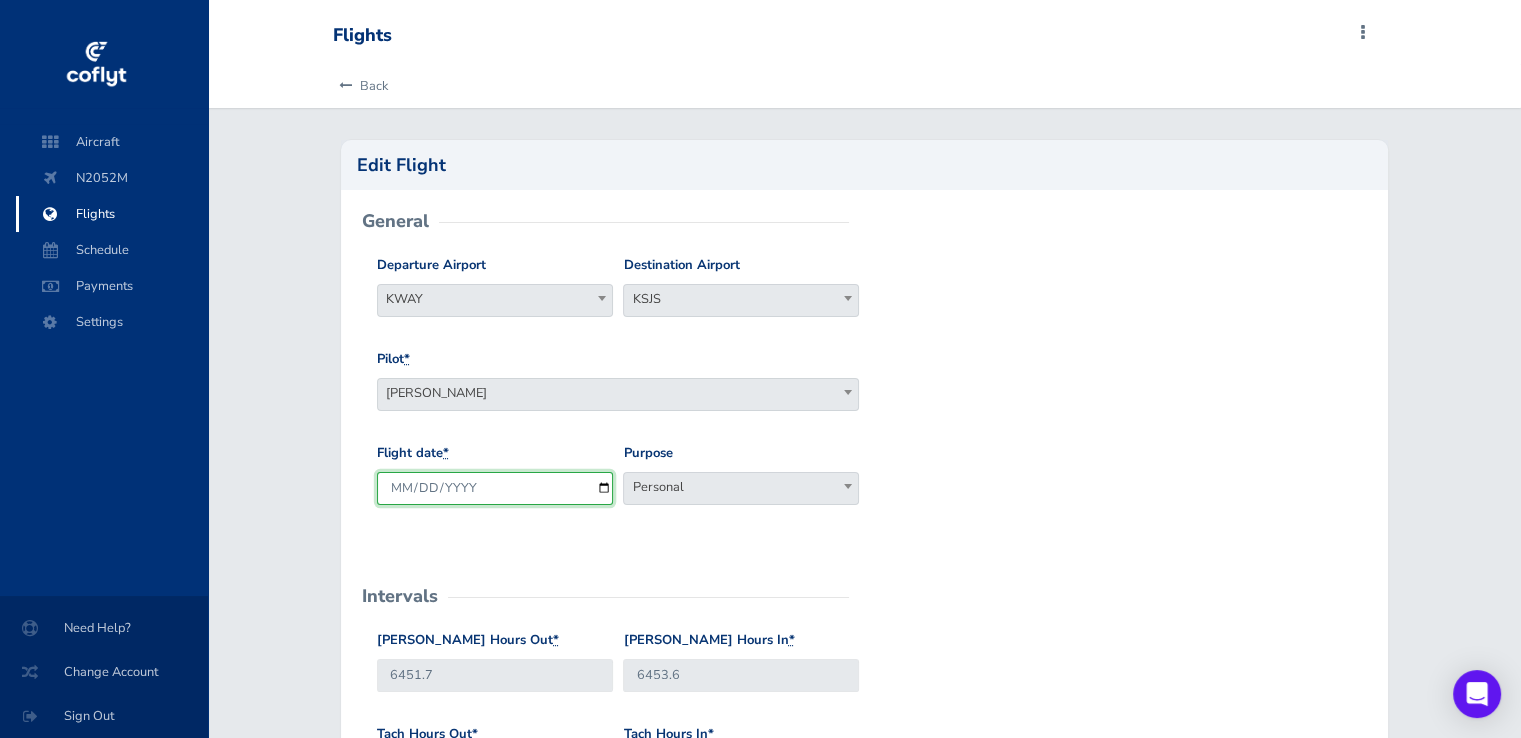 click on "2025-07-13" at bounding box center (495, 488) 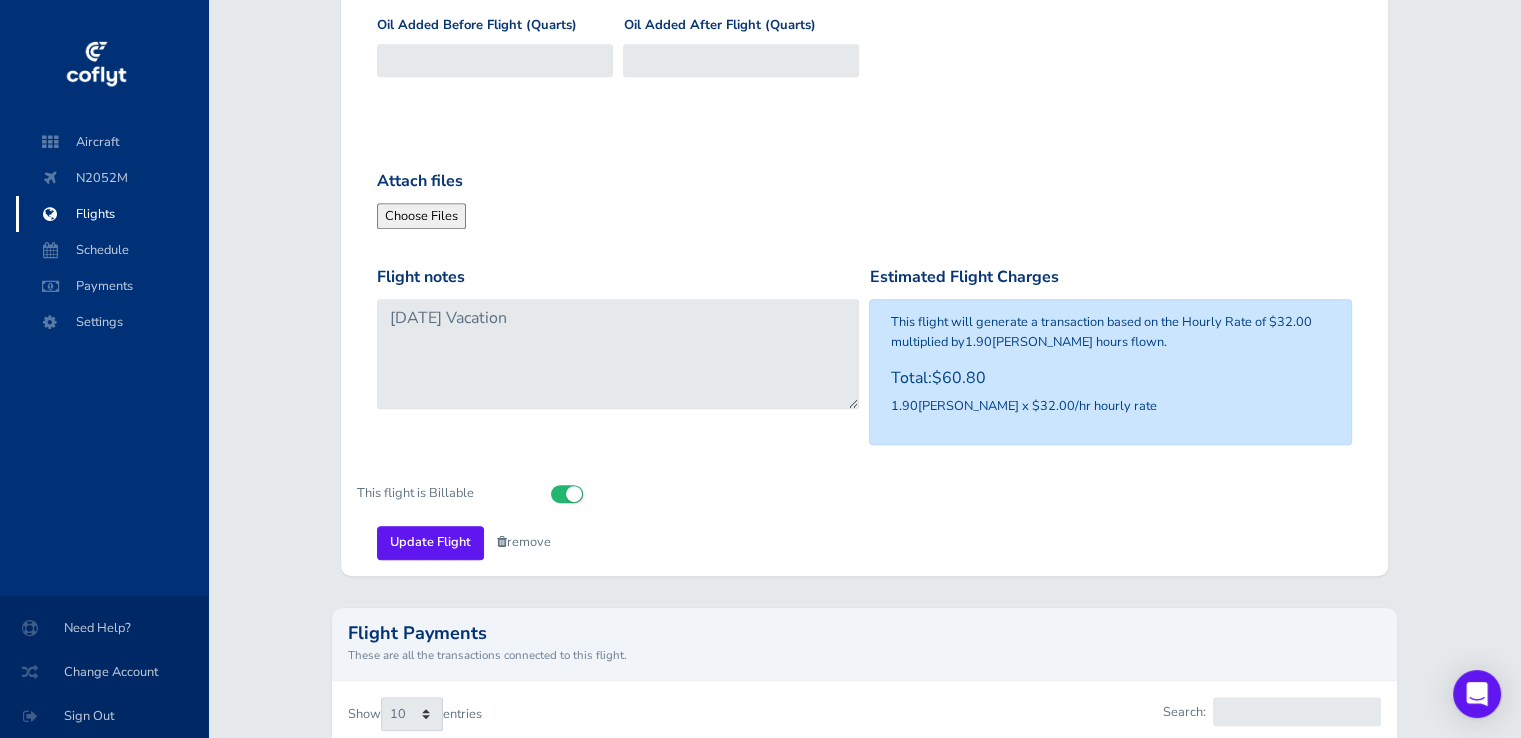 scroll, scrollTop: 1100, scrollLeft: 0, axis: vertical 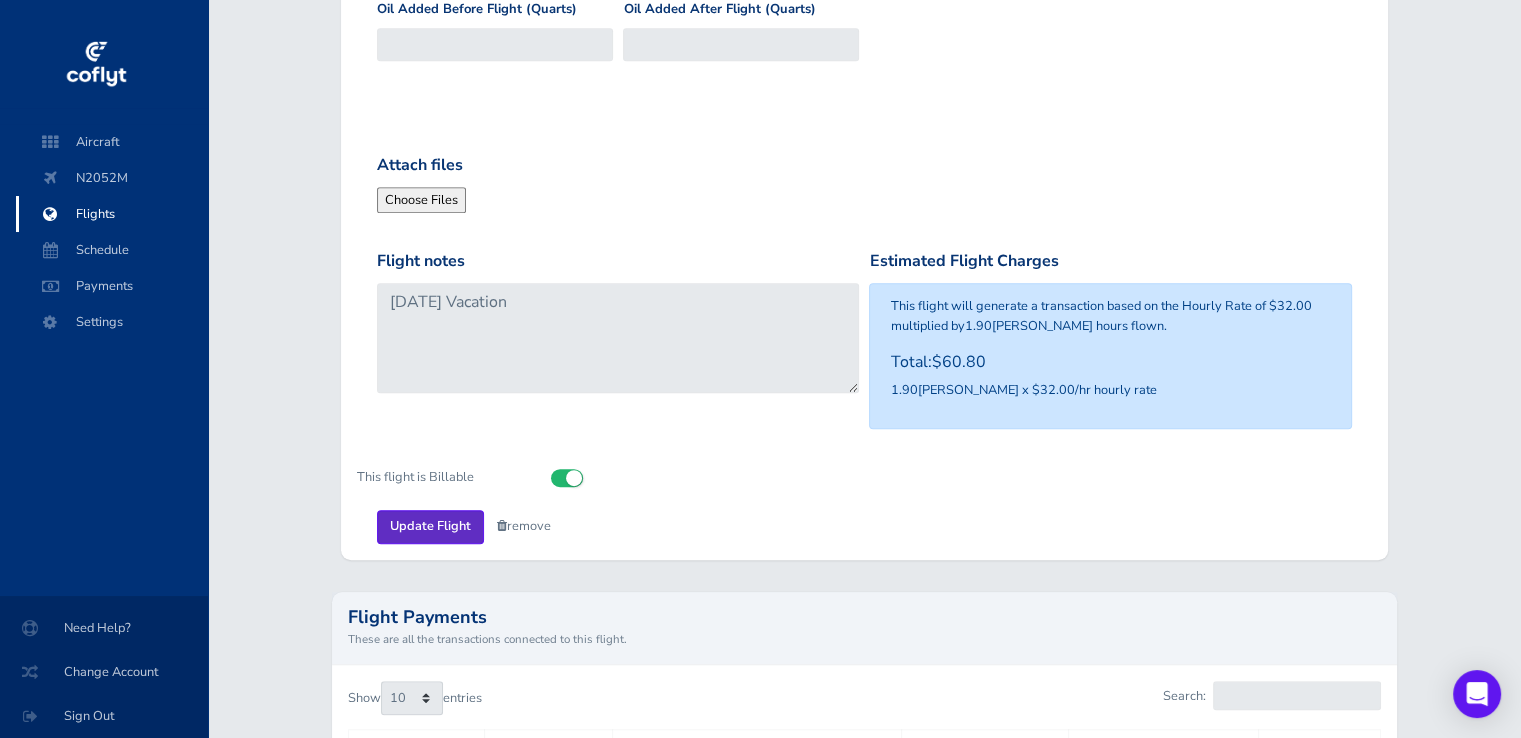 click on "Update Flight" at bounding box center [430, 526] 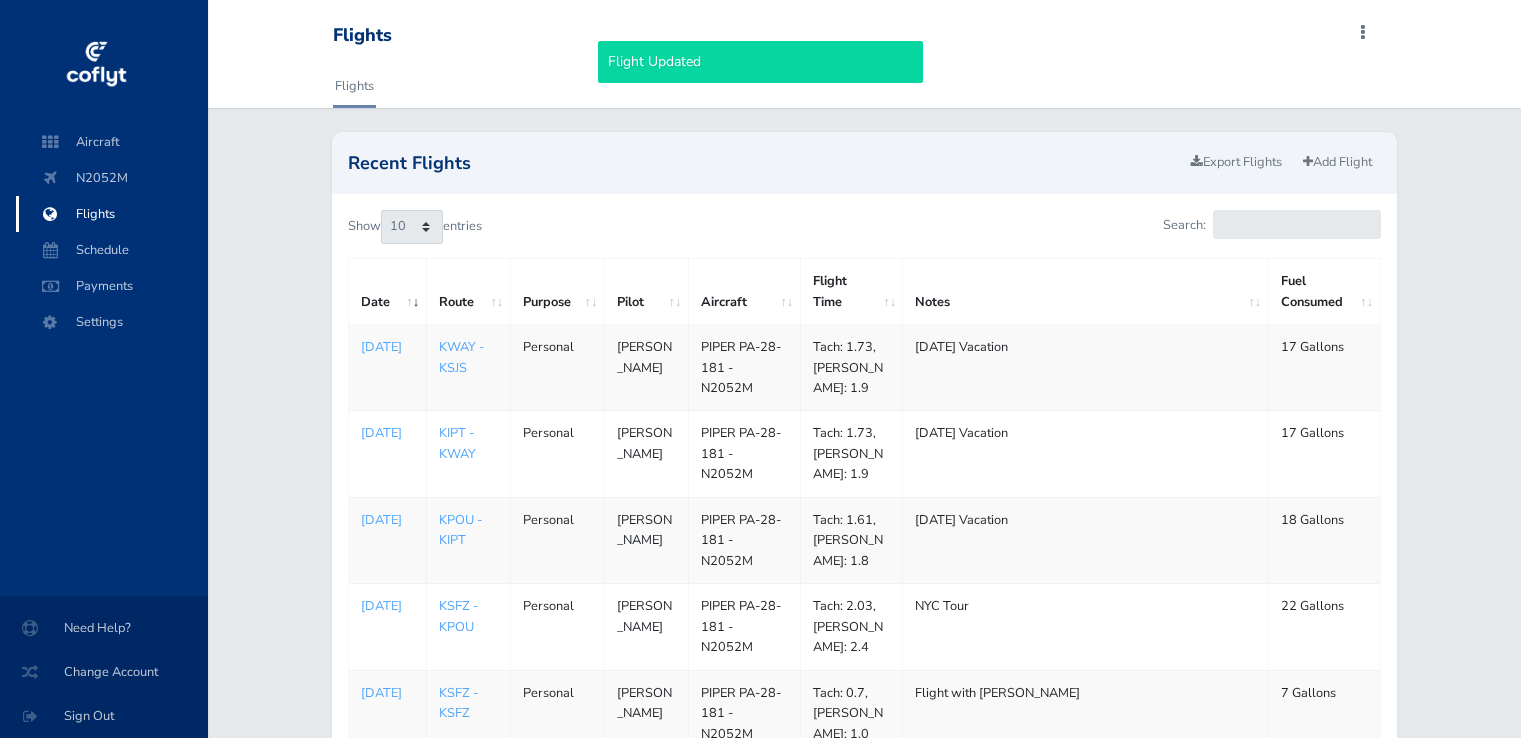 scroll, scrollTop: 0, scrollLeft: 0, axis: both 